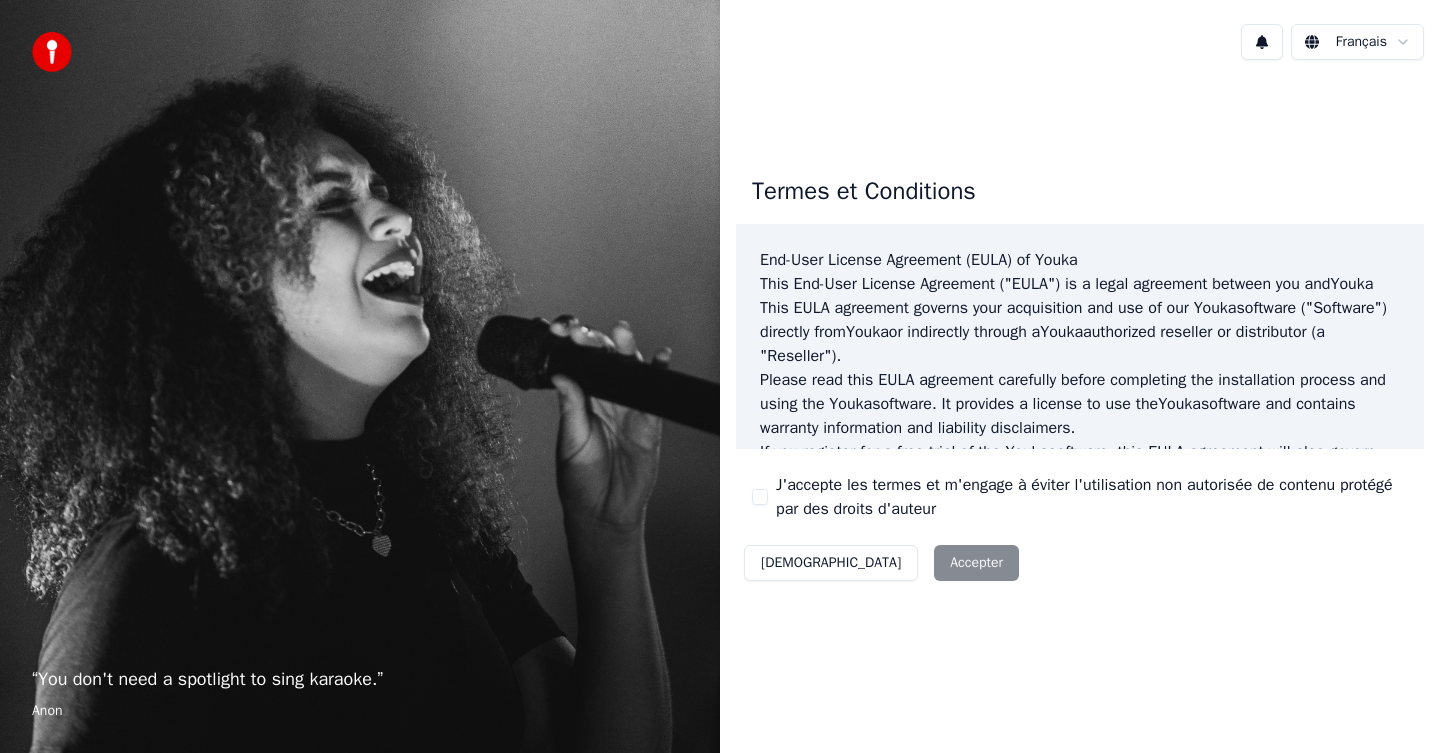 scroll, scrollTop: 0, scrollLeft: 0, axis: both 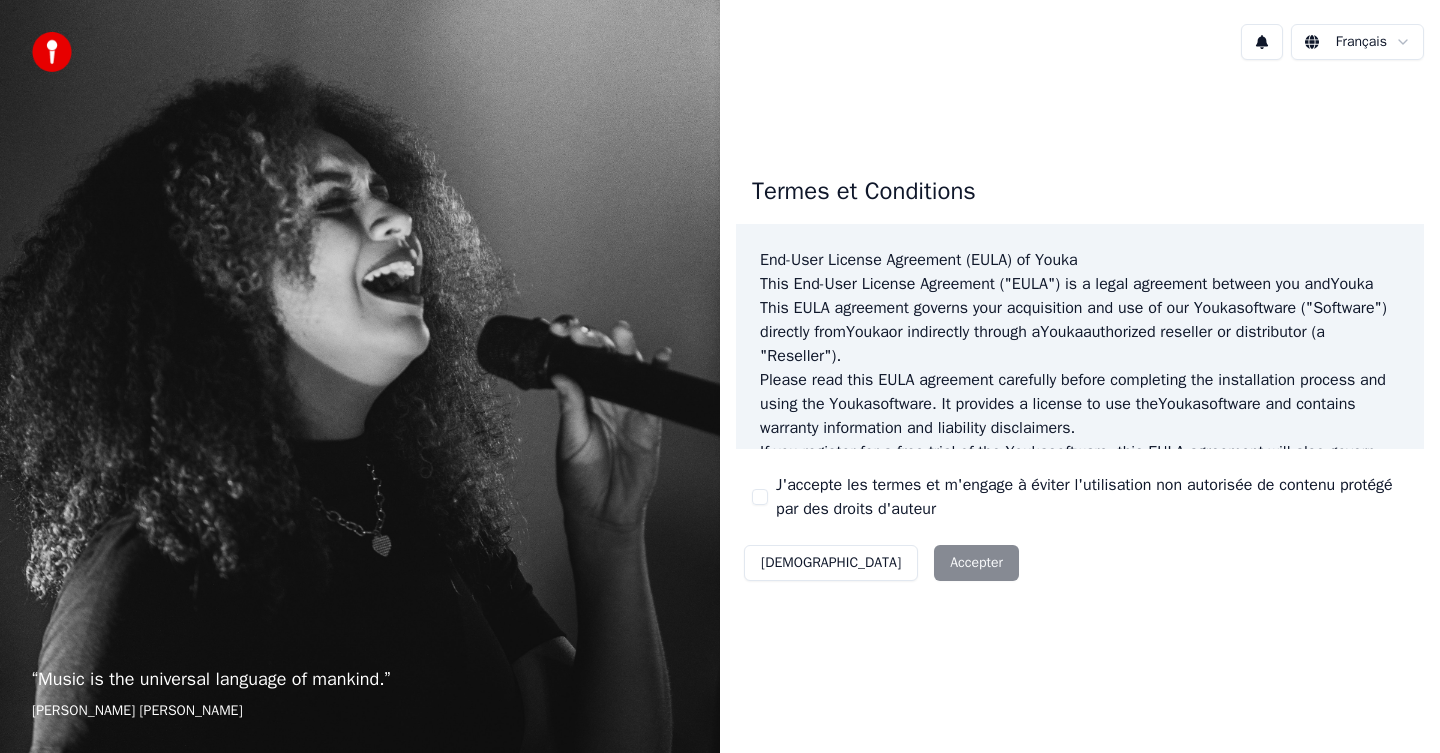 click on "Décliner Accepter" at bounding box center (881, 563) 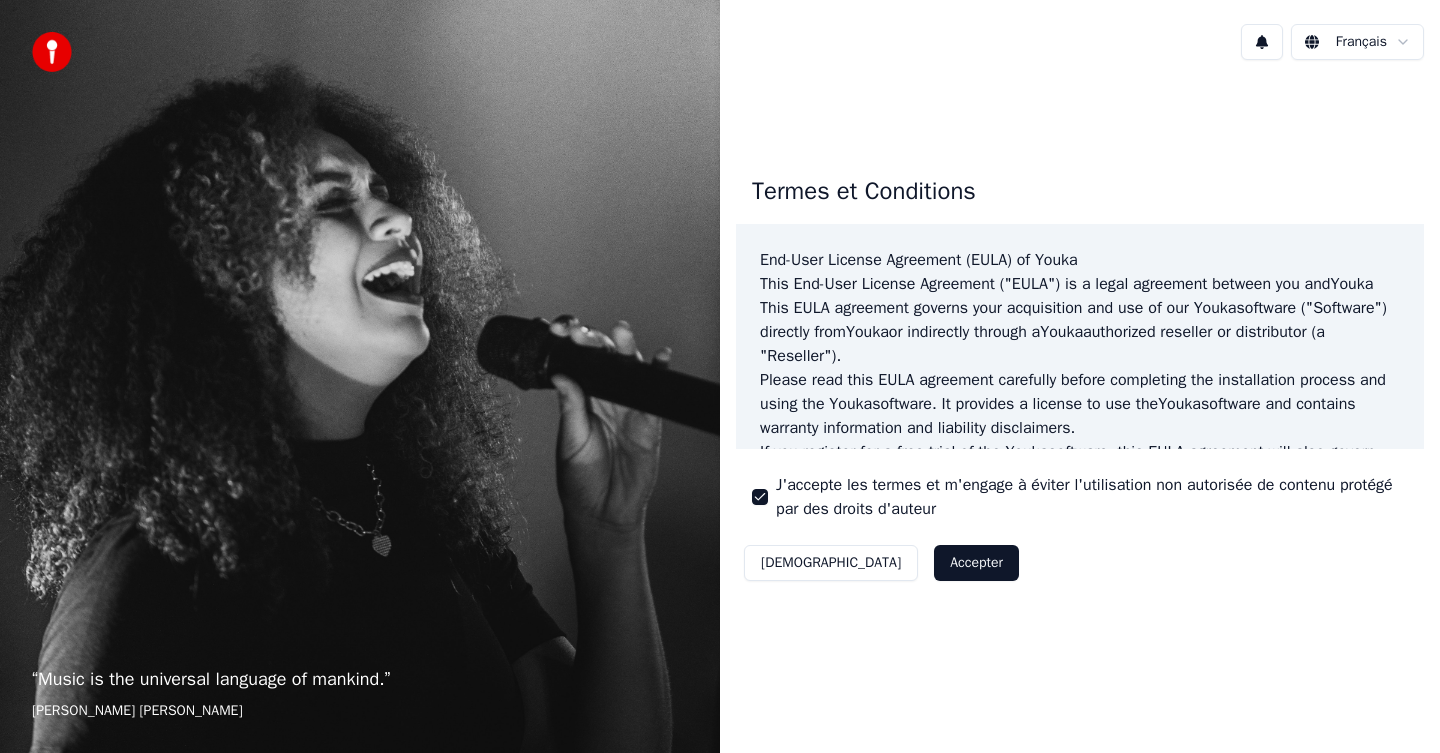 click on "Accepter" at bounding box center (976, 563) 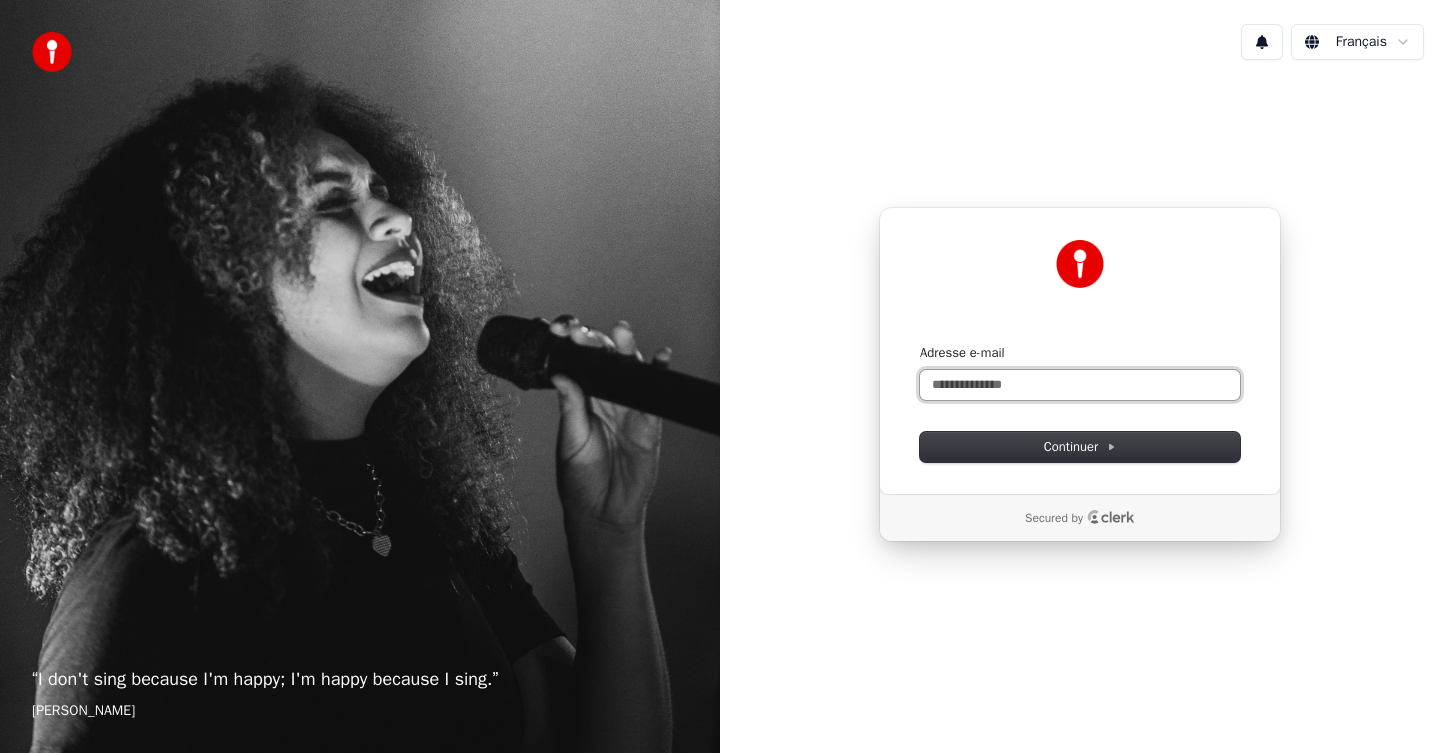 click on "Adresse e-mail" at bounding box center [1080, 385] 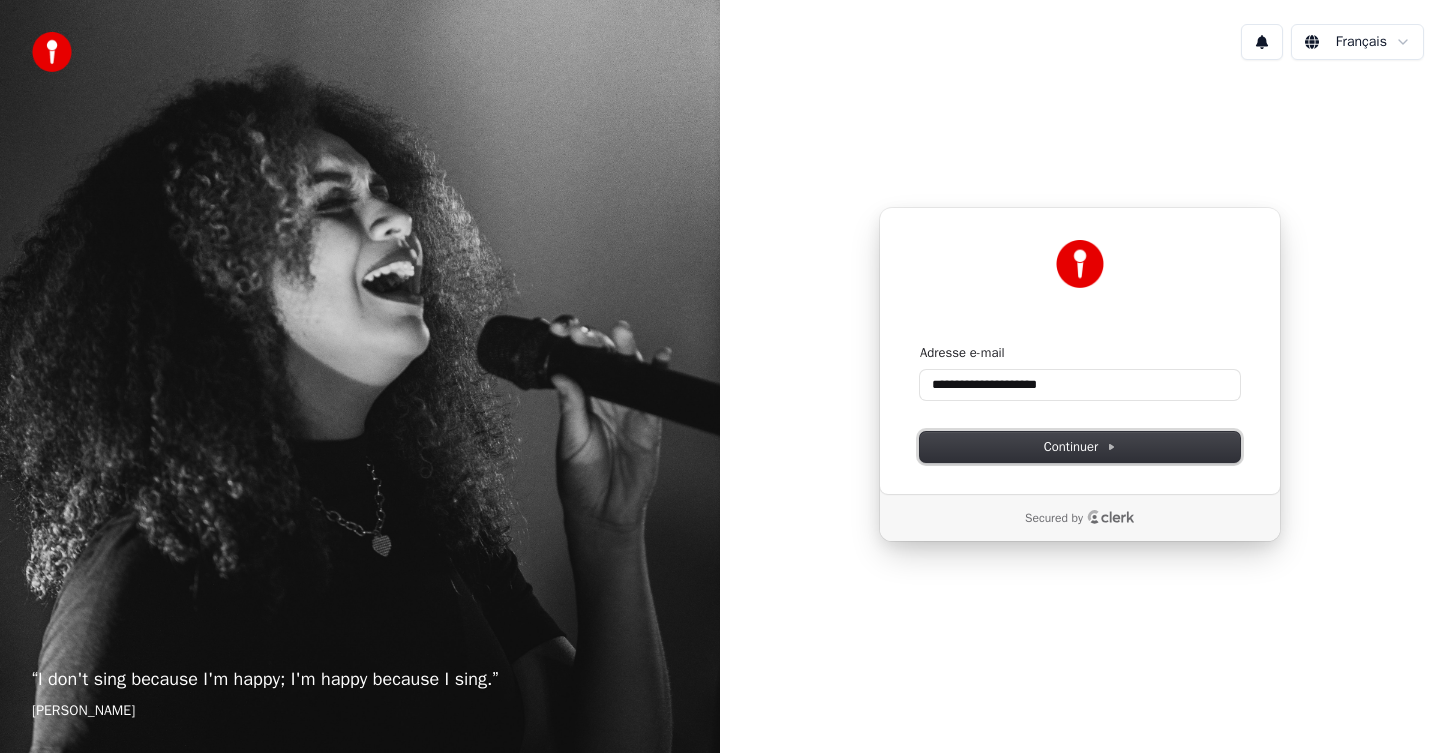 click on "Continuer" at bounding box center [1080, 447] 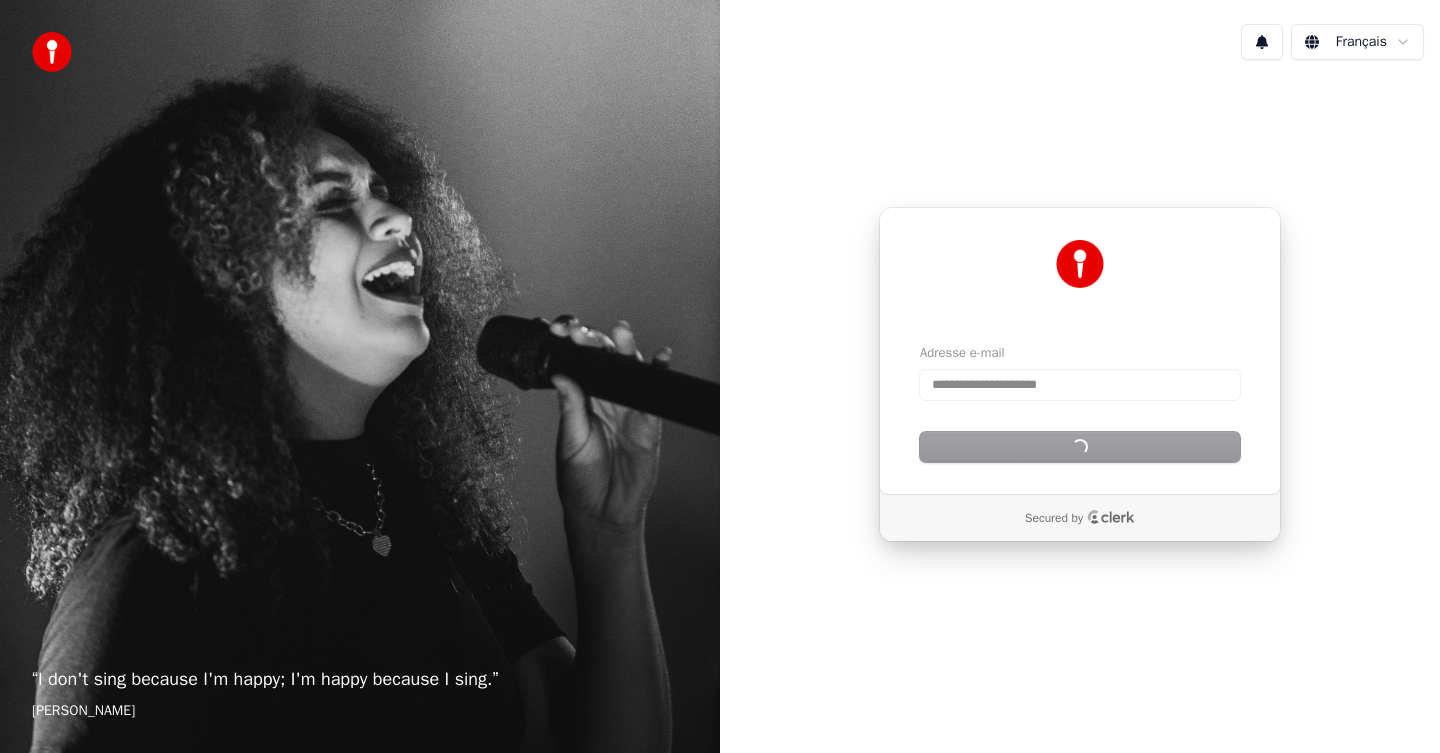 type on "**********" 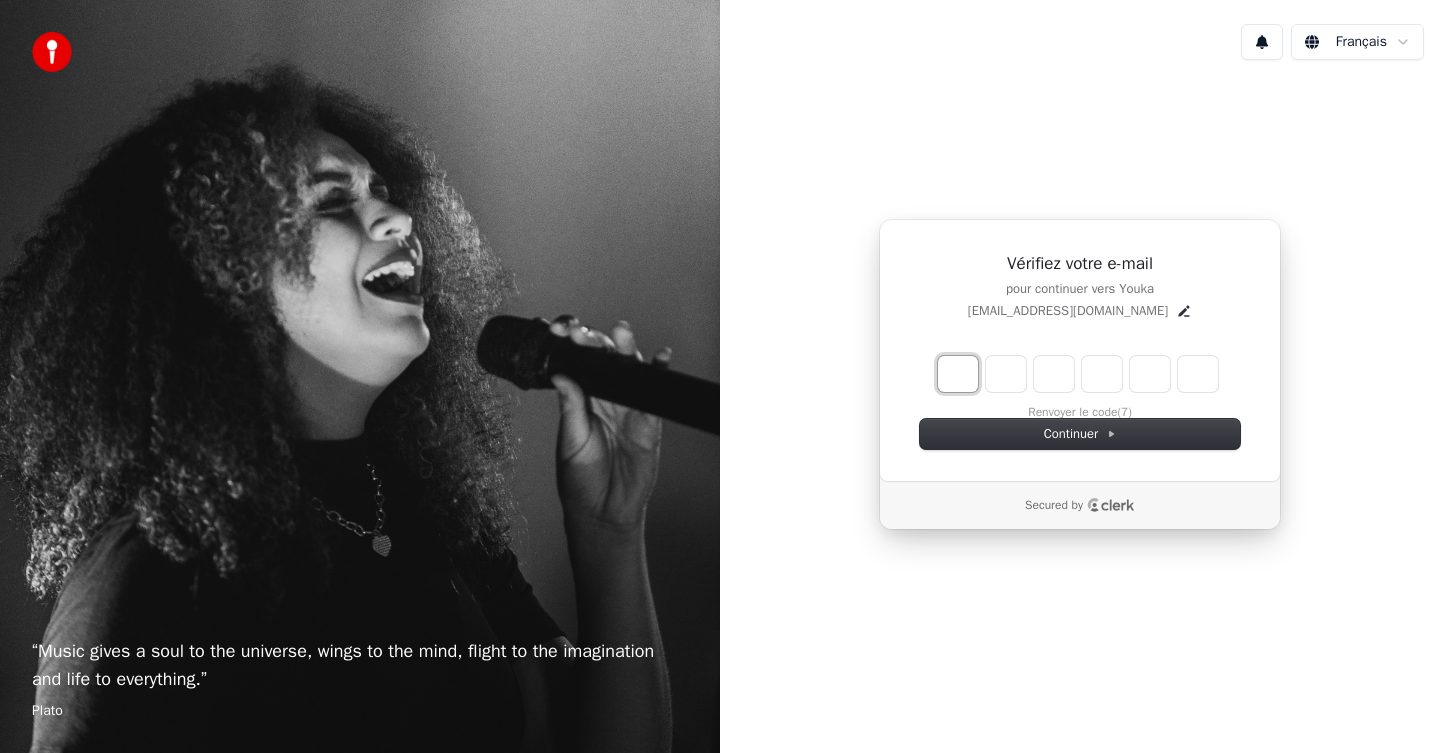 type on "*" 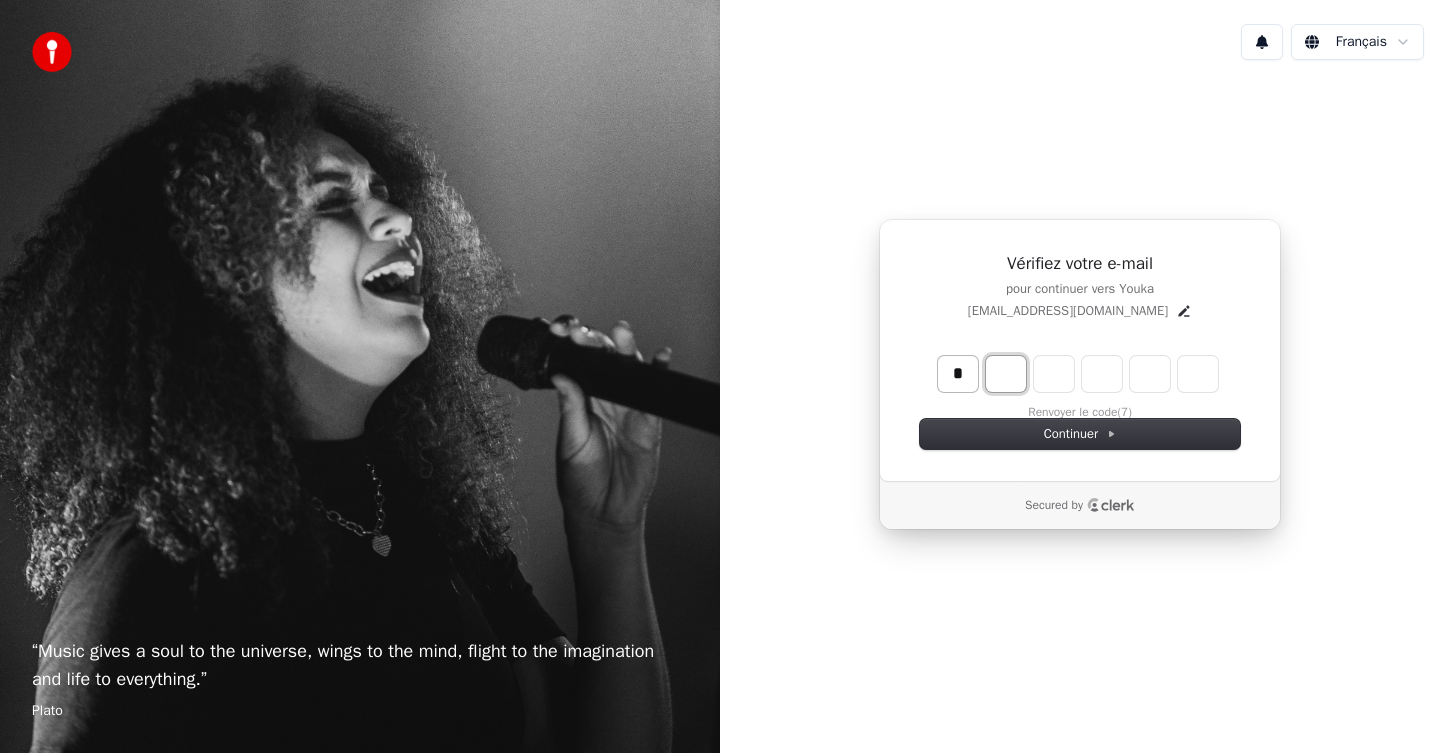 type on "*" 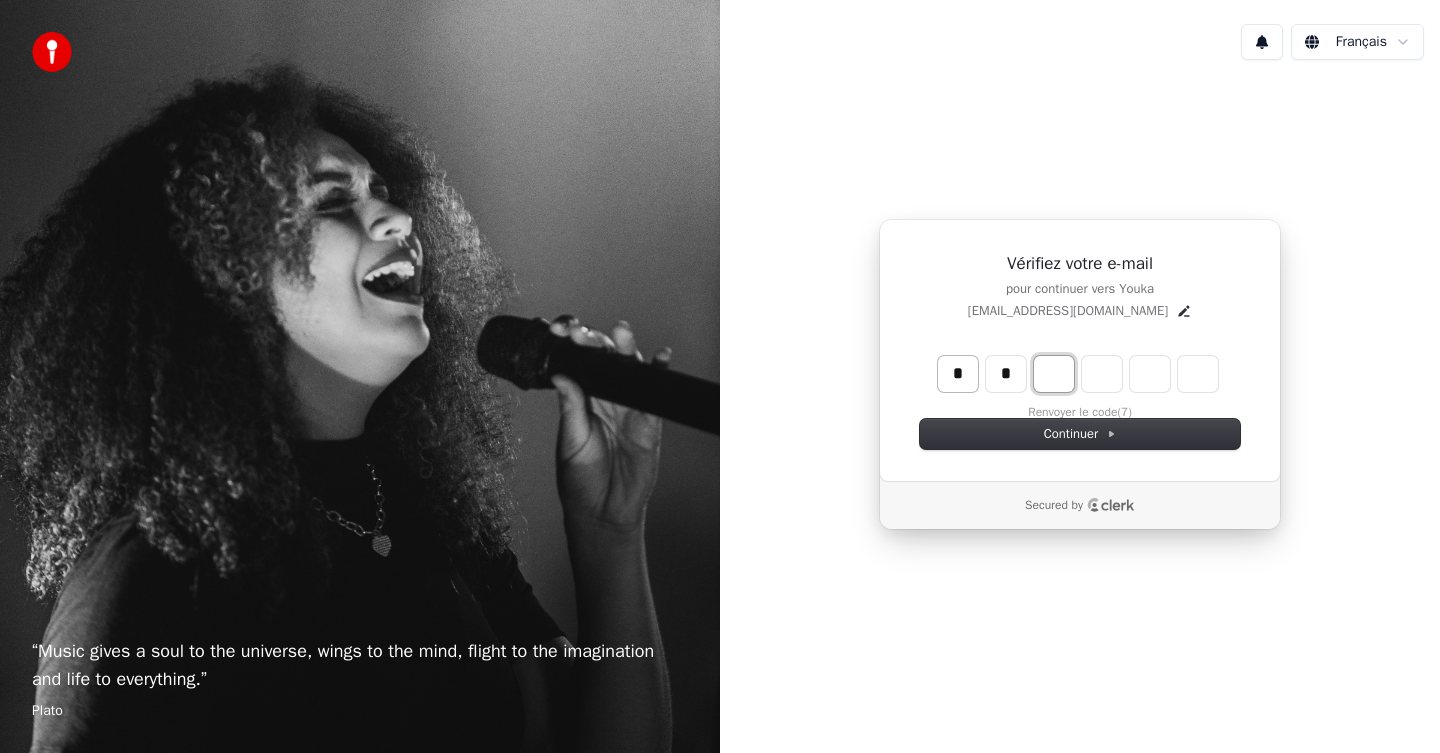 type on "**" 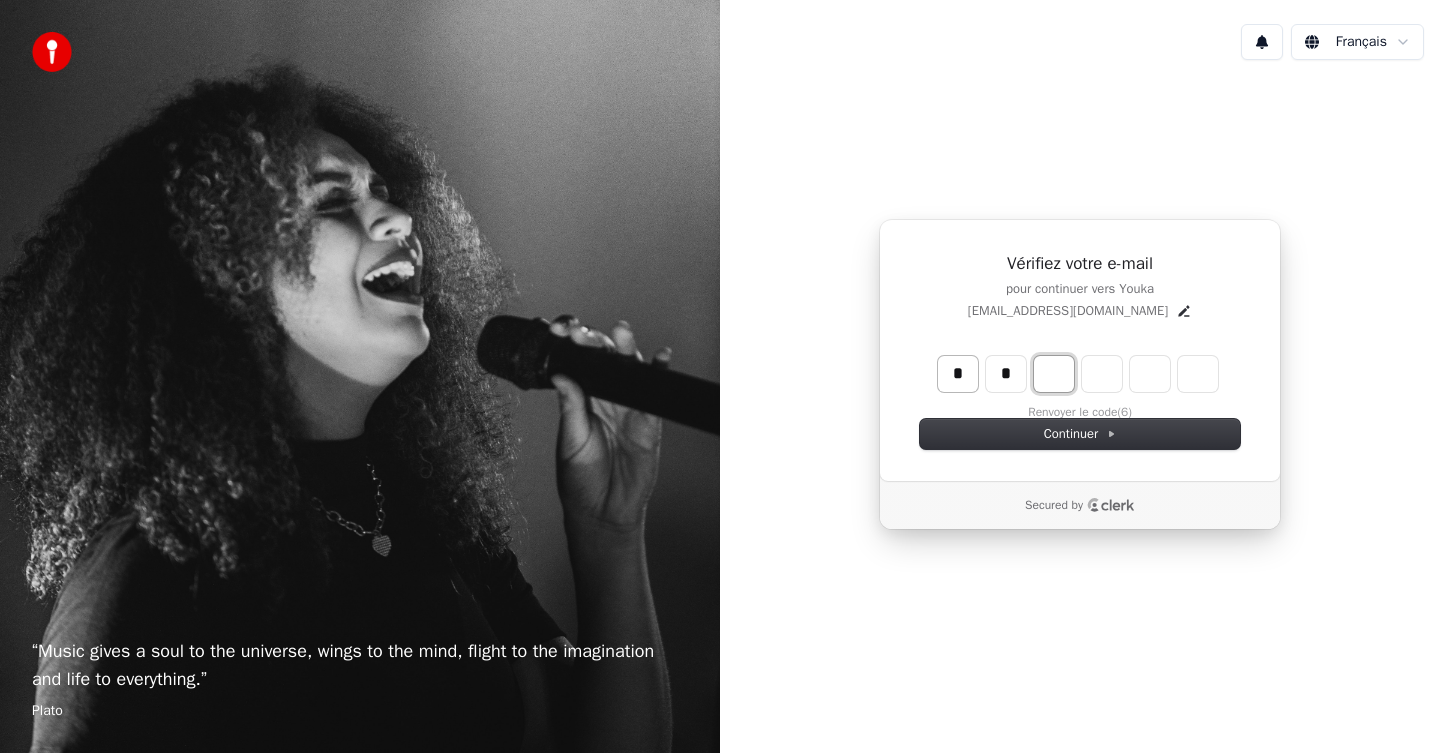 type on "*" 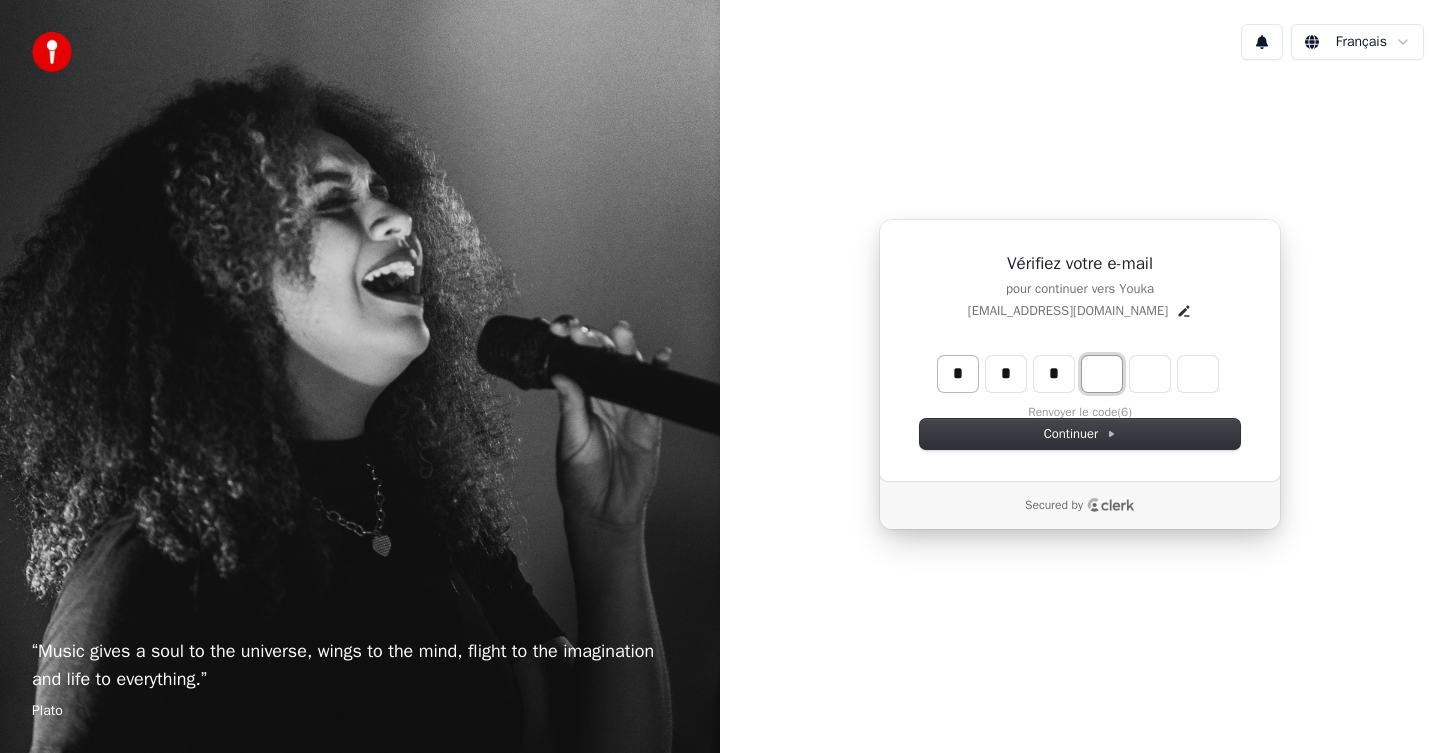 type on "***" 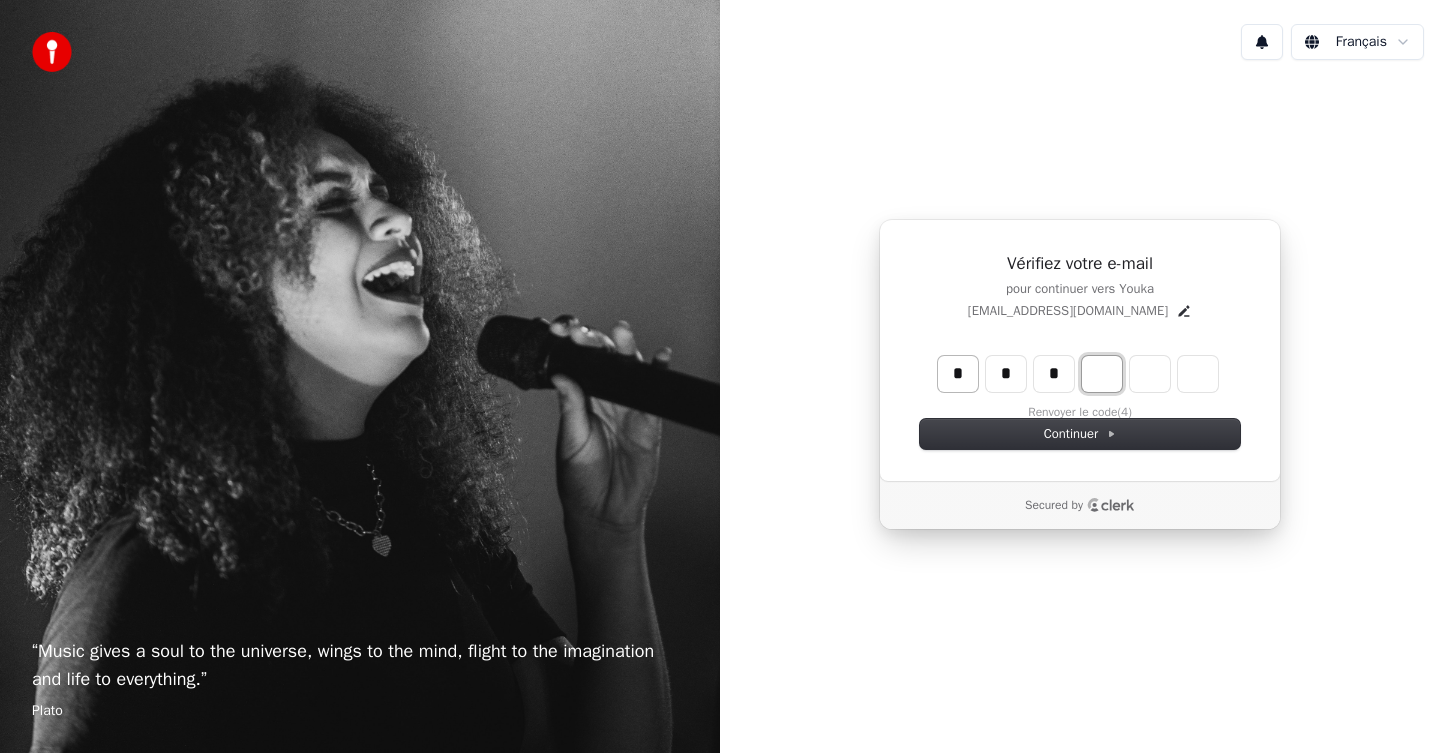 type on "*" 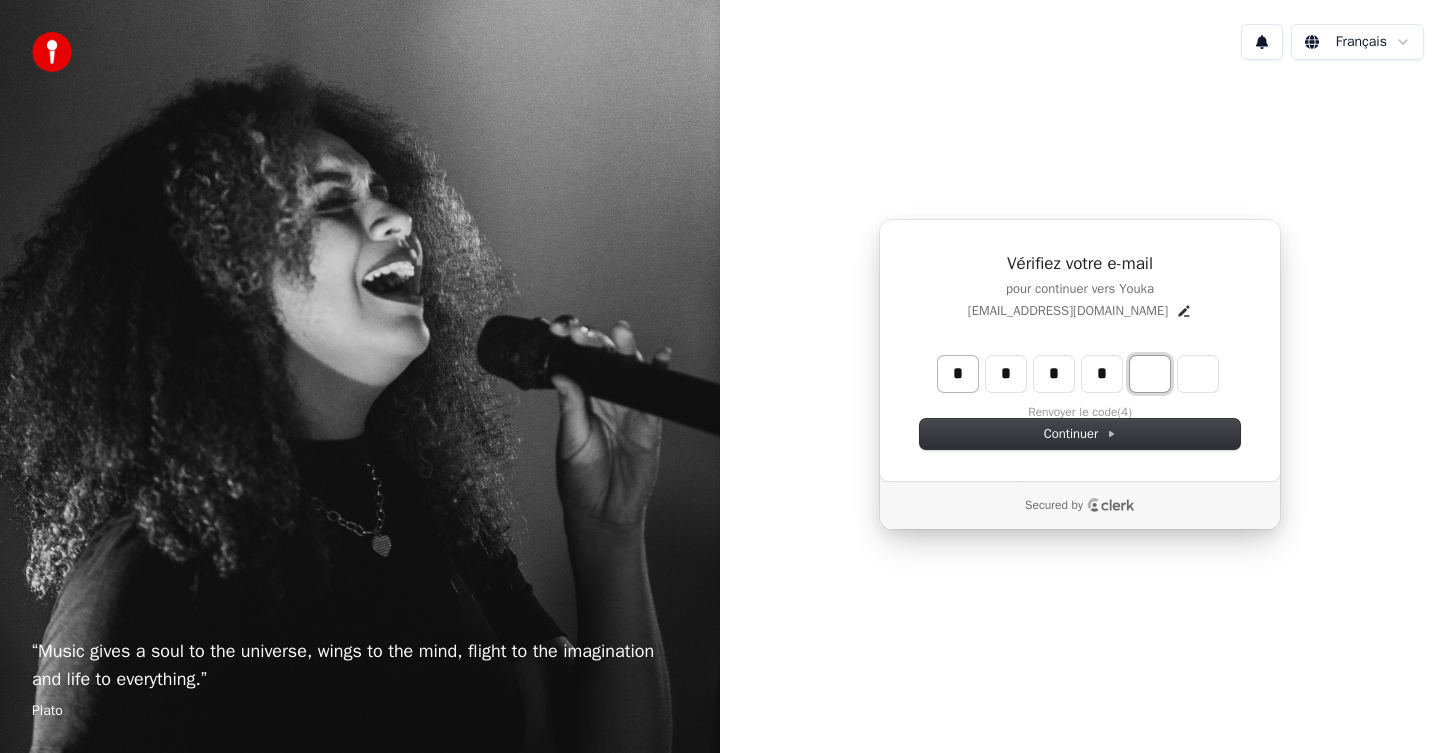 type on "****" 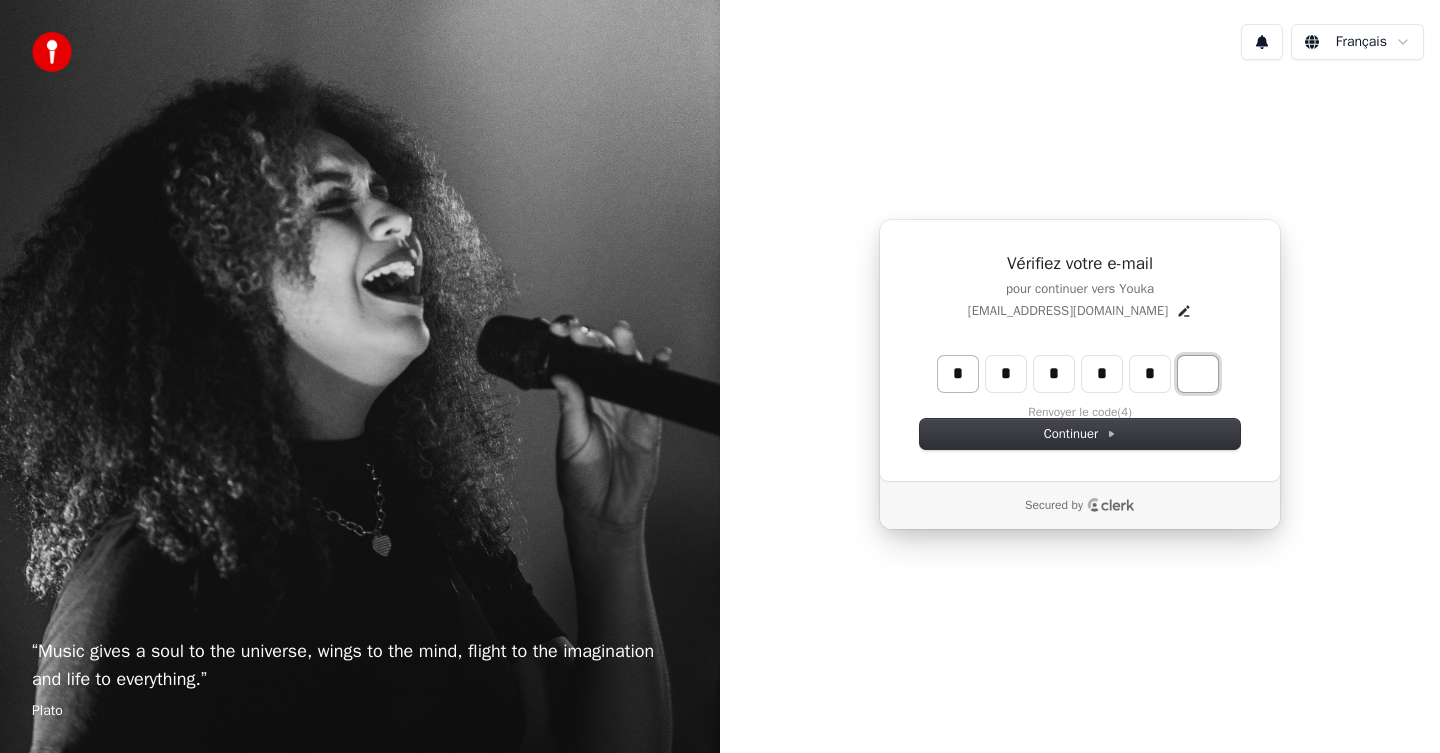 type on "*****" 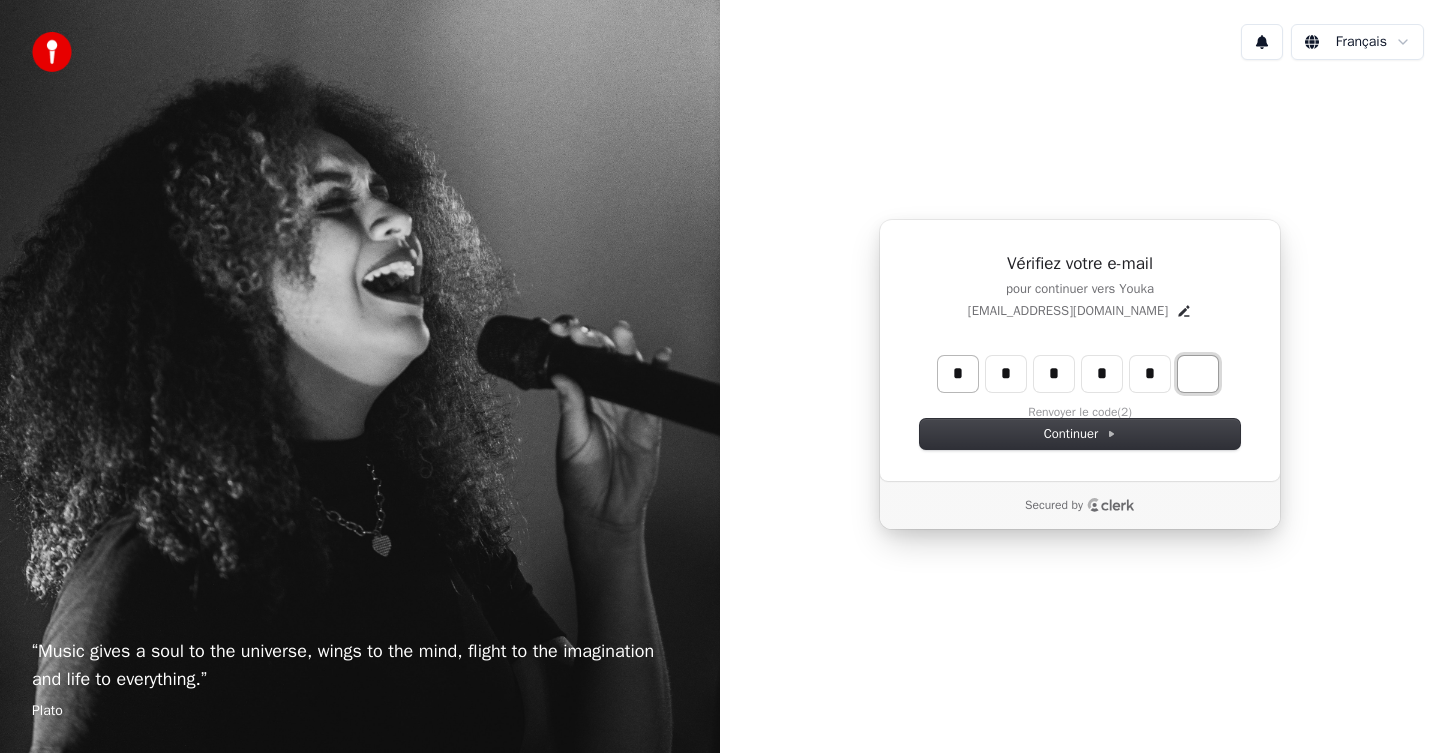 type on "*" 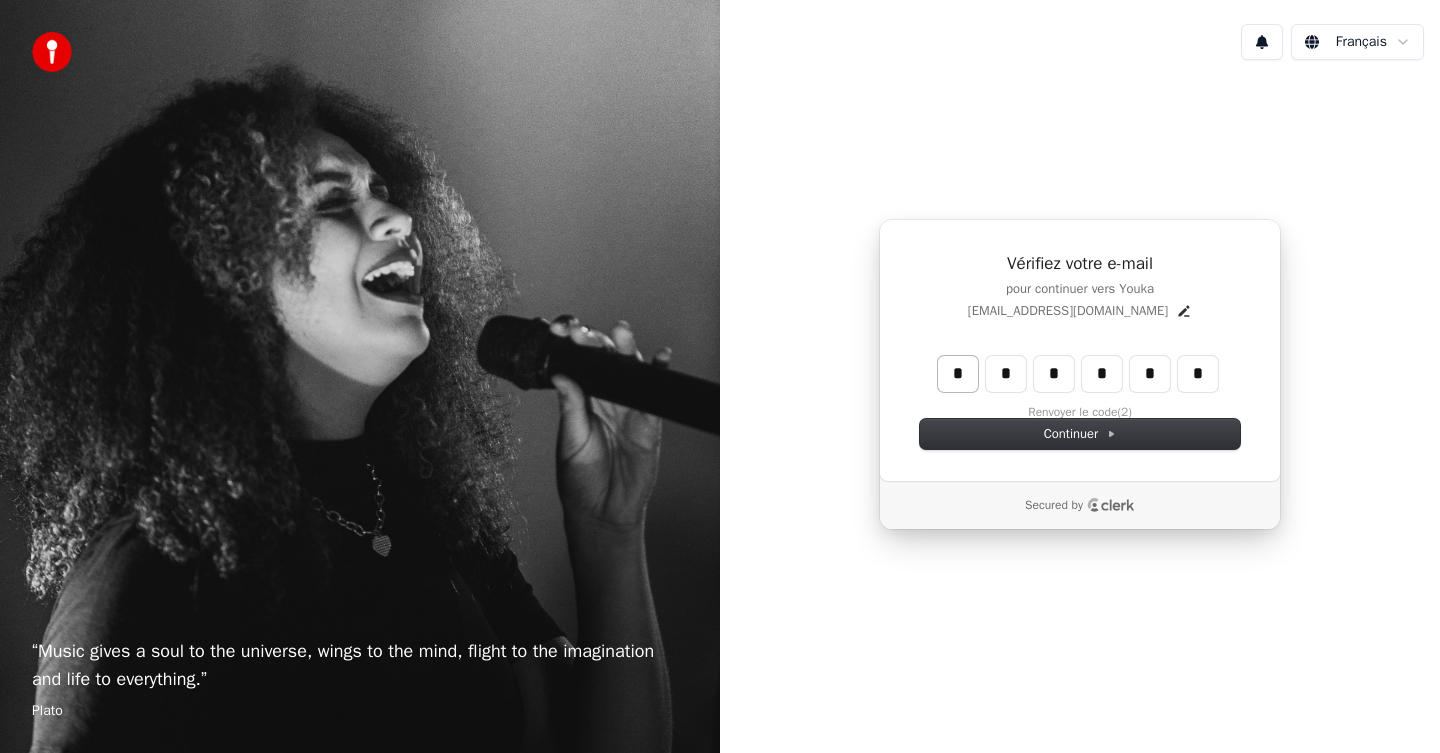 type on "******" 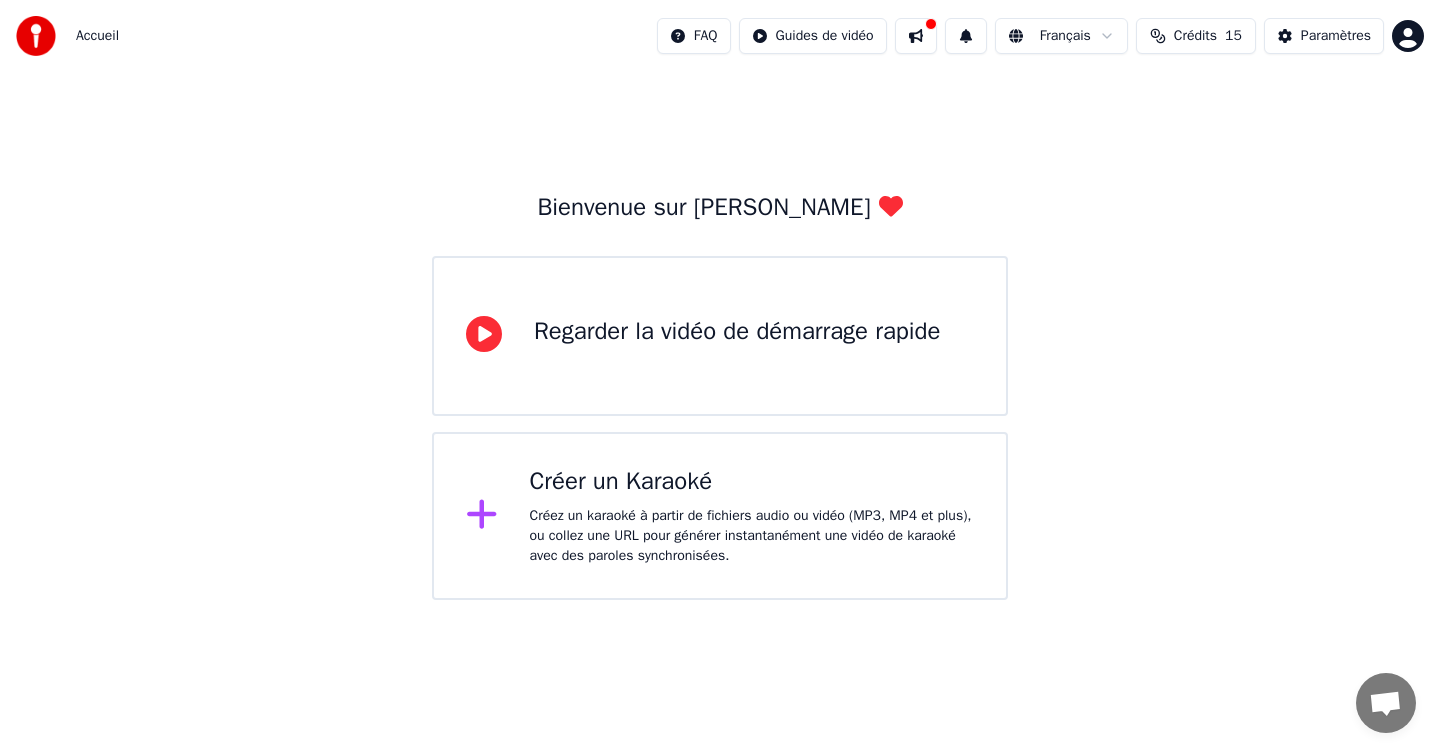 click on "Accueil FAQ Guides de vidéo Français Crédits 15 Paramètres Bienvenue sur Youka Regarder la vidéo de démarrage rapide Créer un Karaoké Créez un karaoké à partir de fichiers audio ou vidéo (MP3, MP4 et plus), ou collez une URL pour générer instantanément une vidéo de karaoké avec des paroles synchronisées." at bounding box center (720, 300) 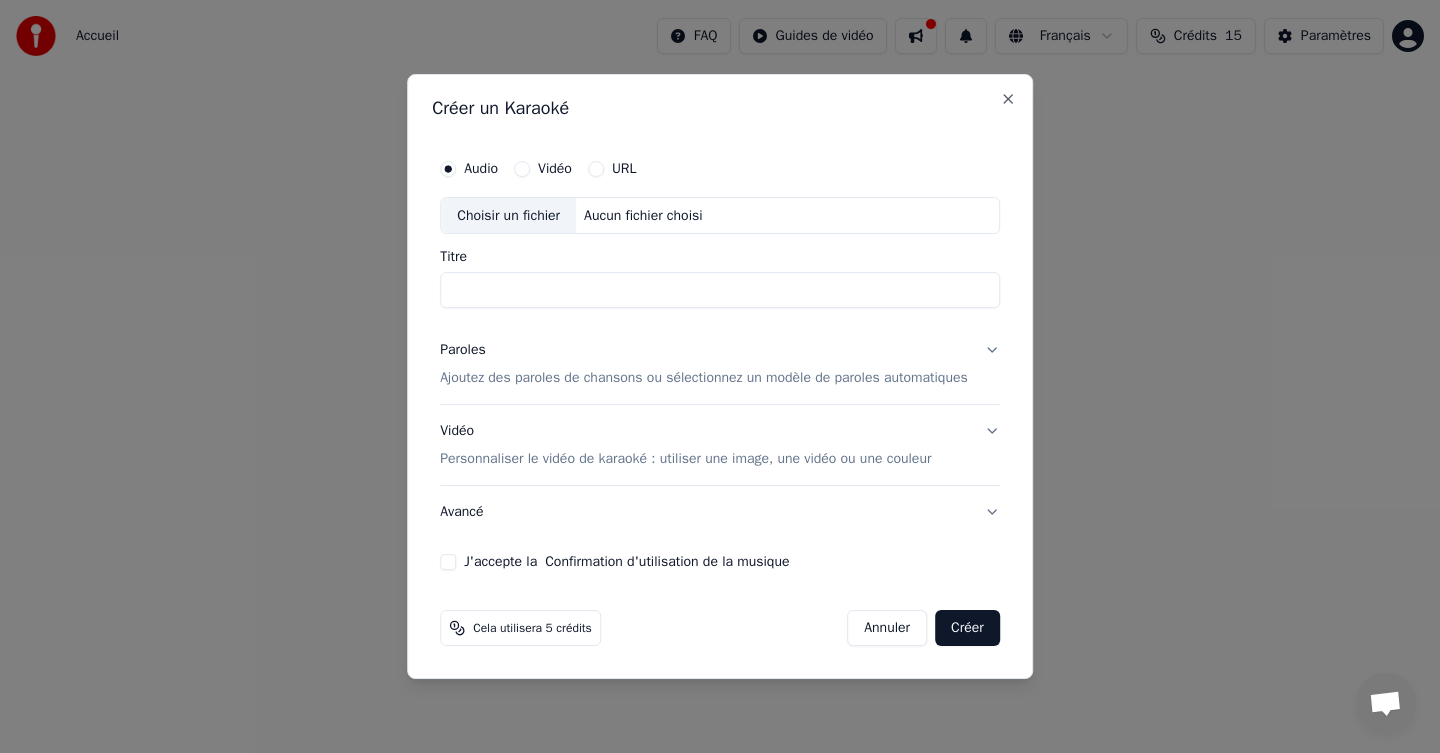 click on "Annuler" at bounding box center [887, 628] 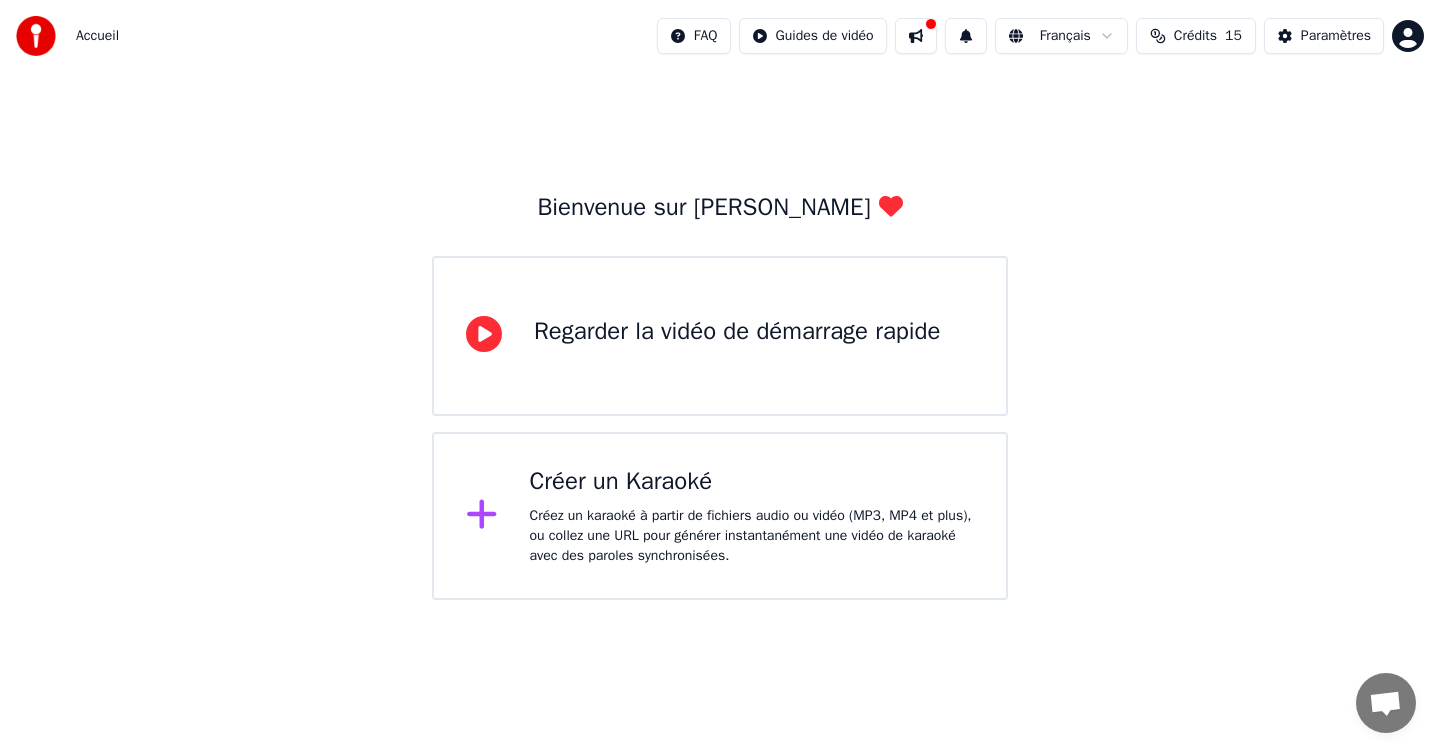 click on "Regarder la vidéo de démarrage rapide" at bounding box center [720, 336] 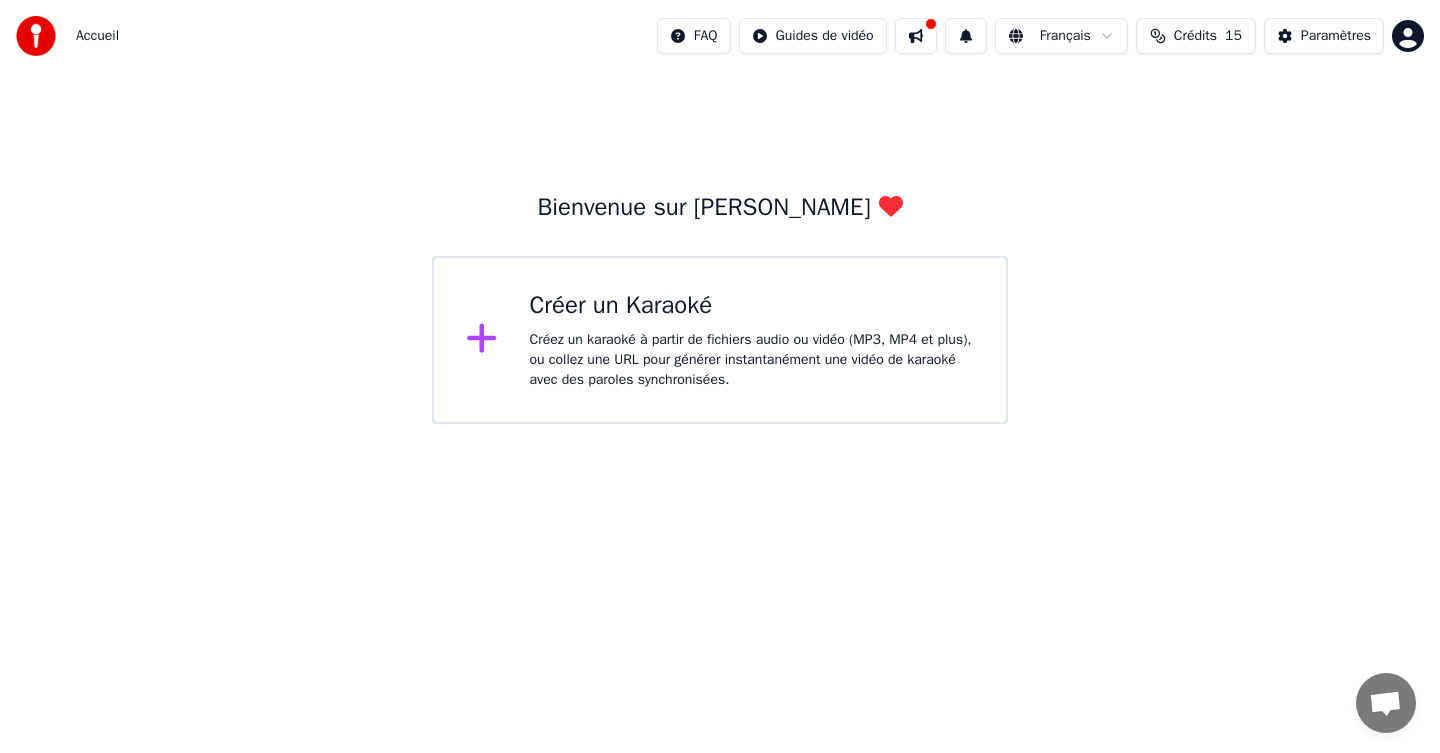 click on "Créez un karaoké à partir de fichiers audio ou vidéo (MP3, MP4 et plus), ou collez une URL pour générer instantanément une vidéo de karaoké avec des paroles synchronisées." at bounding box center (752, 360) 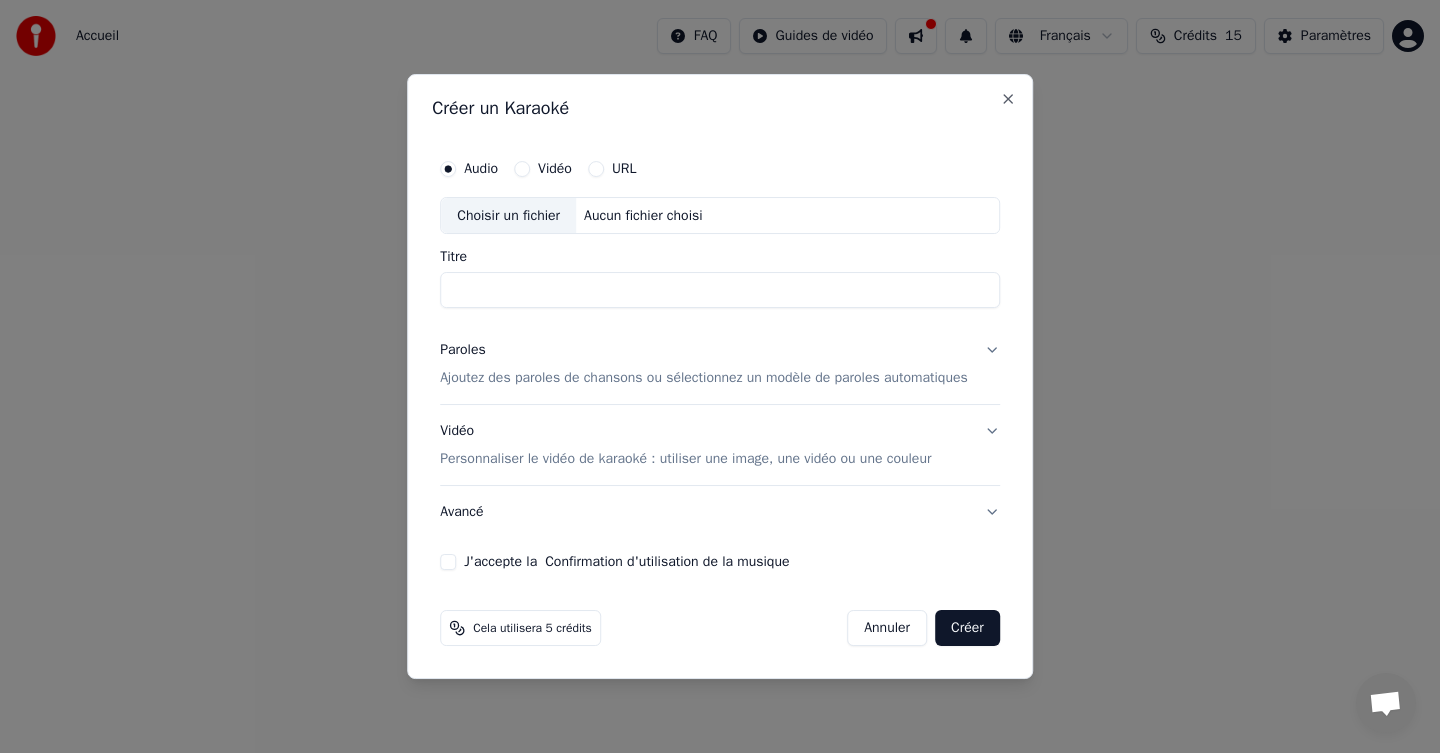 click on "Aucun fichier choisi" at bounding box center [643, 216] 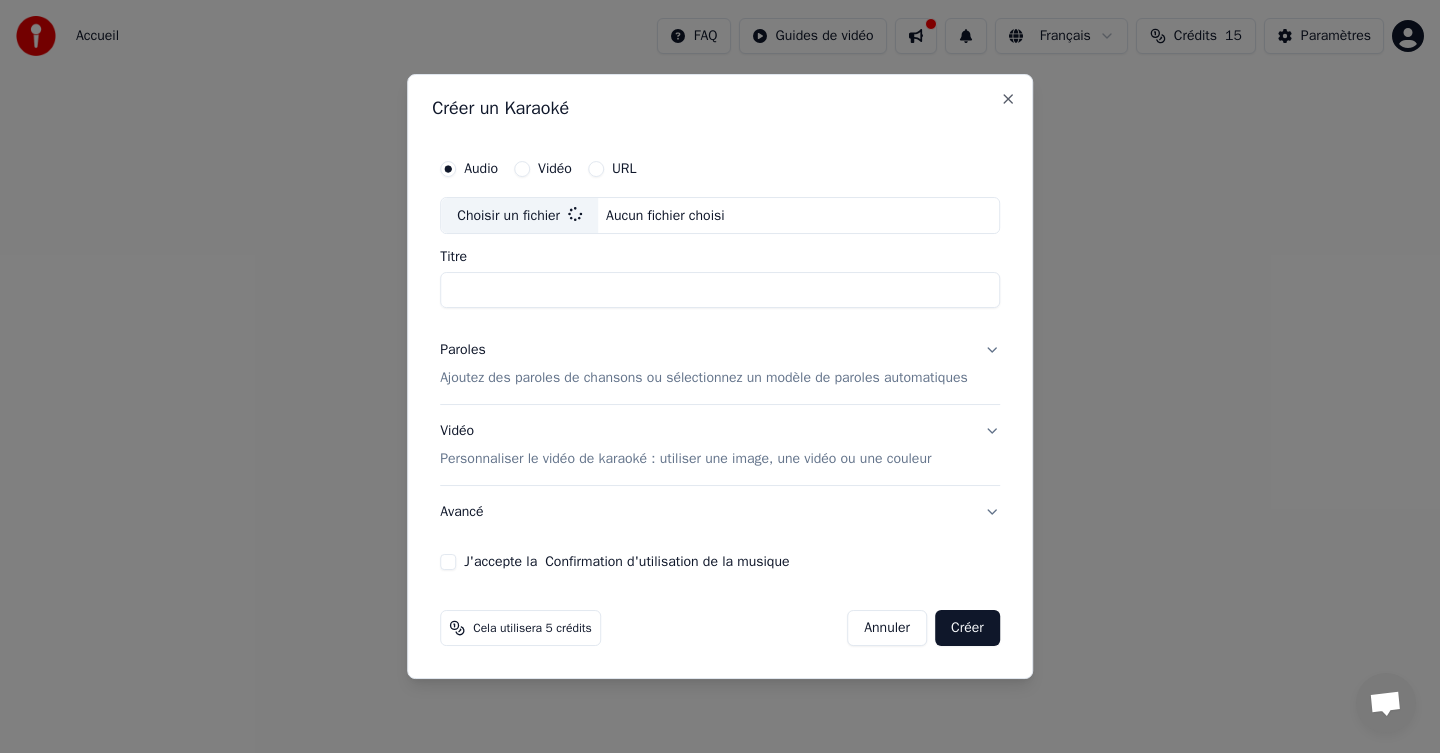 click on "Vidéo" at bounding box center (522, 169) 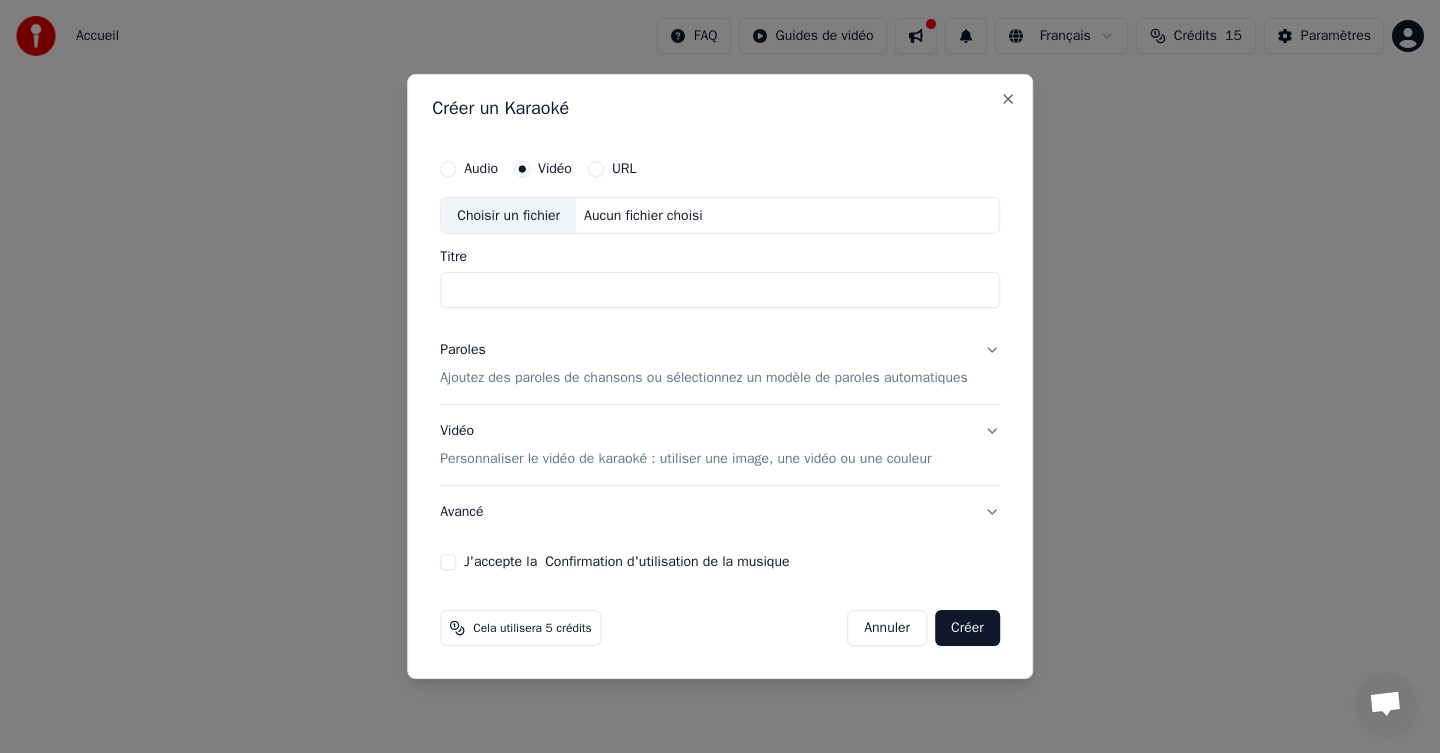 click on "Audio" at bounding box center (448, 169) 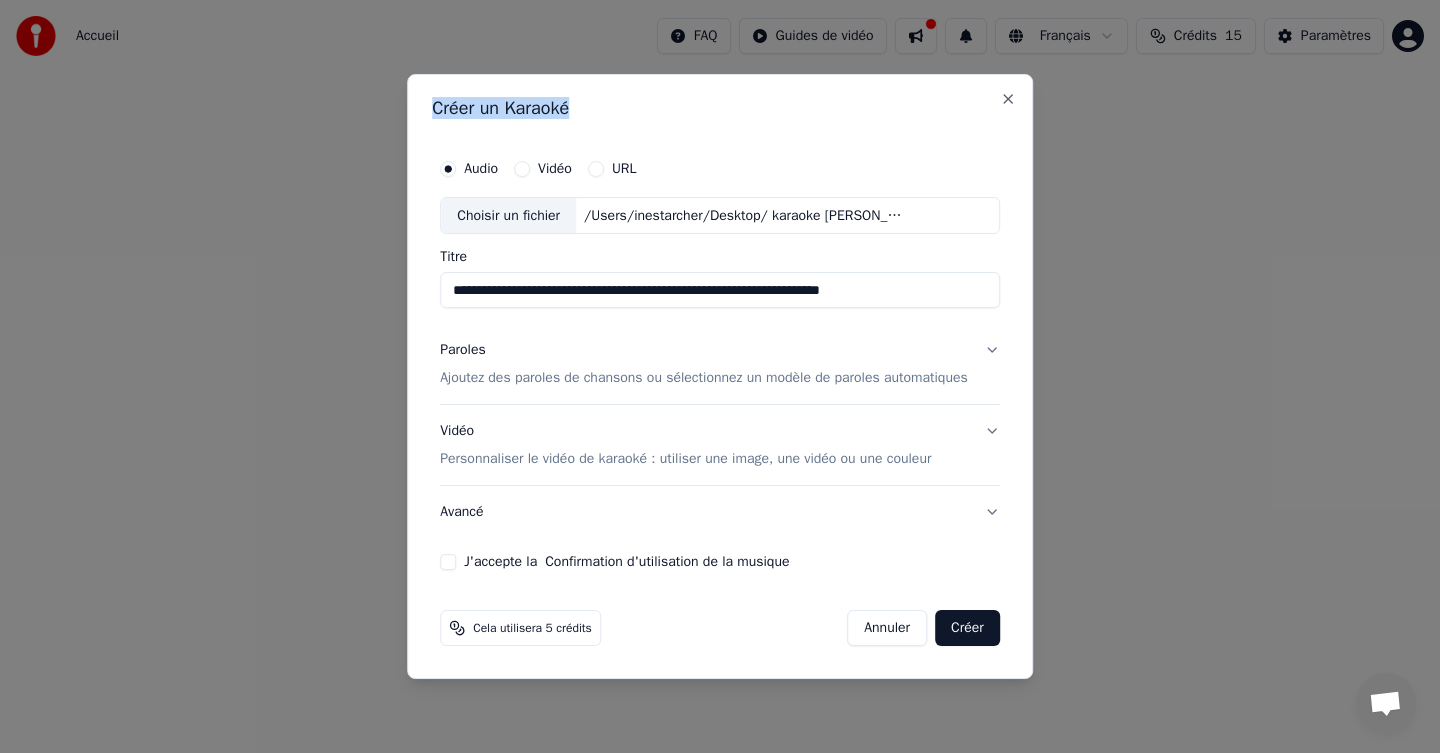 drag, startPoint x: 638, startPoint y: 111, endPoint x: 675, endPoint y: -81, distance: 195.53261 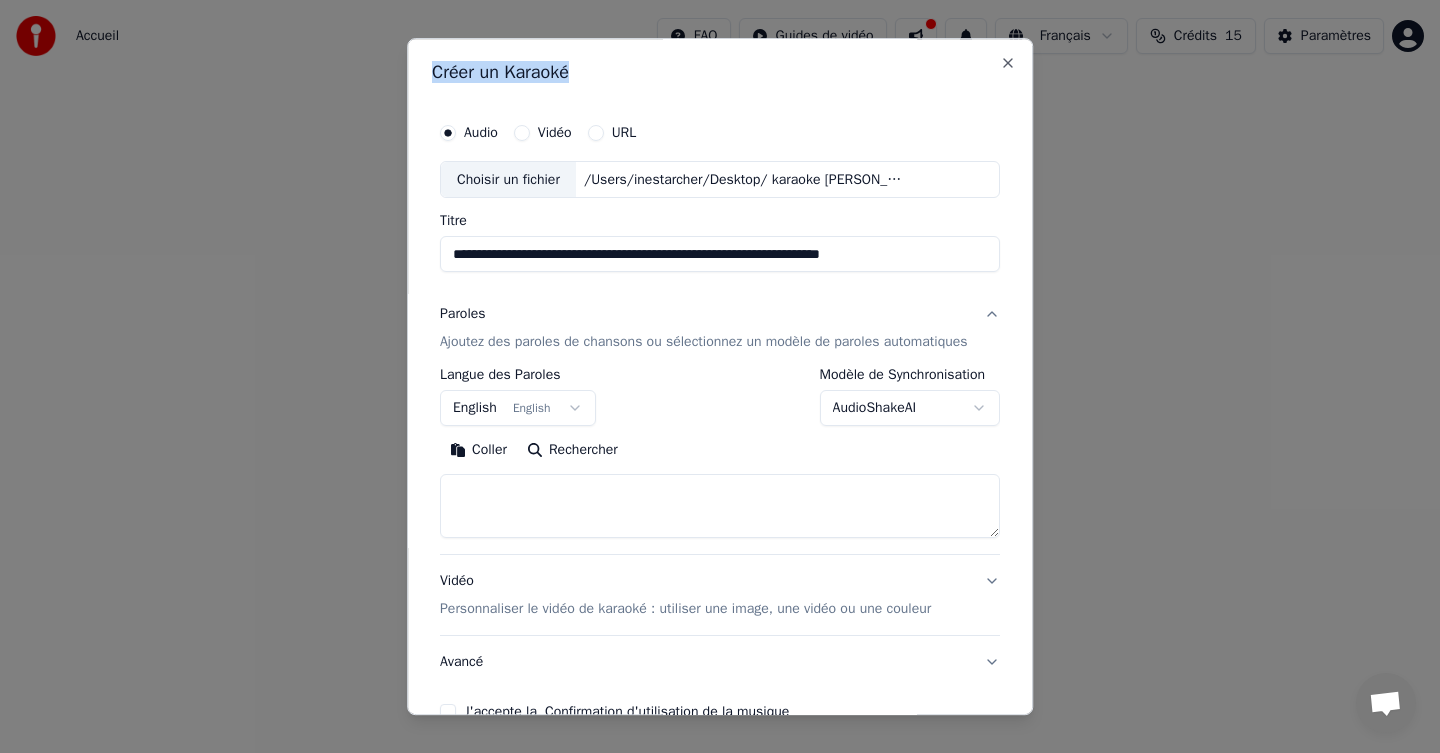 scroll, scrollTop: 114, scrollLeft: 0, axis: vertical 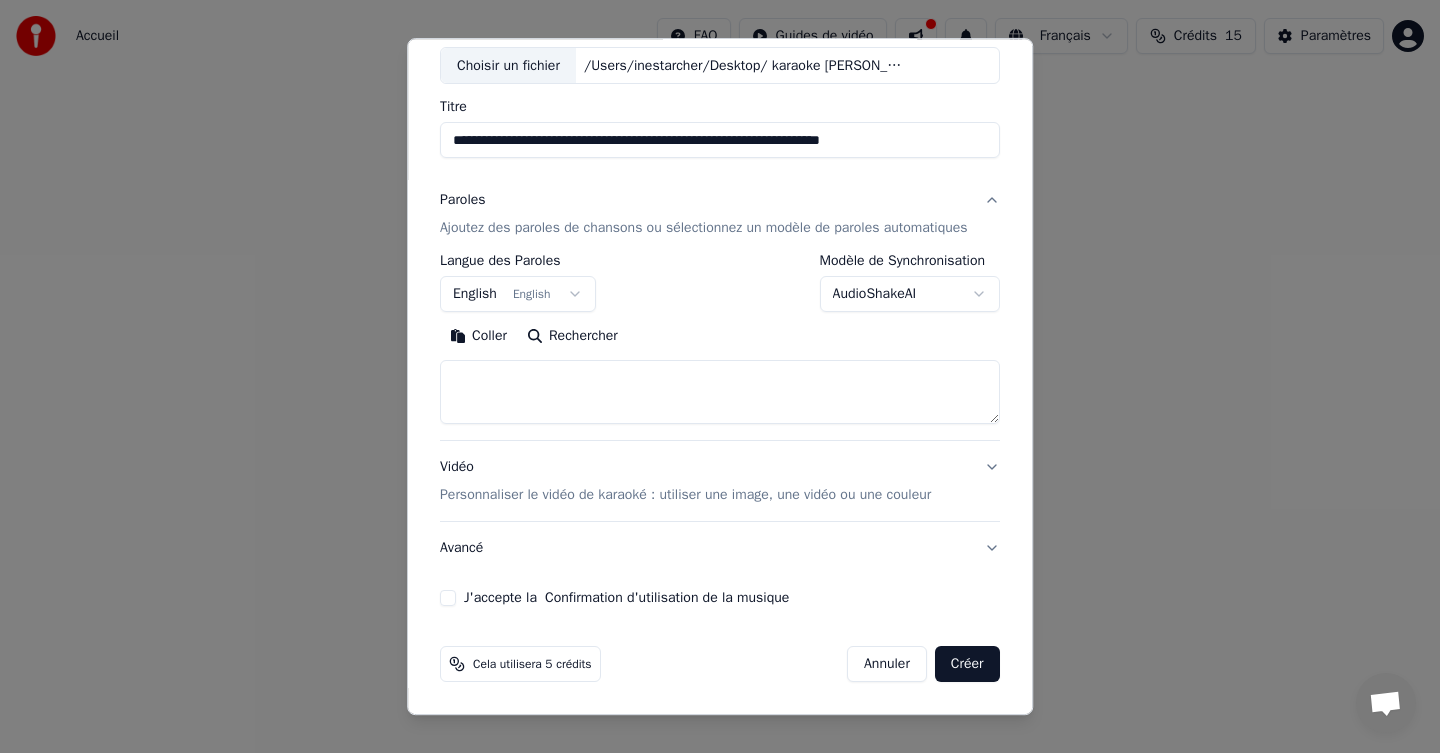 click at bounding box center (720, 393) 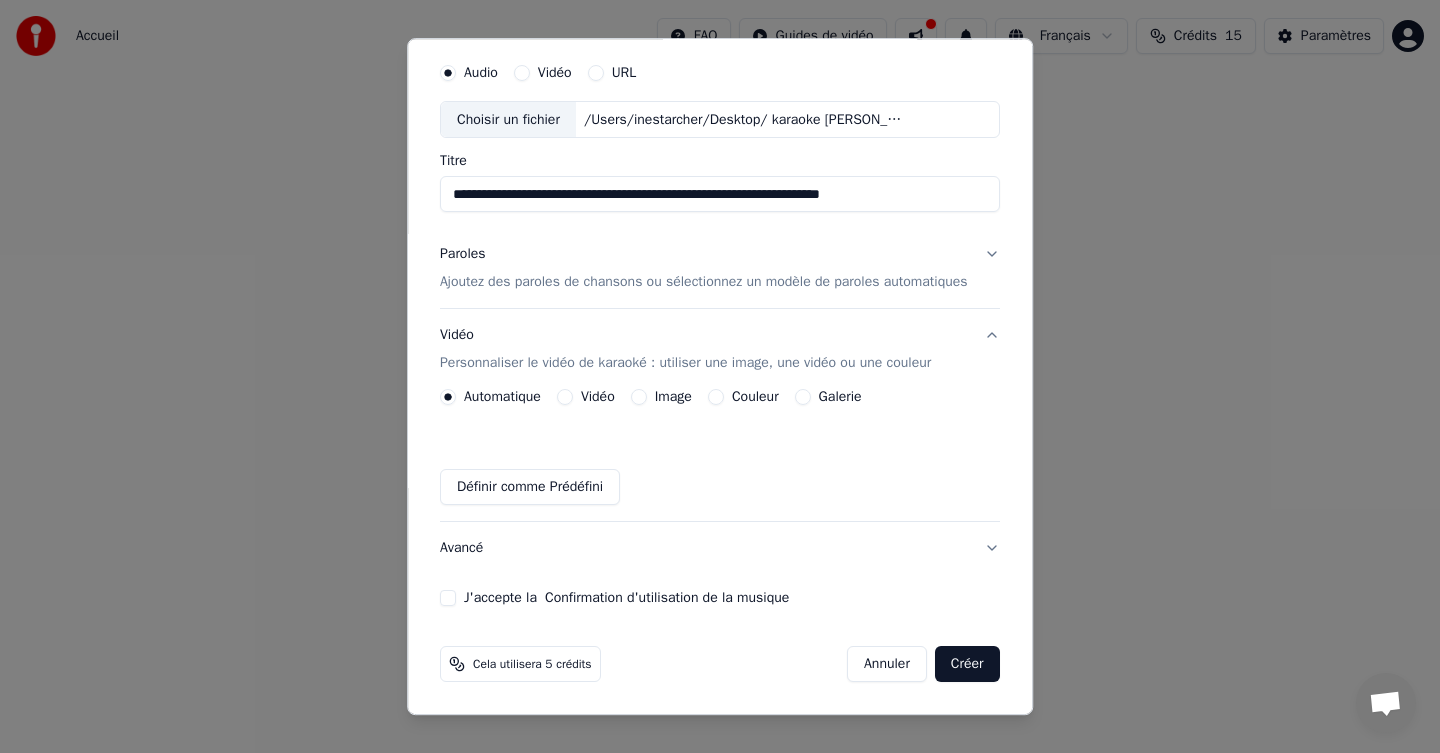 scroll, scrollTop: 60, scrollLeft: 0, axis: vertical 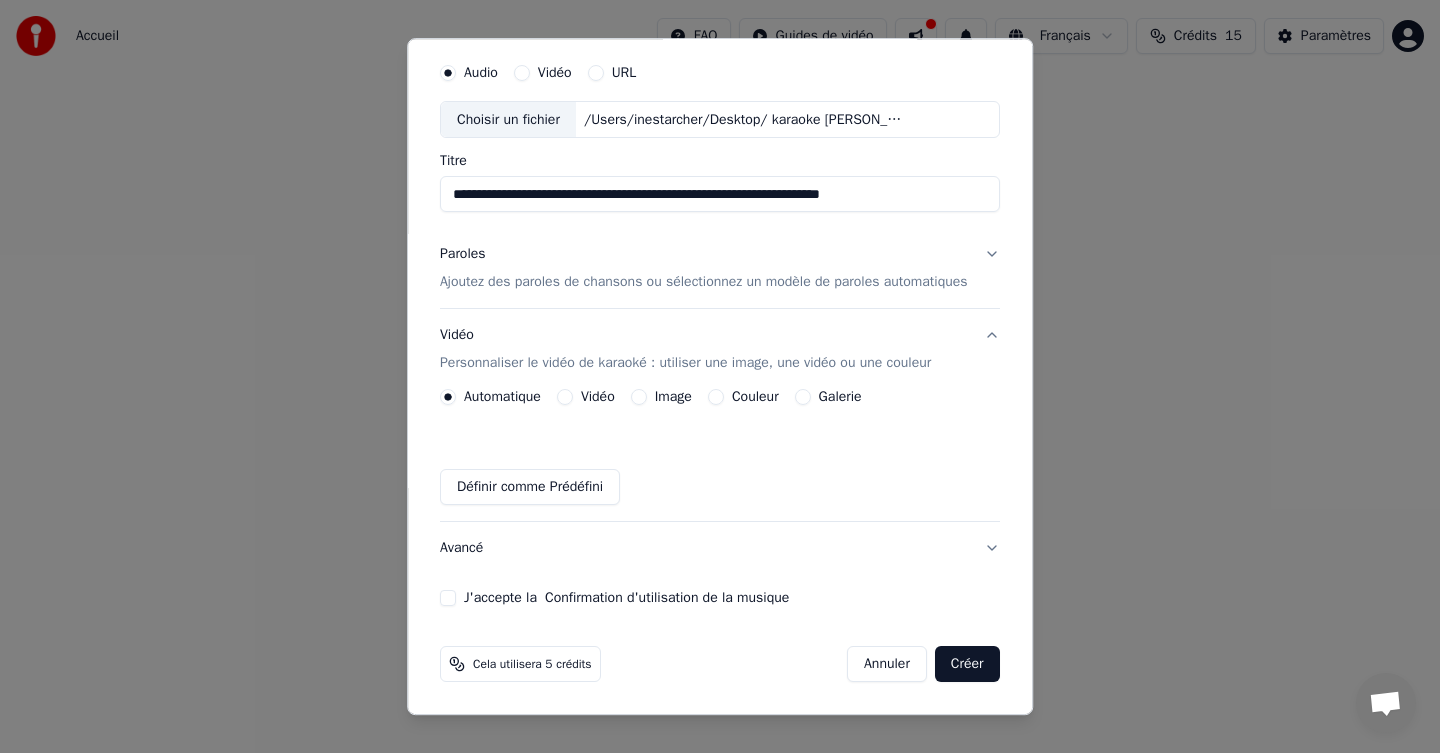 click on "Couleur" at bounding box center [716, 398] 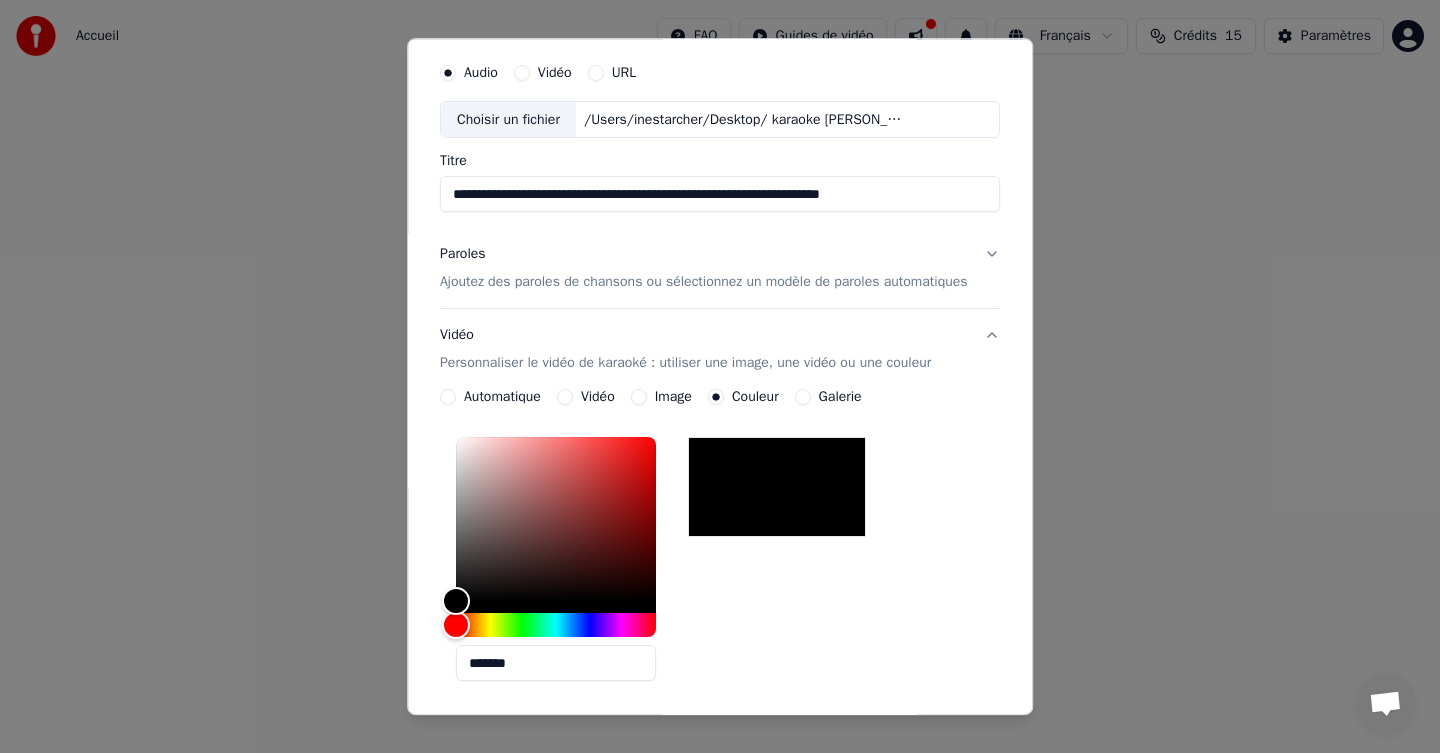 scroll, scrollTop: 167, scrollLeft: 0, axis: vertical 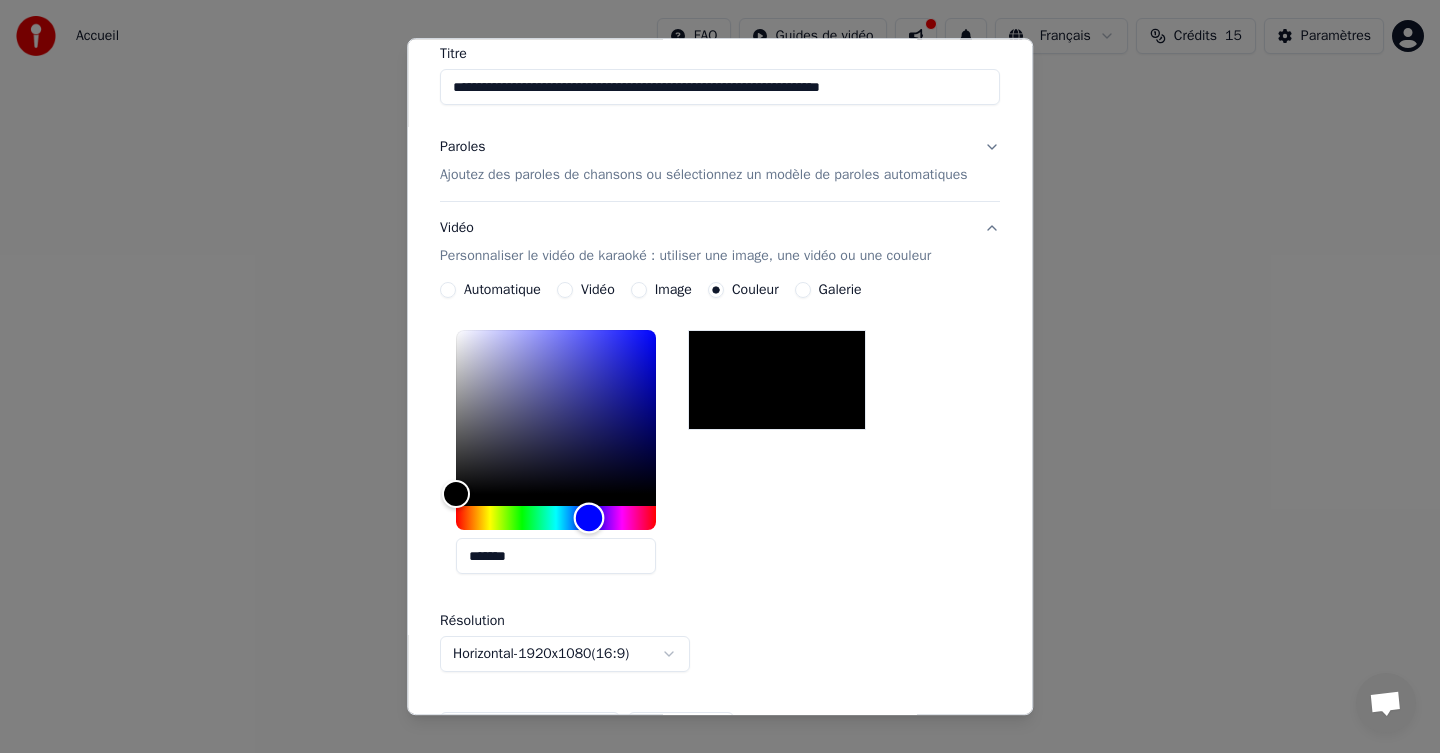 drag, startPoint x: 446, startPoint y: 518, endPoint x: 575, endPoint y: 523, distance: 129.09686 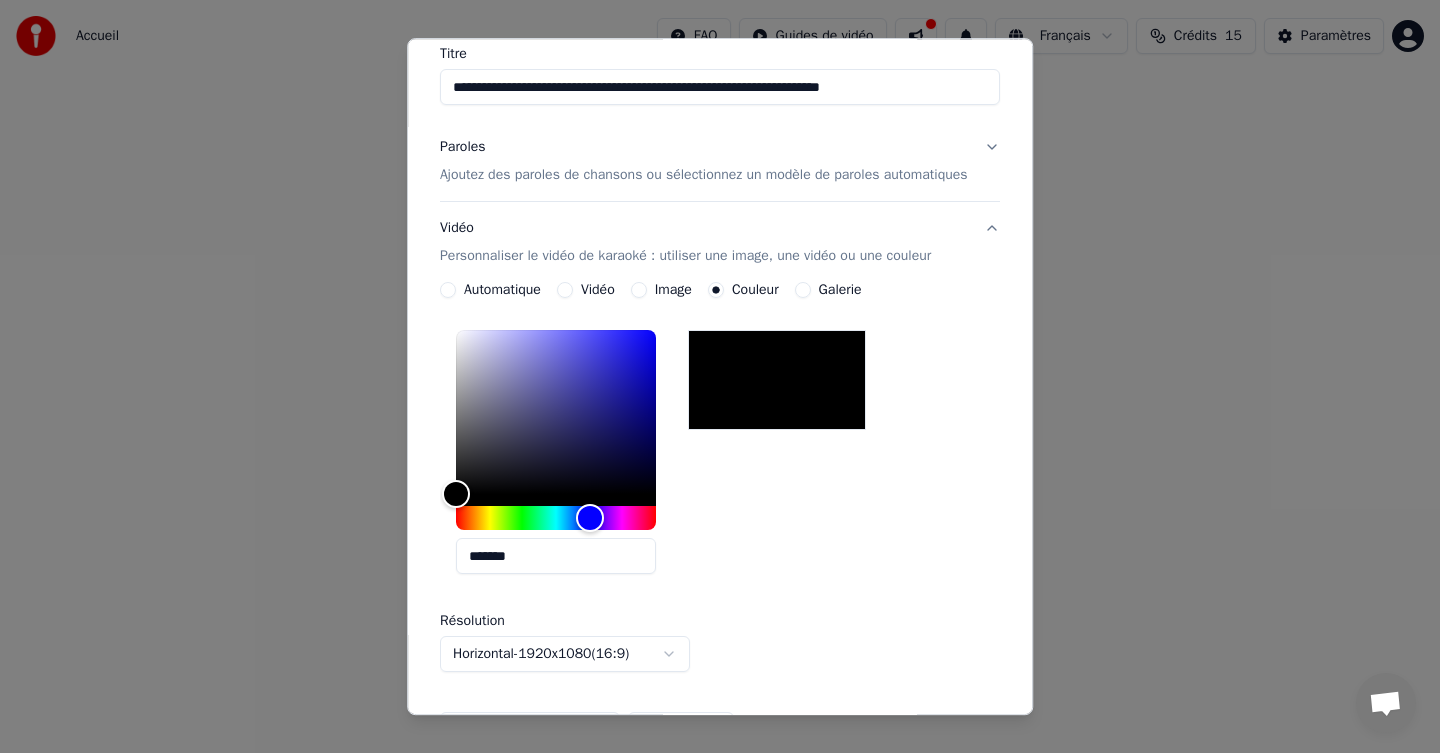 click on "Image" at bounding box center [639, 291] 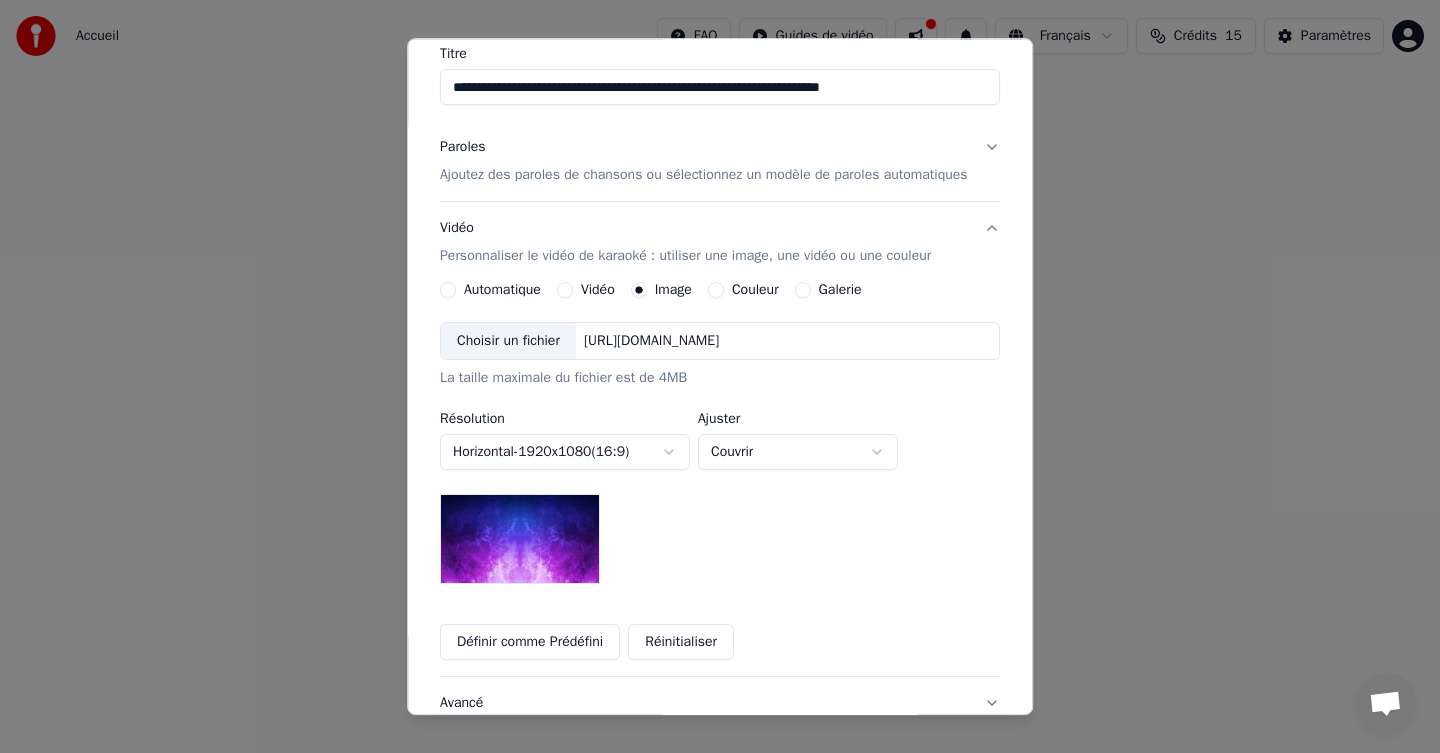 click 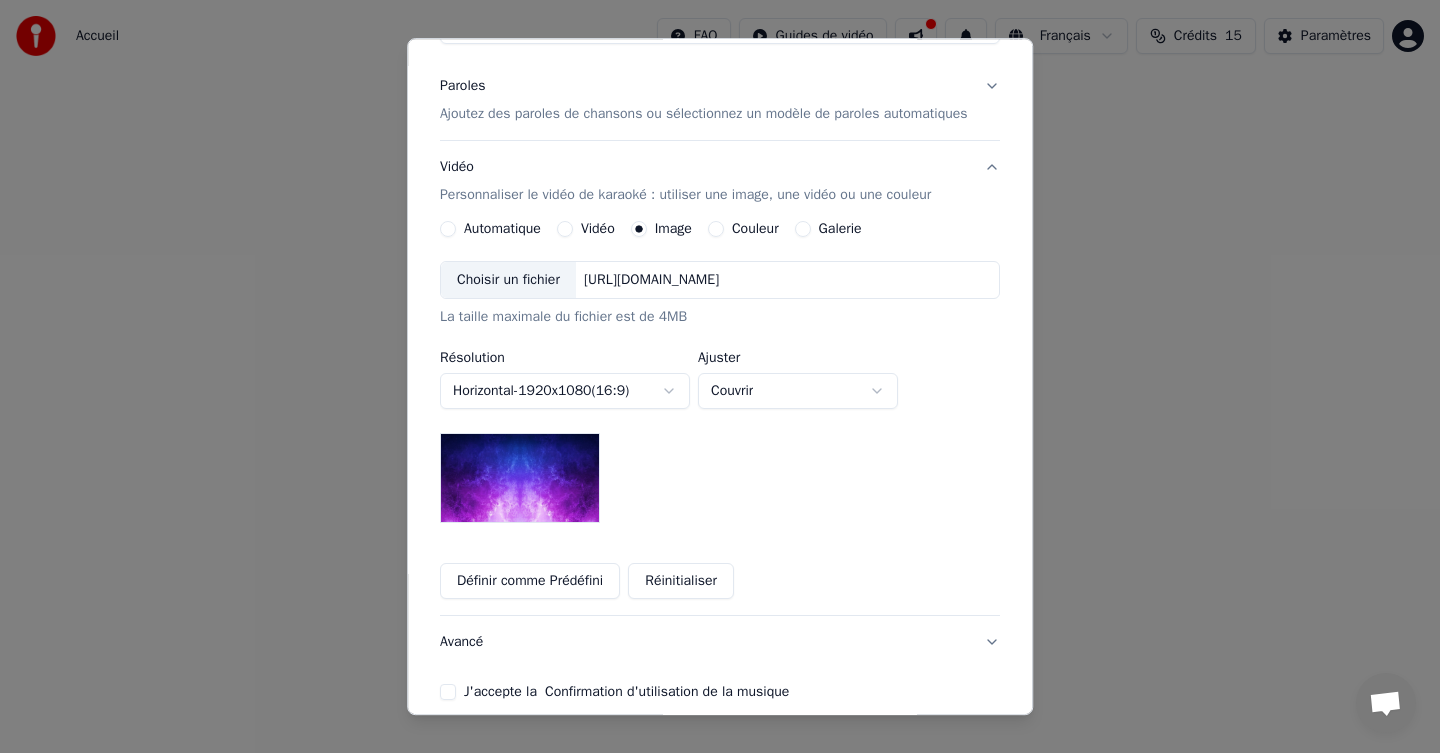 scroll, scrollTop: 322, scrollLeft: 0, axis: vertical 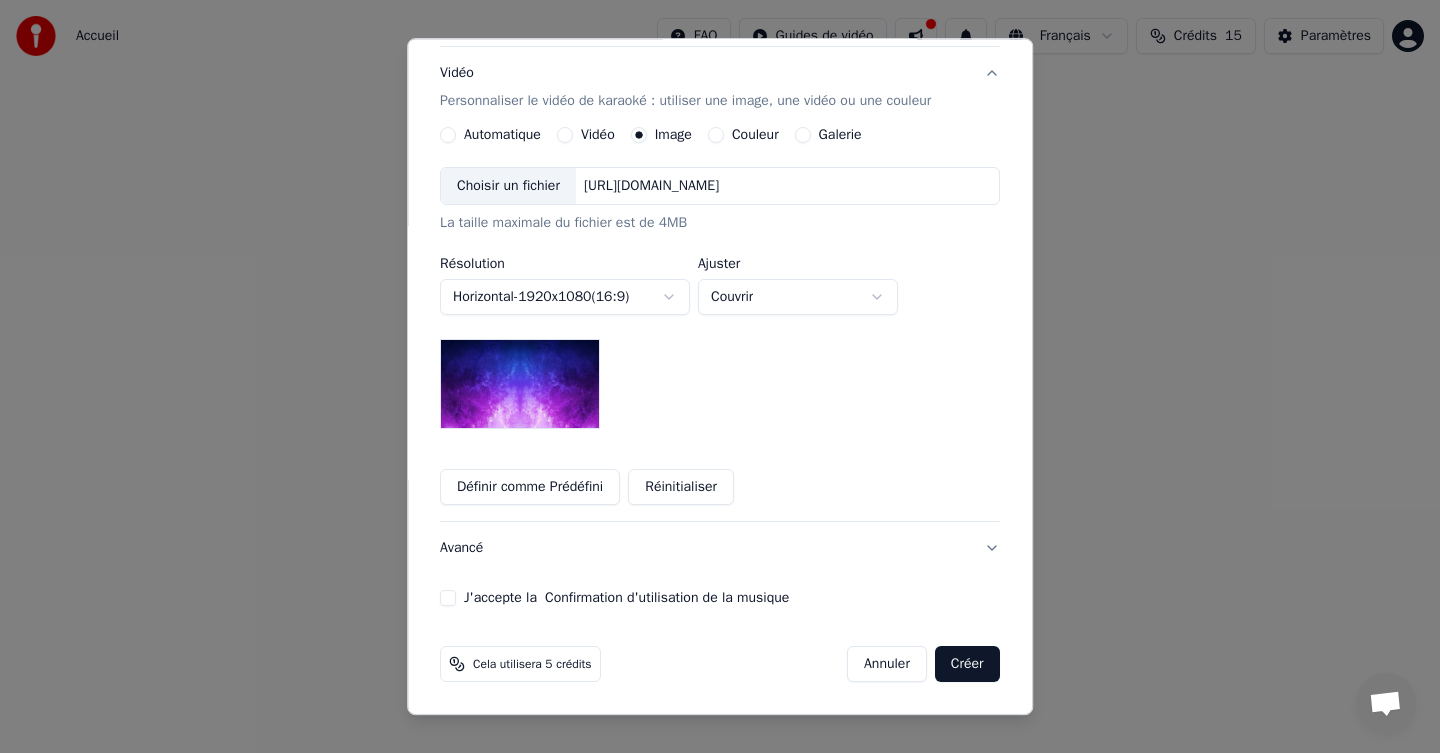 click at bounding box center (520, 385) 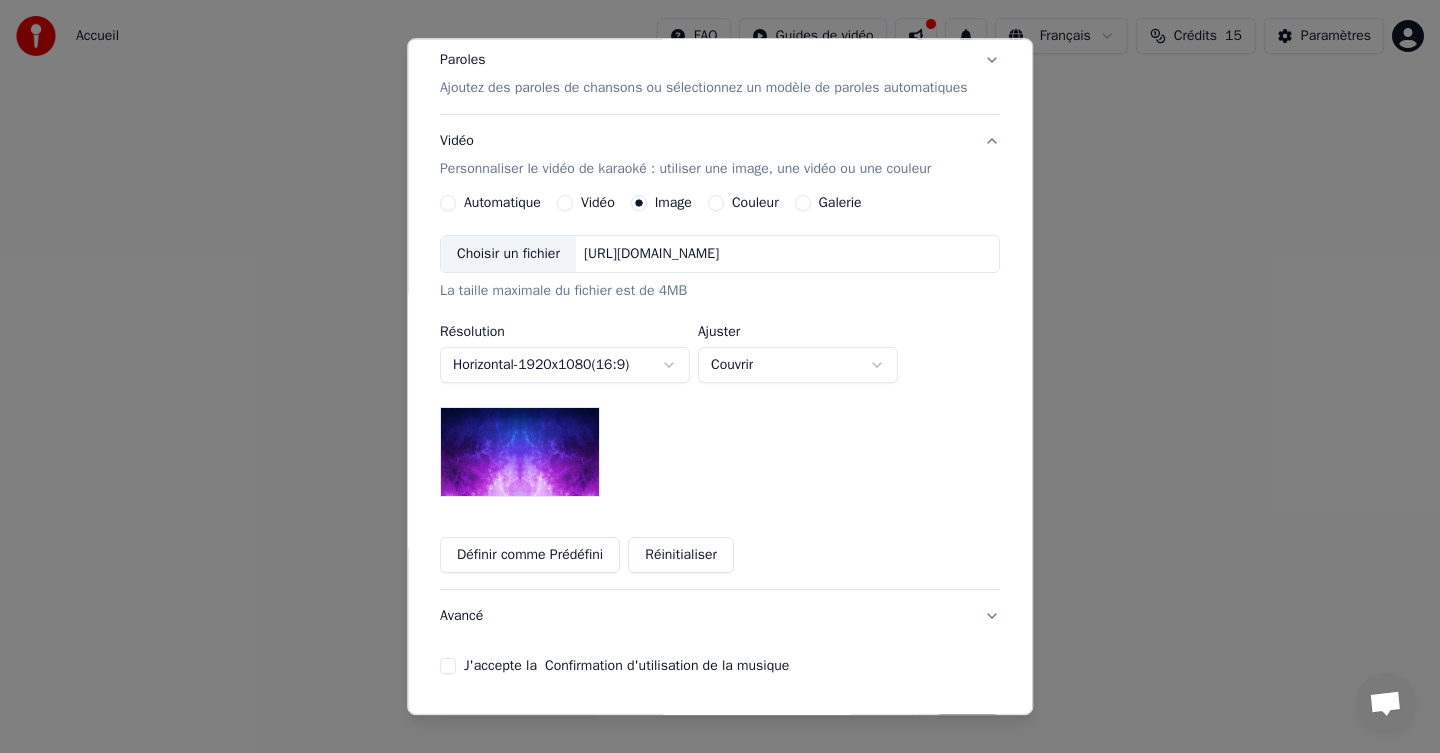 scroll, scrollTop: 184, scrollLeft: 0, axis: vertical 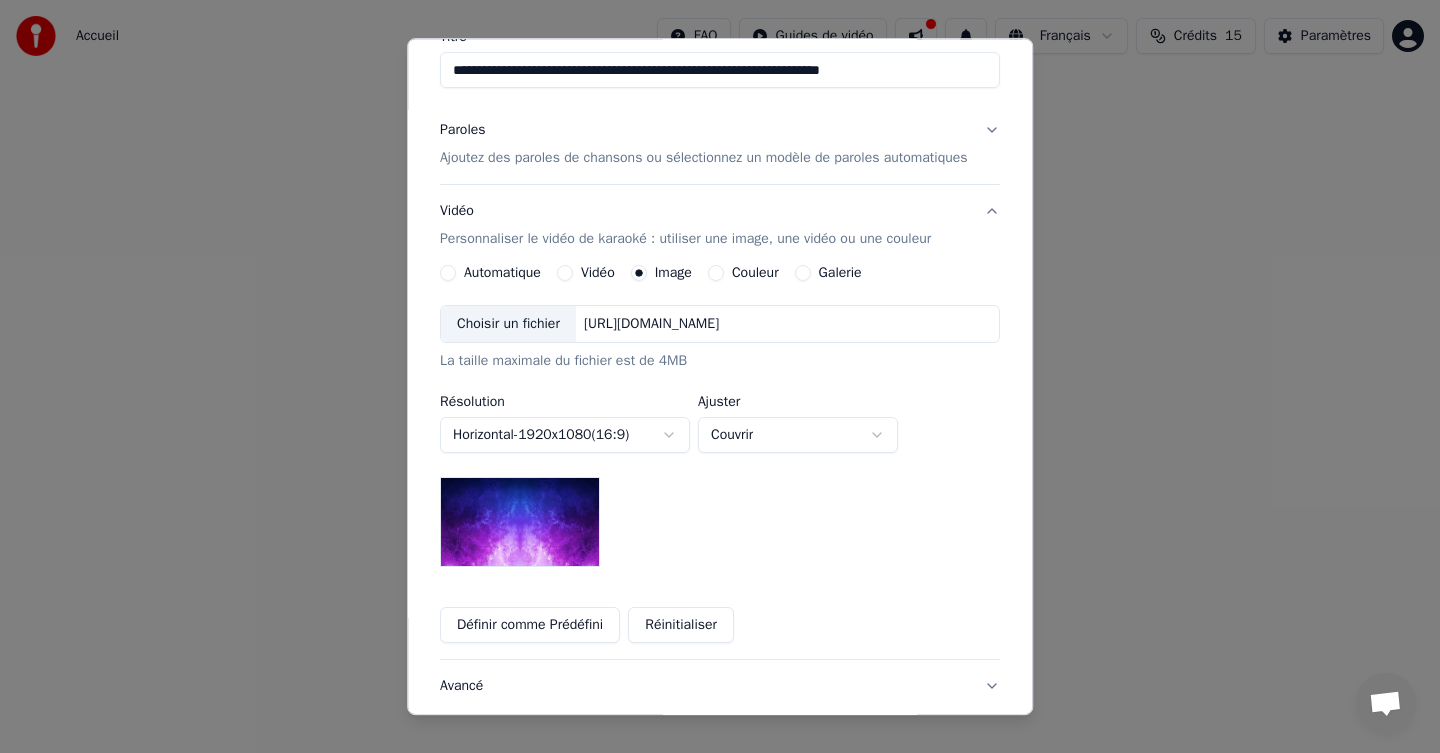 click on "Couleur" at bounding box center (743, 274) 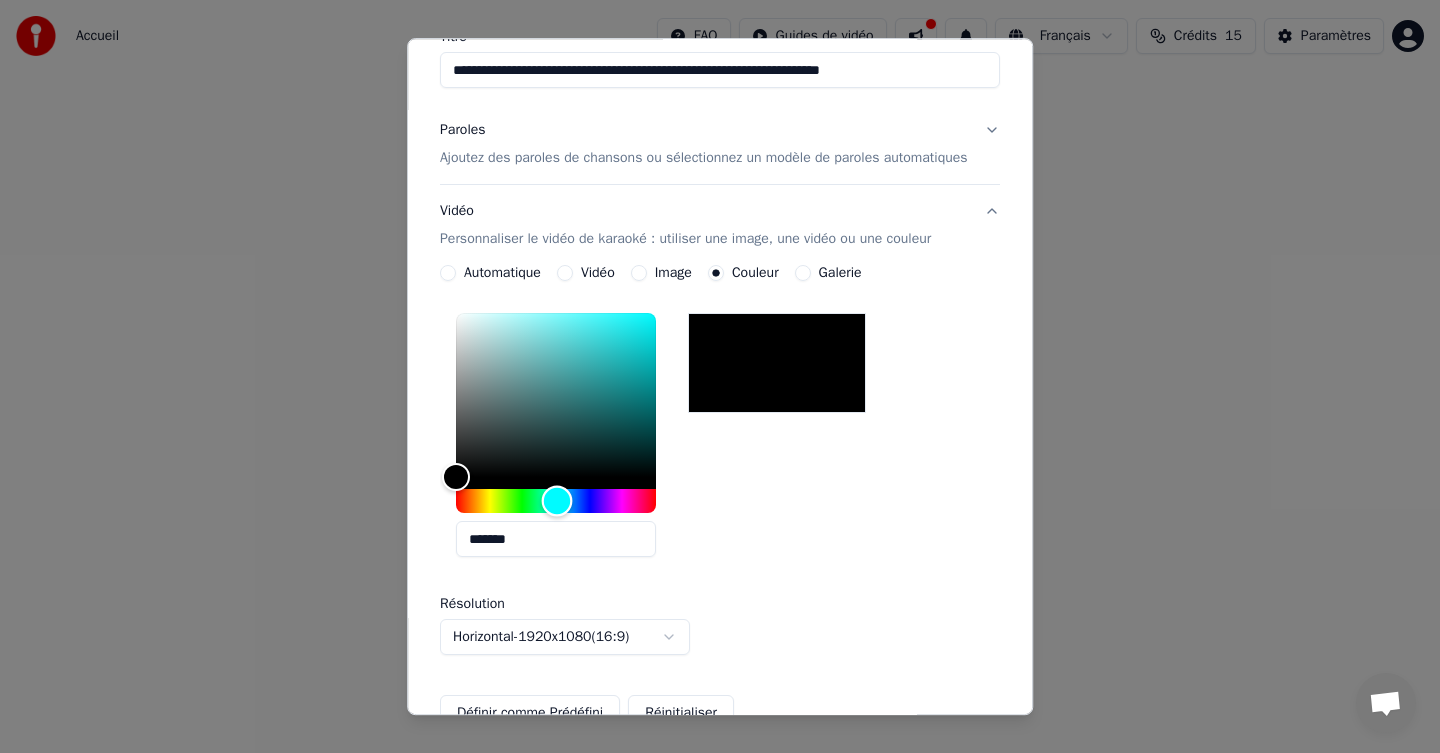 drag, startPoint x: 482, startPoint y: 505, endPoint x: 538, endPoint y: 505, distance: 56 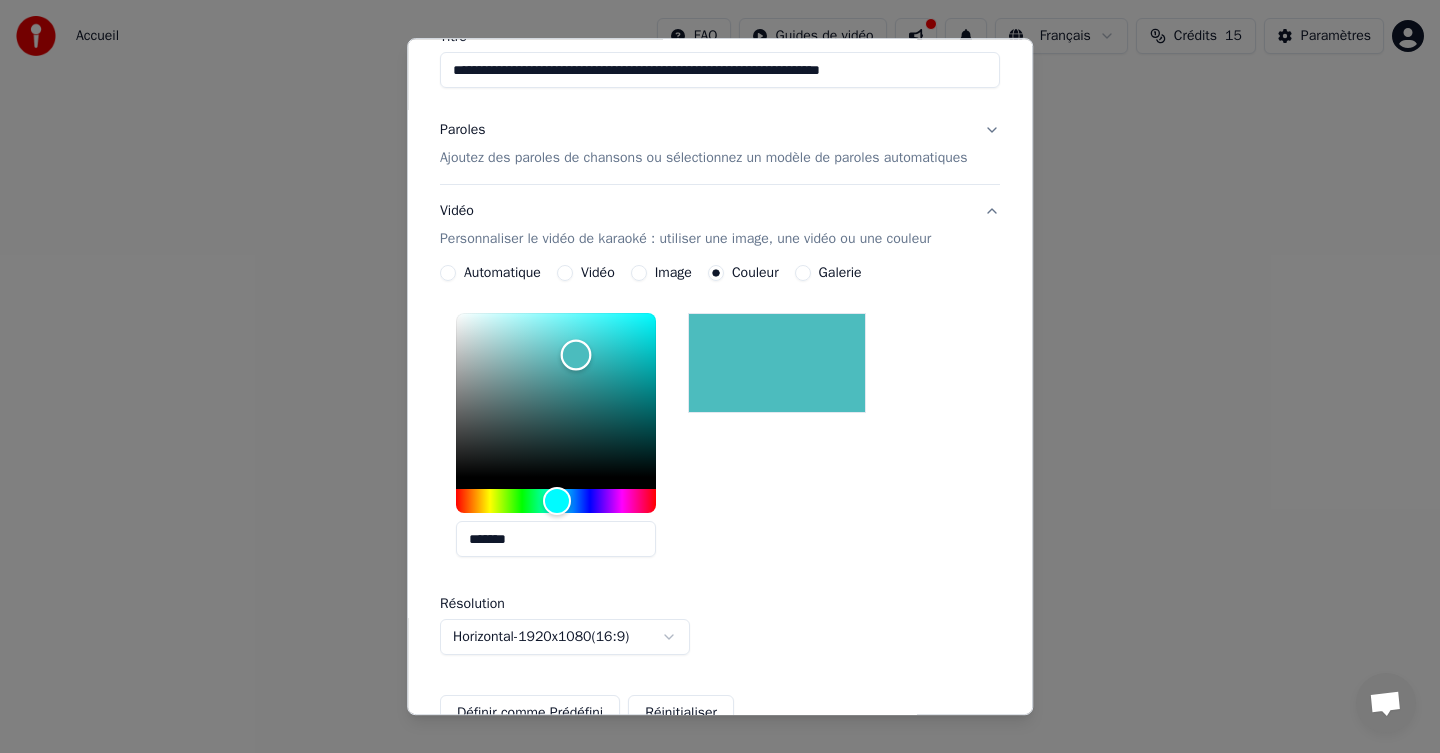 drag, startPoint x: 425, startPoint y: 477, endPoint x: 557, endPoint y: 355, distance: 179.74426 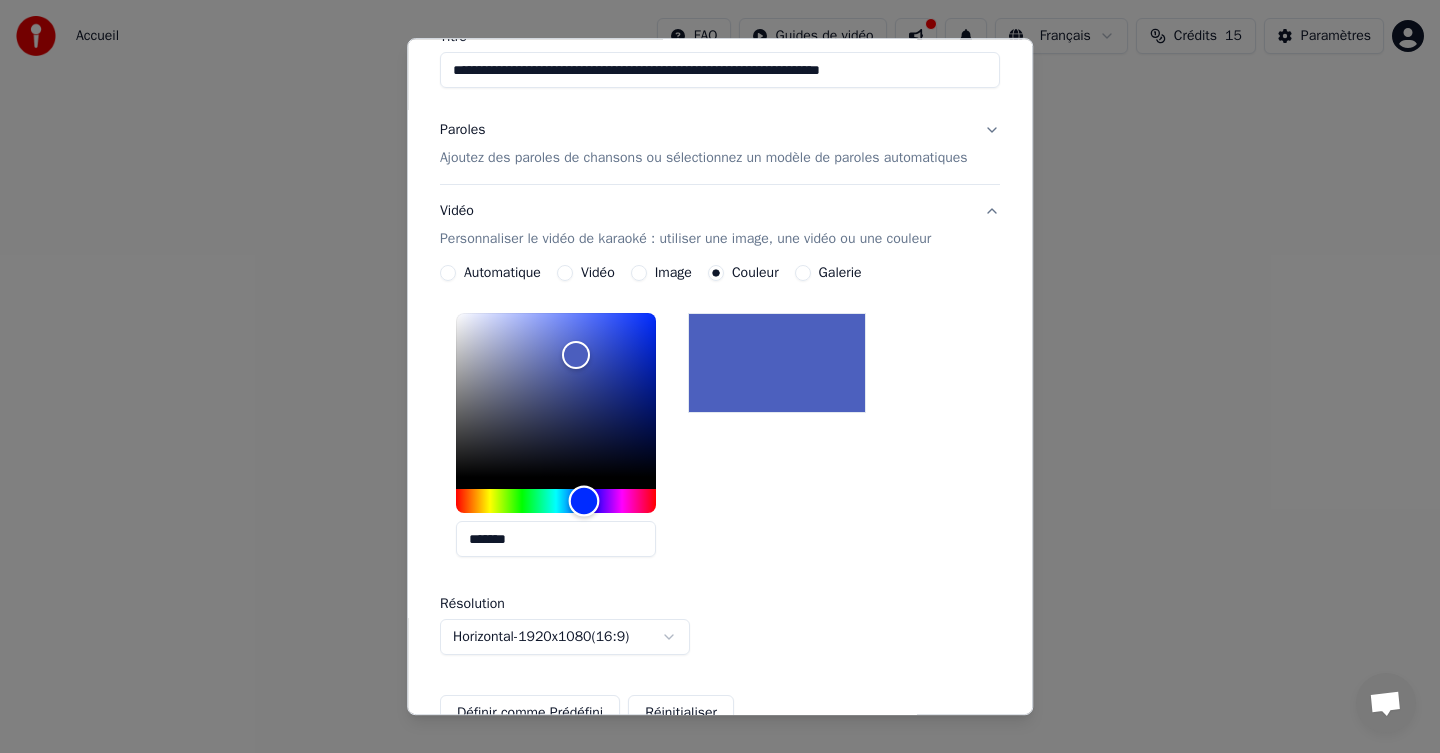type on "*******" 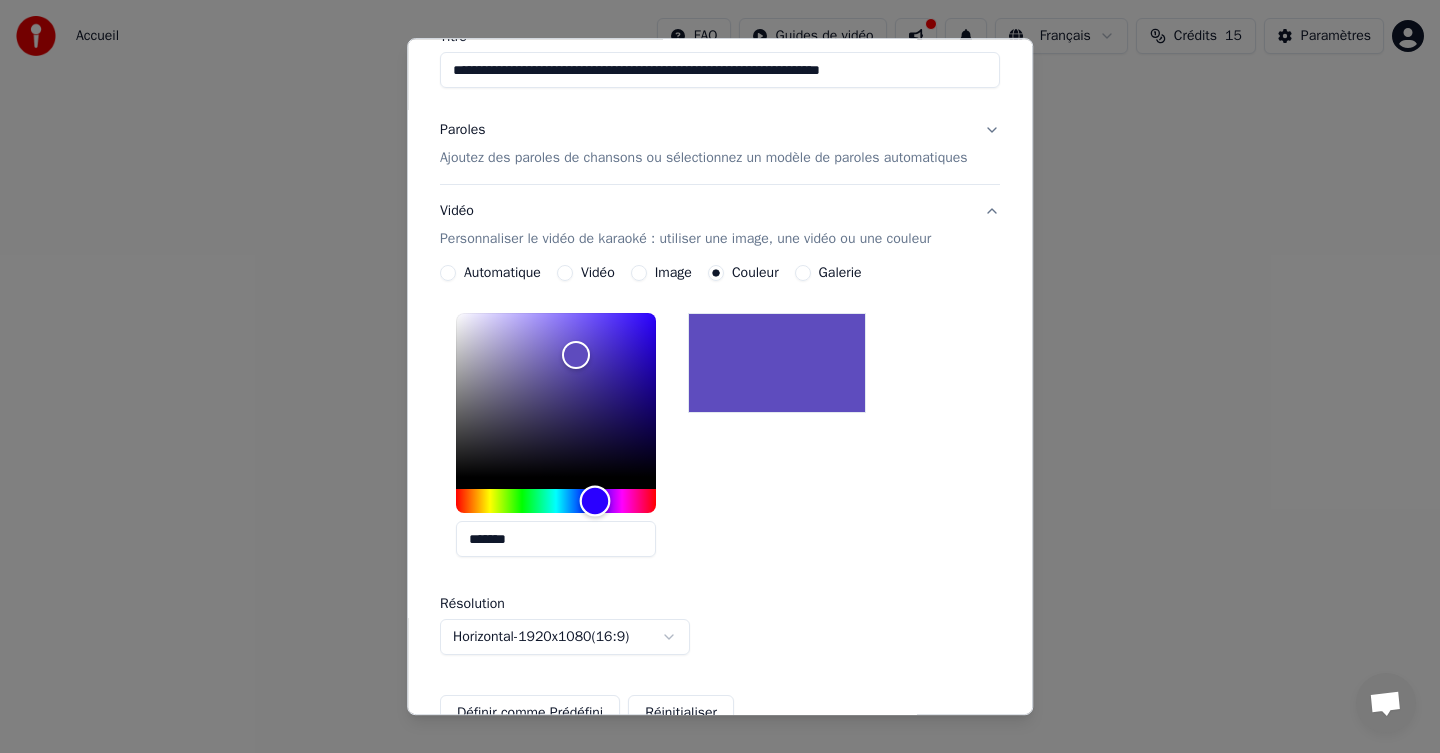 drag, startPoint x: 545, startPoint y: 498, endPoint x: 576, endPoint y: 498, distance: 31 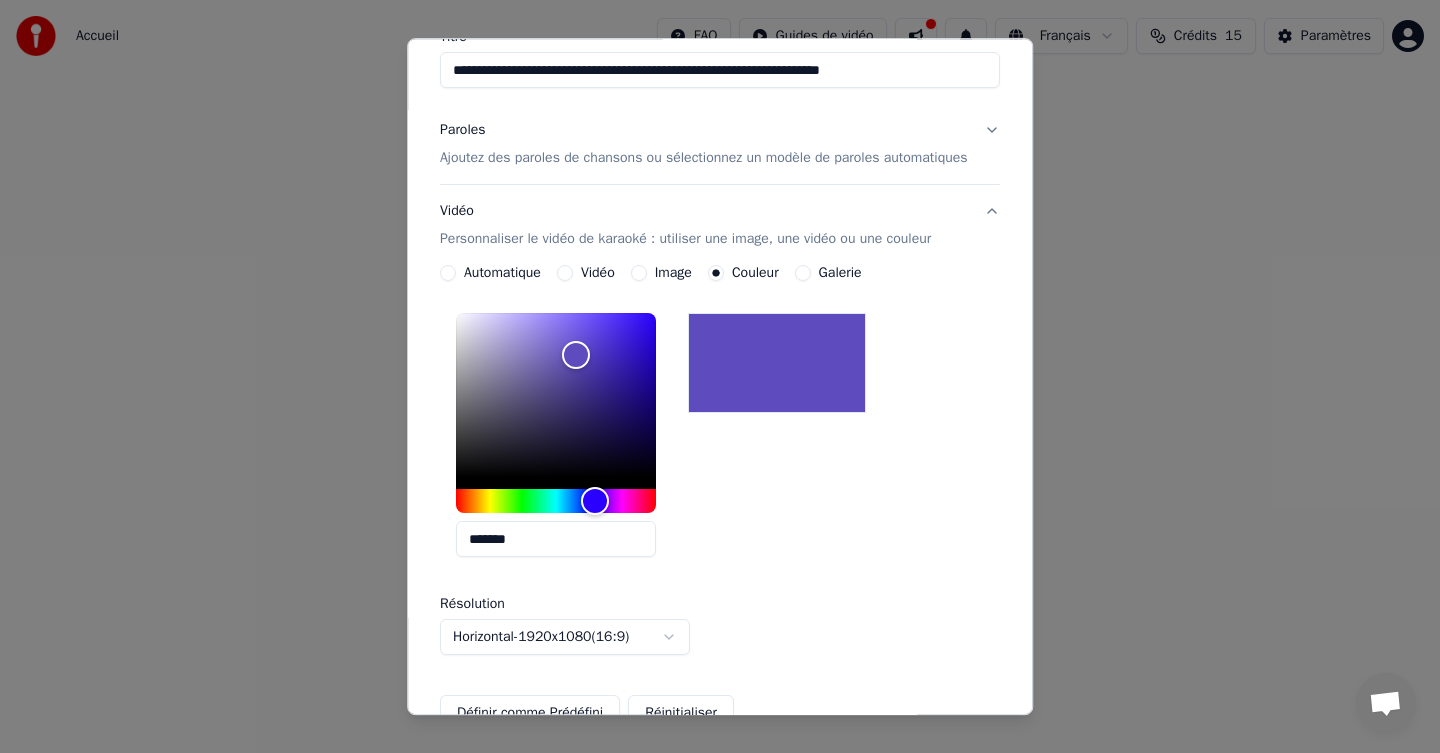 click on "Vidéo" at bounding box center (565, 274) 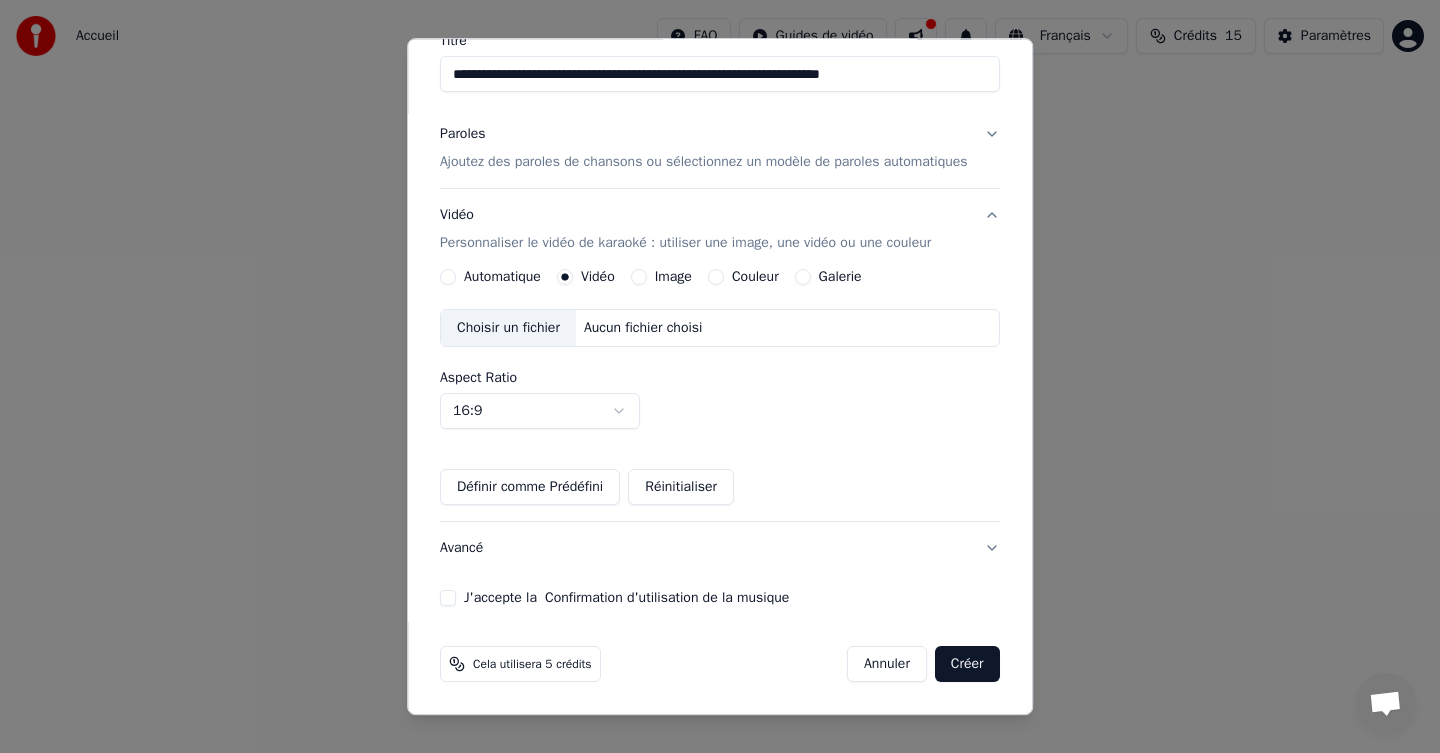 scroll, scrollTop: 180, scrollLeft: 0, axis: vertical 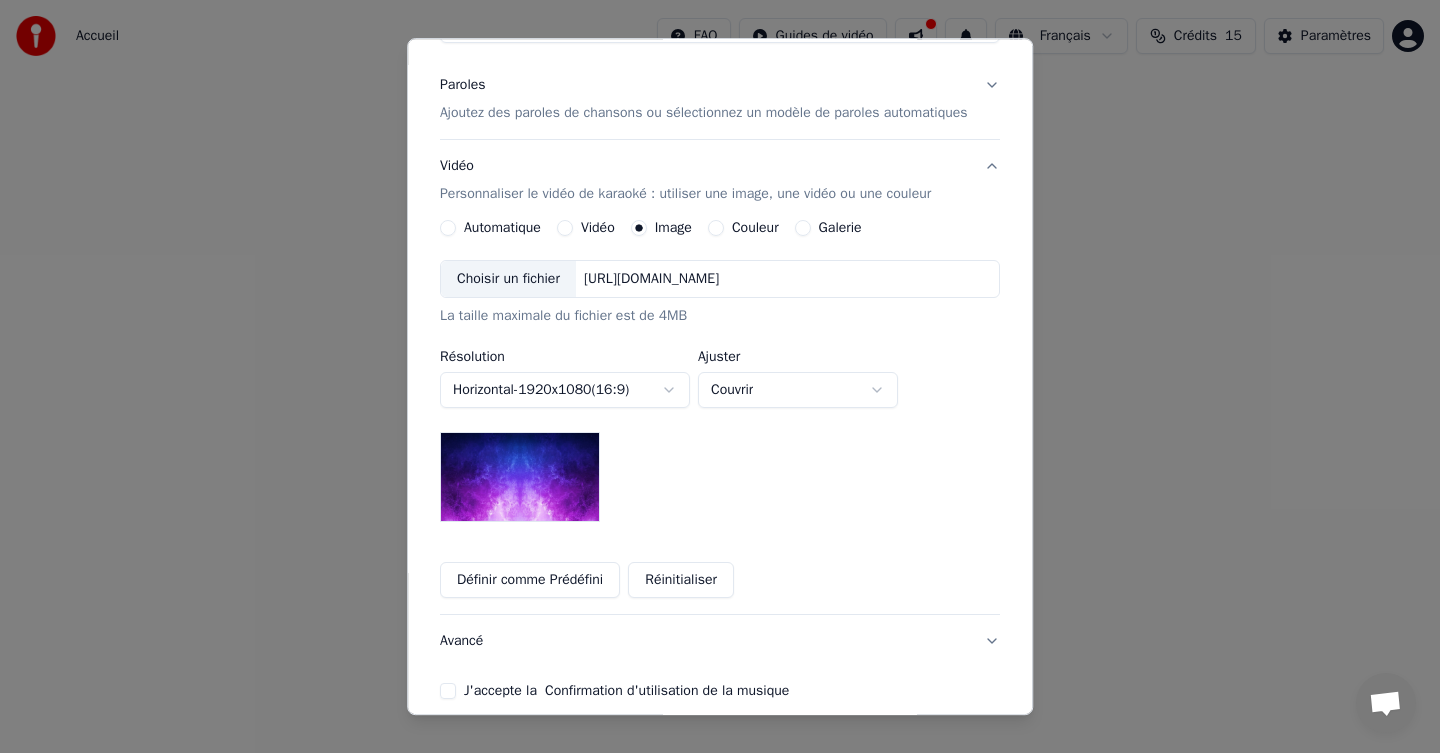 click at bounding box center [520, 478] 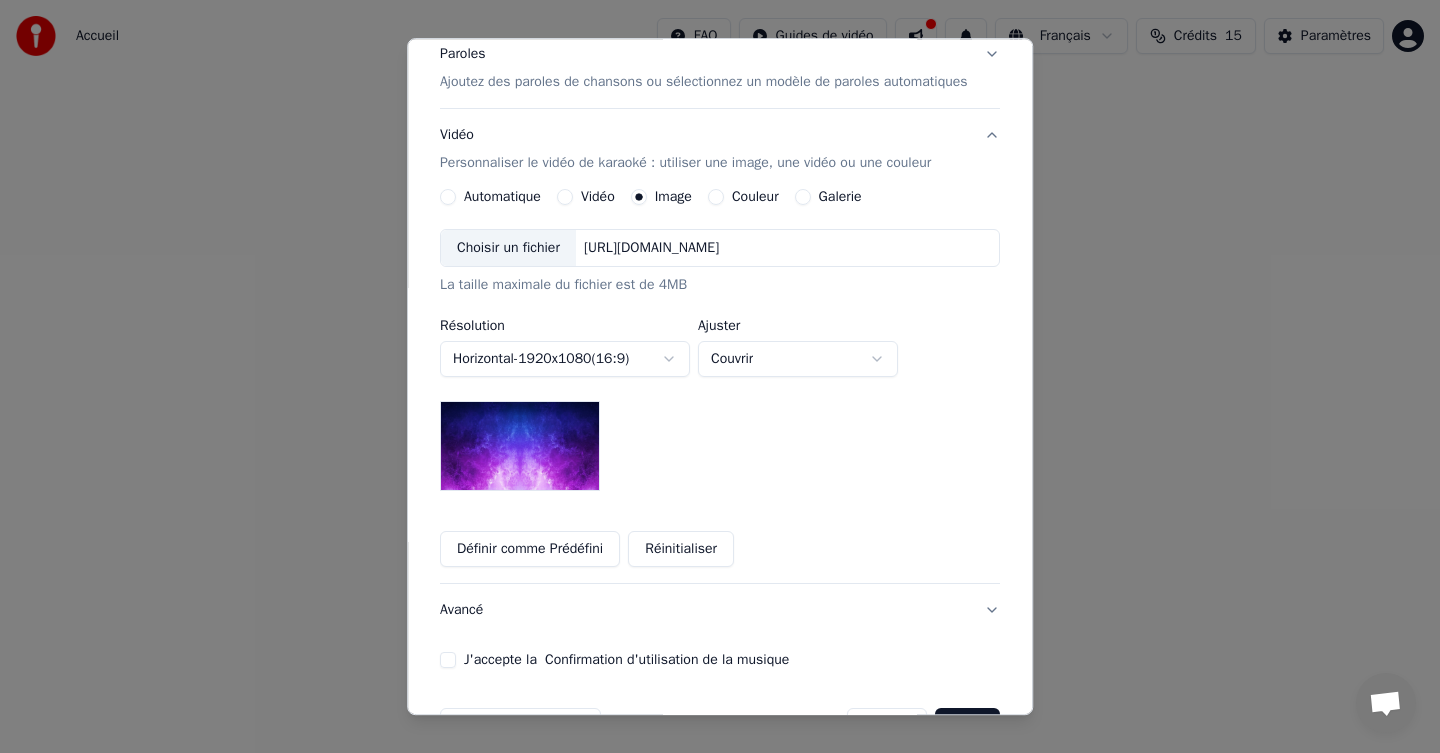 scroll, scrollTop: 252, scrollLeft: 0, axis: vertical 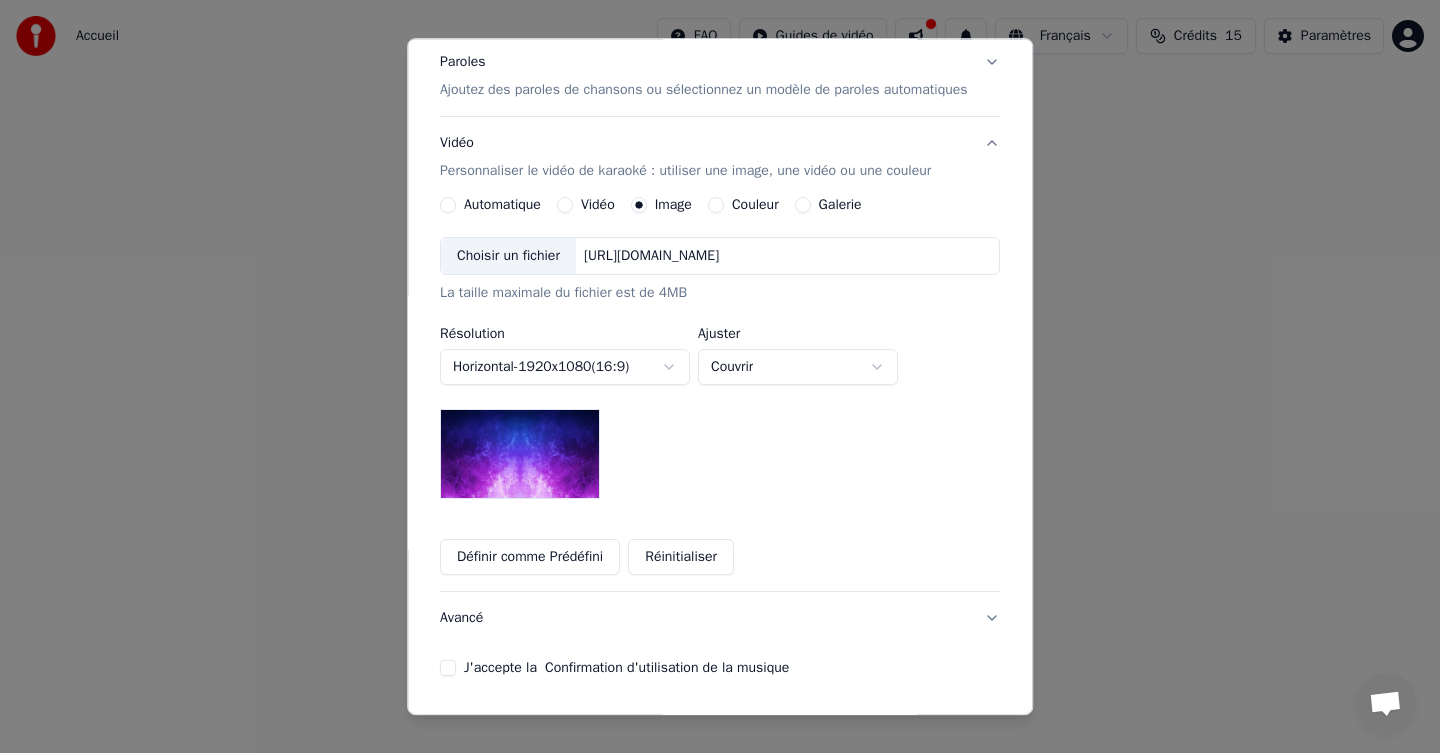click on "Couleur" at bounding box center [716, 206] 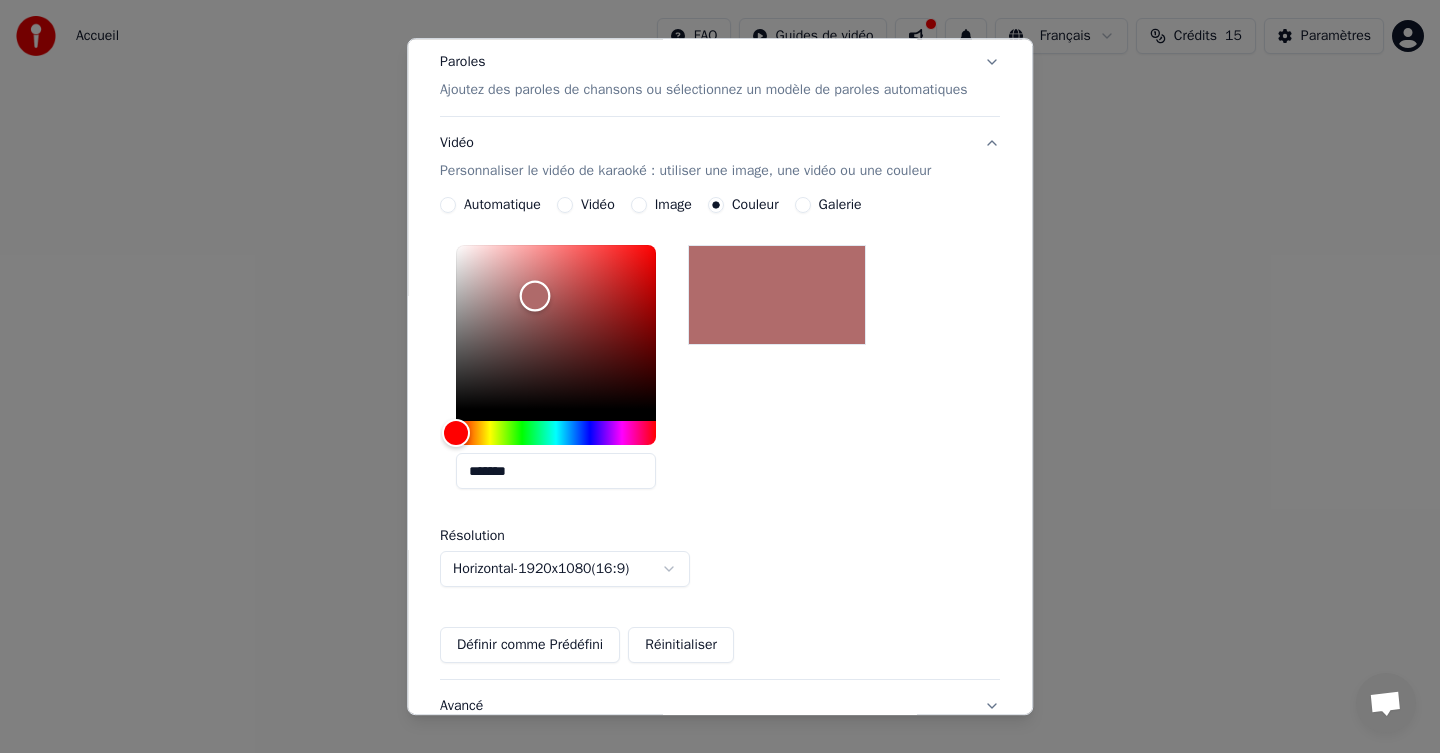 type on "*******" 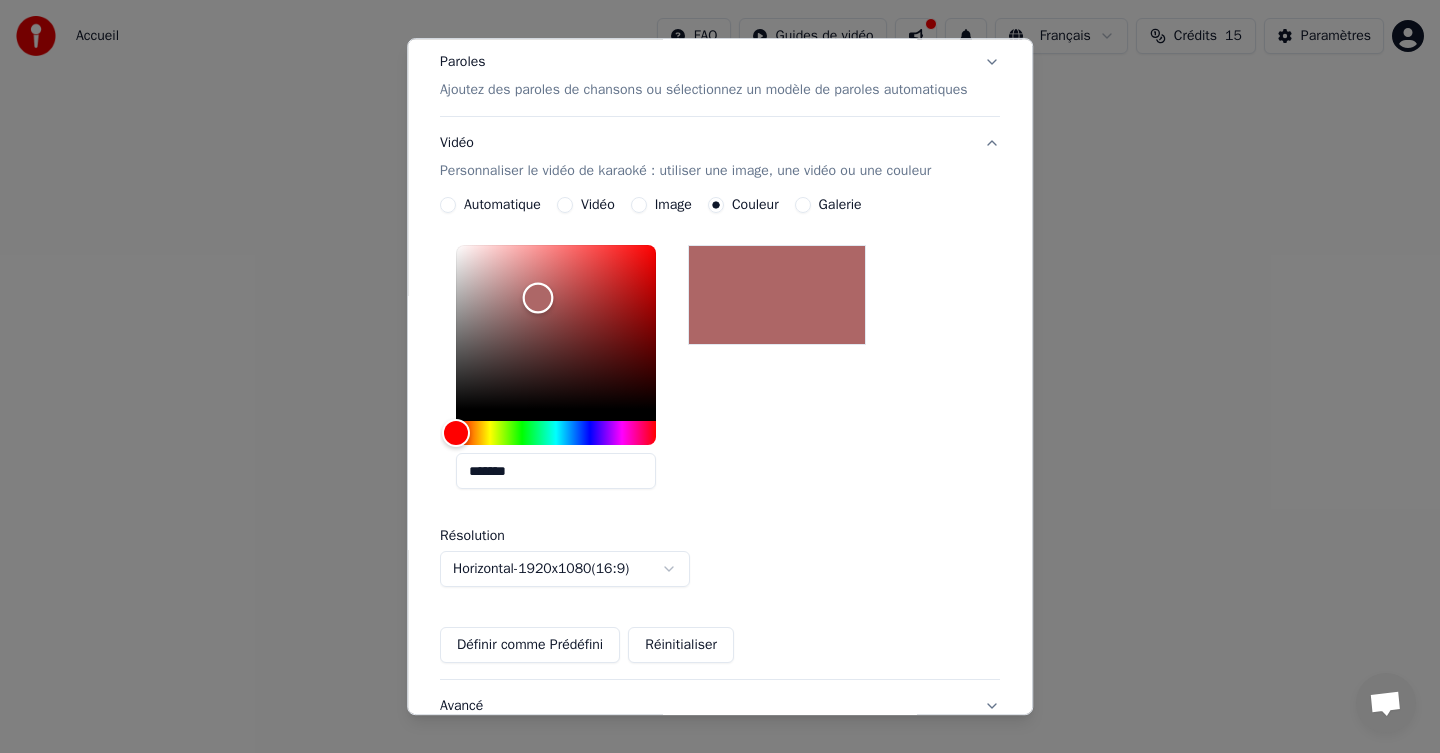 drag, startPoint x: 431, startPoint y: 398, endPoint x: 519, endPoint y: 298, distance: 133.2066 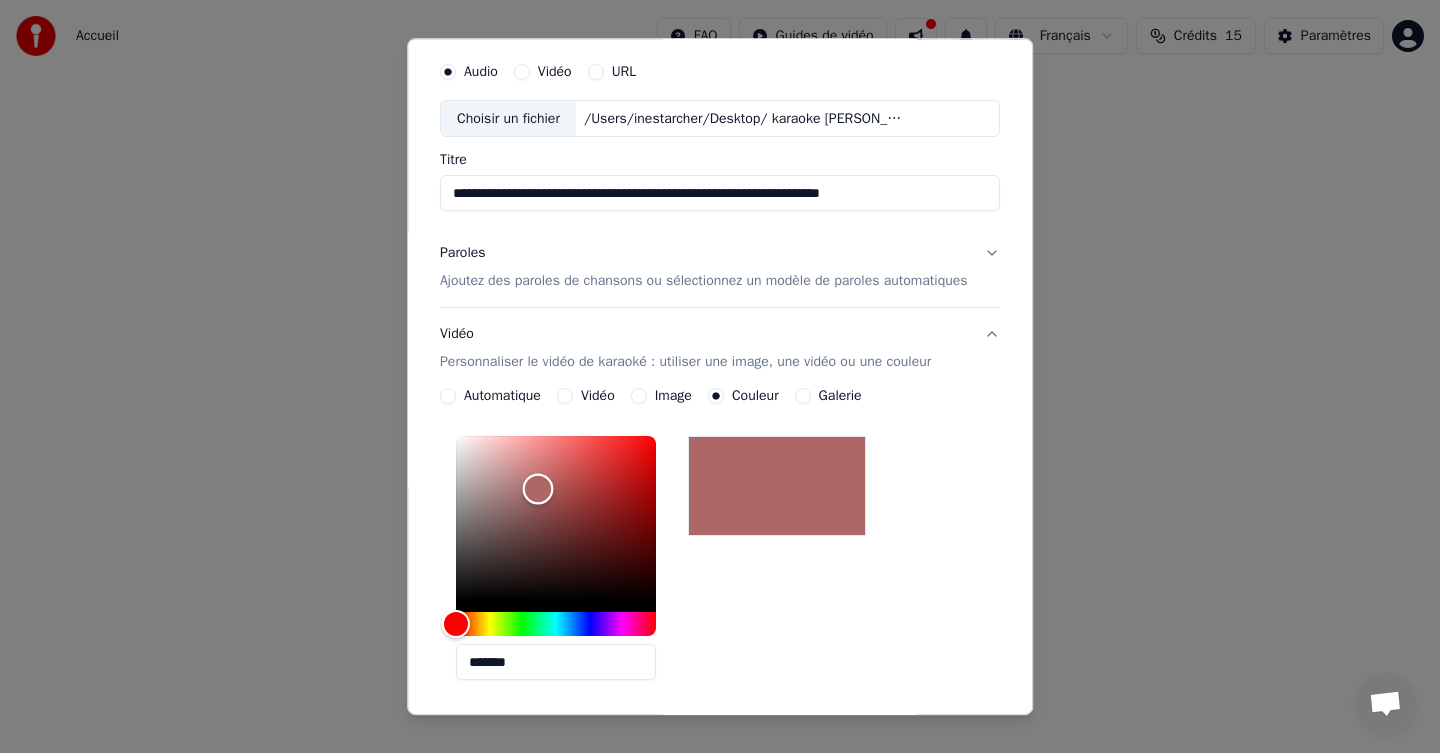 scroll, scrollTop: 0, scrollLeft: 0, axis: both 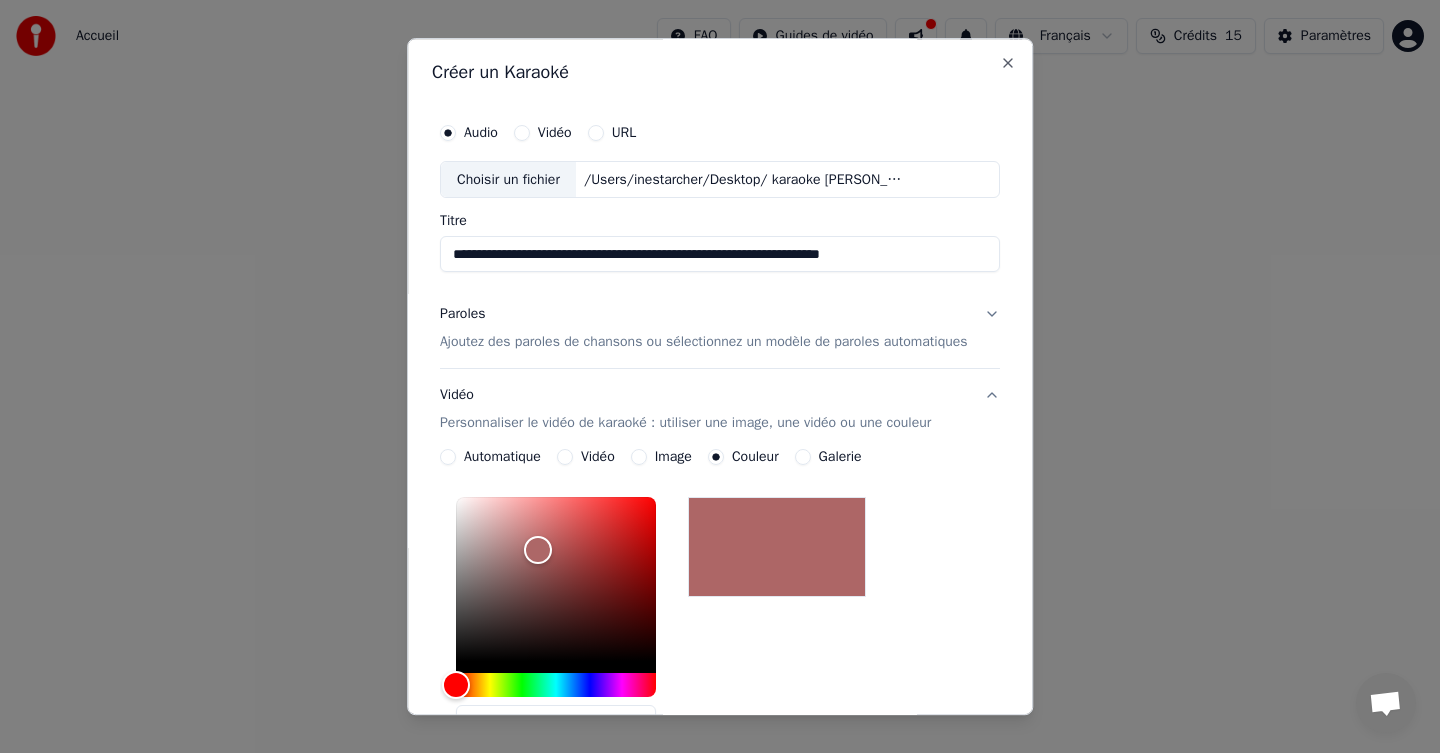click on "Ajoutez des paroles de chansons ou sélectionnez un modèle de paroles automatiques" at bounding box center (704, 343) 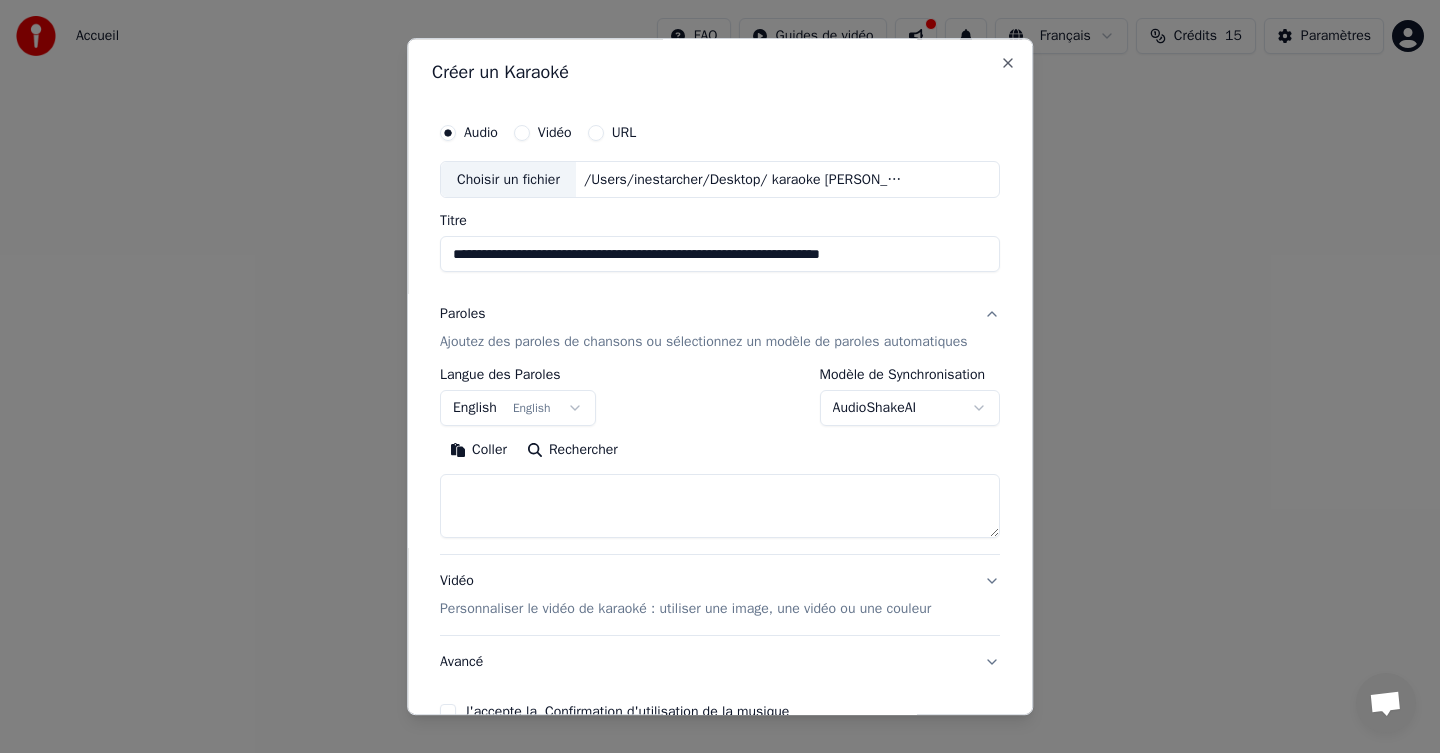 scroll, scrollTop: 43, scrollLeft: 0, axis: vertical 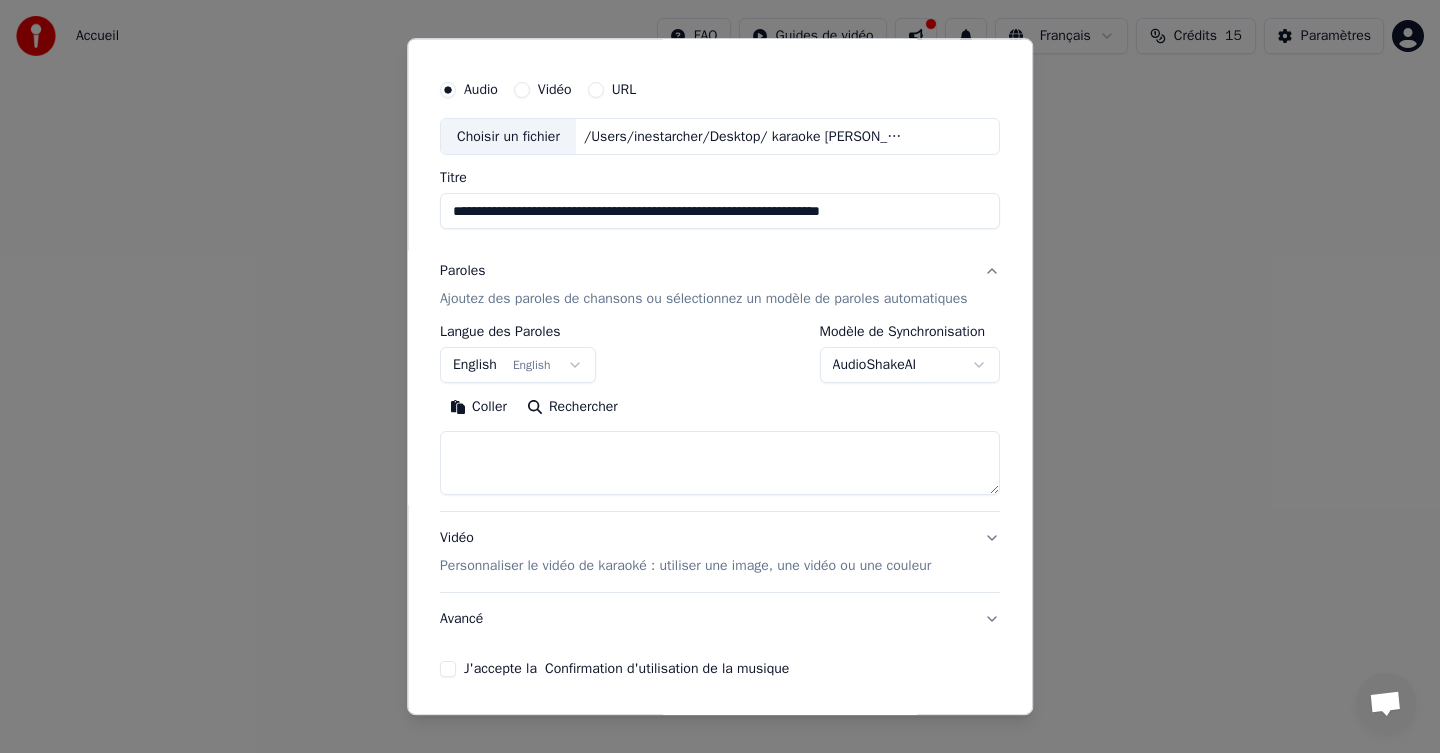 click on "English English" at bounding box center [518, 366] 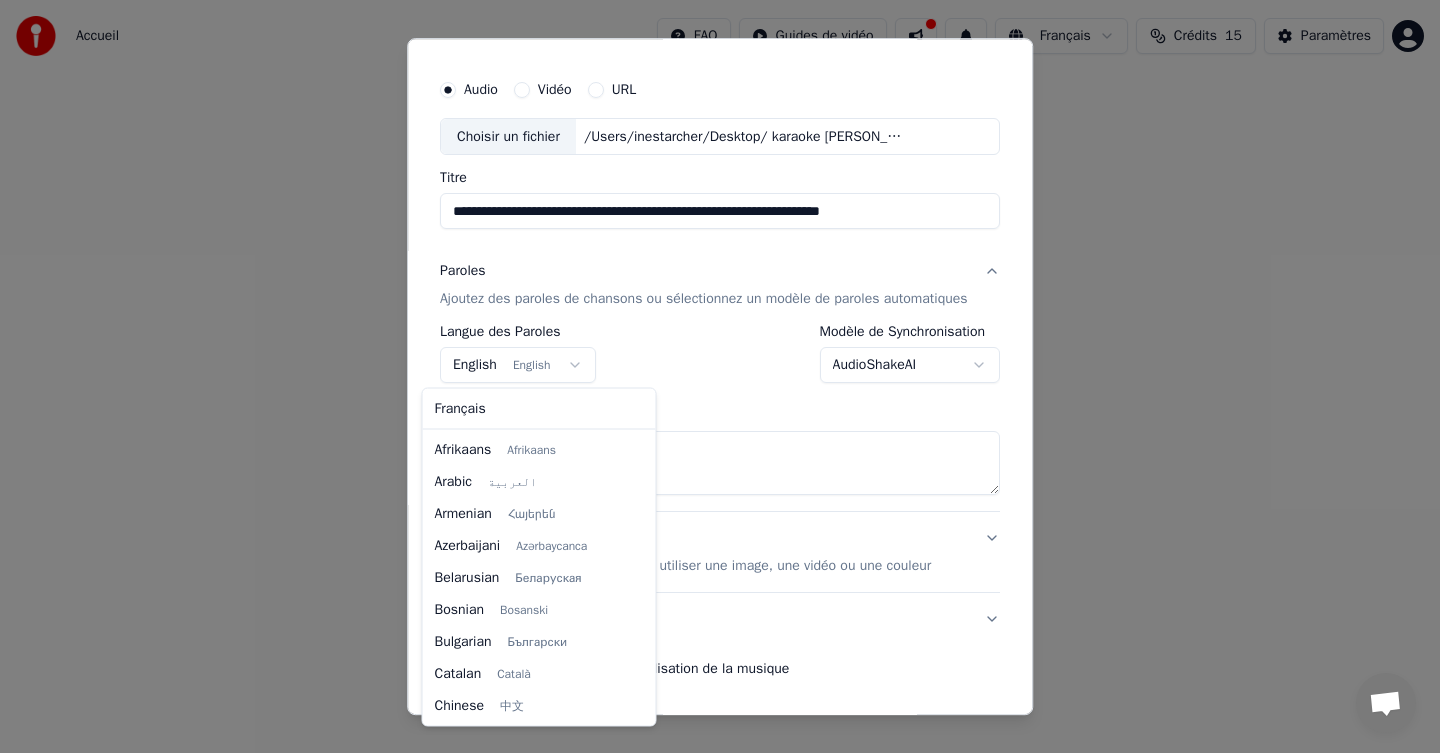 scroll, scrollTop: 160, scrollLeft: 0, axis: vertical 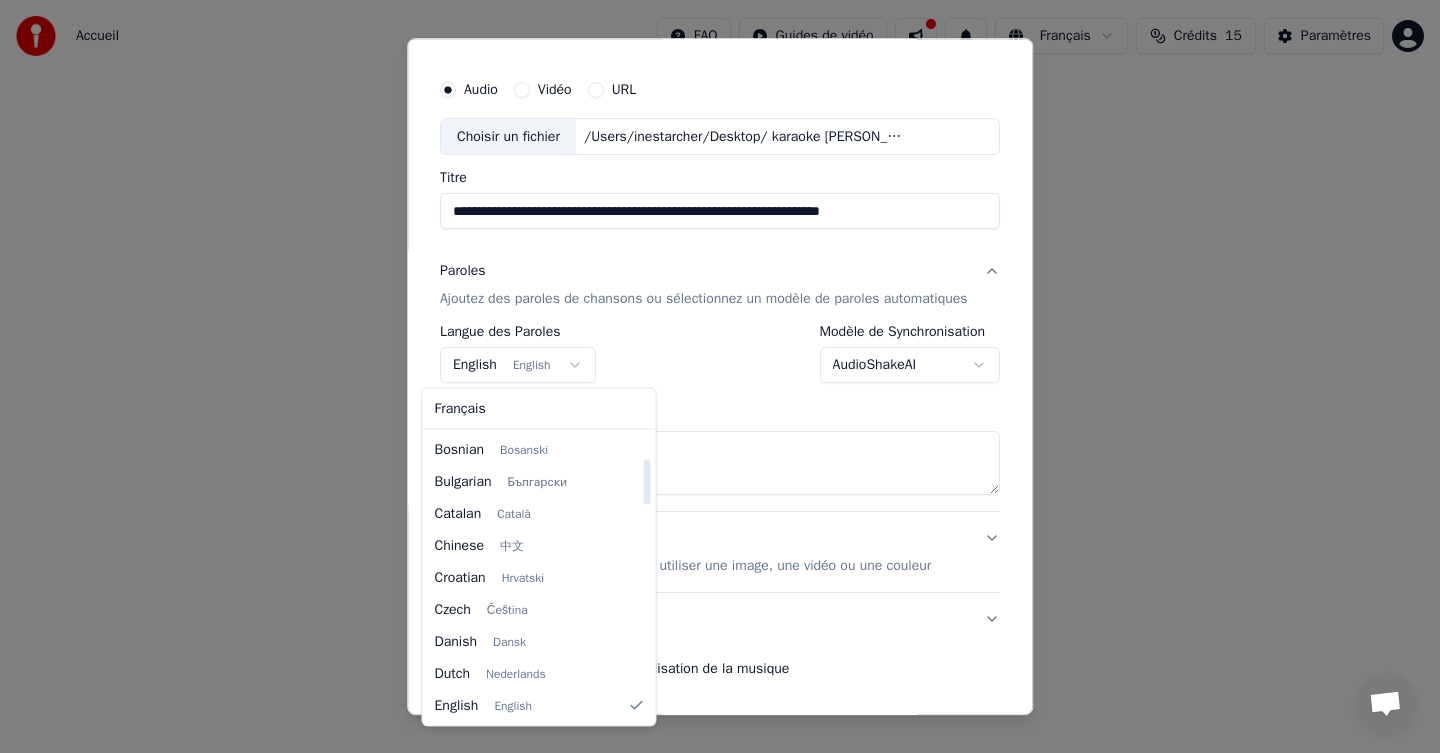 select on "**" 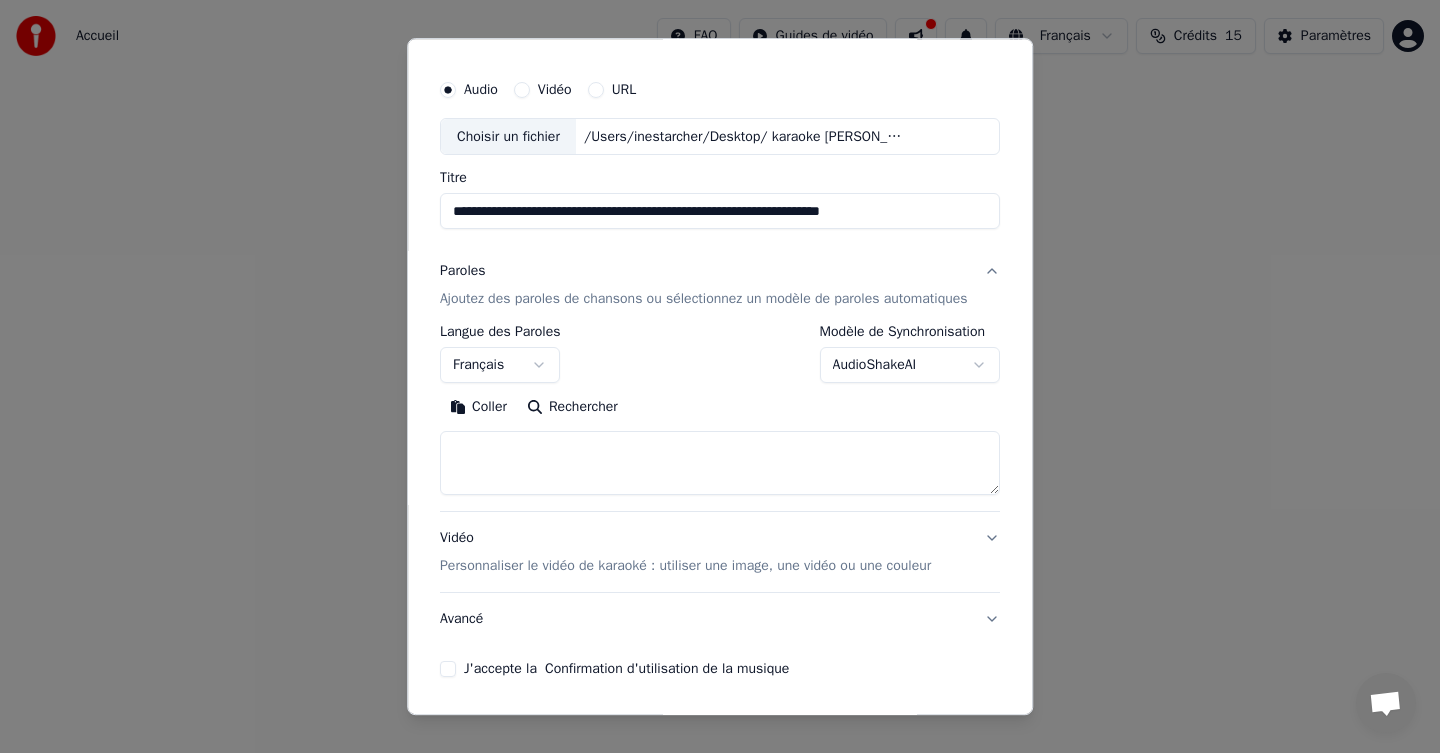 click on "**********" at bounding box center (720, 212) 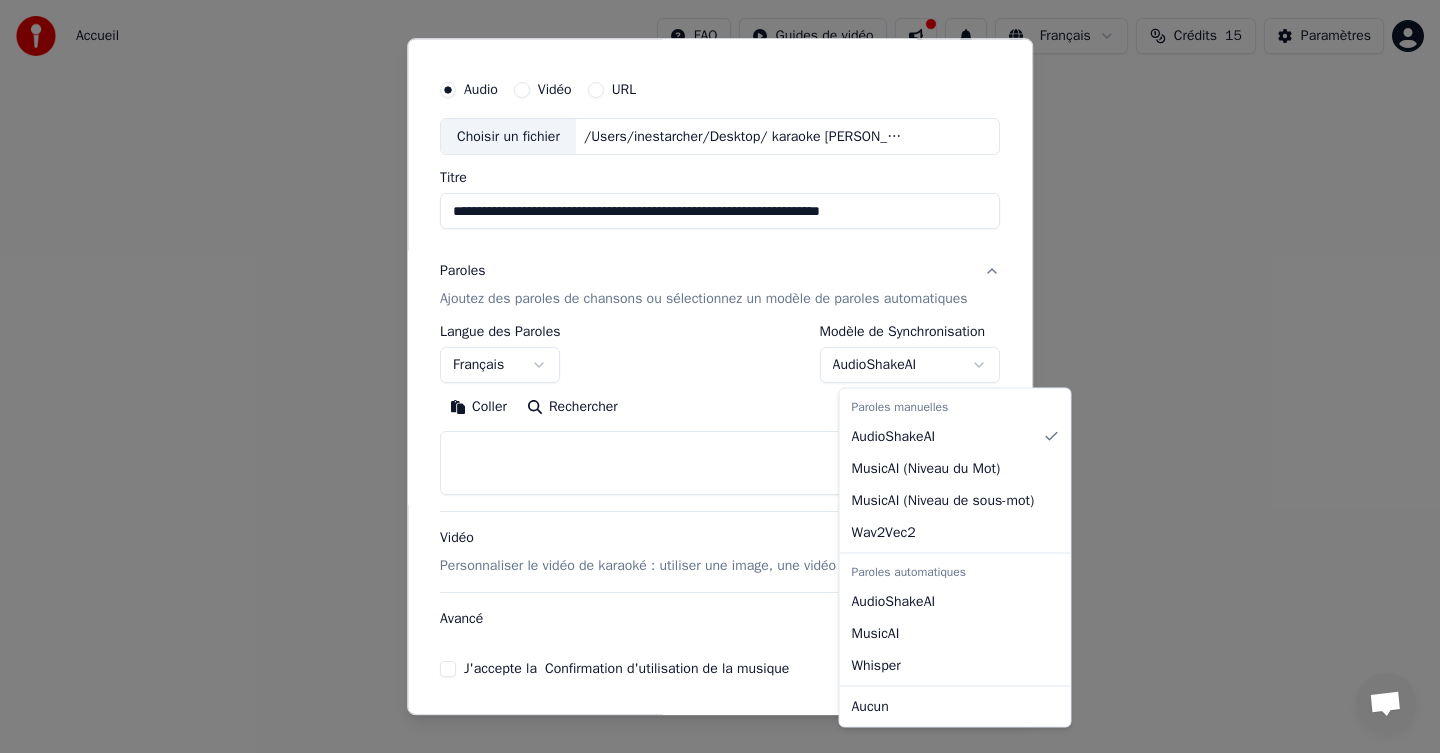 click on "**********" at bounding box center (720, 212) 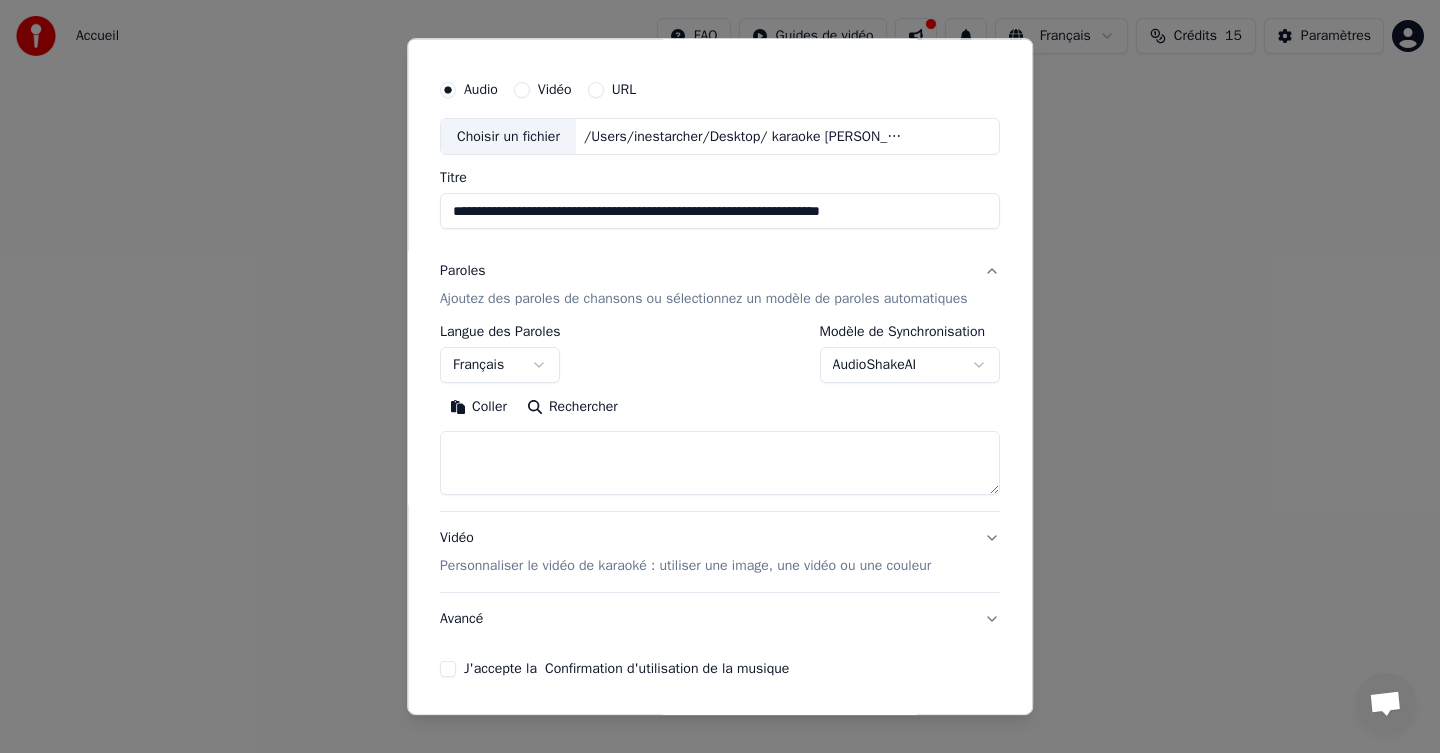 click at bounding box center [720, 464] 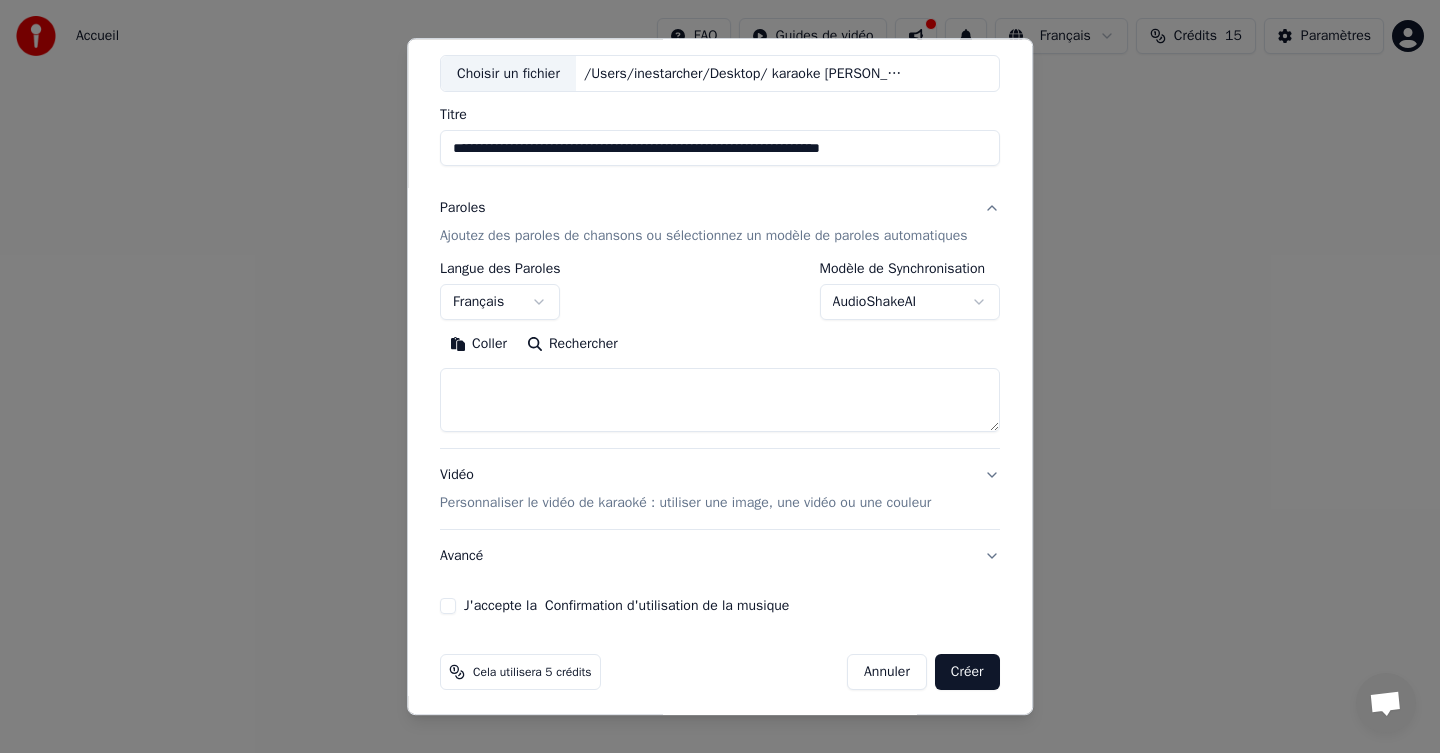 scroll, scrollTop: 114, scrollLeft: 0, axis: vertical 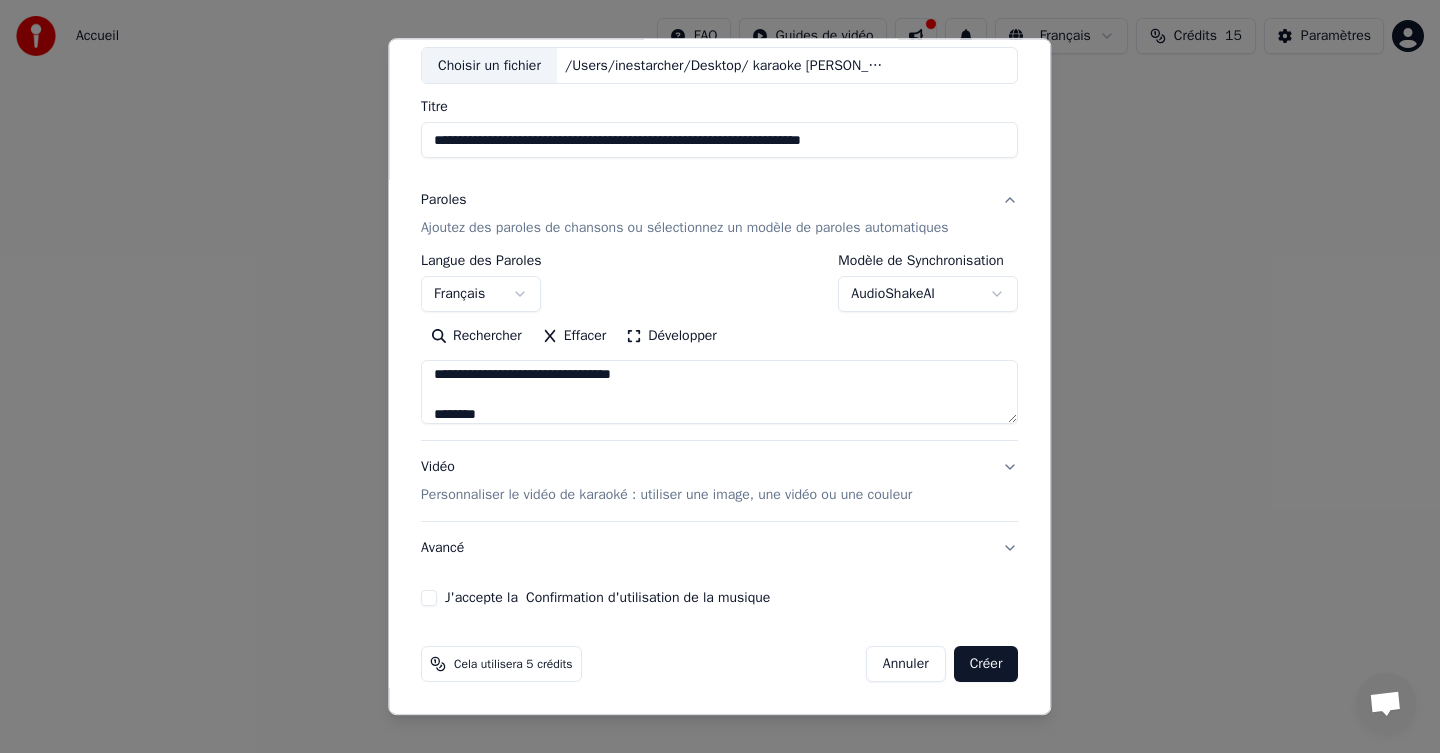 type on "**********" 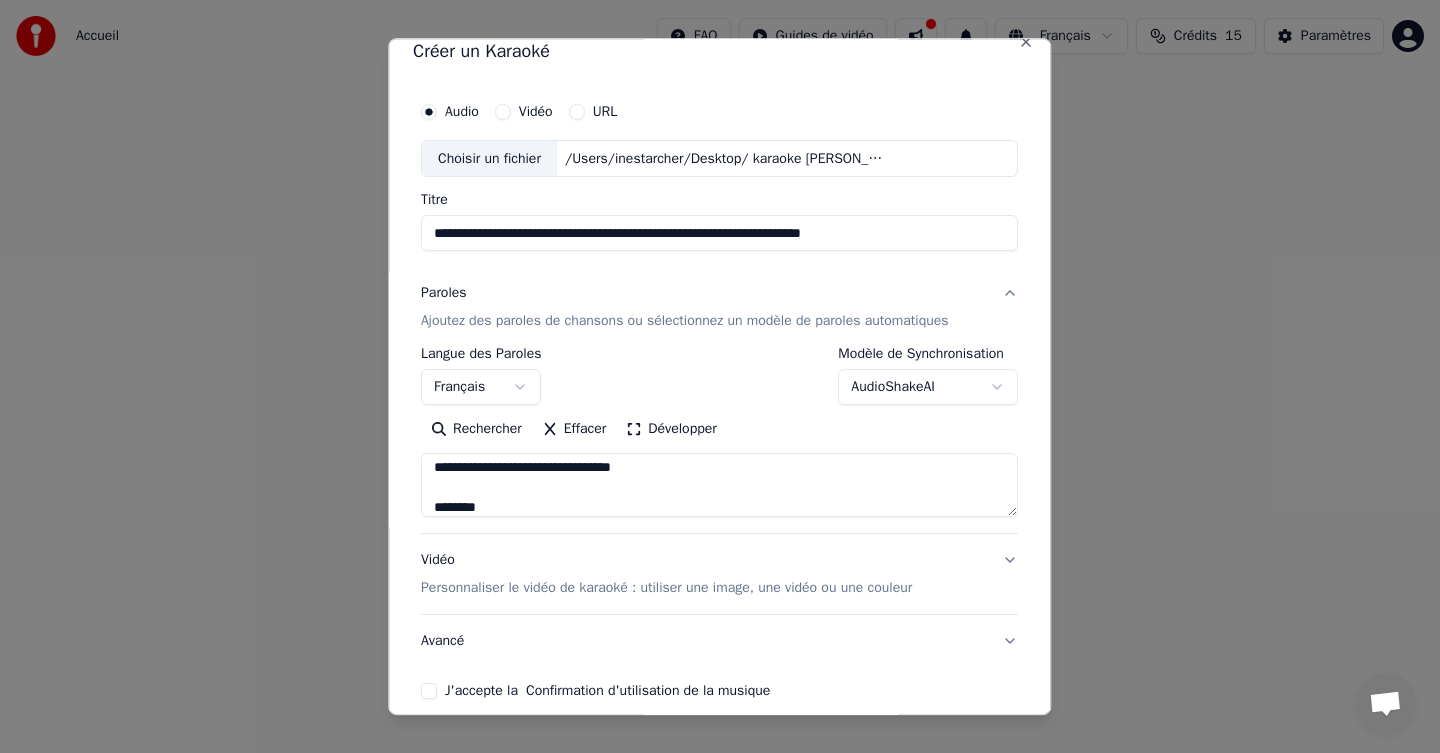 scroll, scrollTop: 0, scrollLeft: 0, axis: both 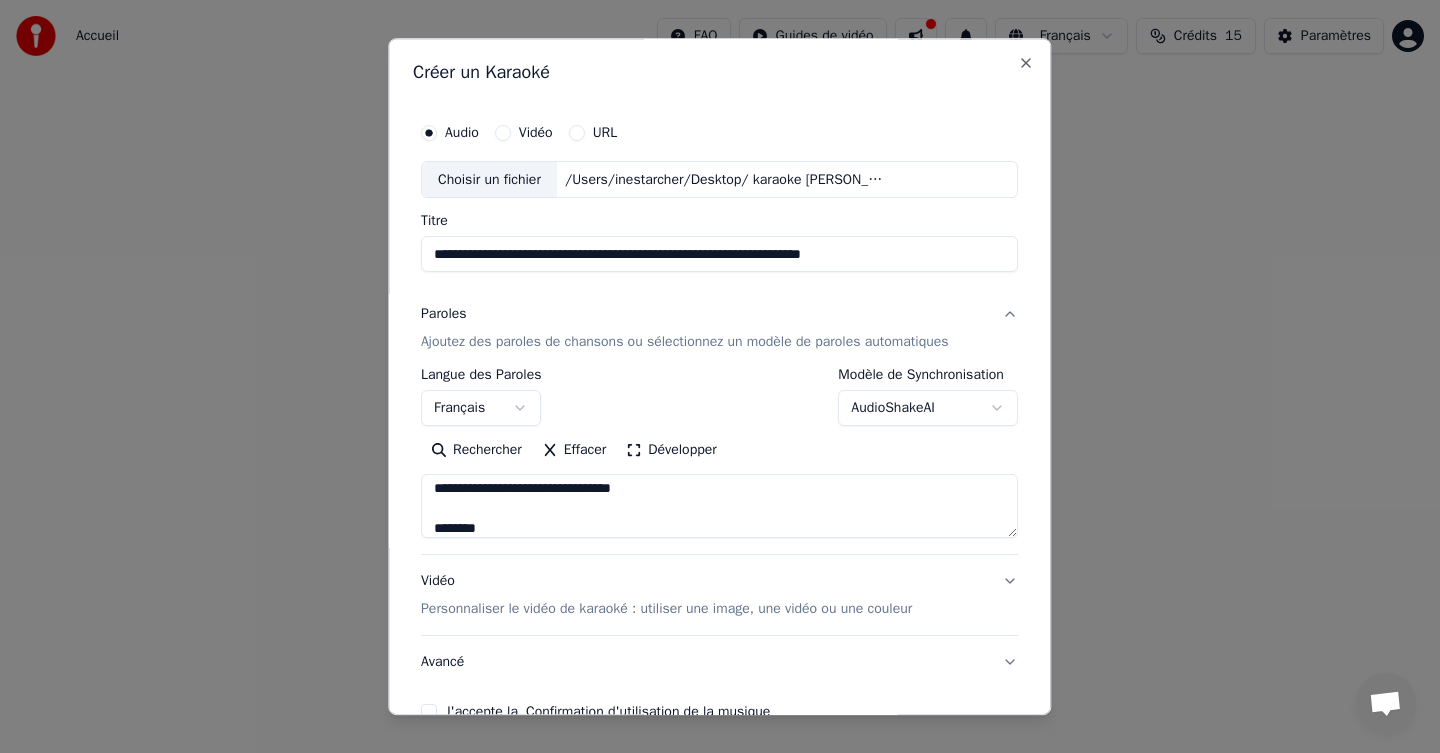 click on "Vidéo" at bounding box center [503, 133] 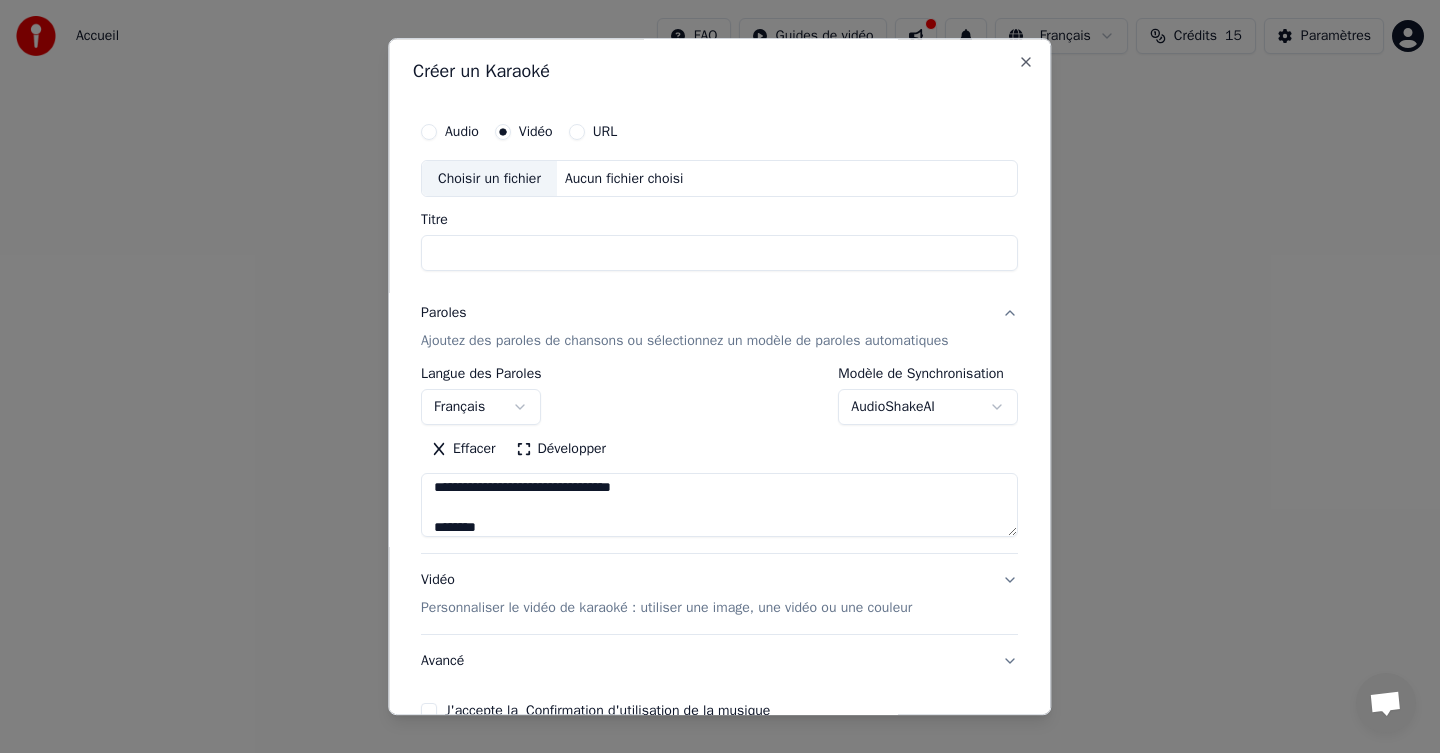 scroll, scrollTop: 0, scrollLeft: 0, axis: both 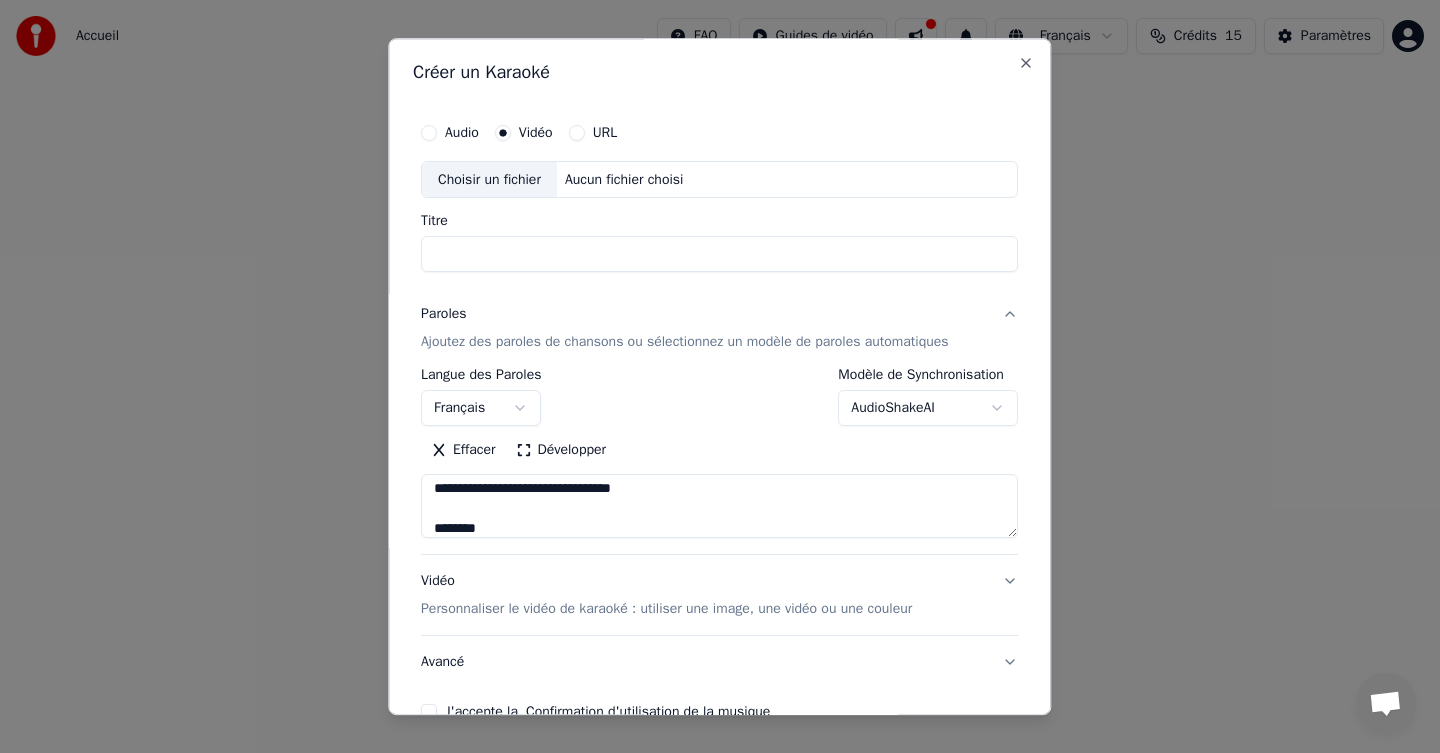 click on "Titre" at bounding box center (719, 255) 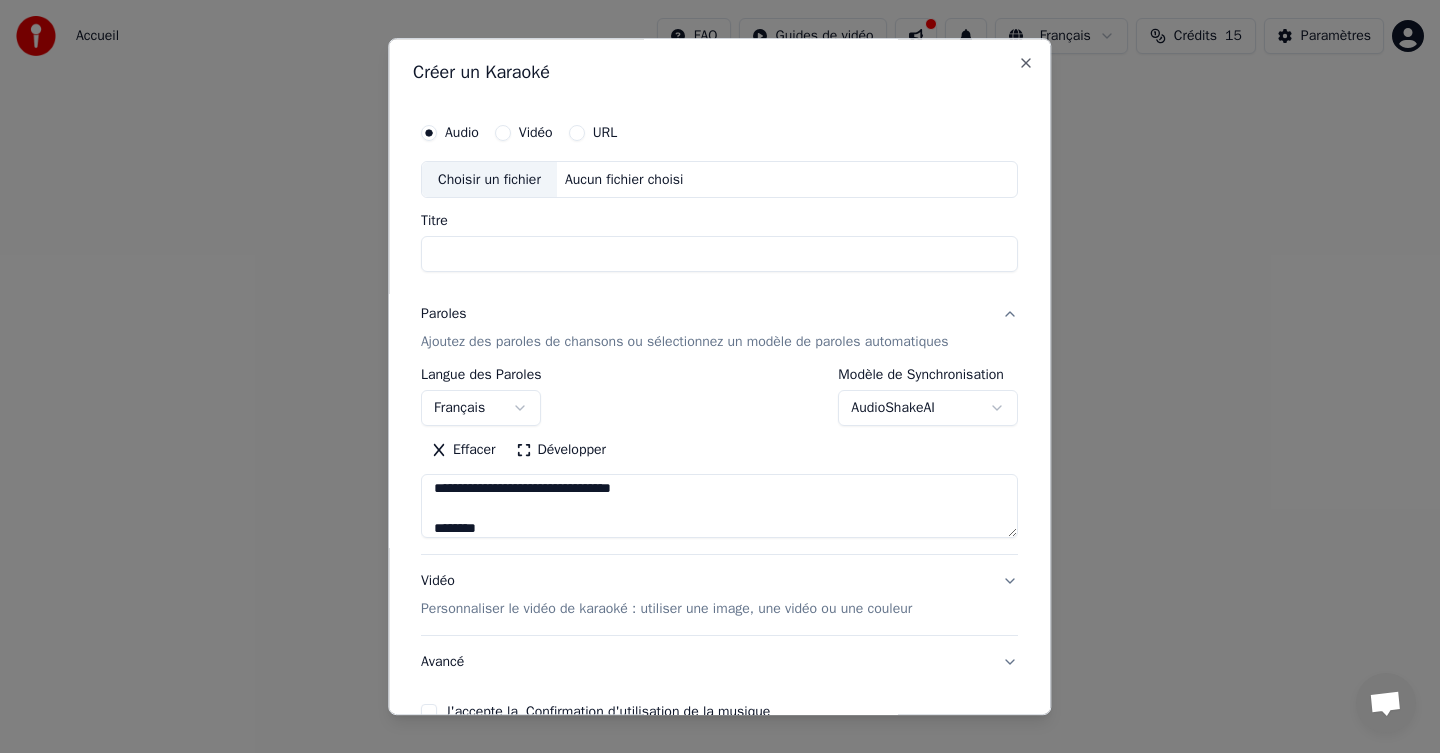 click on "Aucun fichier choisi" at bounding box center [624, 180] 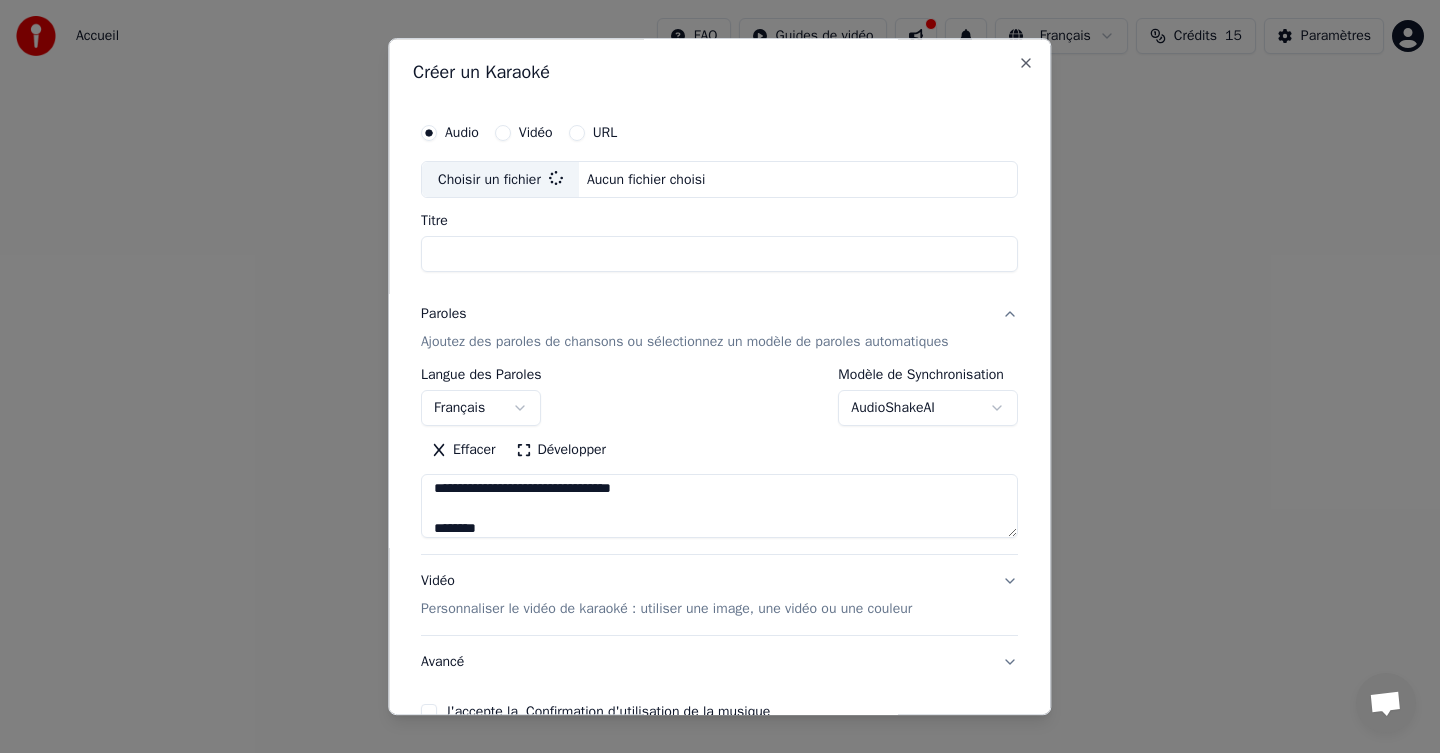 type on "**********" 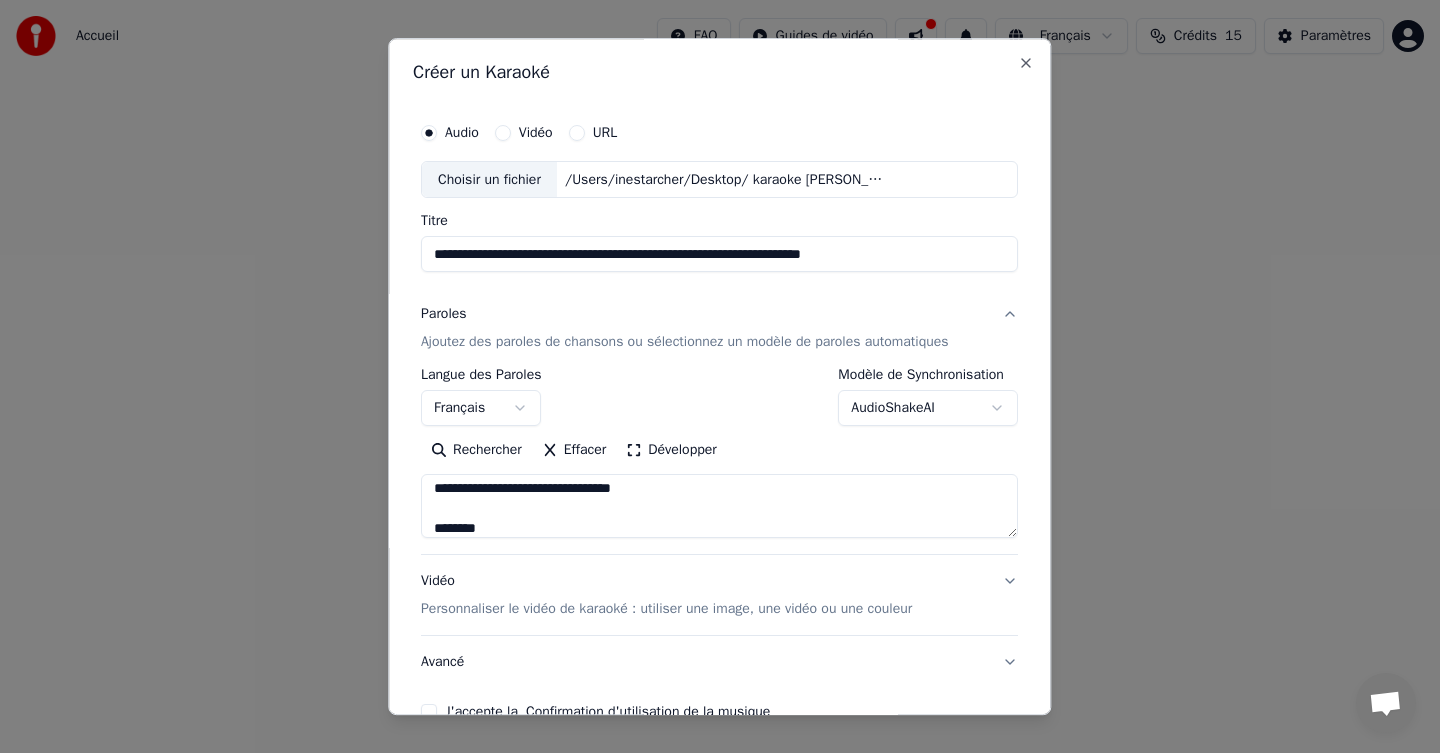 type 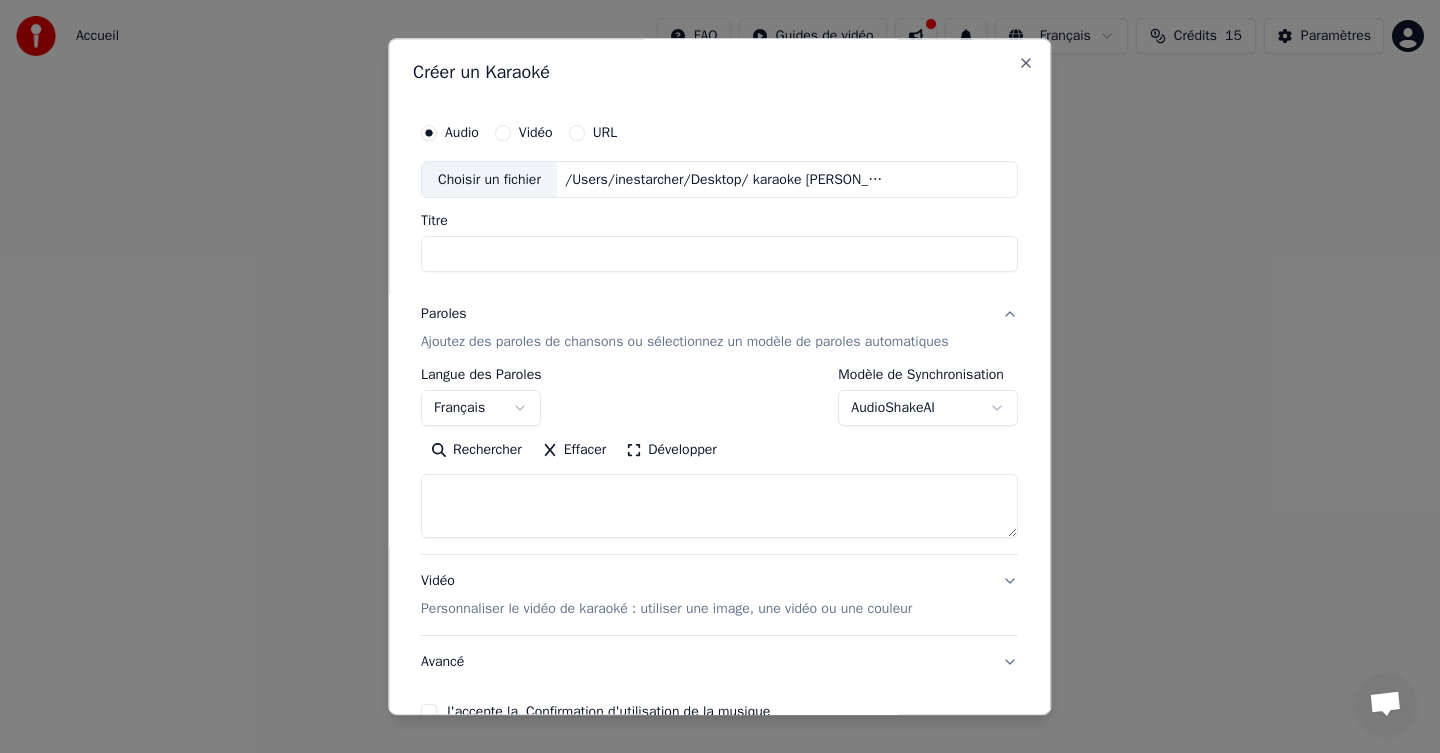 select 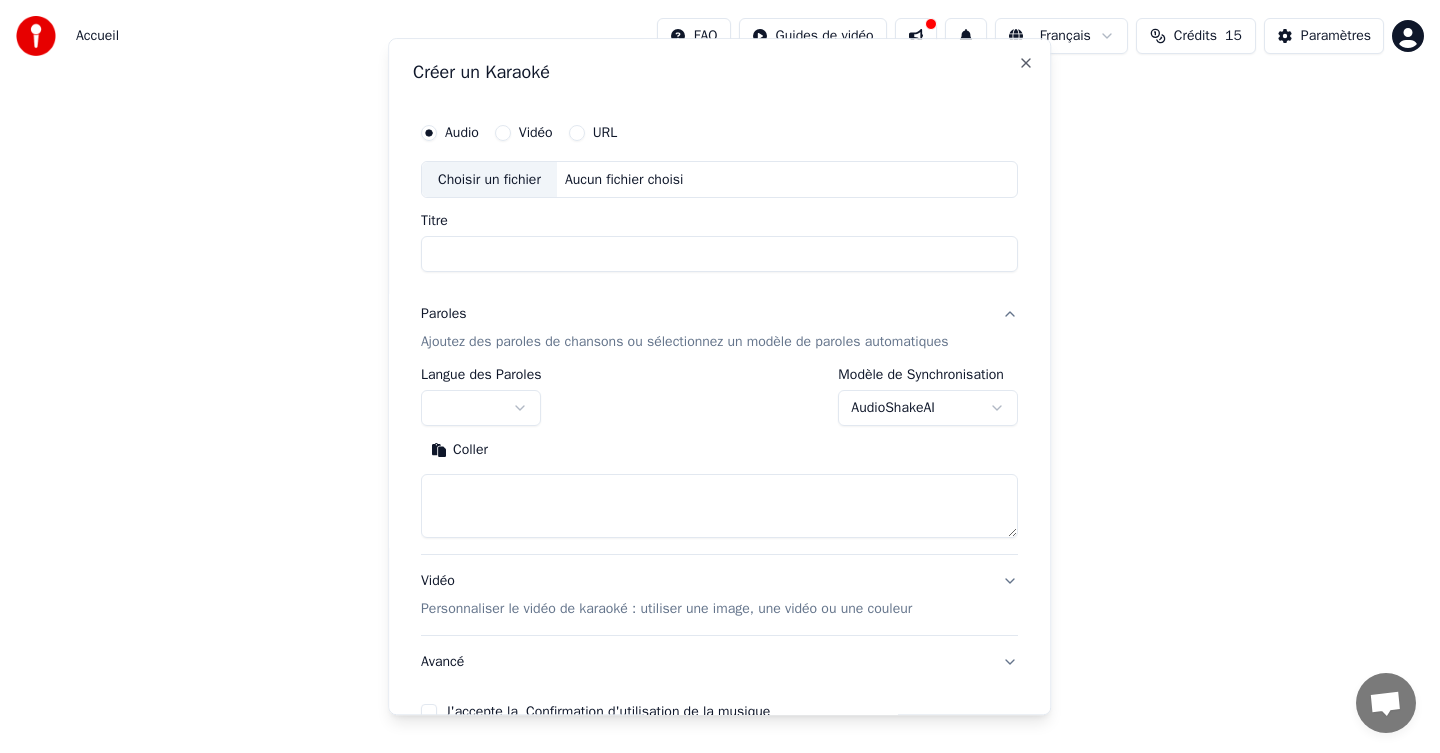 scroll, scrollTop: 0, scrollLeft: 0, axis: both 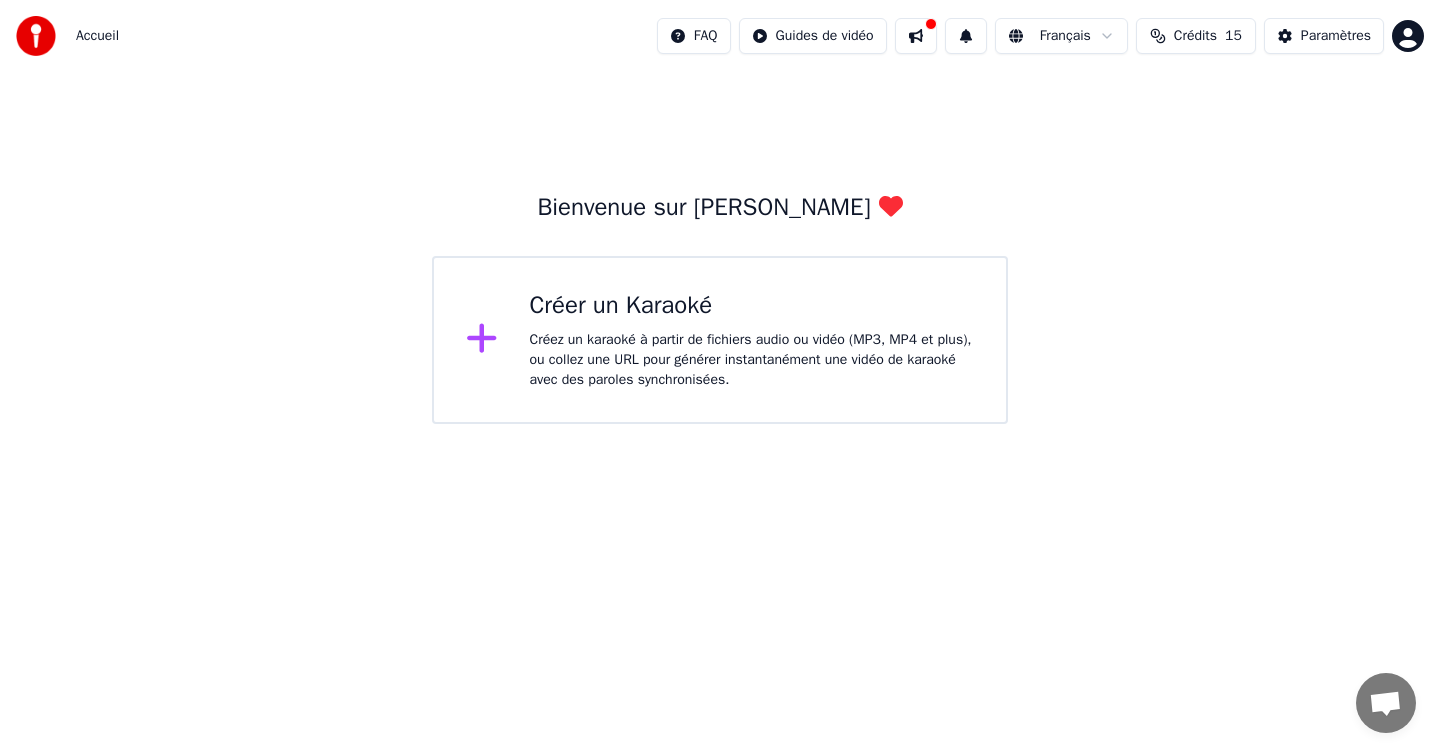 click on "Créer un Karaoké Créez un karaoké à partir de fichiers audio ou vidéo (MP3, MP4 et plus), ou collez une URL pour générer instantanément une vidéo de karaoké avec des paroles synchronisées." at bounding box center [720, 340] 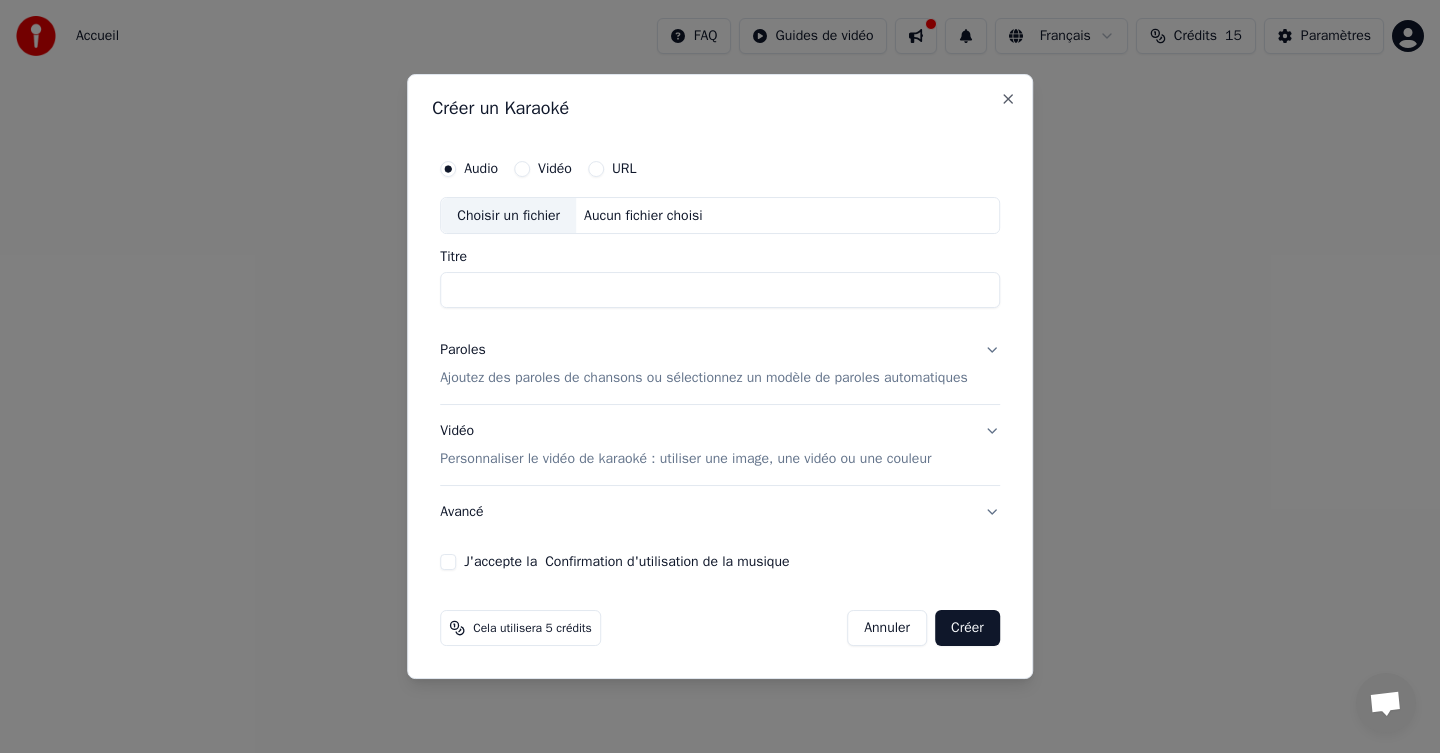click on "Aucun fichier choisi" at bounding box center [643, 216] 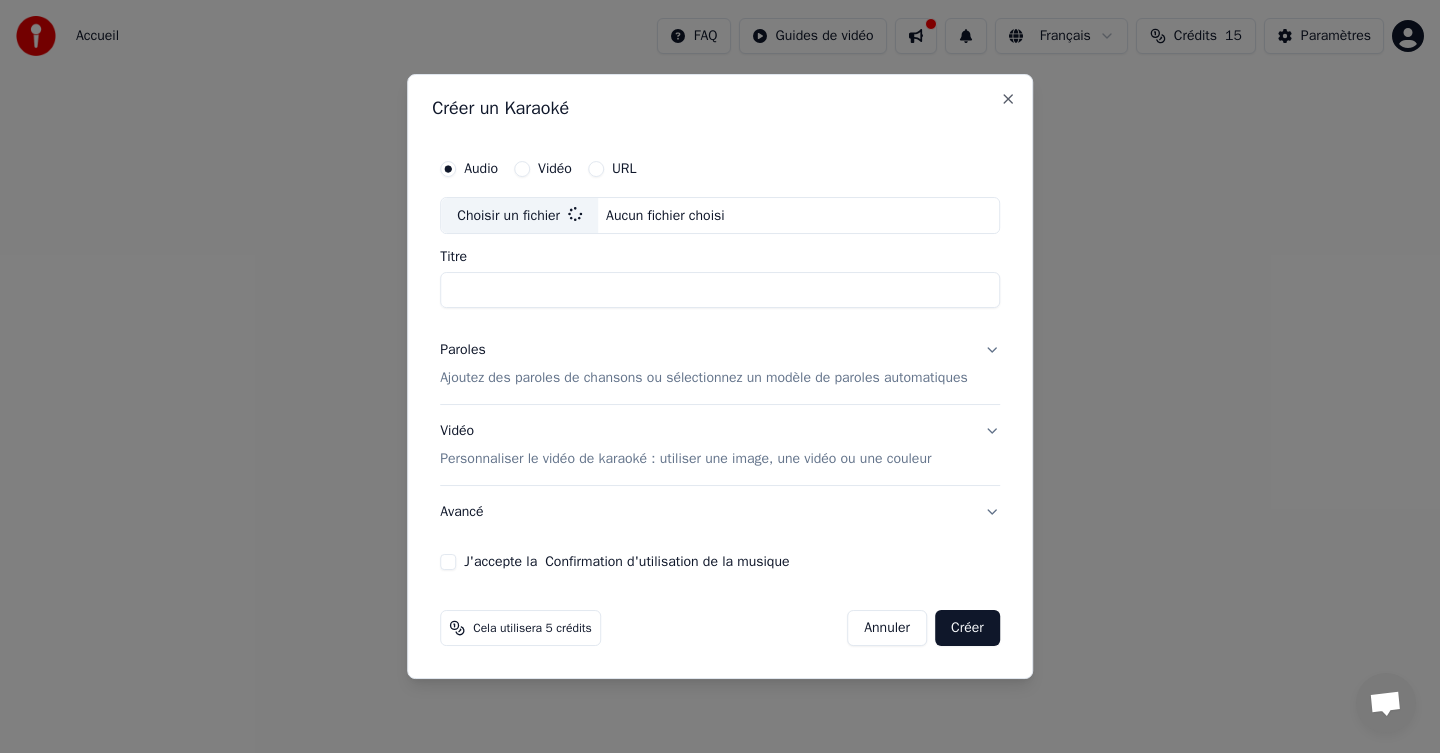 type on "**********" 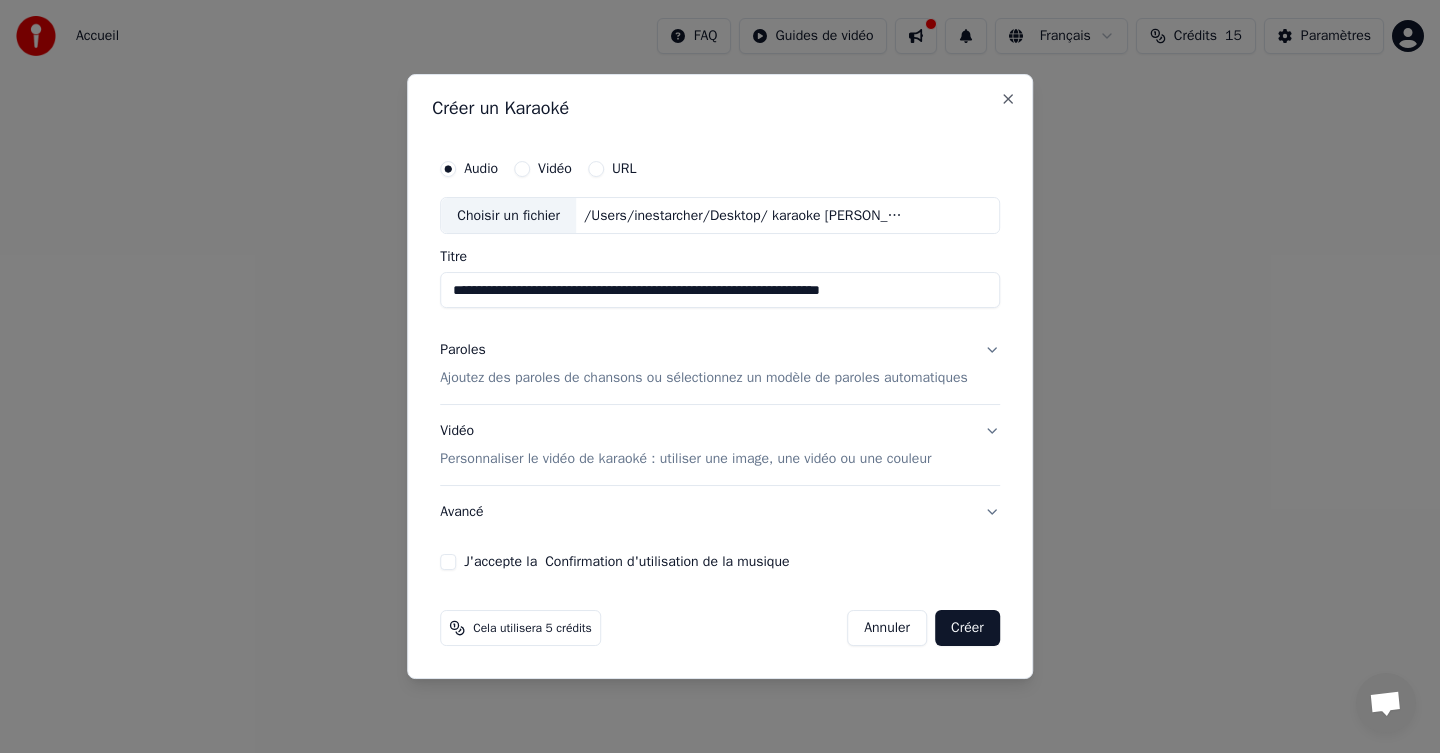 click on "Ajoutez des paroles de chansons ou sélectionnez un modèle de paroles automatiques" at bounding box center (704, 379) 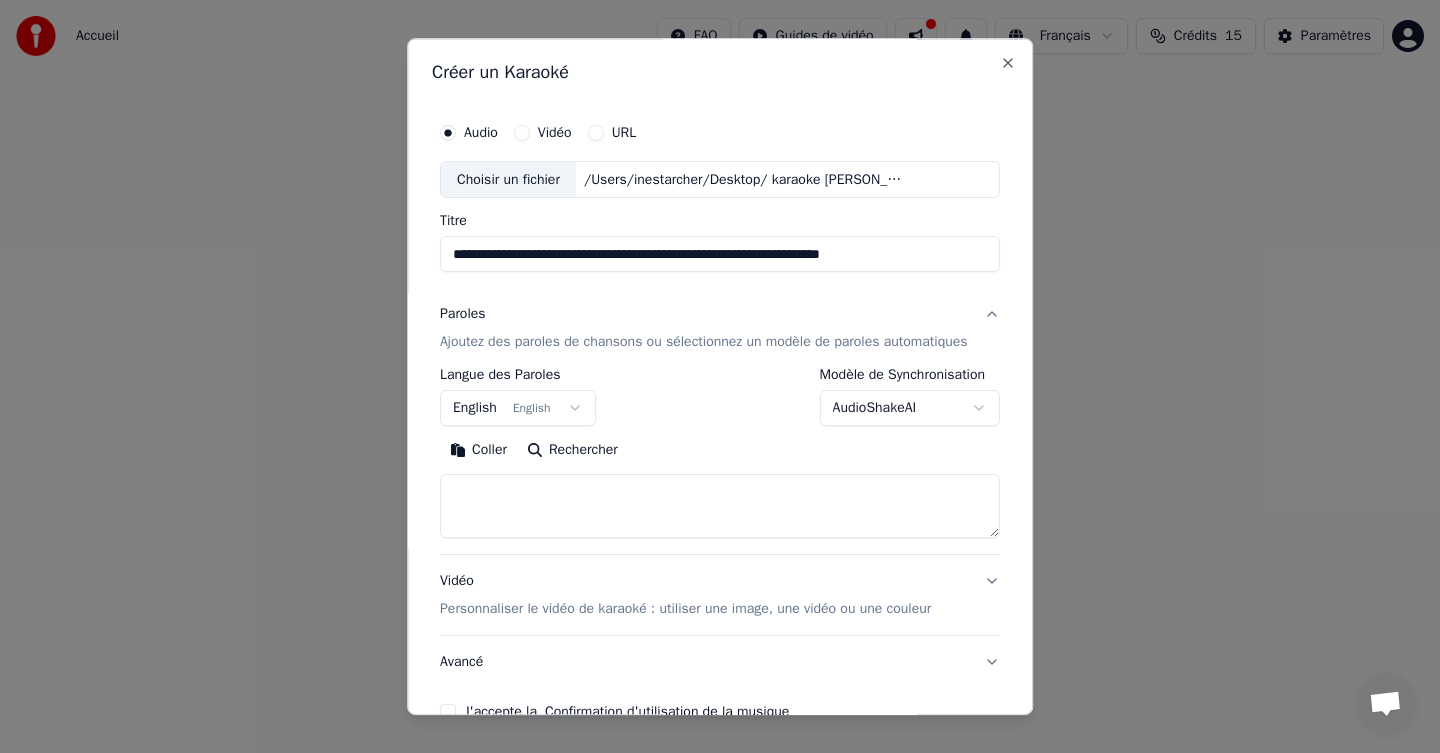 click at bounding box center [720, 507] 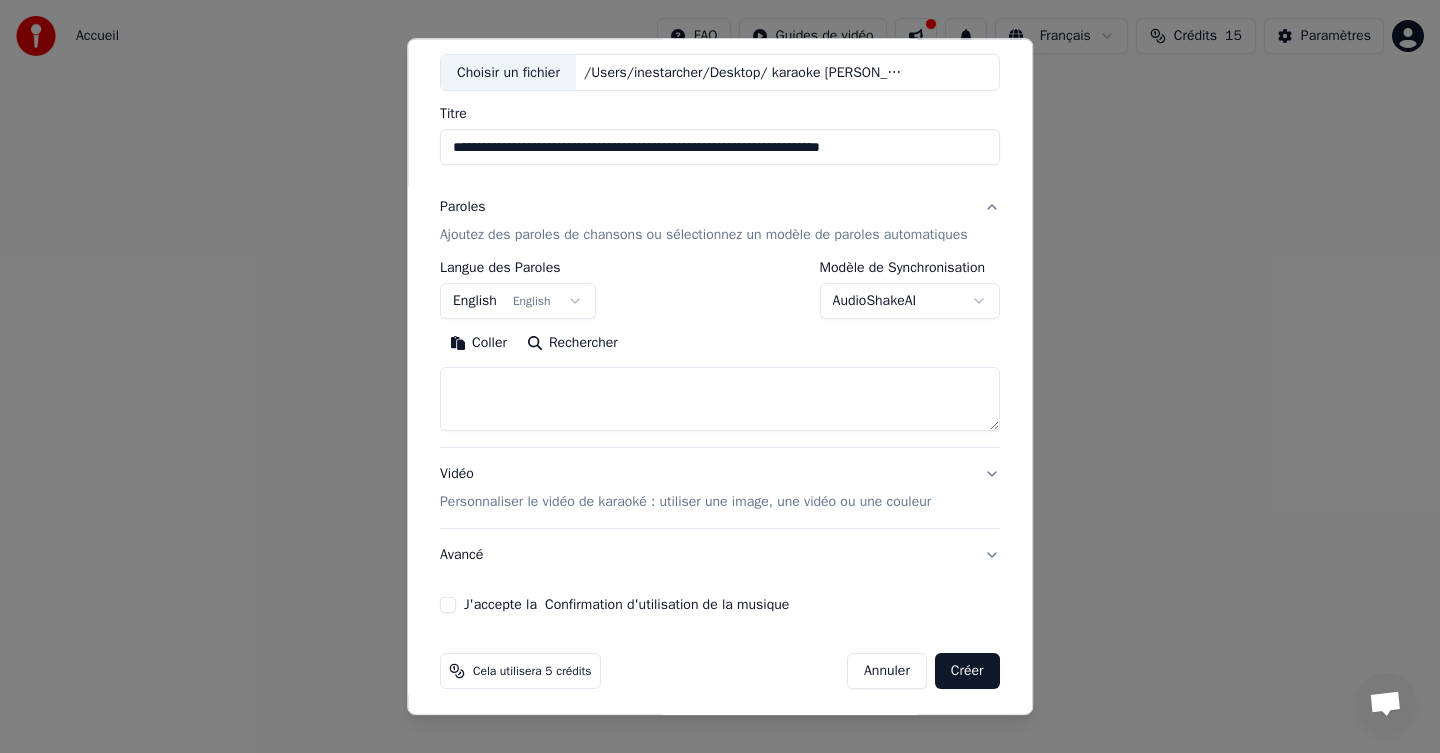 scroll, scrollTop: 114, scrollLeft: 0, axis: vertical 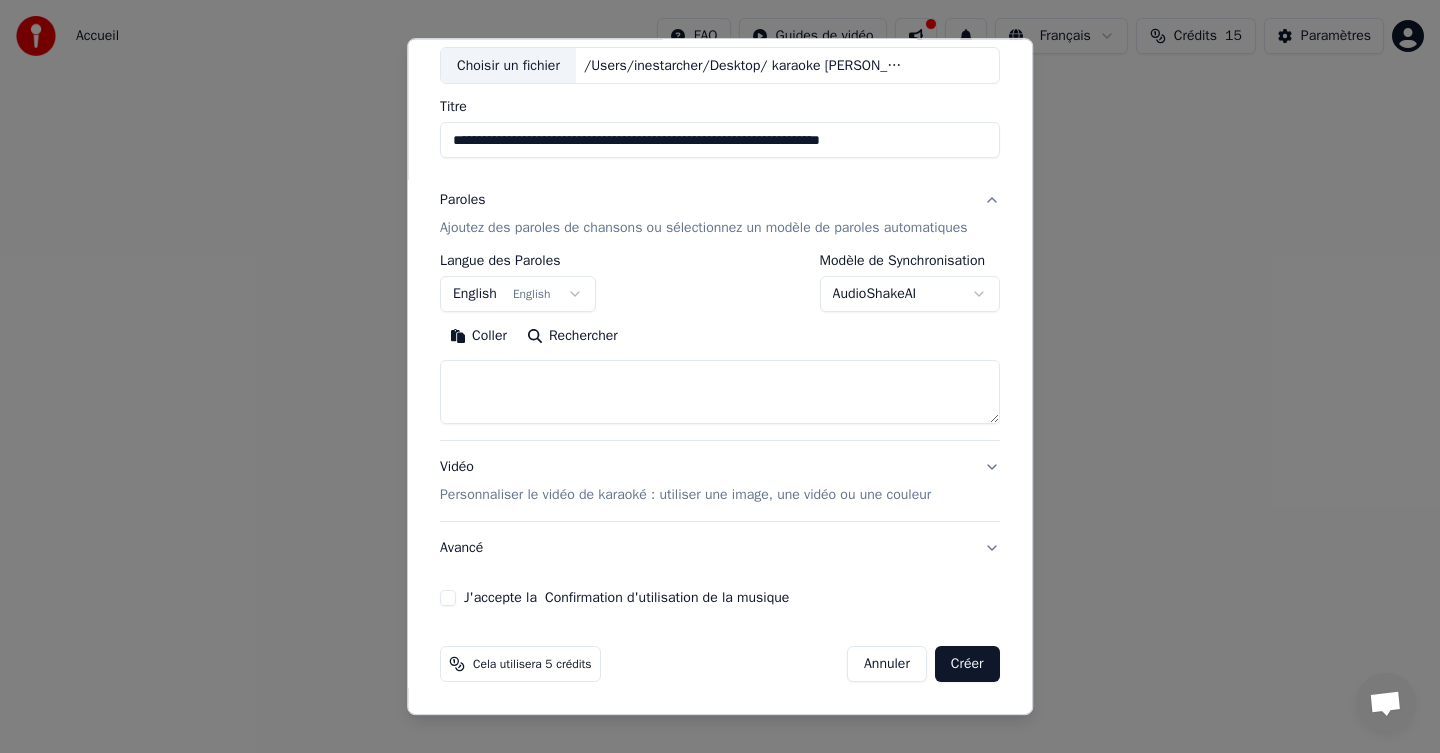 click on "Personnaliser le vidéo de karaoké : utiliser une image, une vidéo ou une couleur" at bounding box center [685, 496] 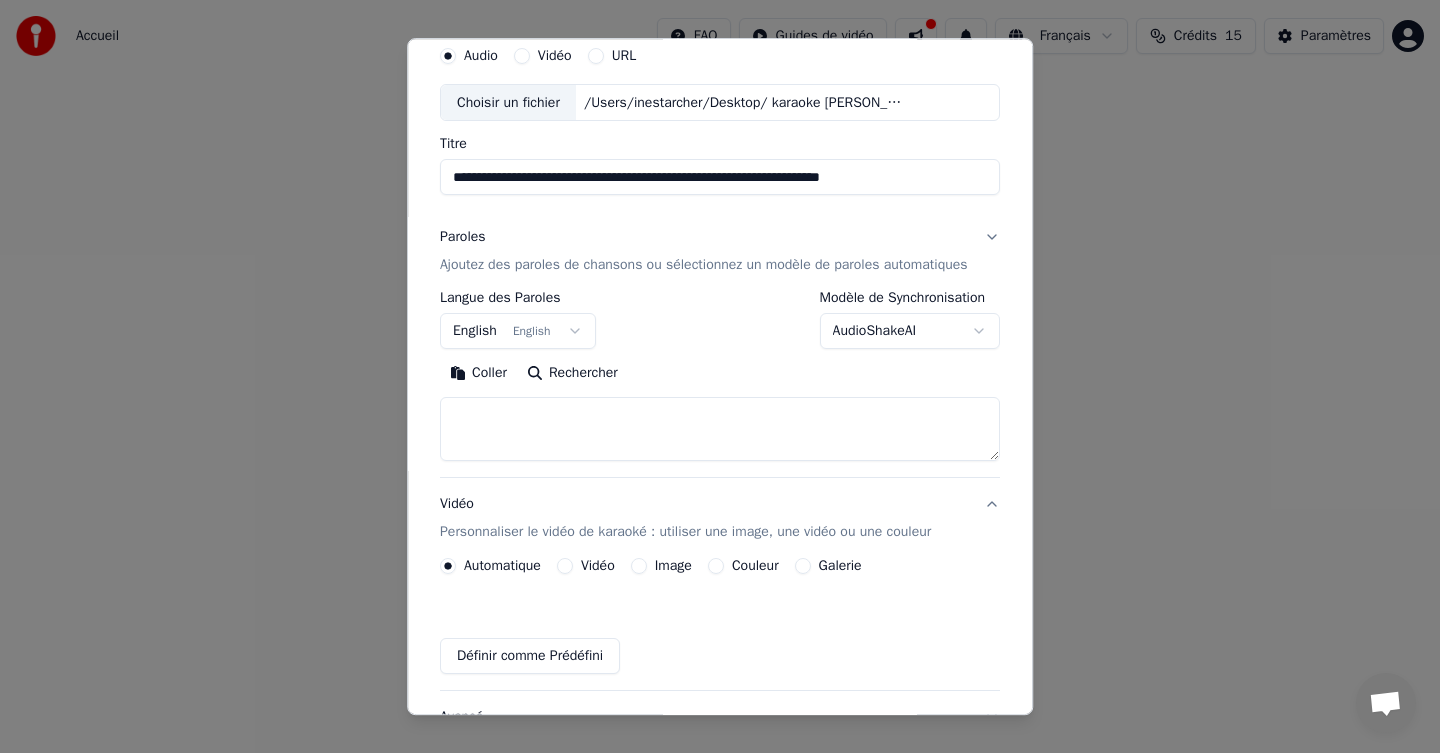 scroll, scrollTop: 60, scrollLeft: 0, axis: vertical 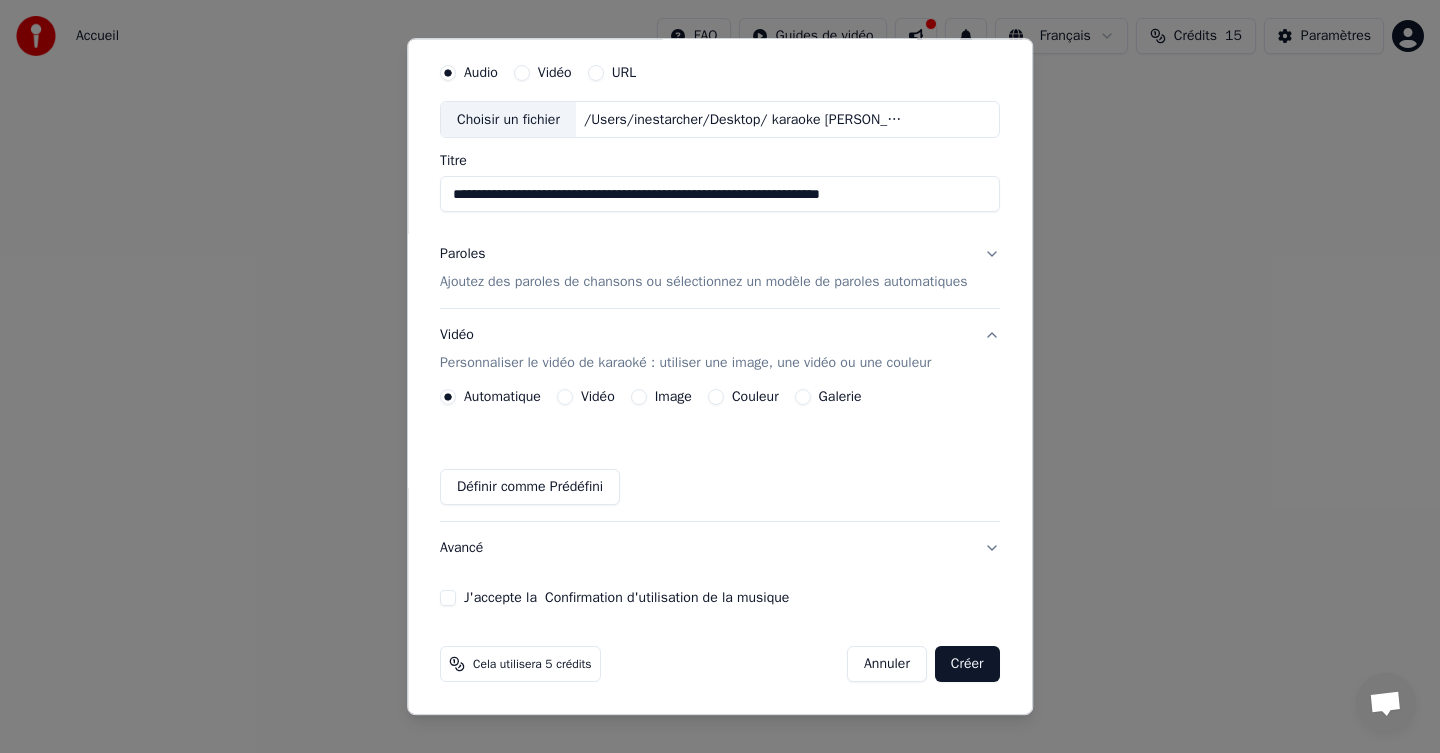 click on "Image" at bounding box center (639, 398) 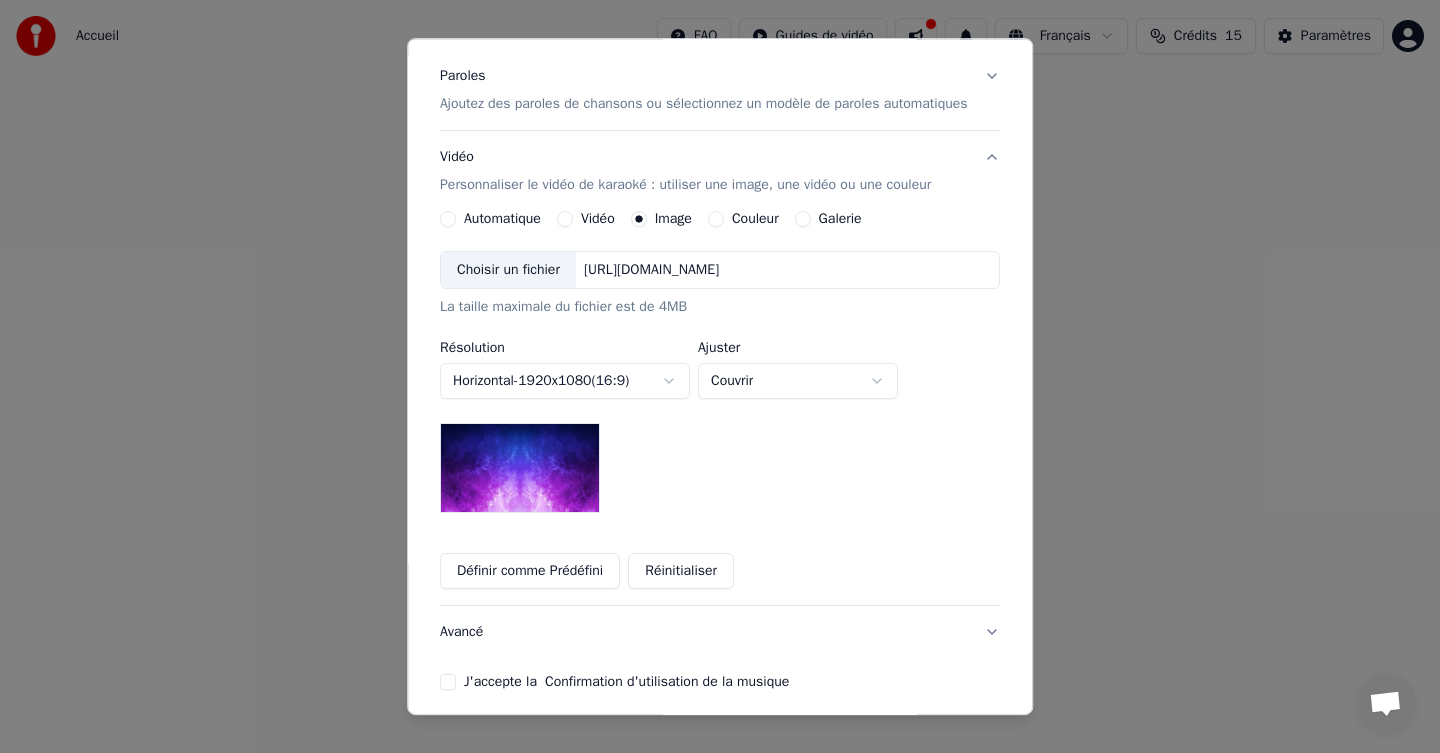 scroll, scrollTop: 245, scrollLeft: 0, axis: vertical 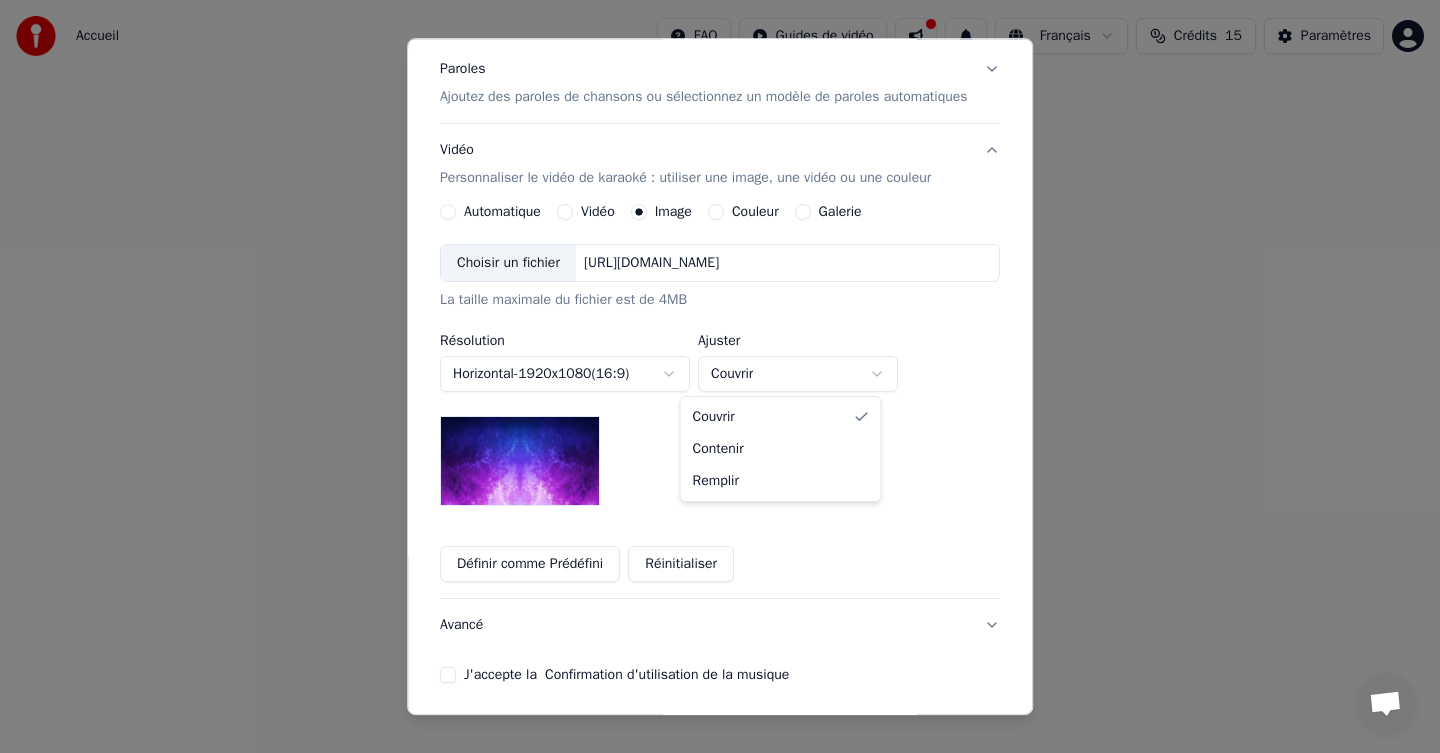 click on "**********" at bounding box center (720, 212) 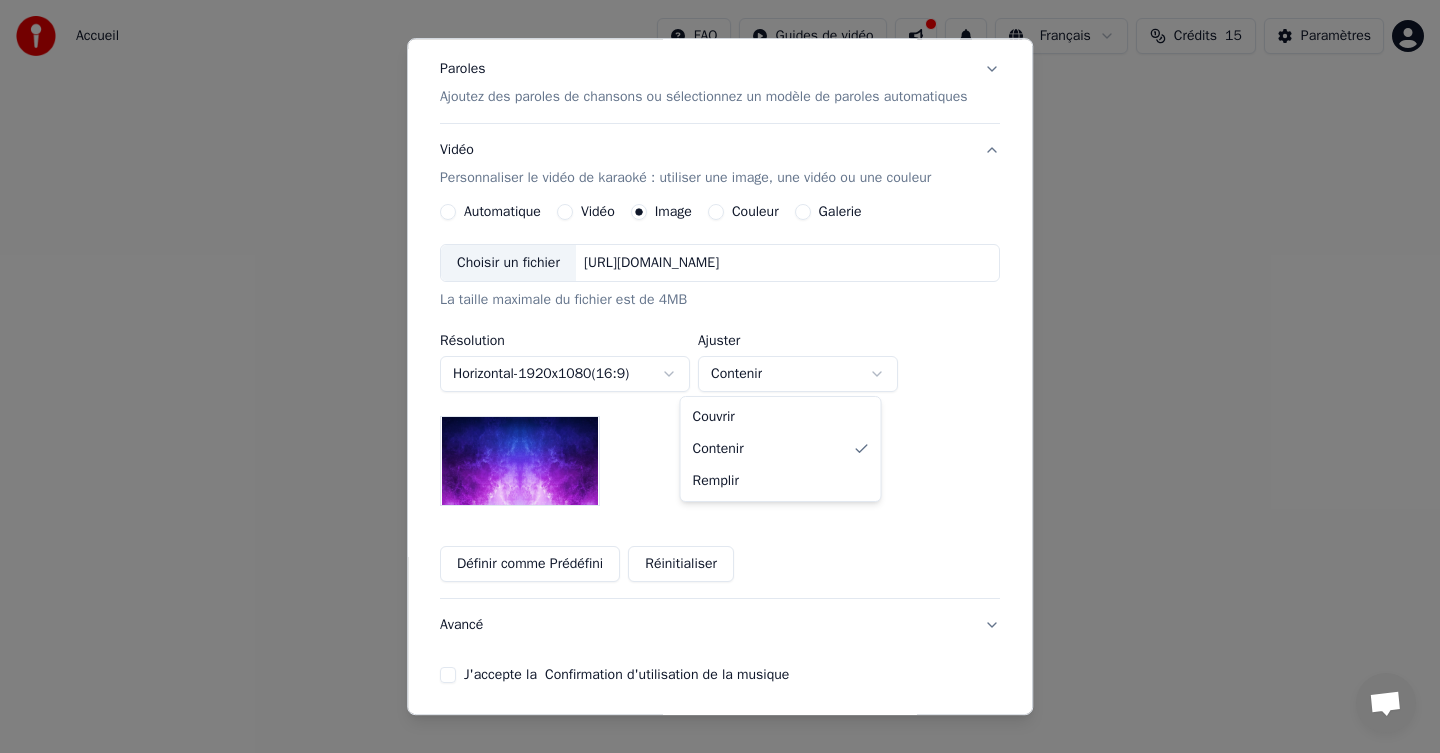 click on "**********" at bounding box center [720, 212] 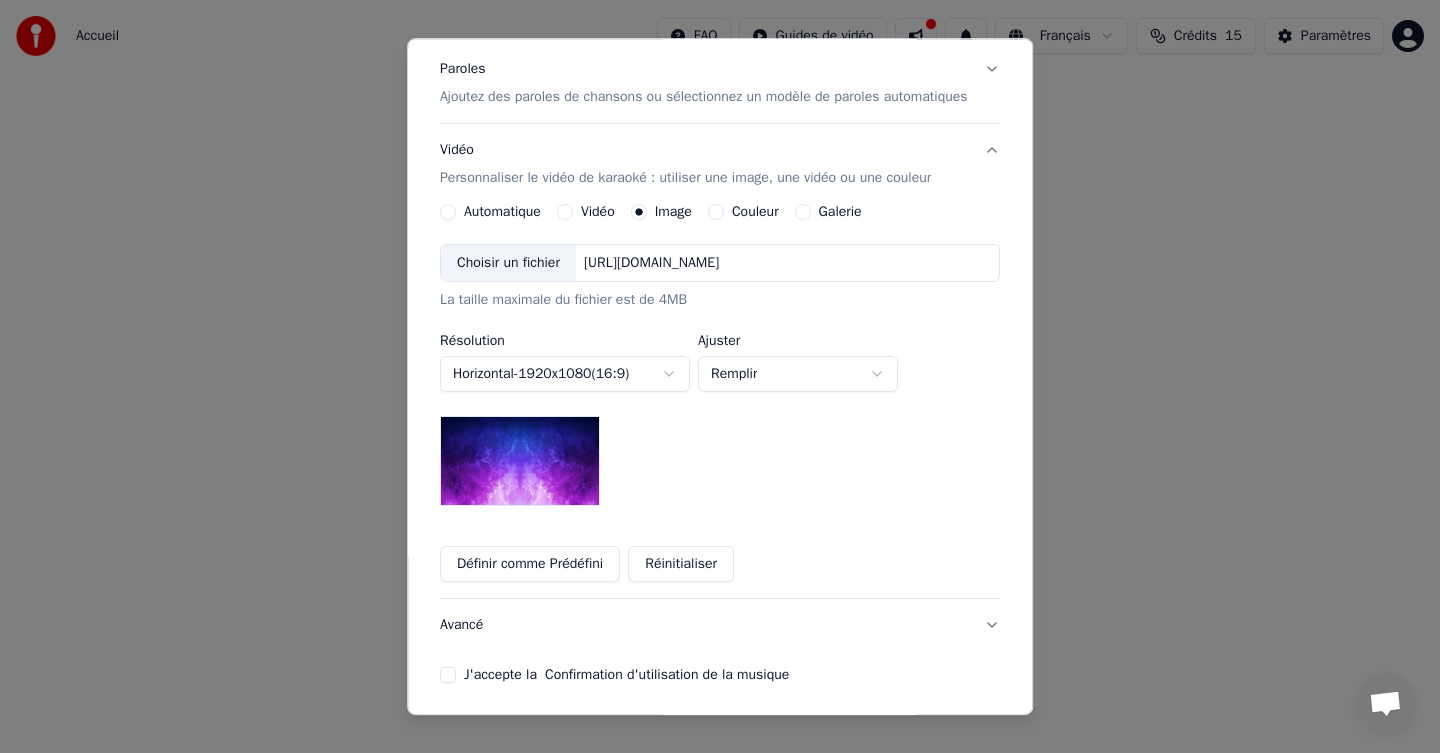 click on "**********" at bounding box center (720, 212) 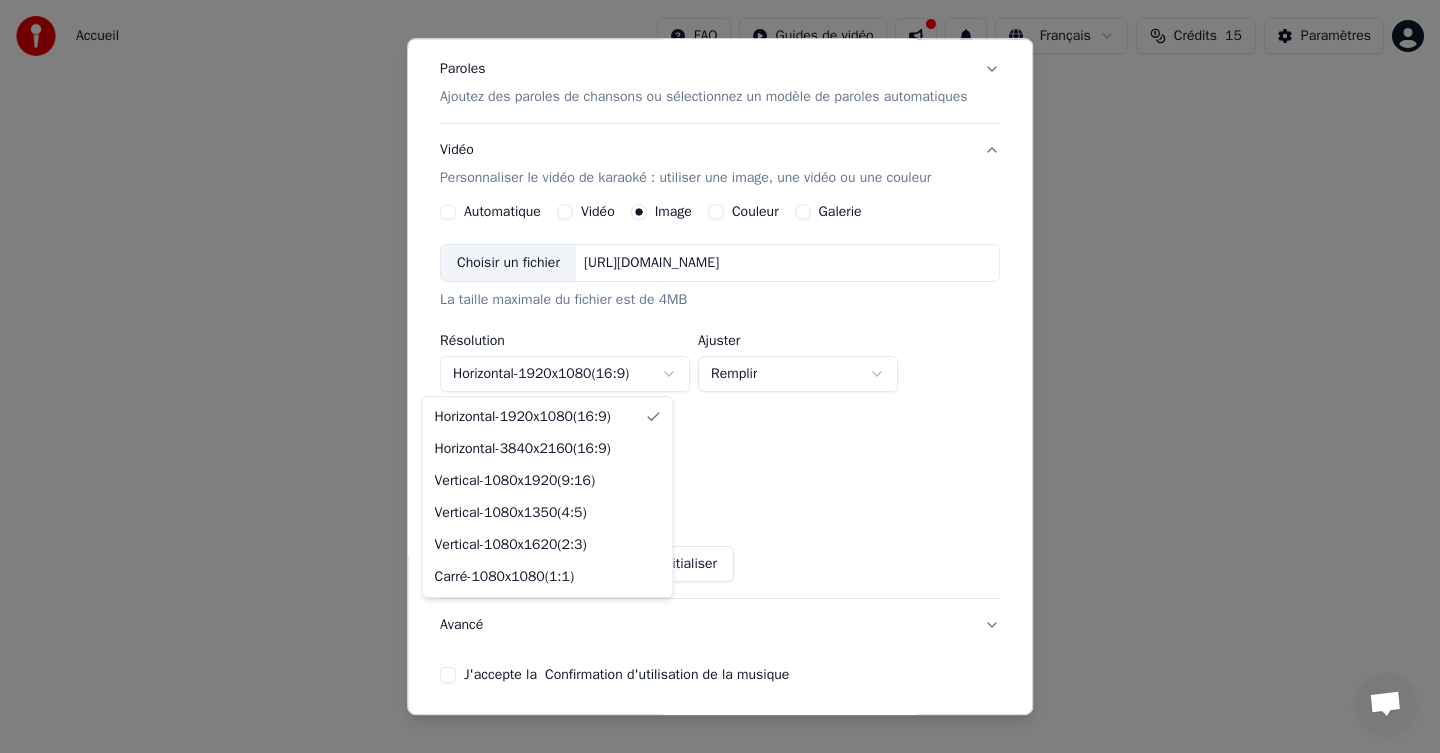 click on "**********" at bounding box center (720, 212) 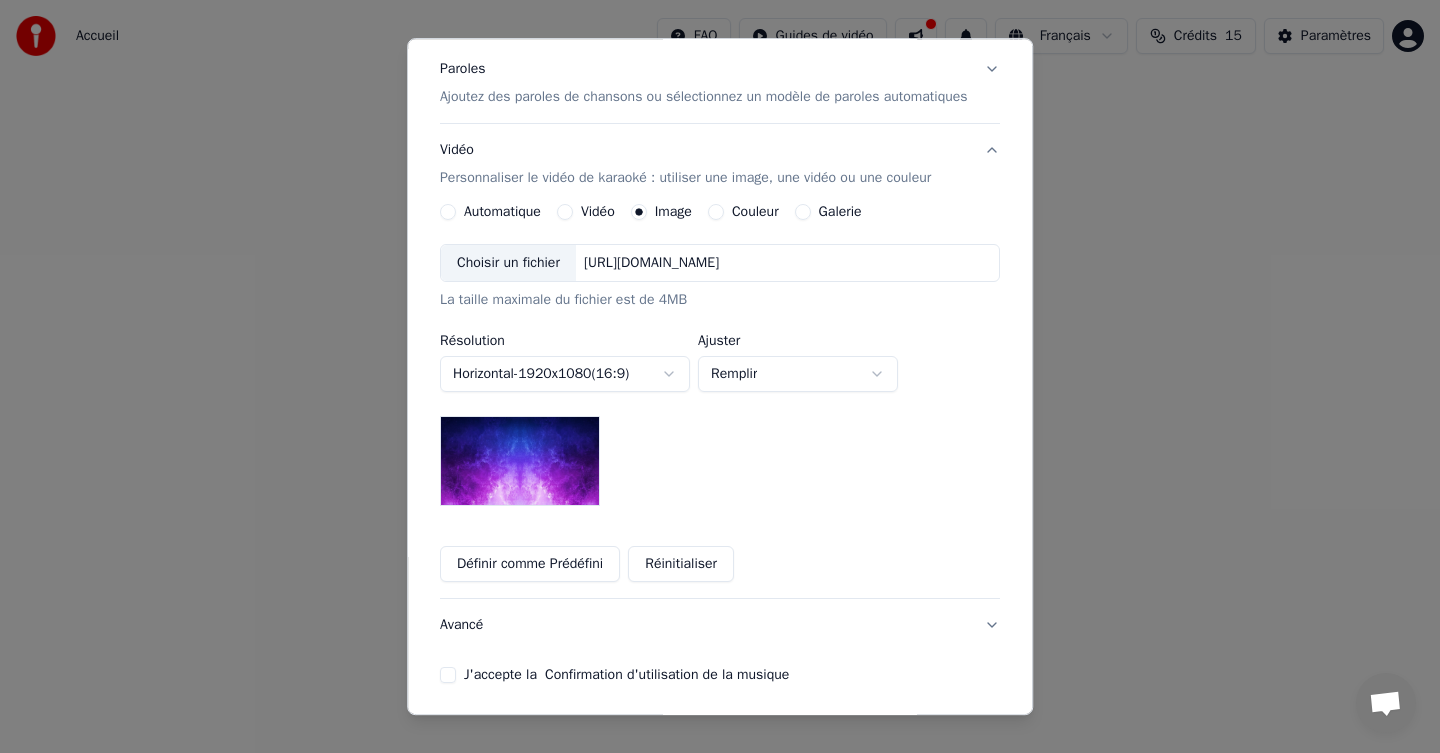 scroll, scrollTop: 177, scrollLeft: 0, axis: vertical 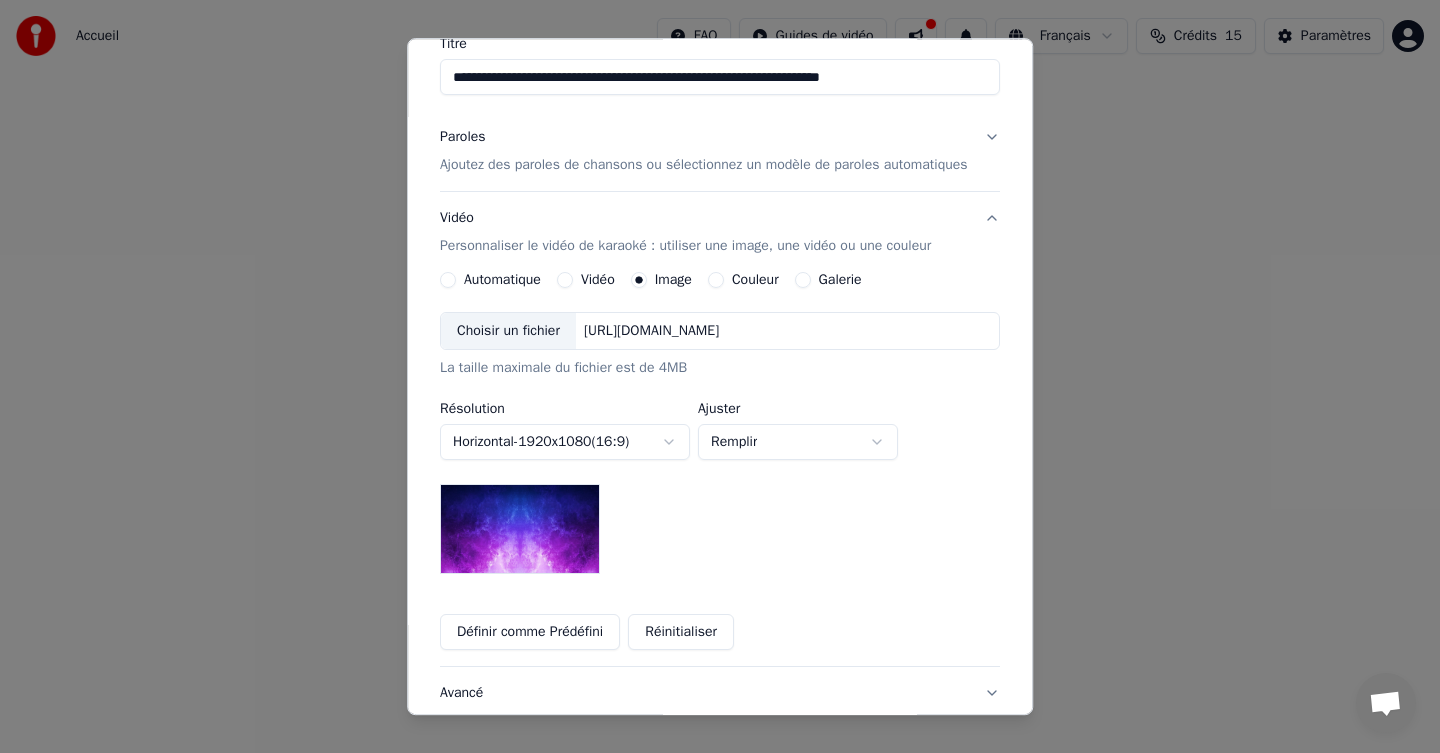 click on "Couleur" at bounding box center (716, 281) 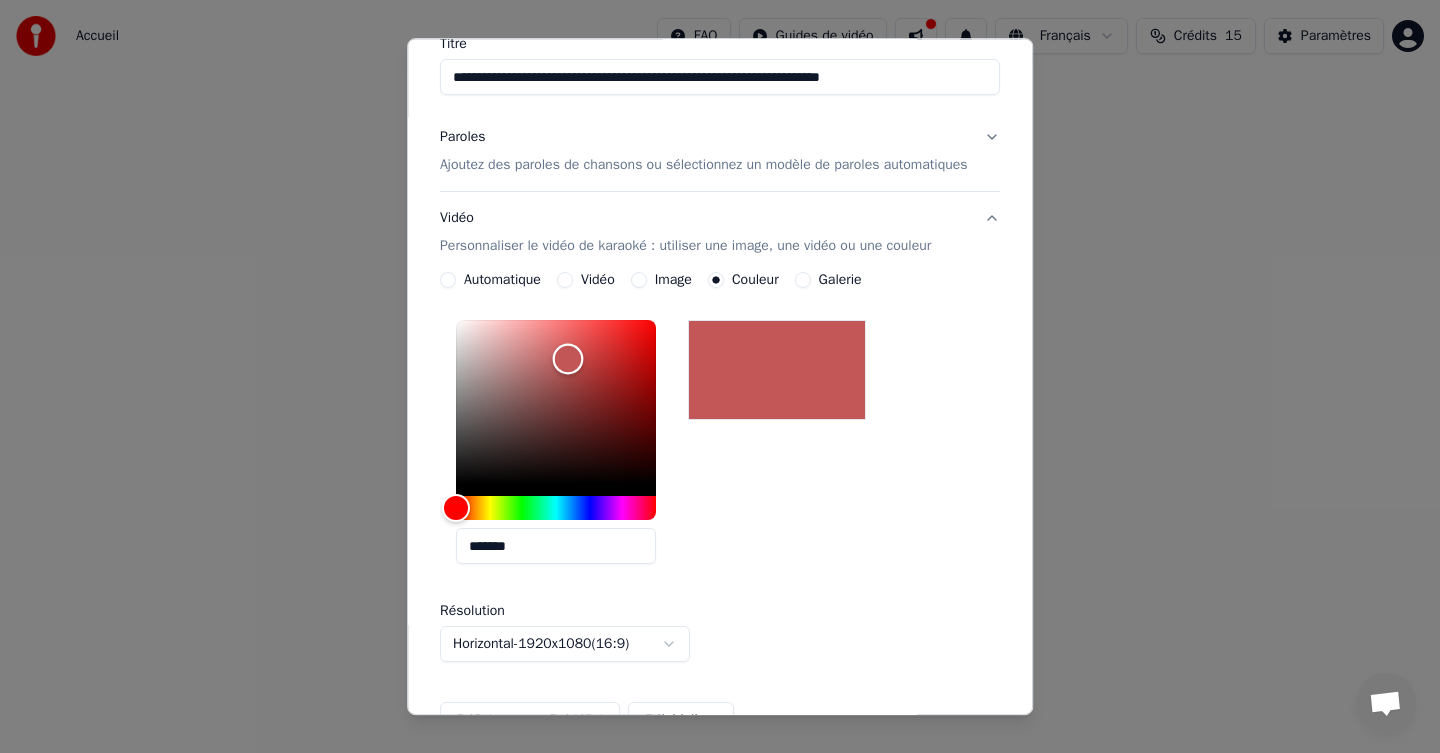 drag, startPoint x: 431, startPoint y: 472, endPoint x: 550, endPoint y: 357, distance: 165.48715 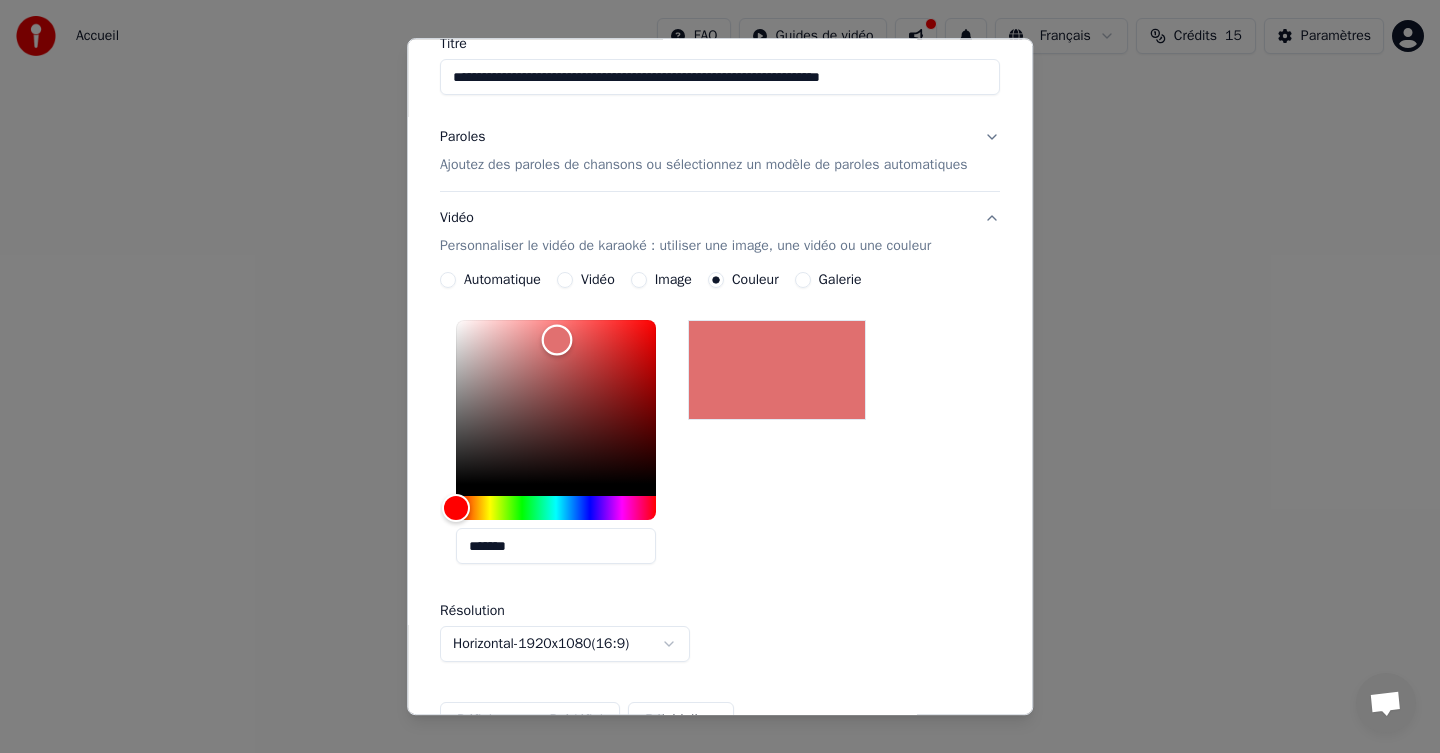 drag, startPoint x: 553, startPoint y: 361, endPoint x: 538, endPoint y: 340, distance: 25.806976 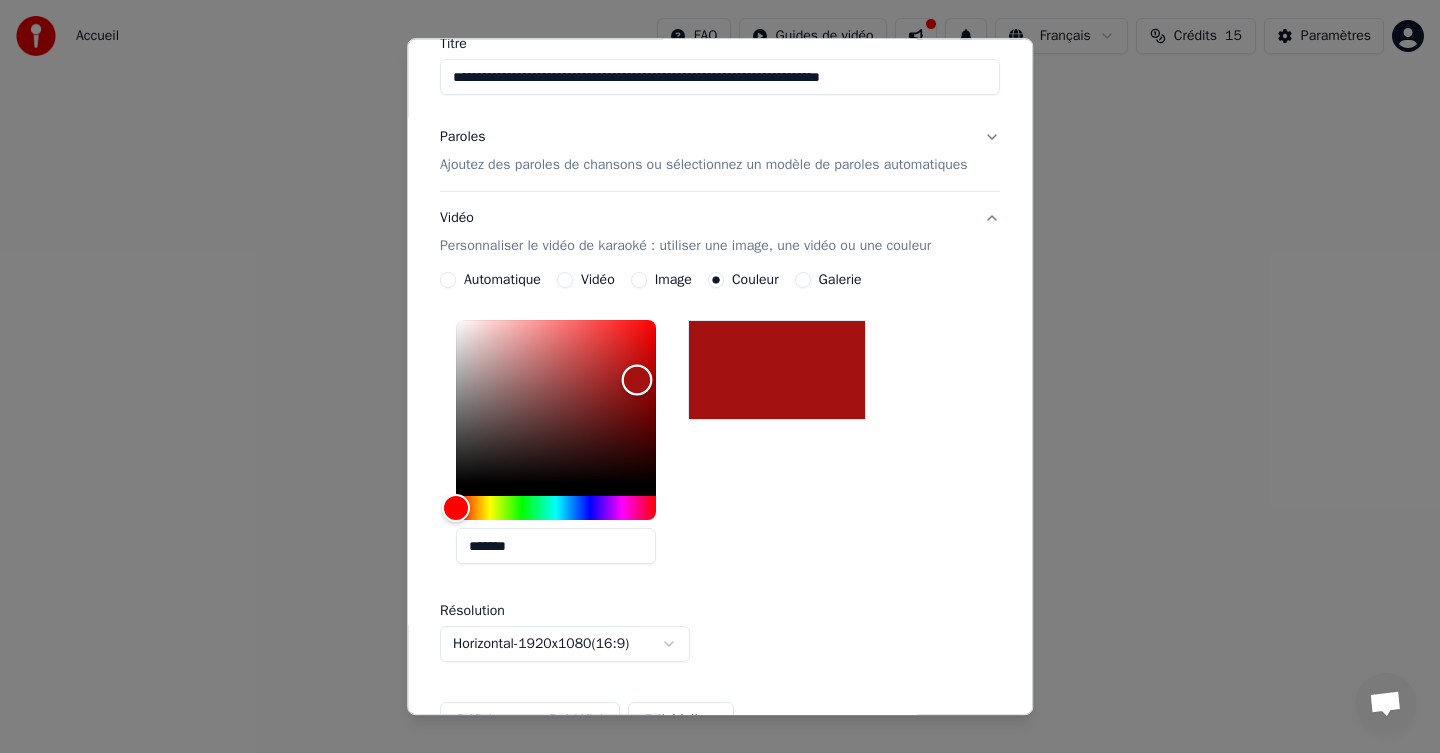 drag, startPoint x: 537, startPoint y: 340, endPoint x: 618, endPoint y: 378, distance: 89.470665 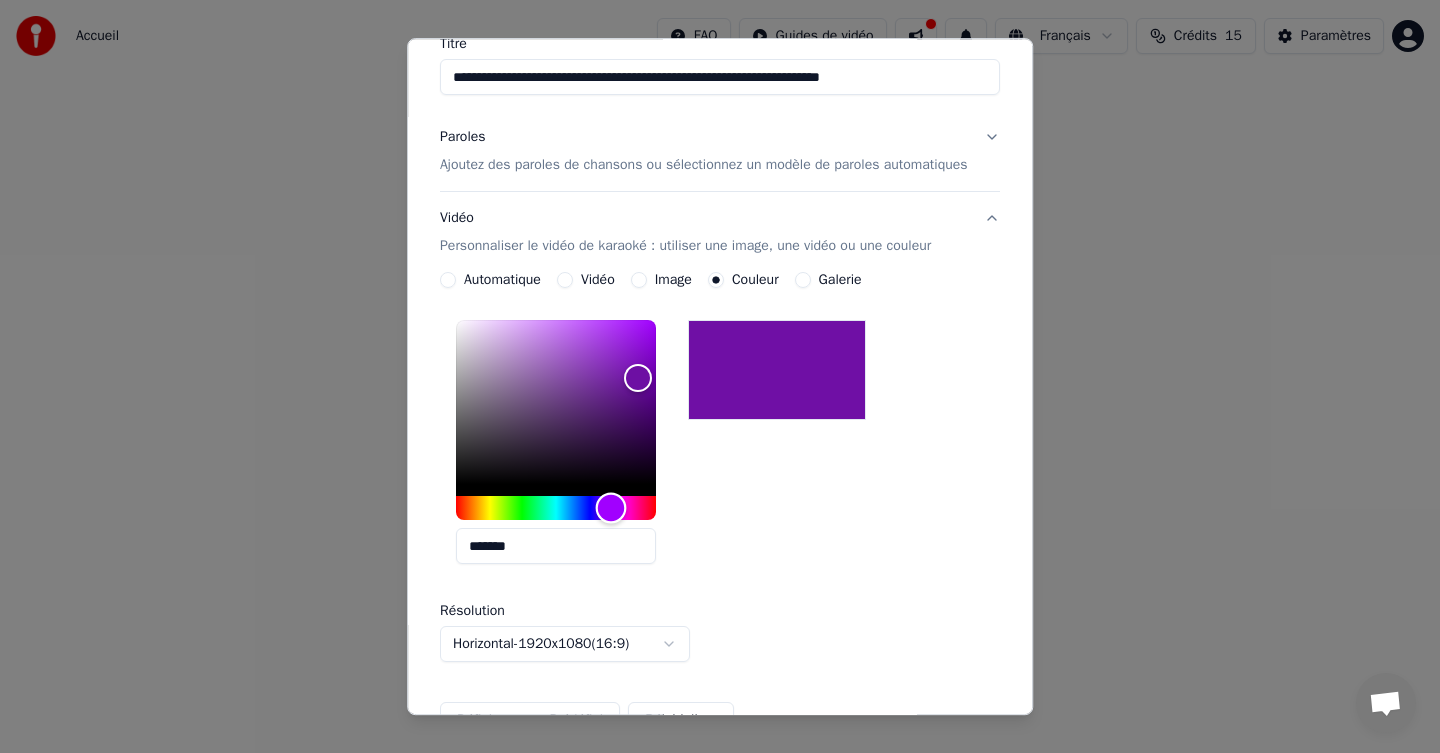 click at bounding box center (556, 509) 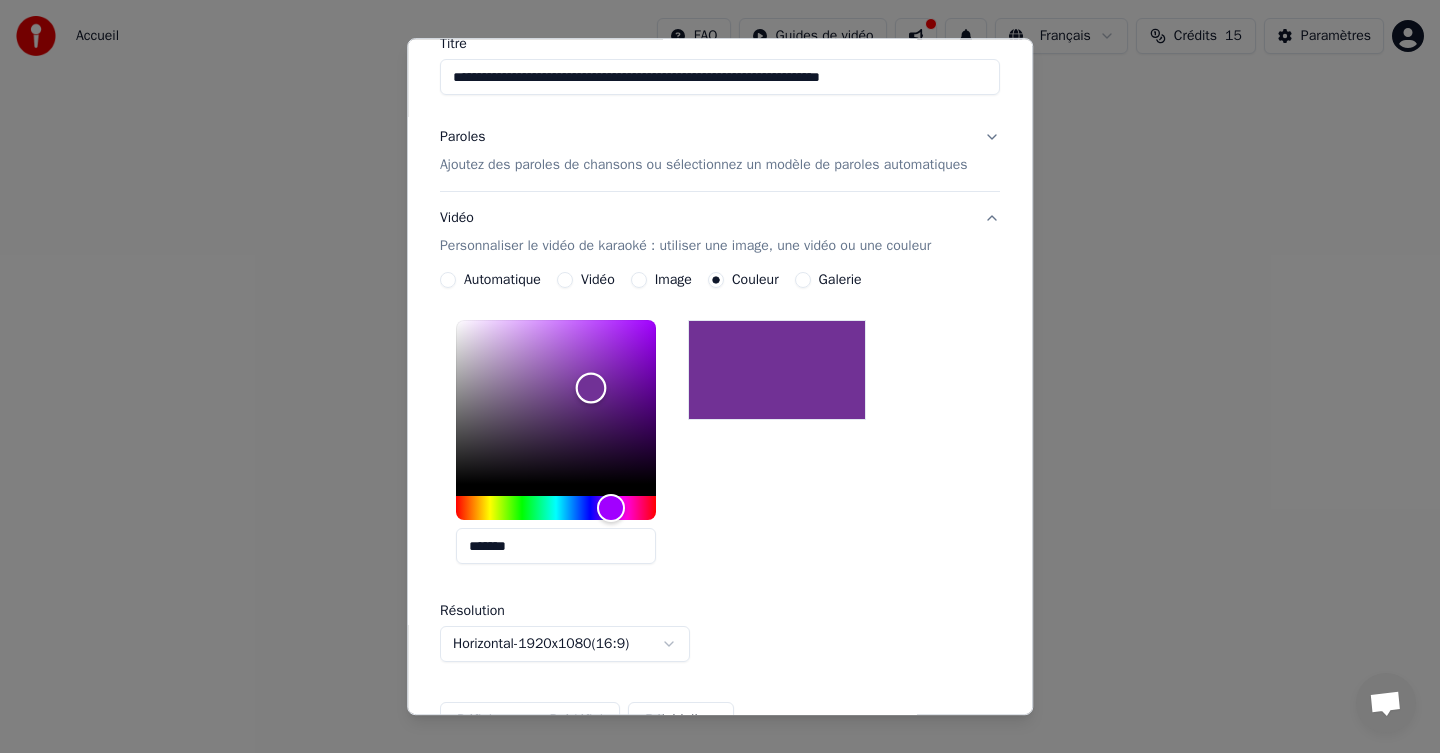 drag, startPoint x: 620, startPoint y: 384, endPoint x: 572, endPoint y: 385, distance: 48.010414 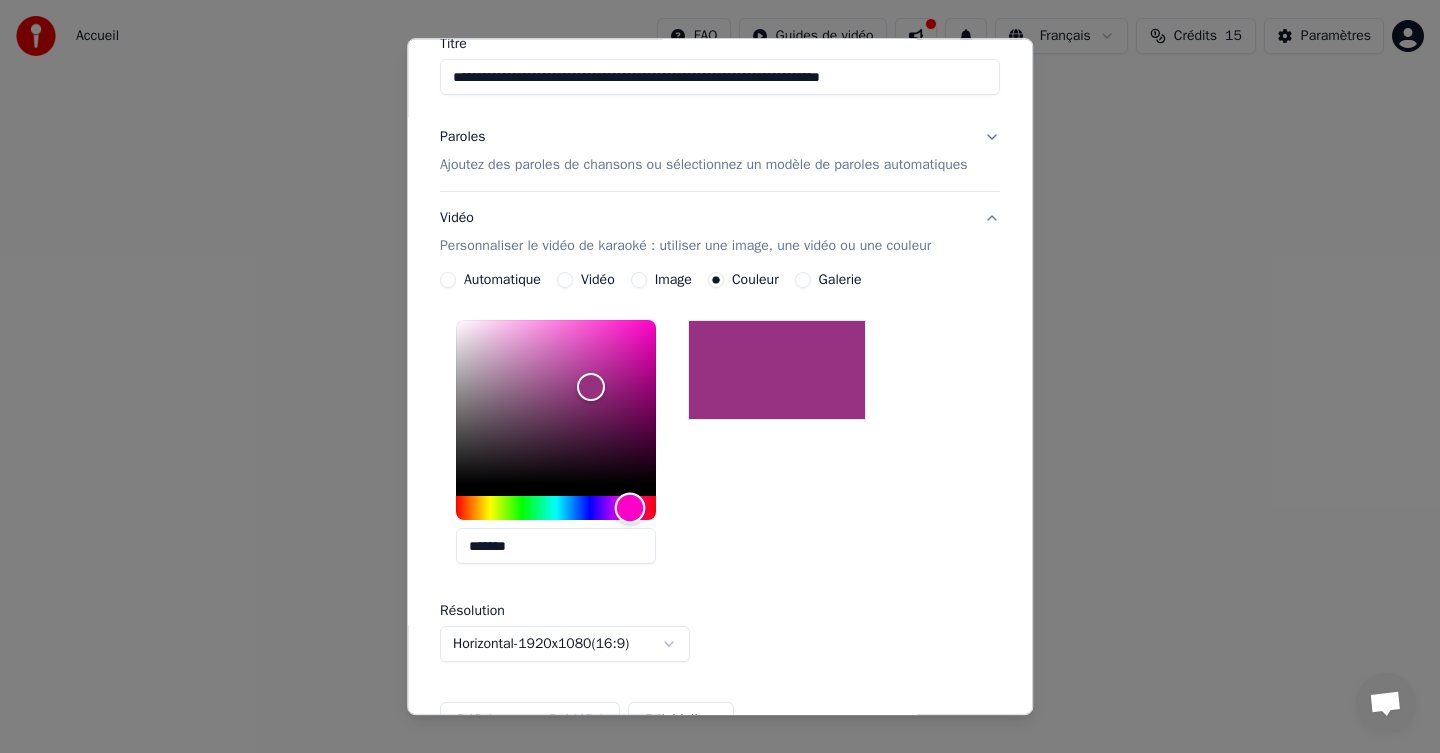 drag, startPoint x: 594, startPoint y: 517, endPoint x: 611, endPoint y: 511, distance: 18.027756 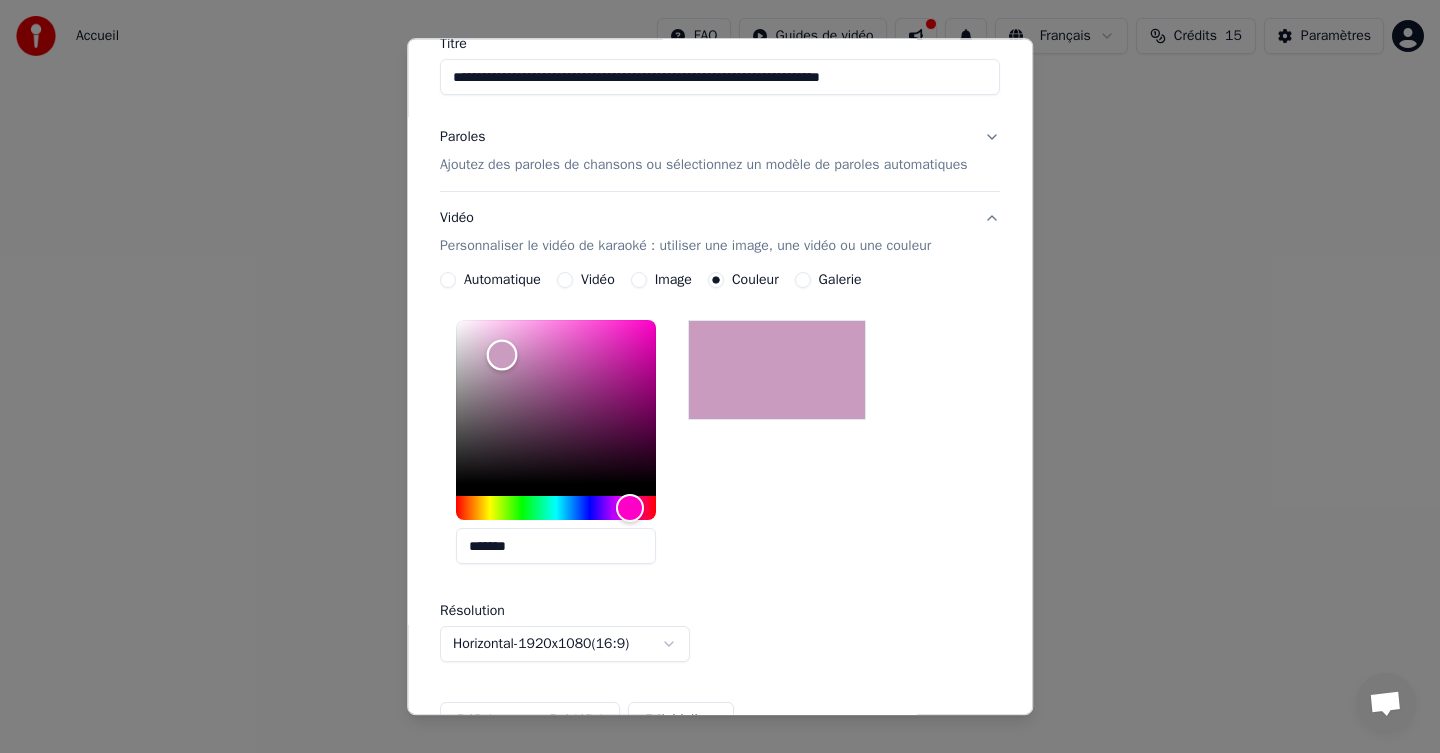 type on "*******" 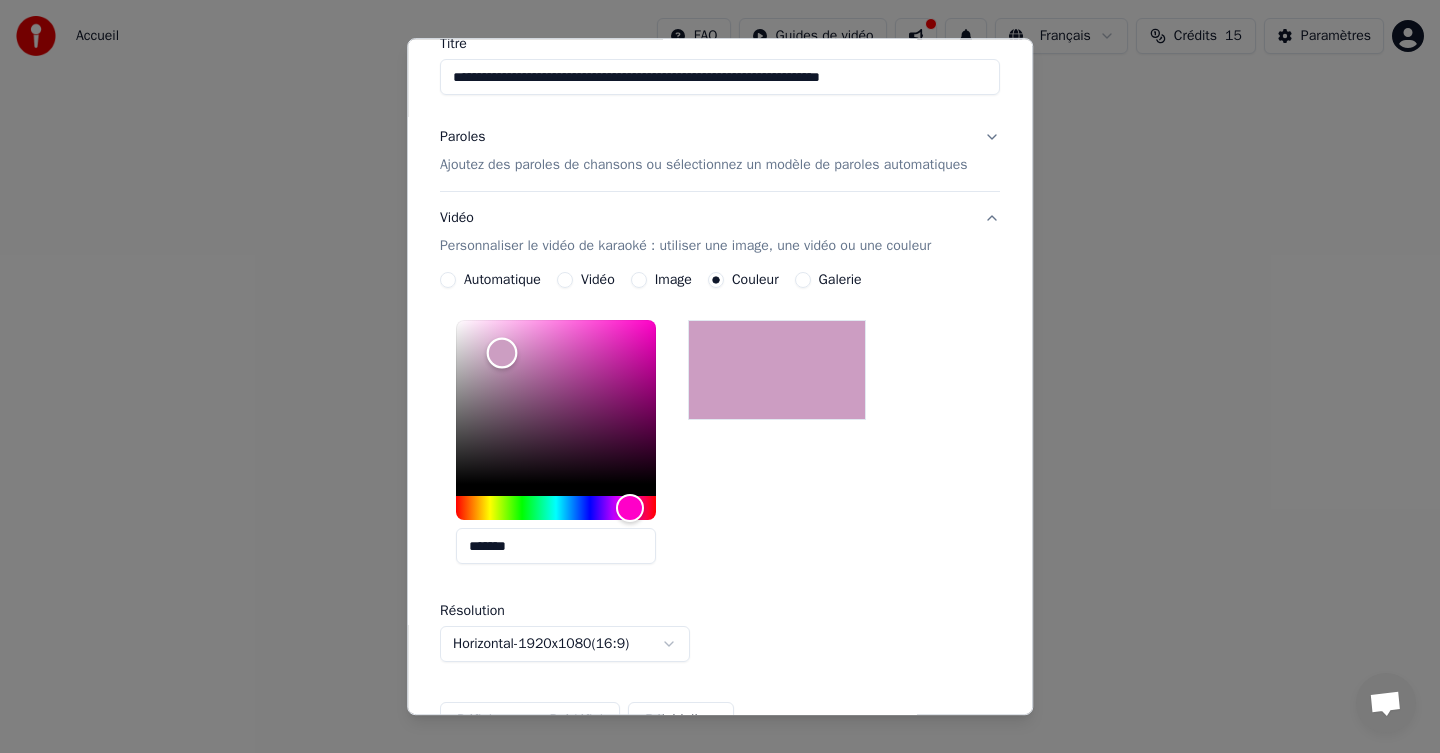 drag, startPoint x: 572, startPoint y: 381, endPoint x: 483, endPoint y: 353, distance: 93.30059 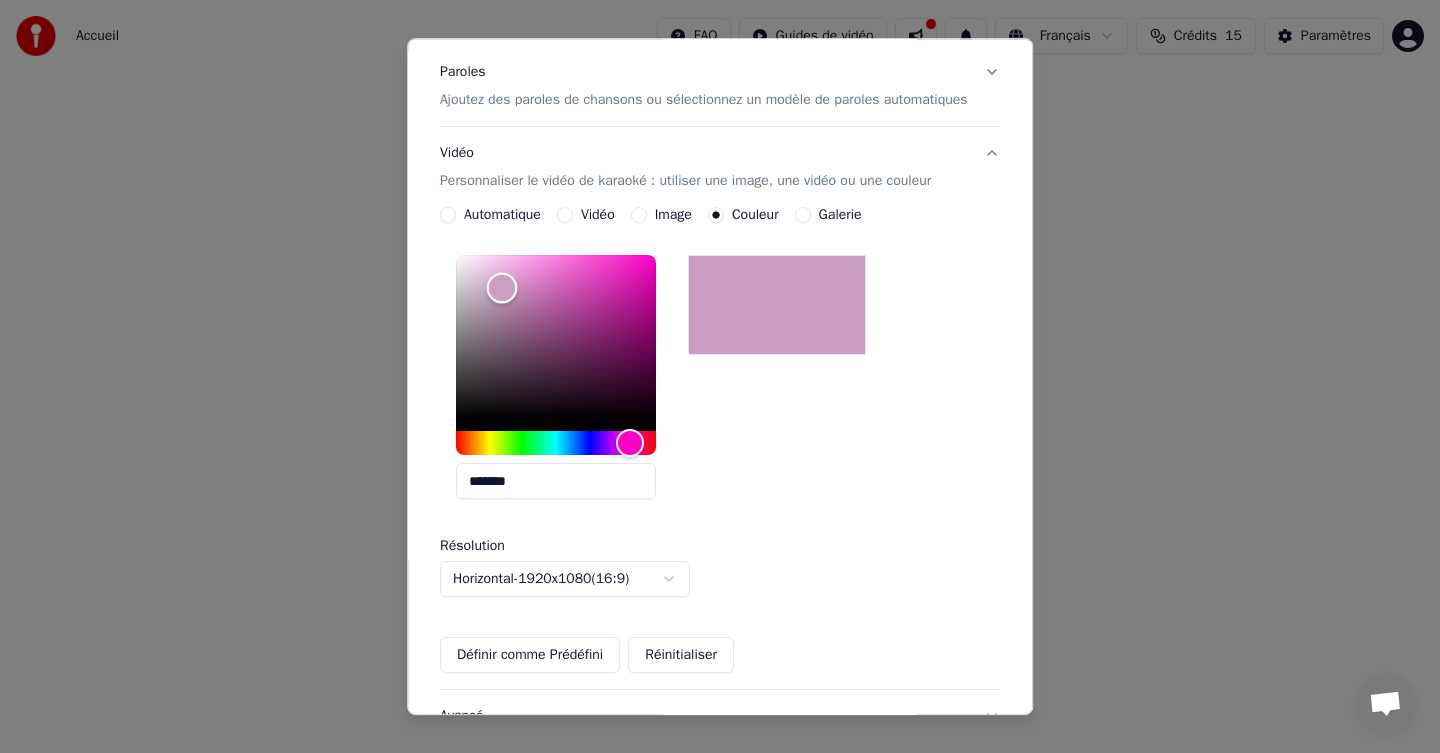 scroll, scrollTop: 0, scrollLeft: 0, axis: both 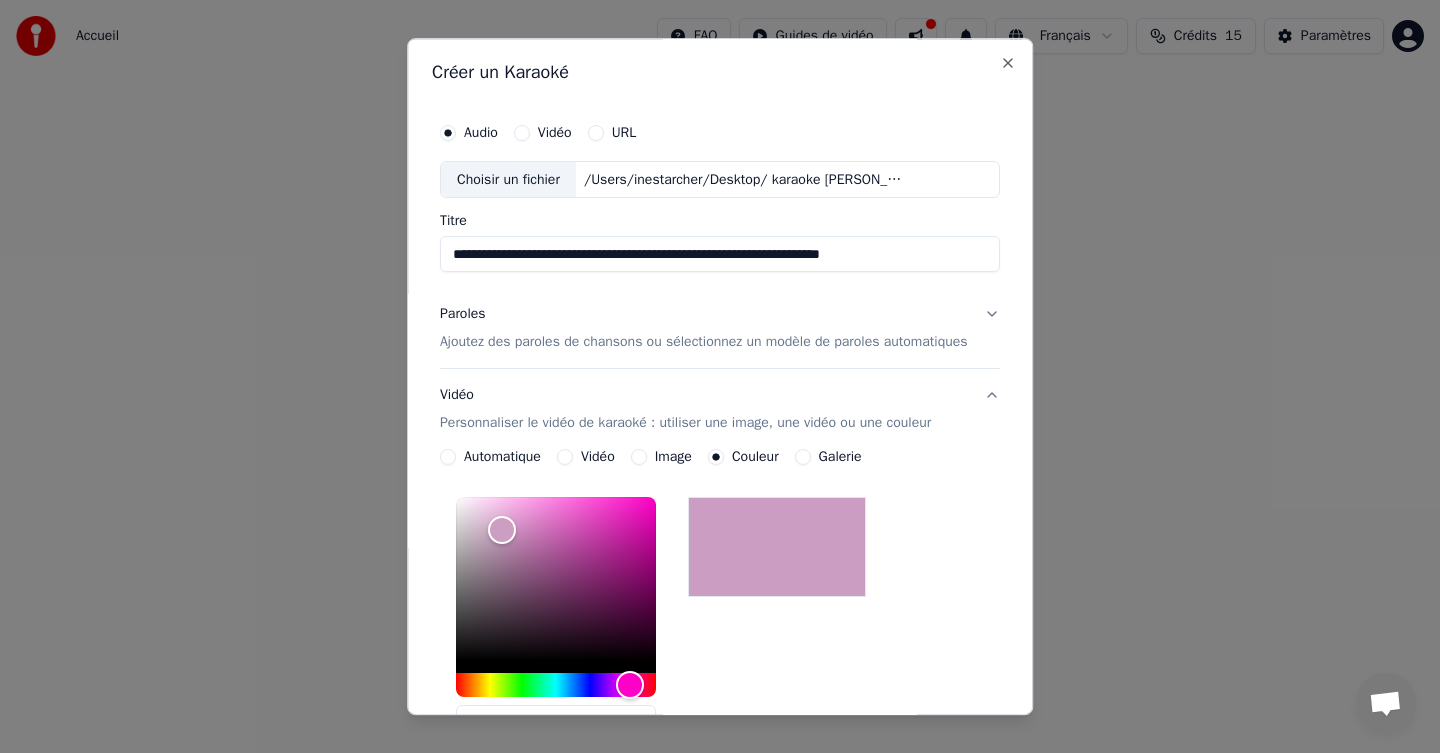 click on "Ajoutez des paroles de chansons ou sélectionnez un modèle de paroles automatiques" at bounding box center (704, 343) 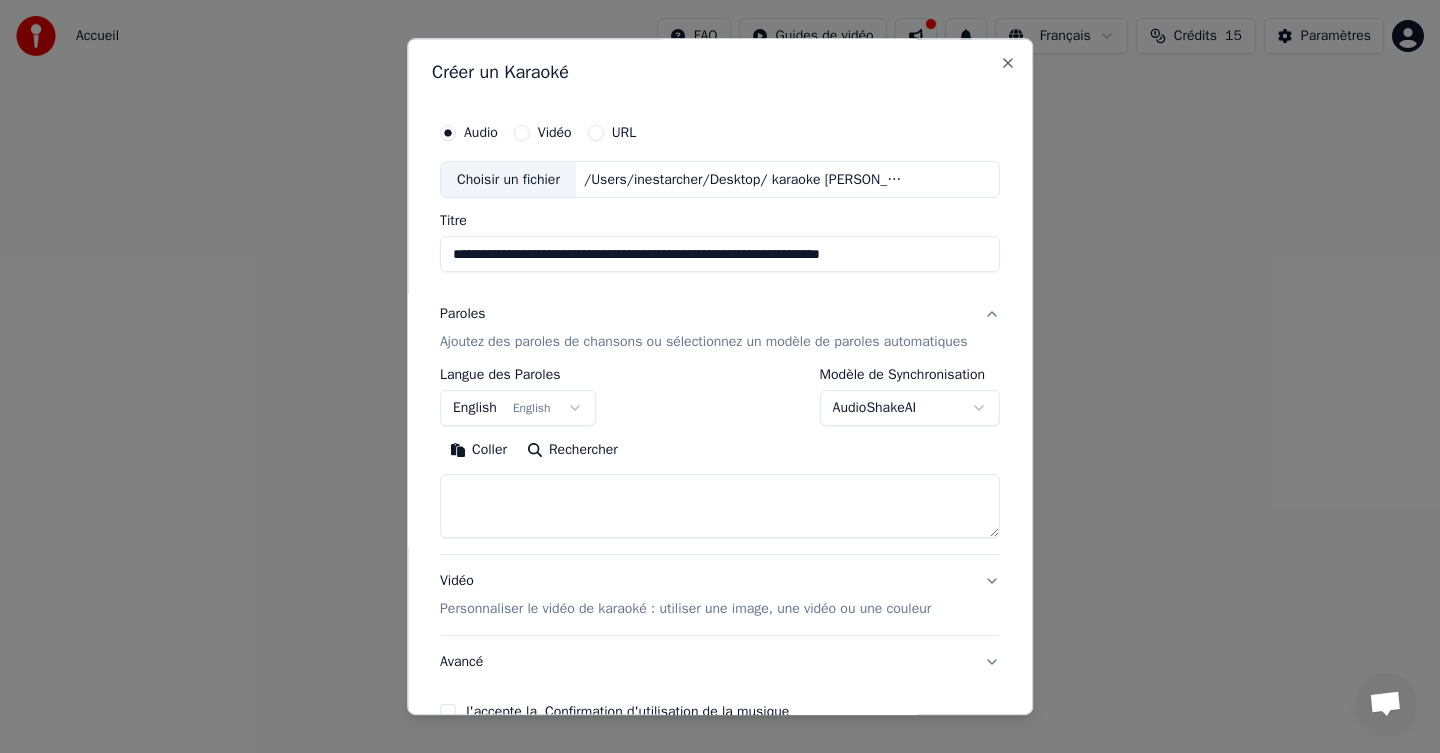 click at bounding box center [720, 507] 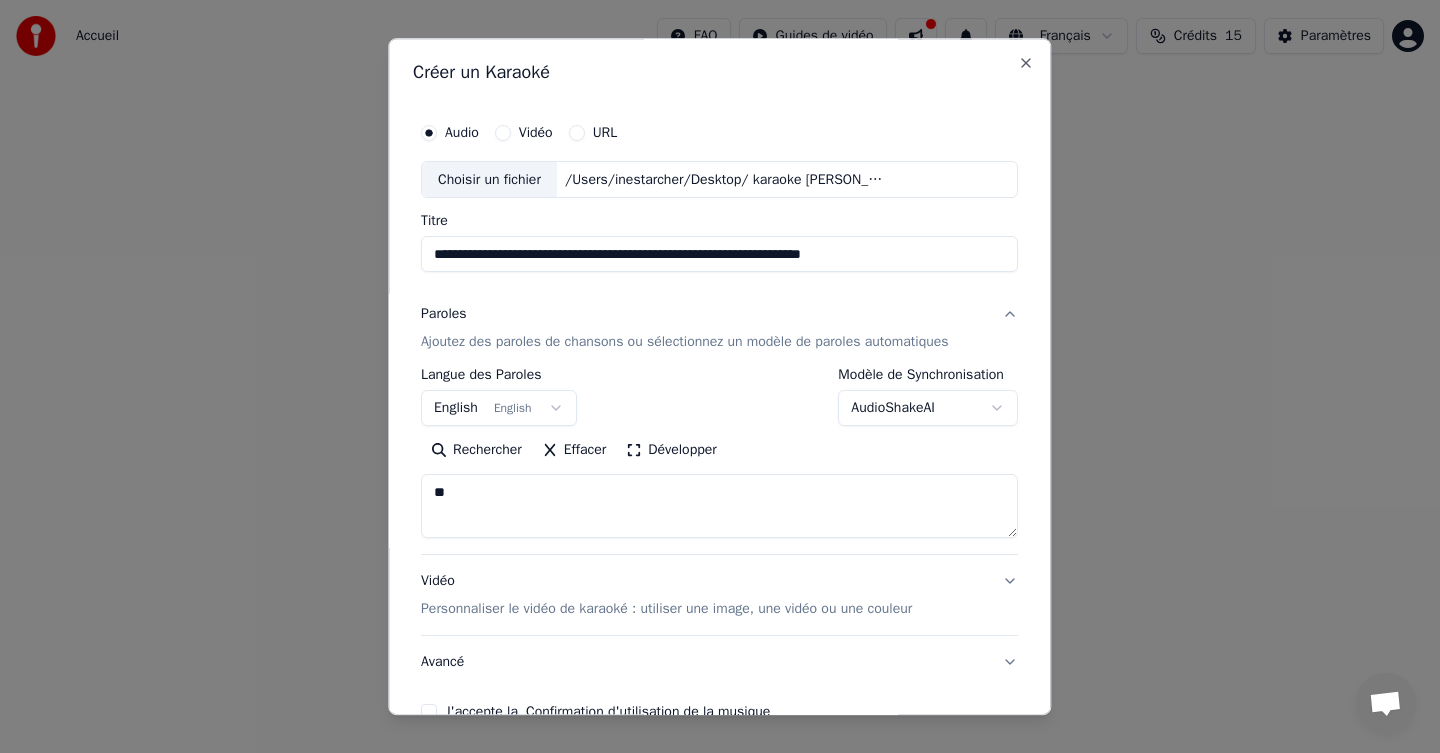 type on "*" 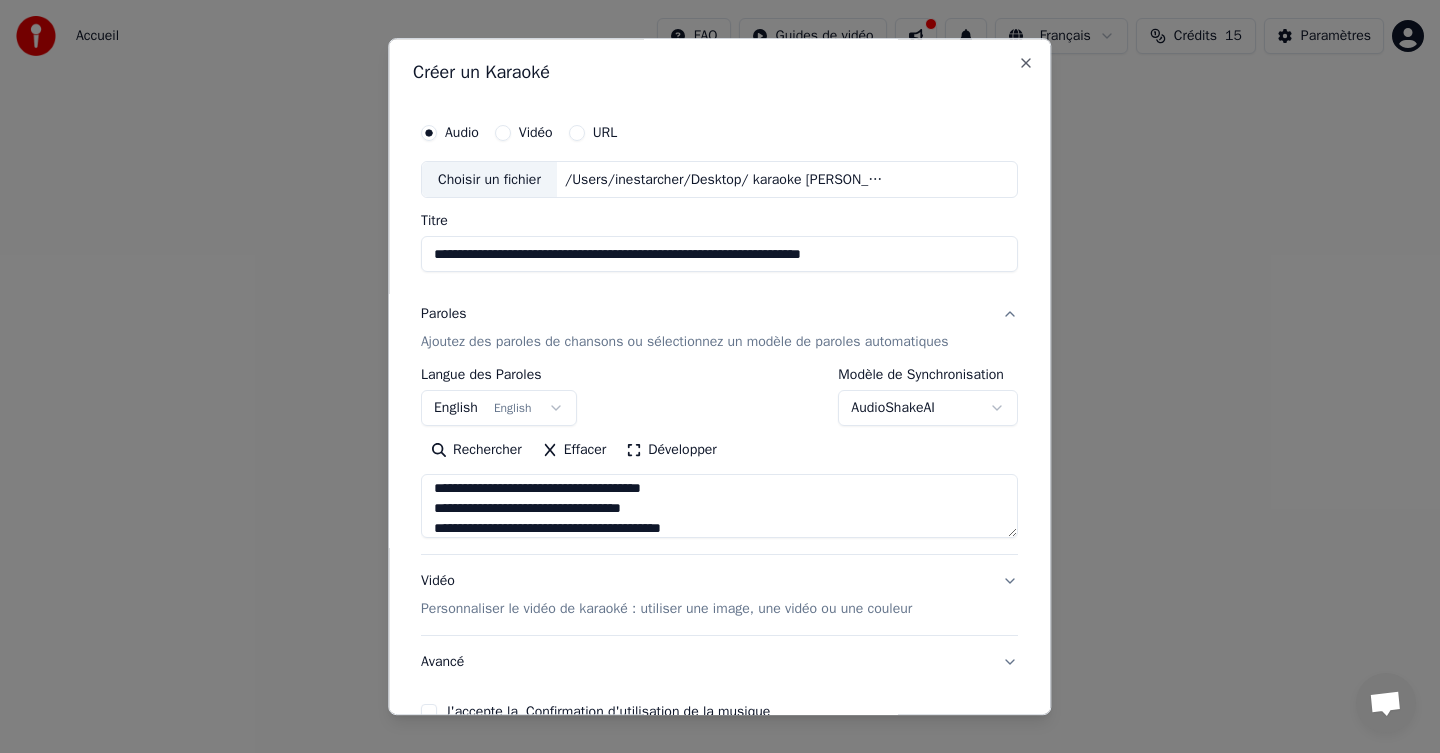 scroll, scrollTop: 44, scrollLeft: 0, axis: vertical 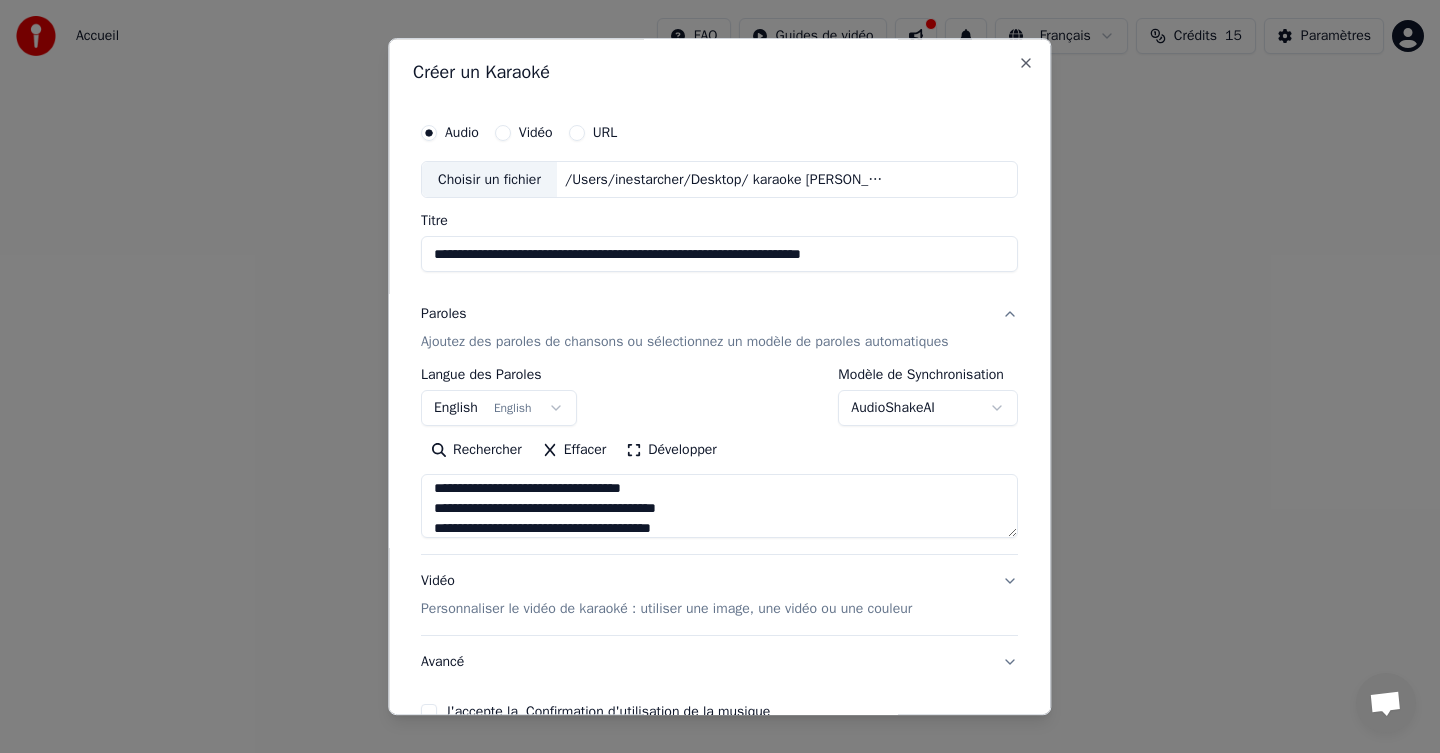 click on "**********" at bounding box center [719, 507] 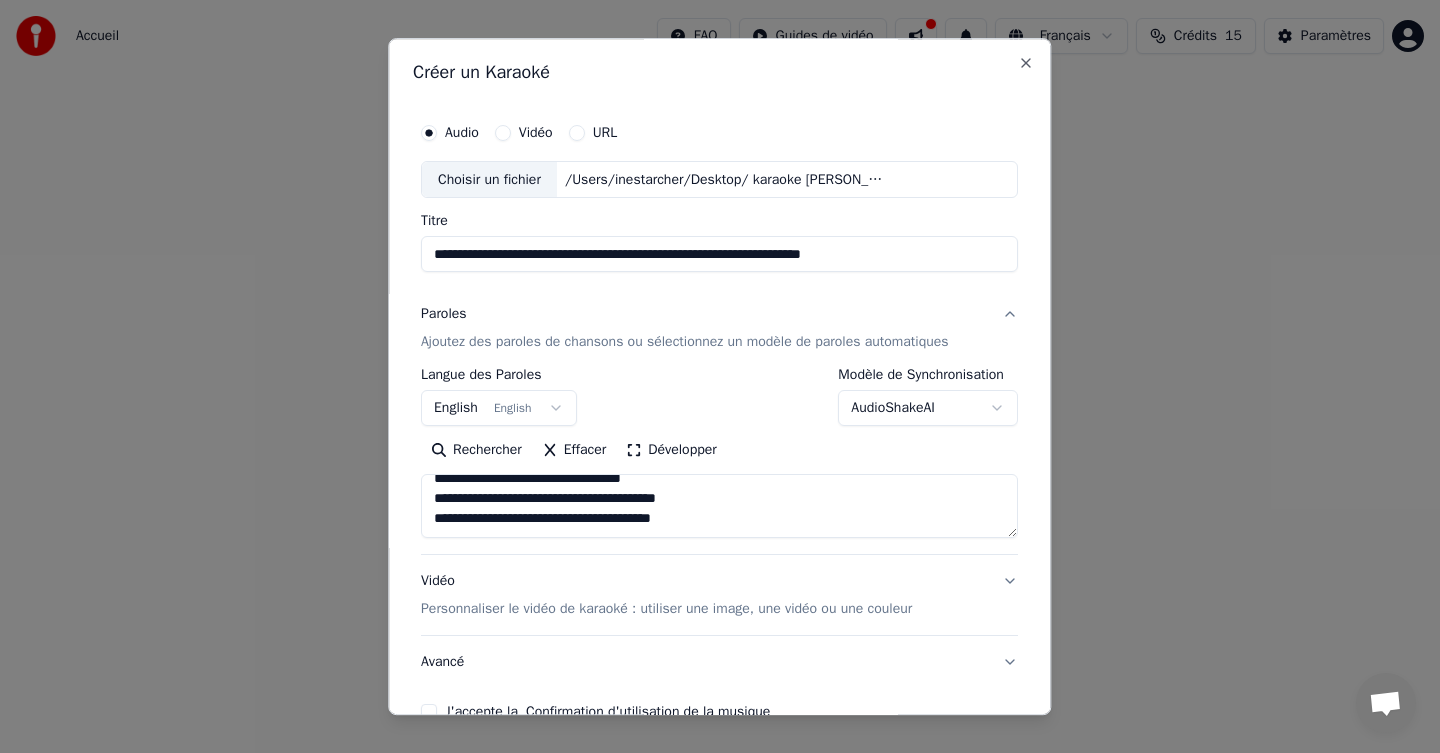 click on "**********" at bounding box center [719, 507] 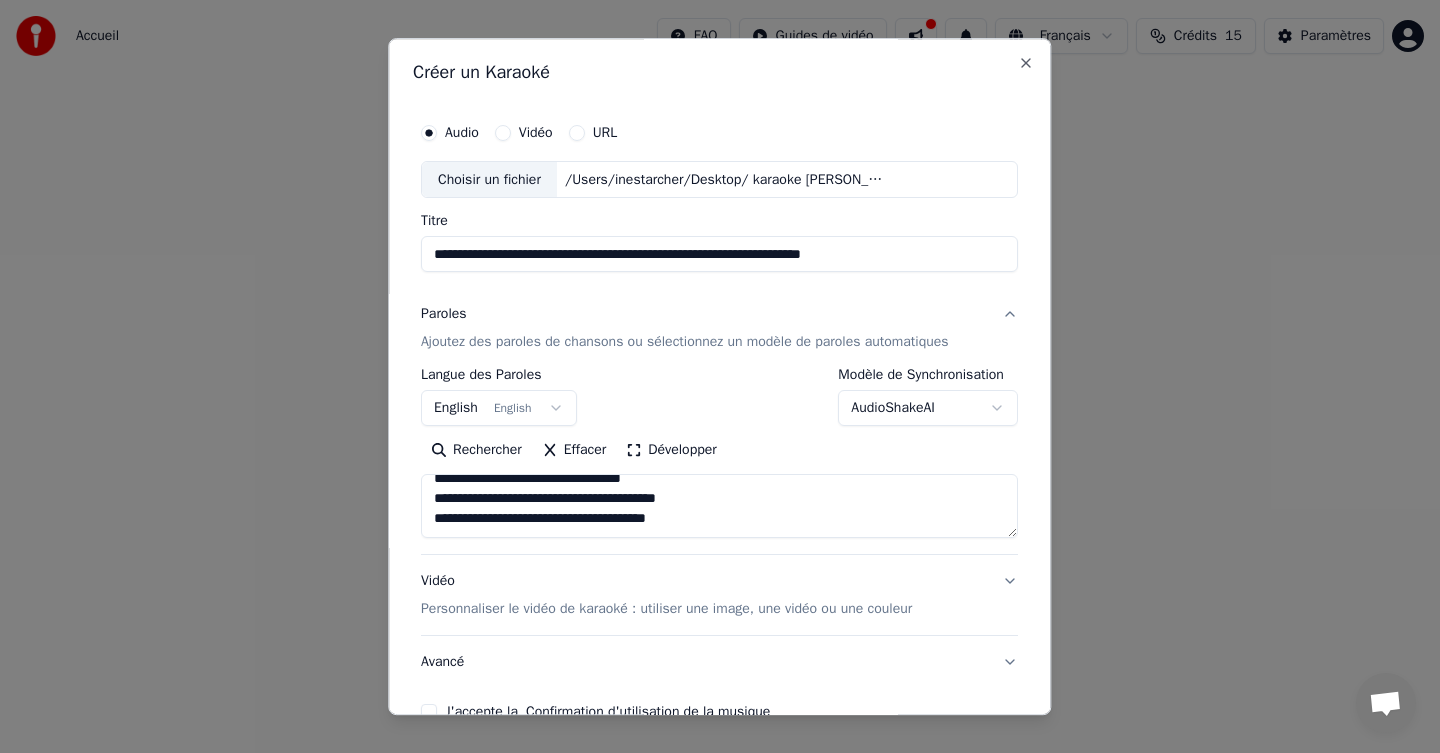 click on "**********" at bounding box center [719, 507] 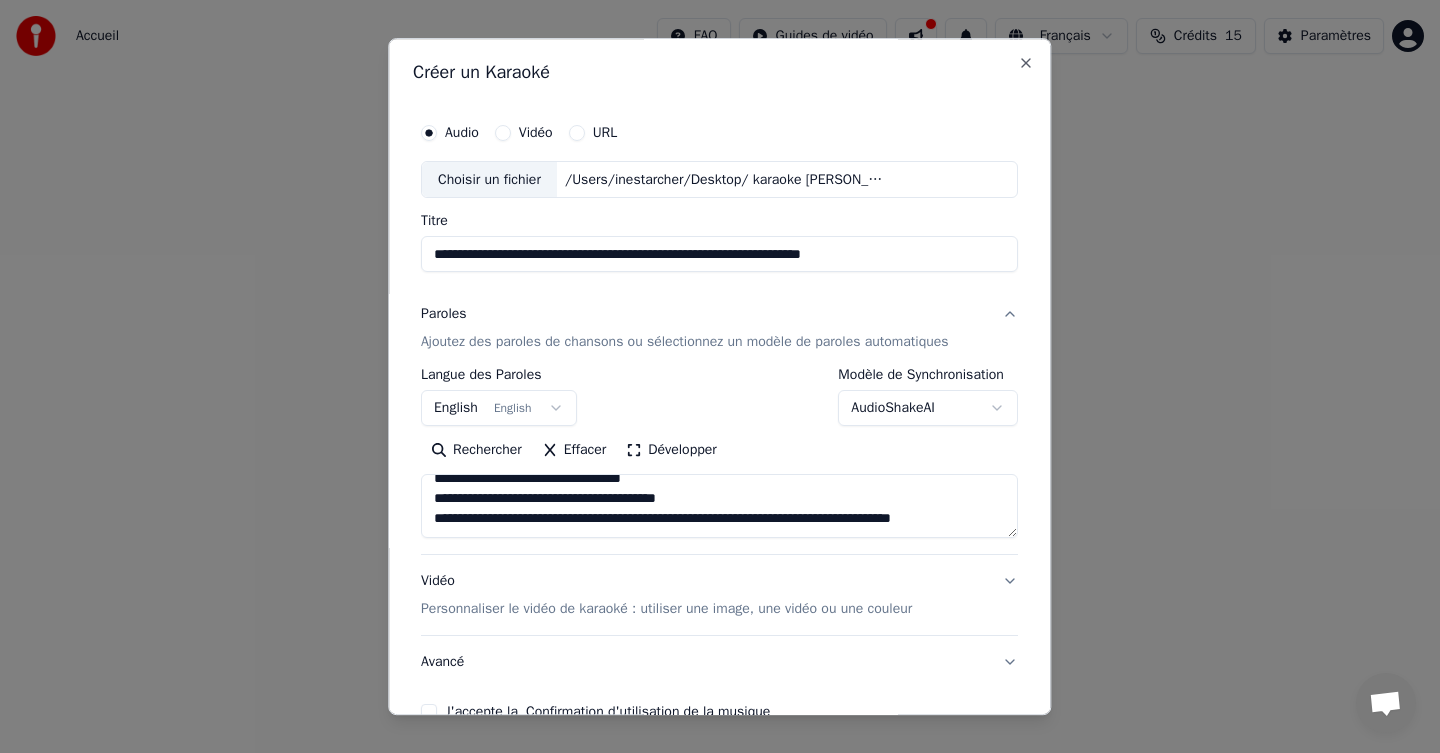 scroll, scrollTop: 64, scrollLeft: 0, axis: vertical 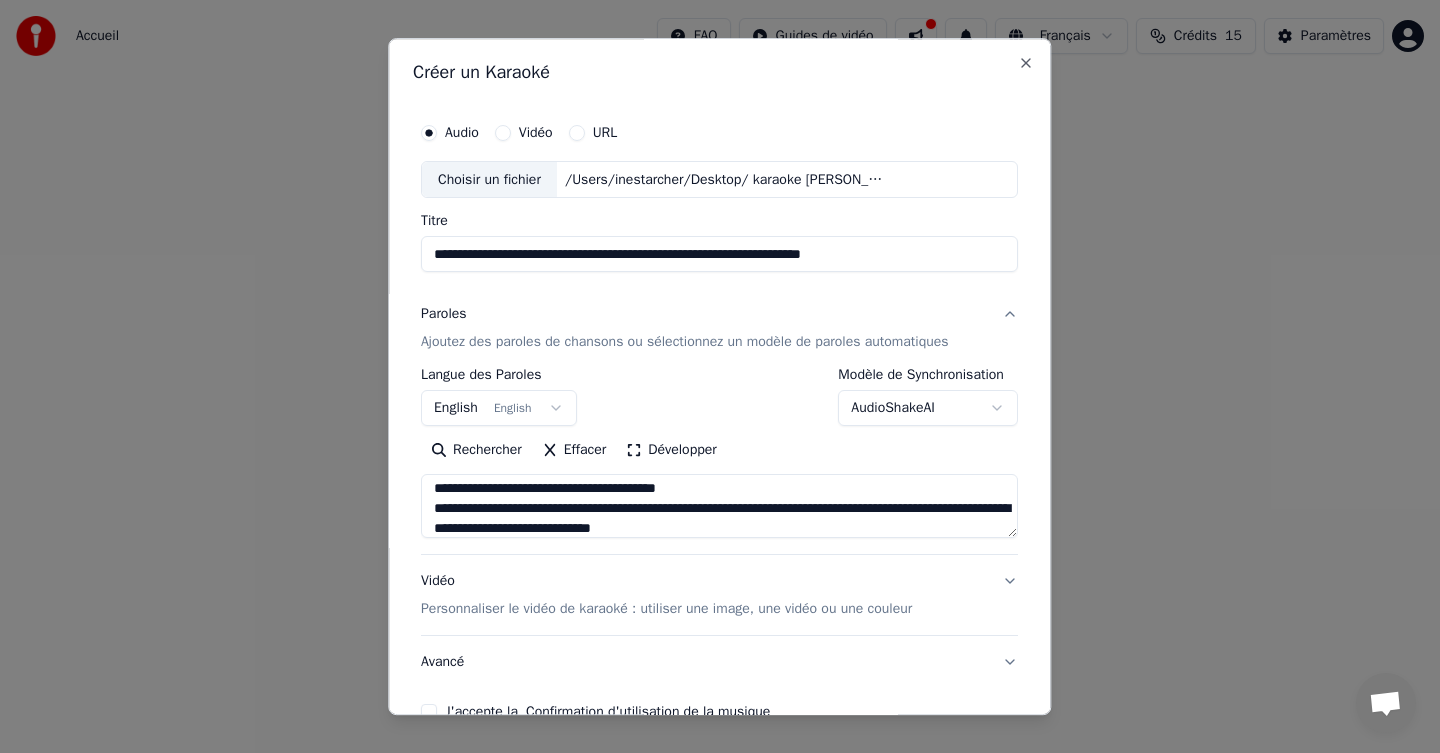 click on "**********" at bounding box center [719, 507] 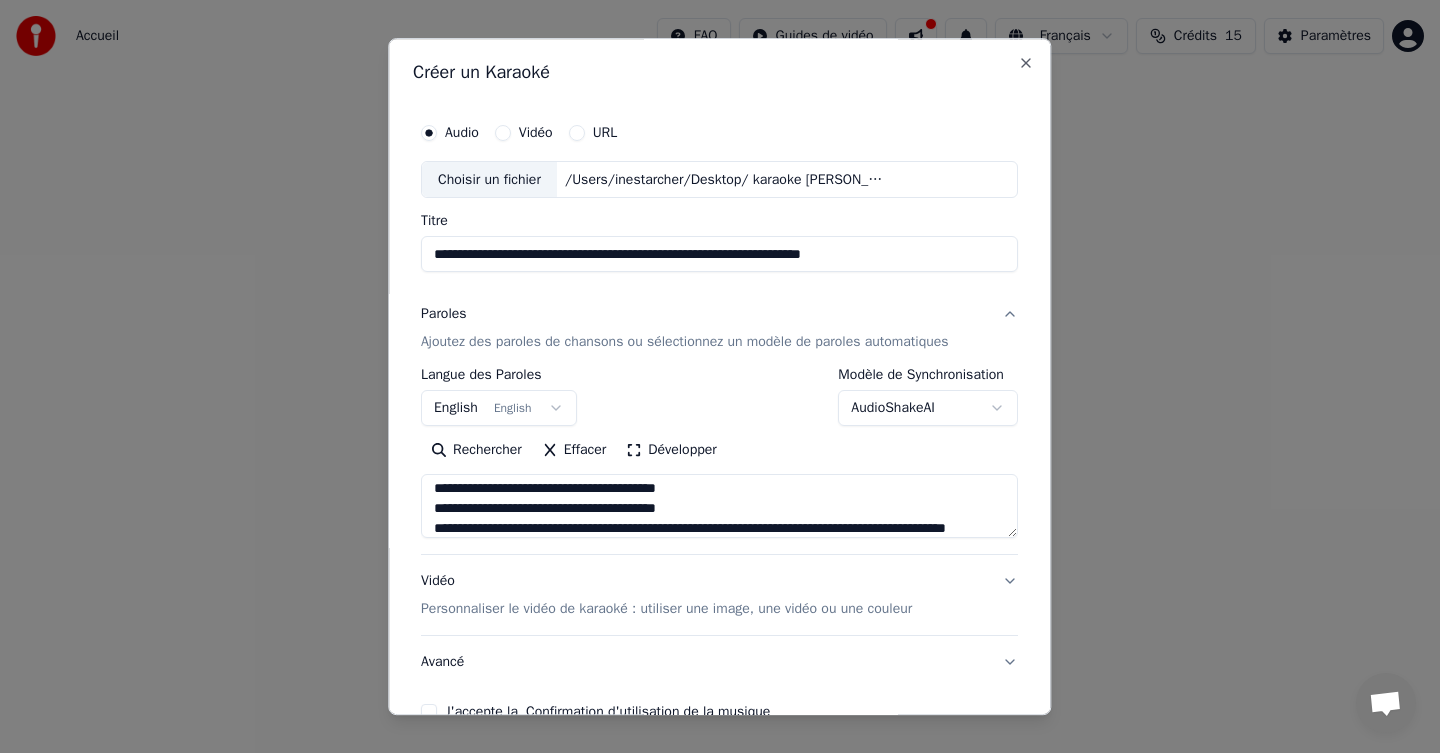 click on "**********" at bounding box center [719, 507] 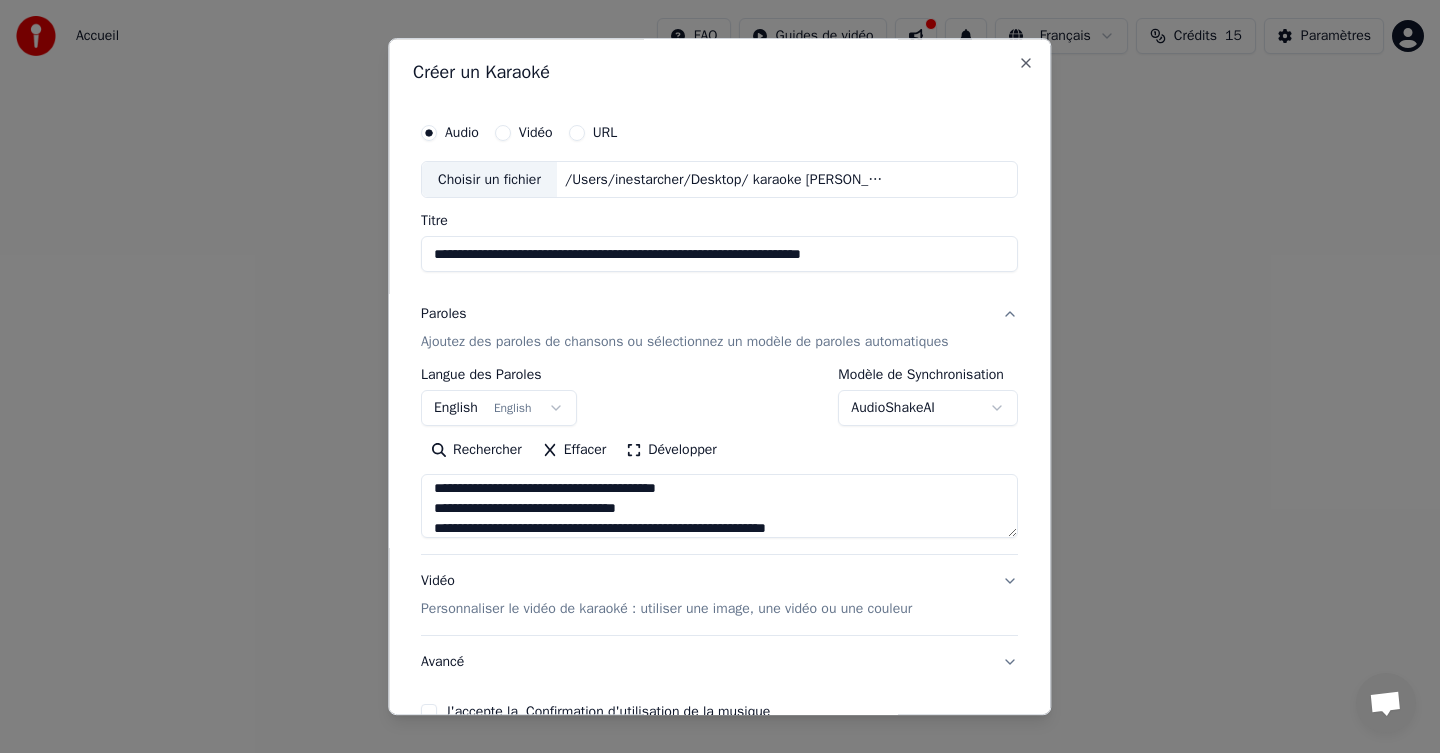 scroll, scrollTop: 94, scrollLeft: 0, axis: vertical 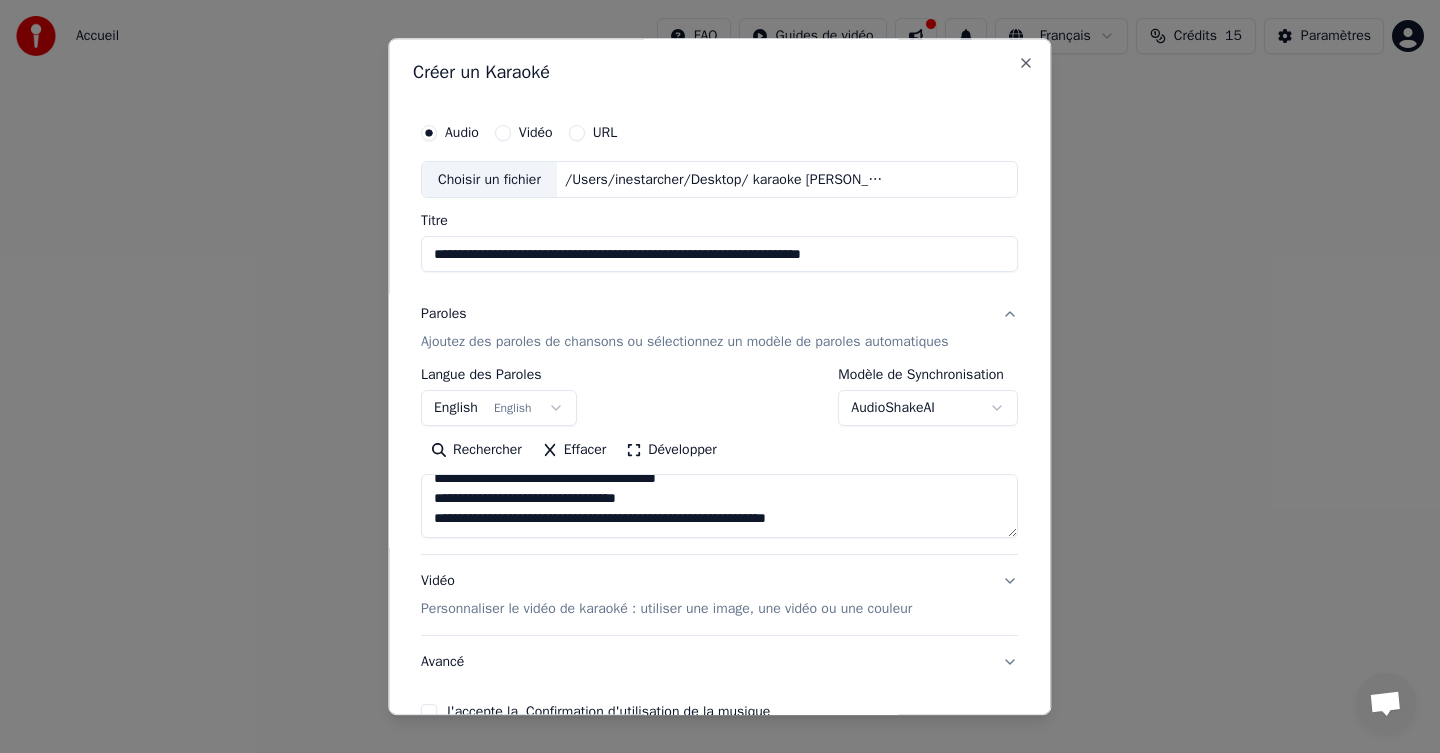 click on "**********" at bounding box center (719, 507) 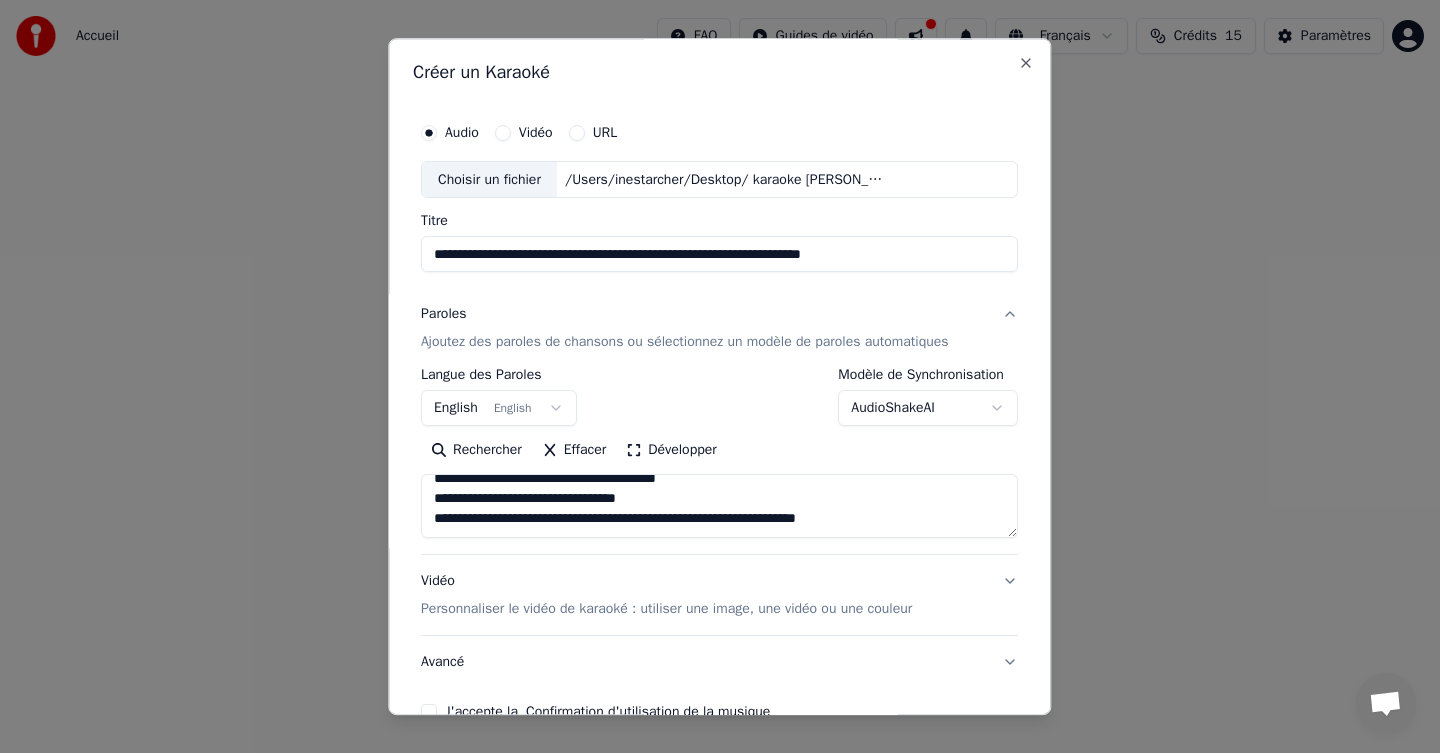 click on "**********" at bounding box center [719, 507] 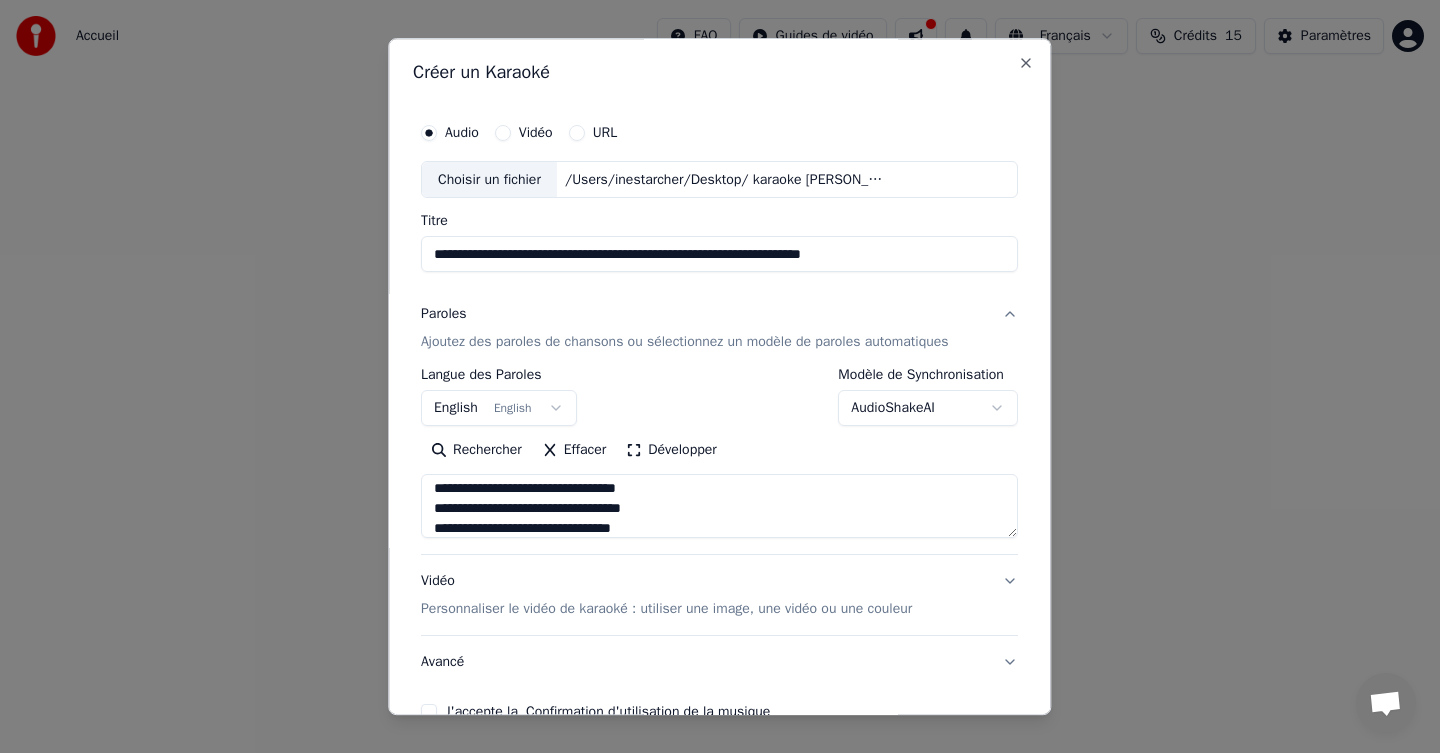 scroll, scrollTop: 114, scrollLeft: 0, axis: vertical 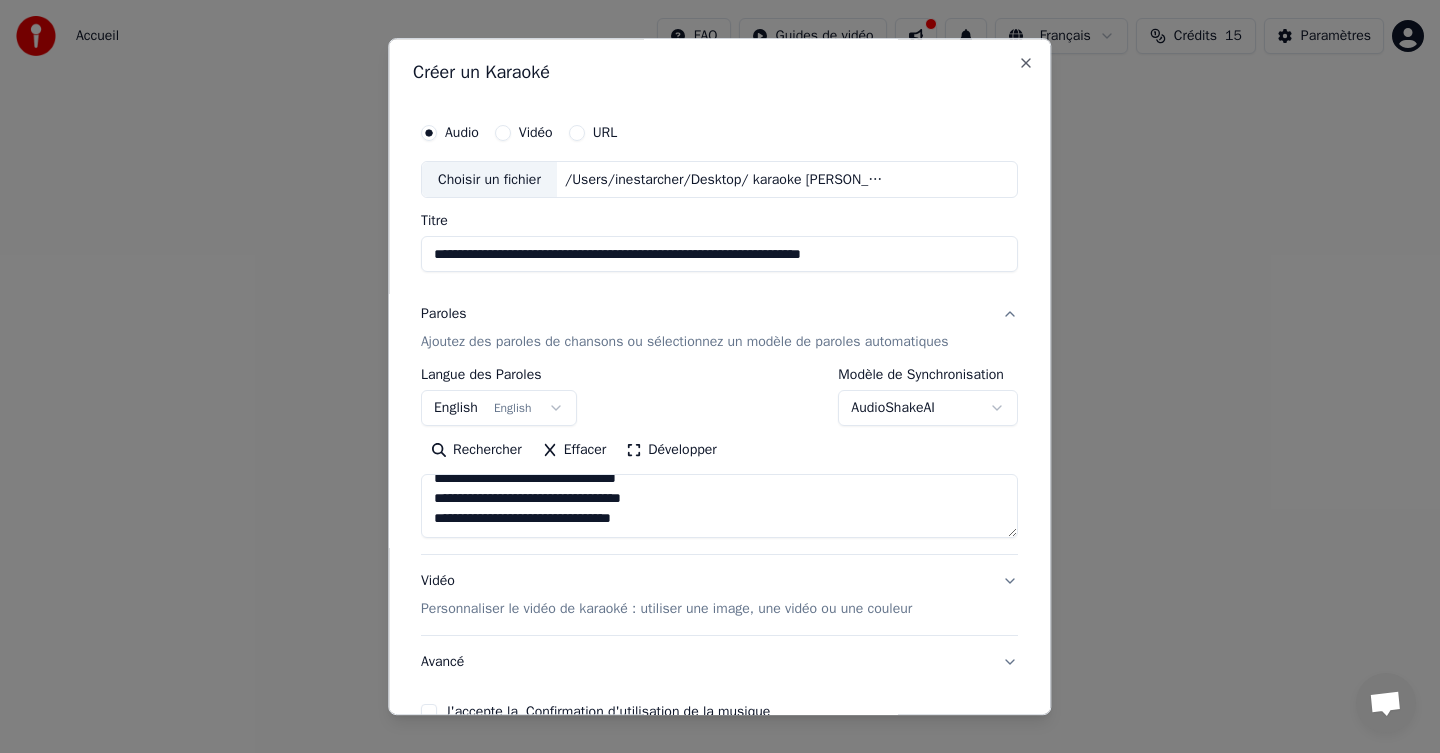 click on "**********" at bounding box center [719, 507] 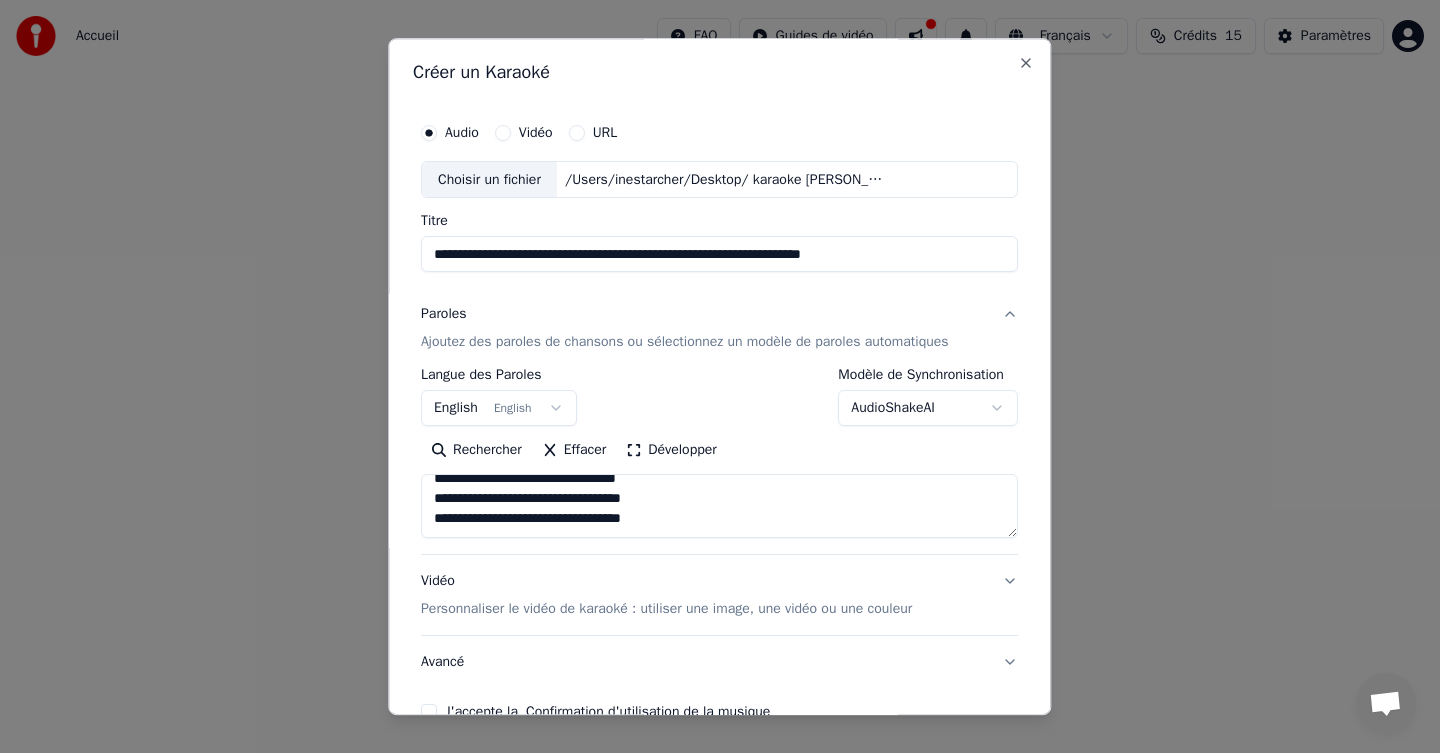 scroll, scrollTop: 144, scrollLeft: 0, axis: vertical 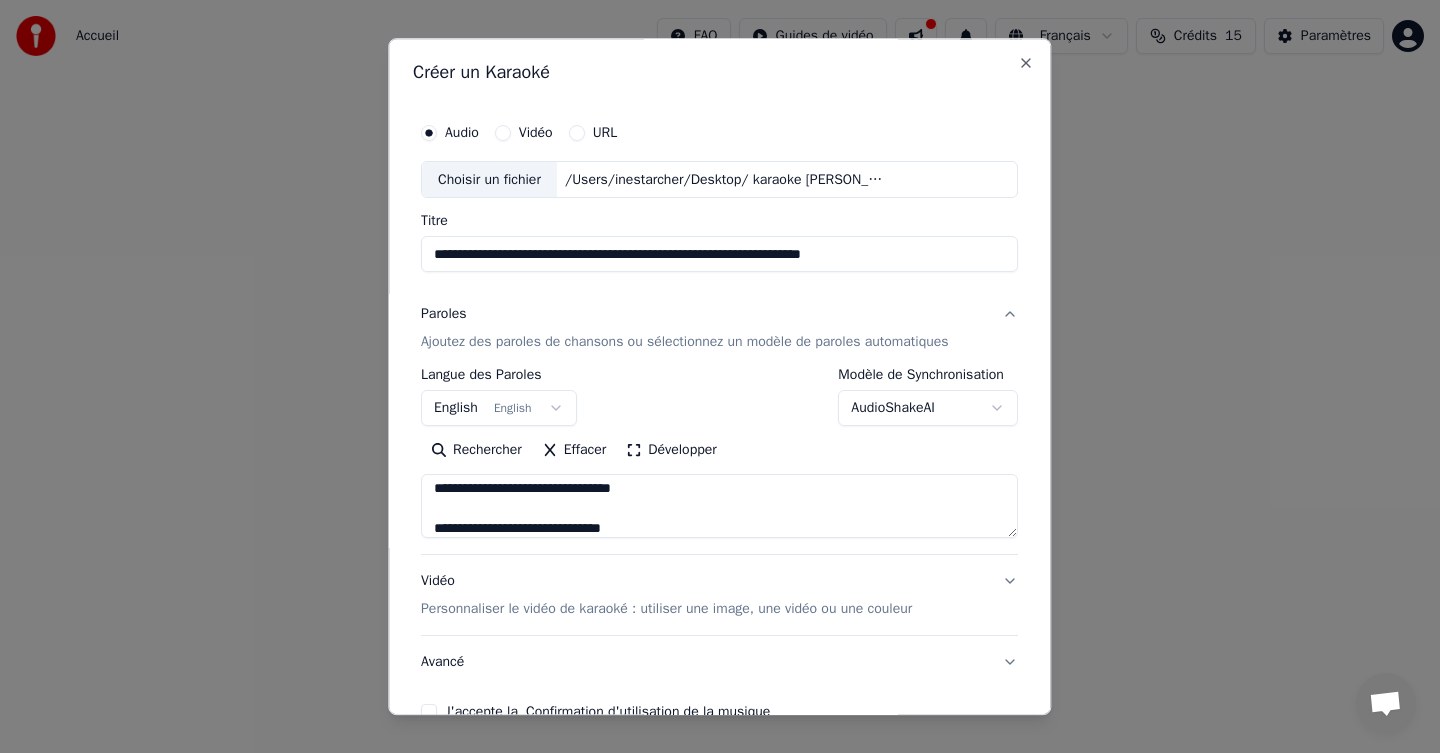 click on "**********" at bounding box center (719, 507) 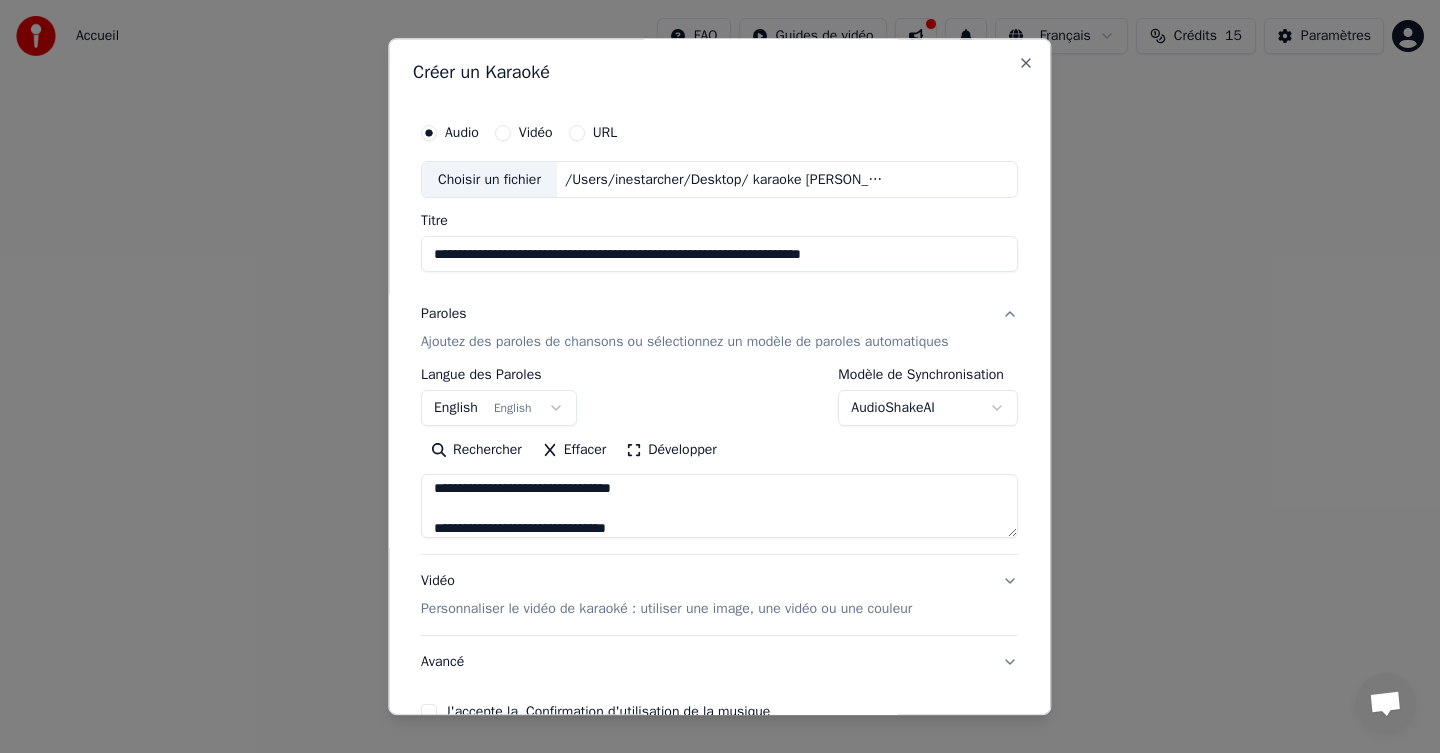 click on "**********" at bounding box center (719, 507) 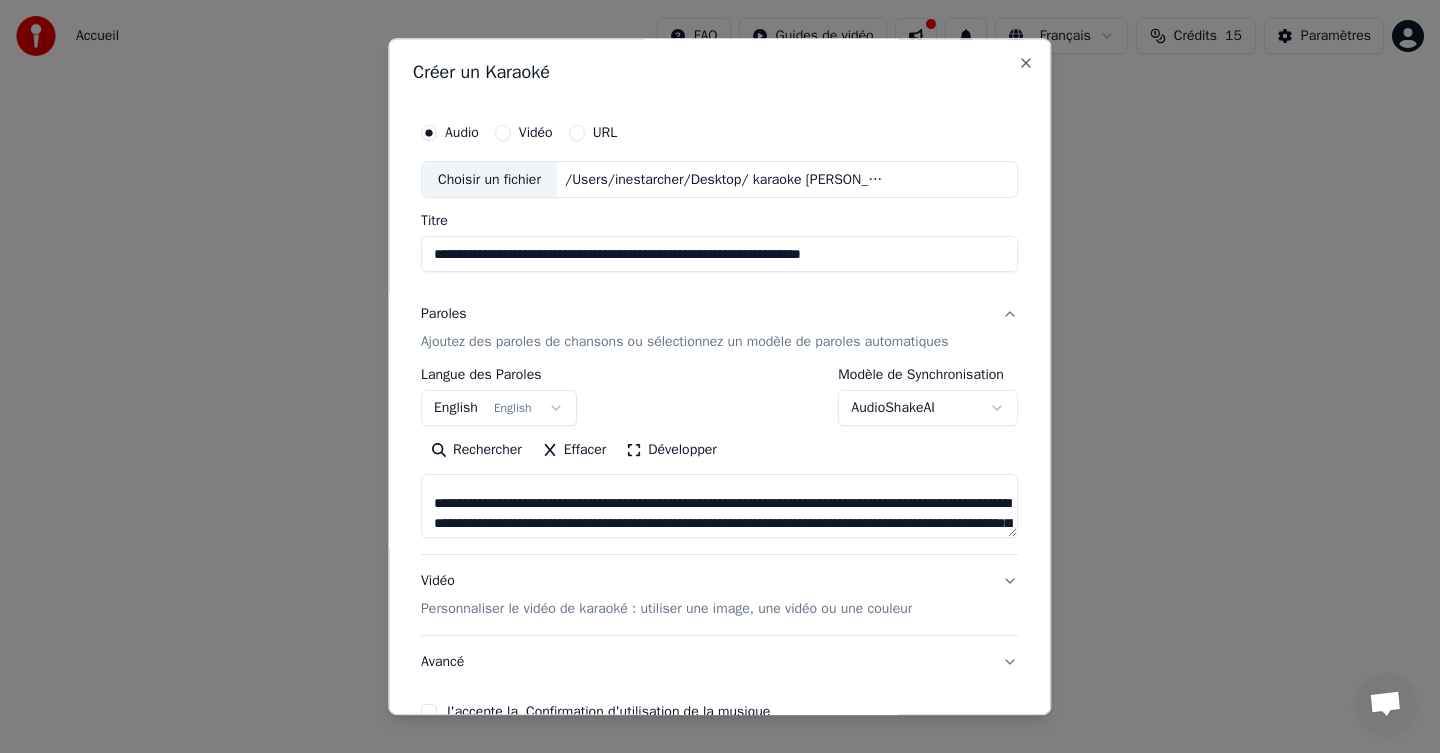 scroll, scrollTop: 175, scrollLeft: 0, axis: vertical 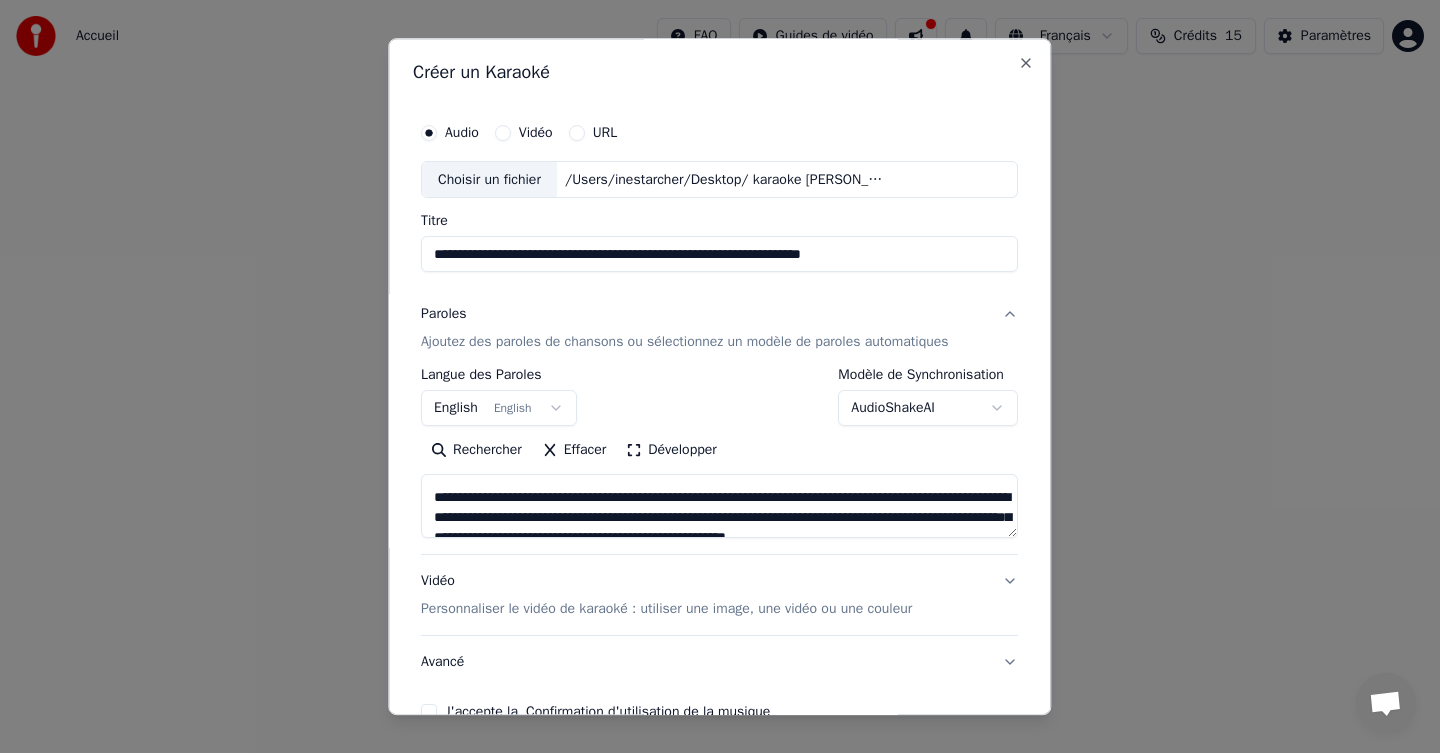 click on "**********" at bounding box center (719, 507) 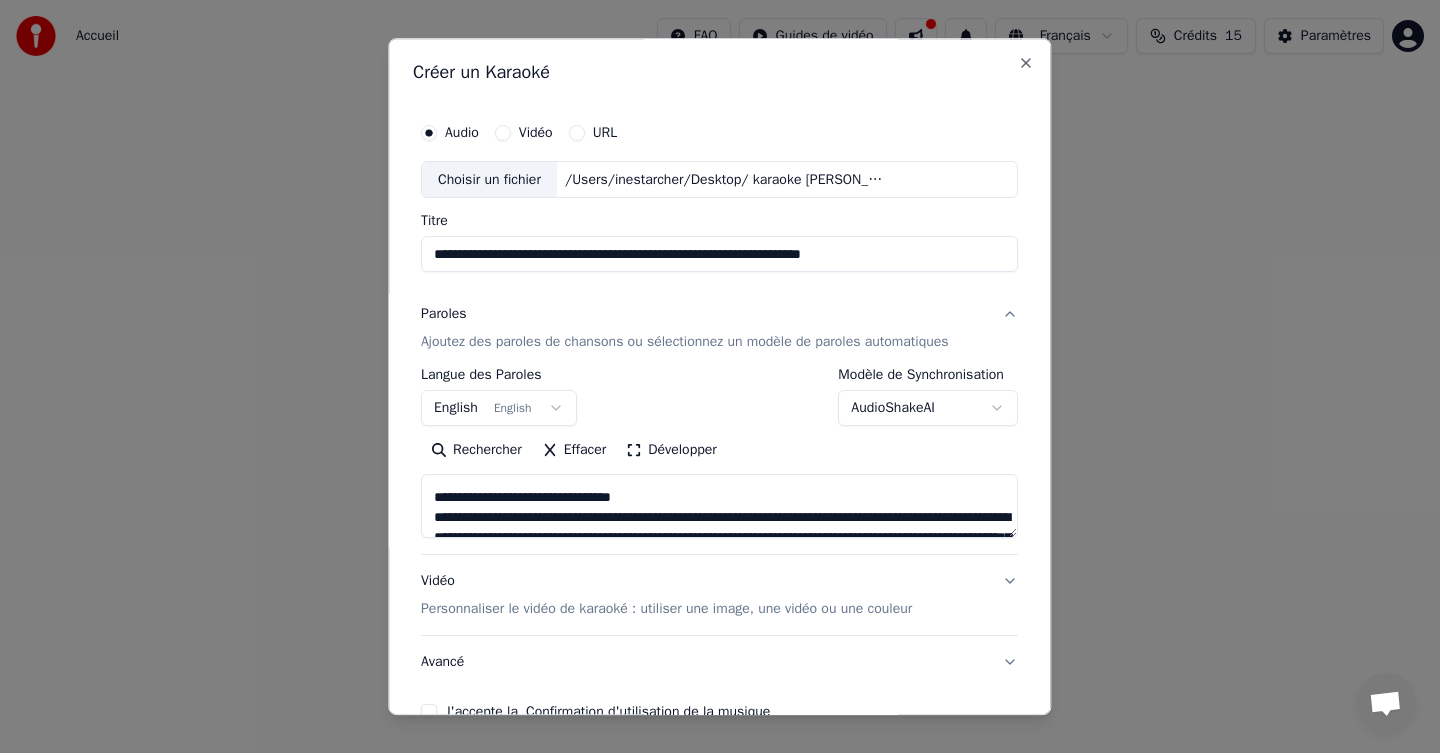 scroll, scrollTop: 195, scrollLeft: 0, axis: vertical 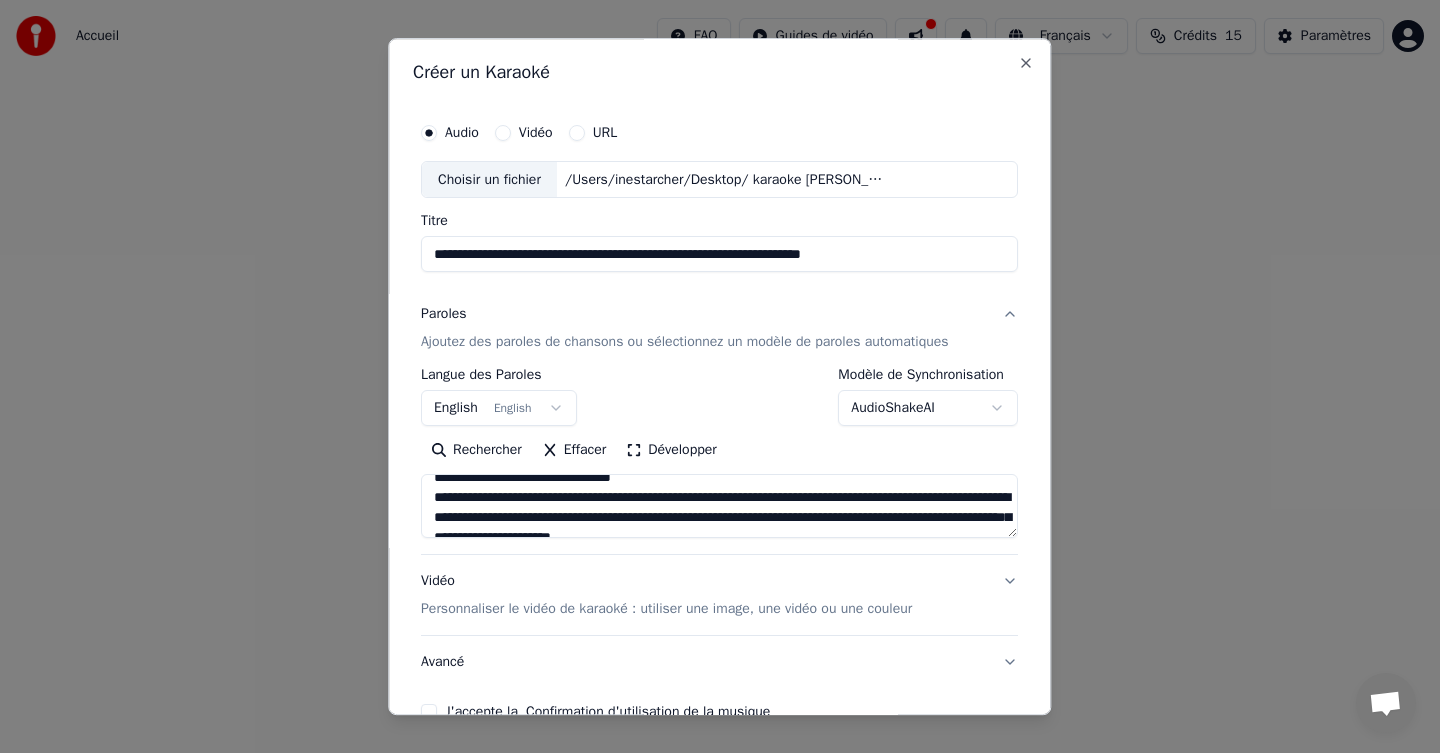 click on "**********" at bounding box center (719, 507) 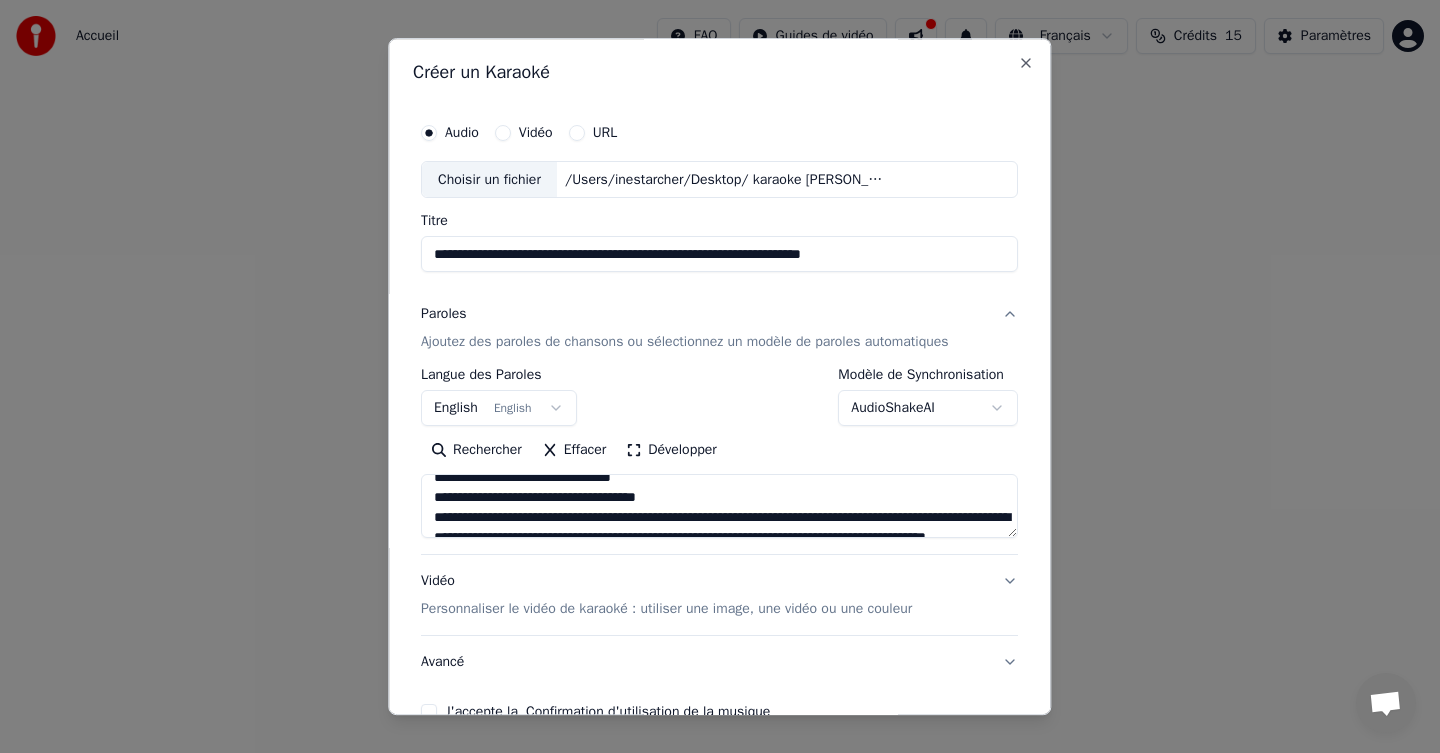 scroll, scrollTop: 215, scrollLeft: 0, axis: vertical 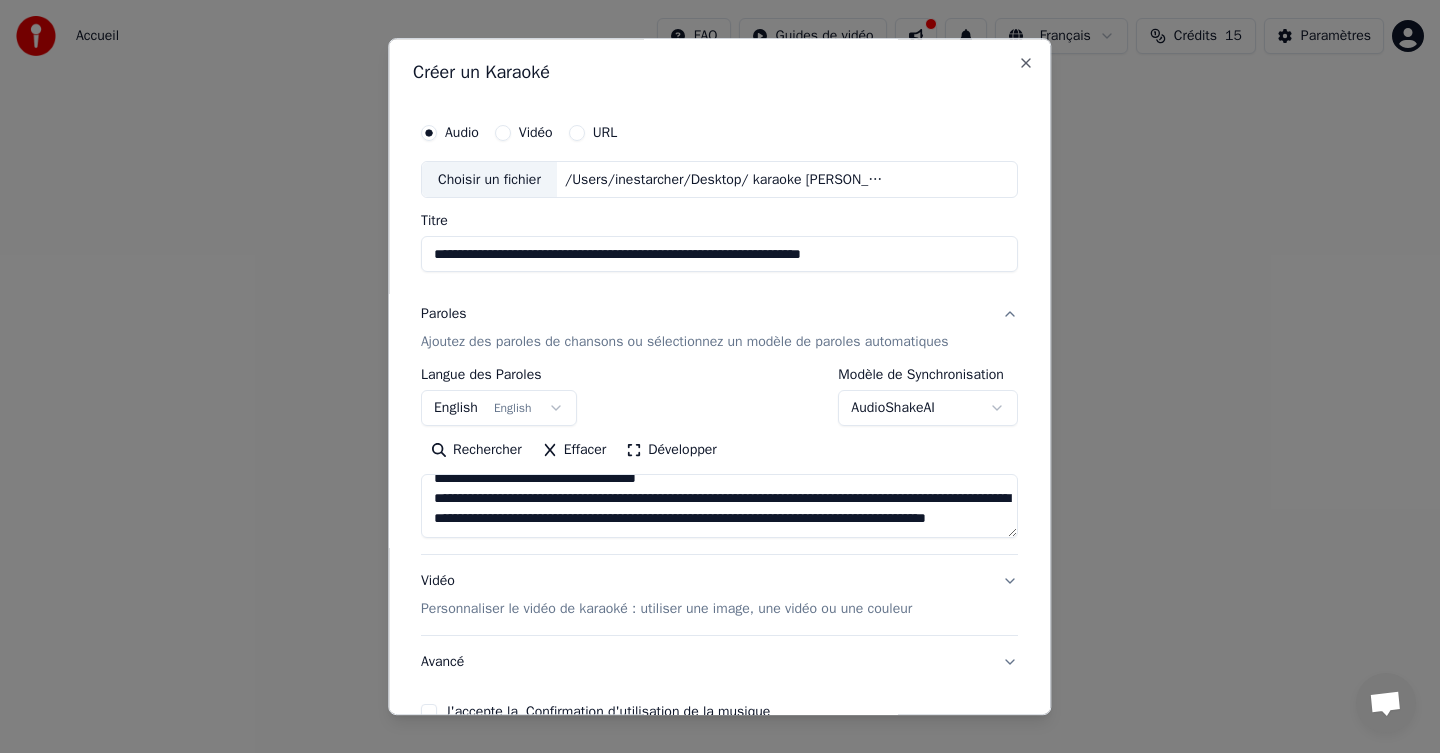 click on "**********" at bounding box center (719, 507) 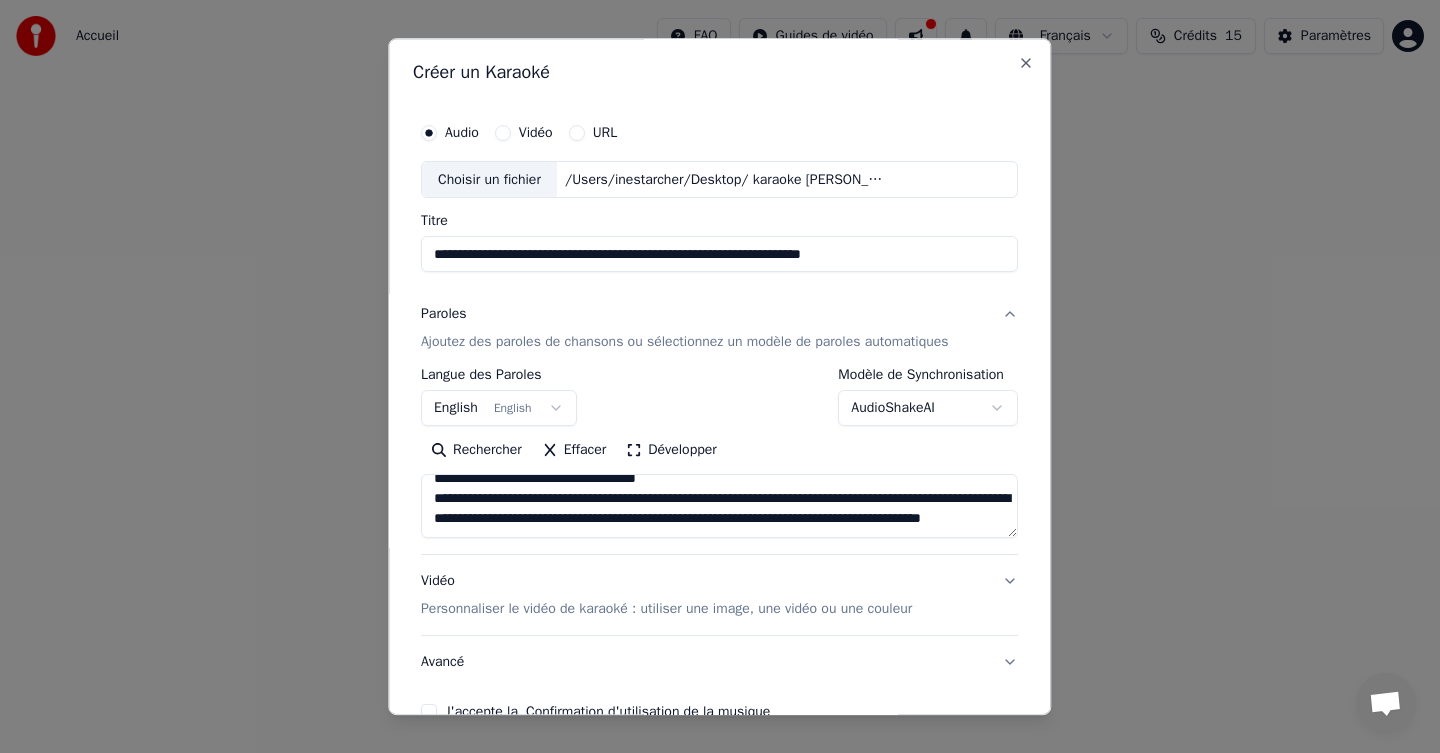 click on "**********" at bounding box center [719, 507] 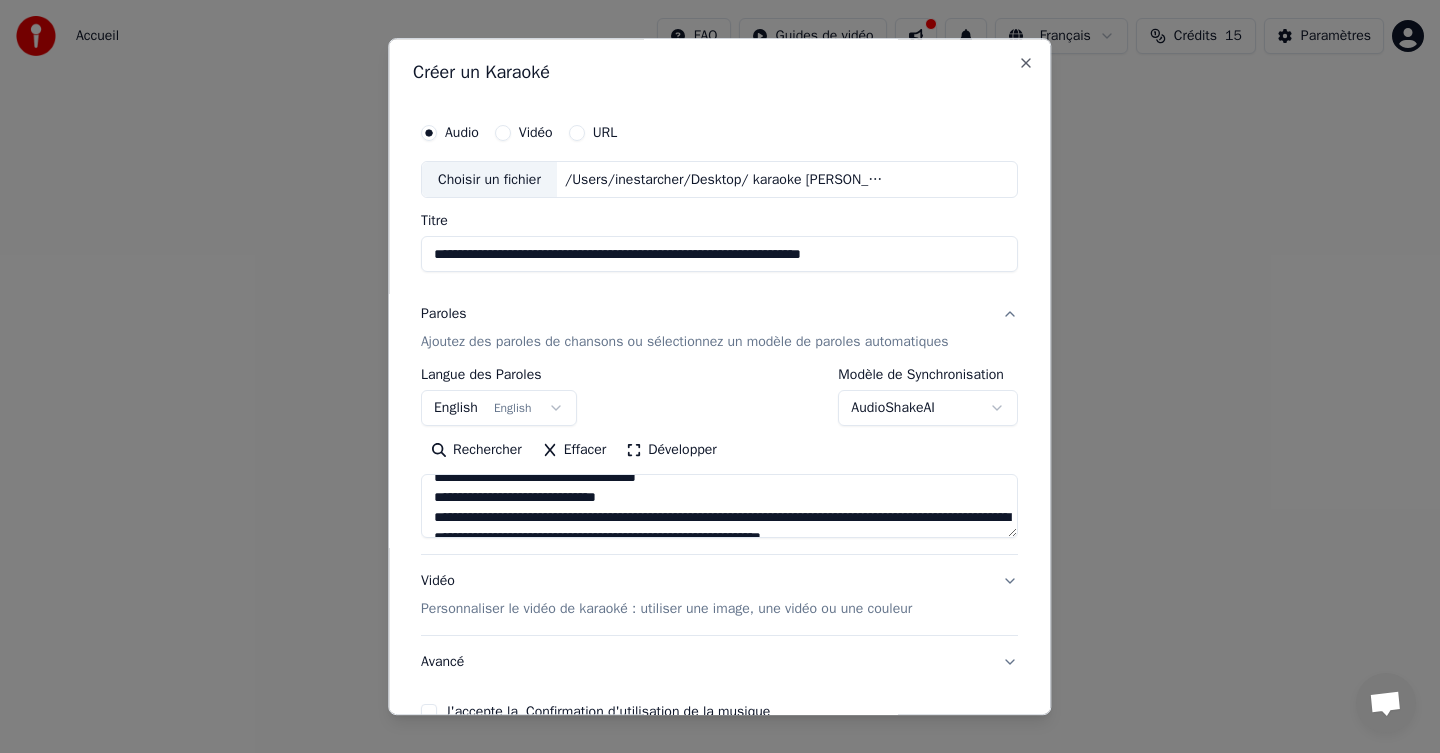 scroll, scrollTop: 234, scrollLeft: 0, axis: vertical 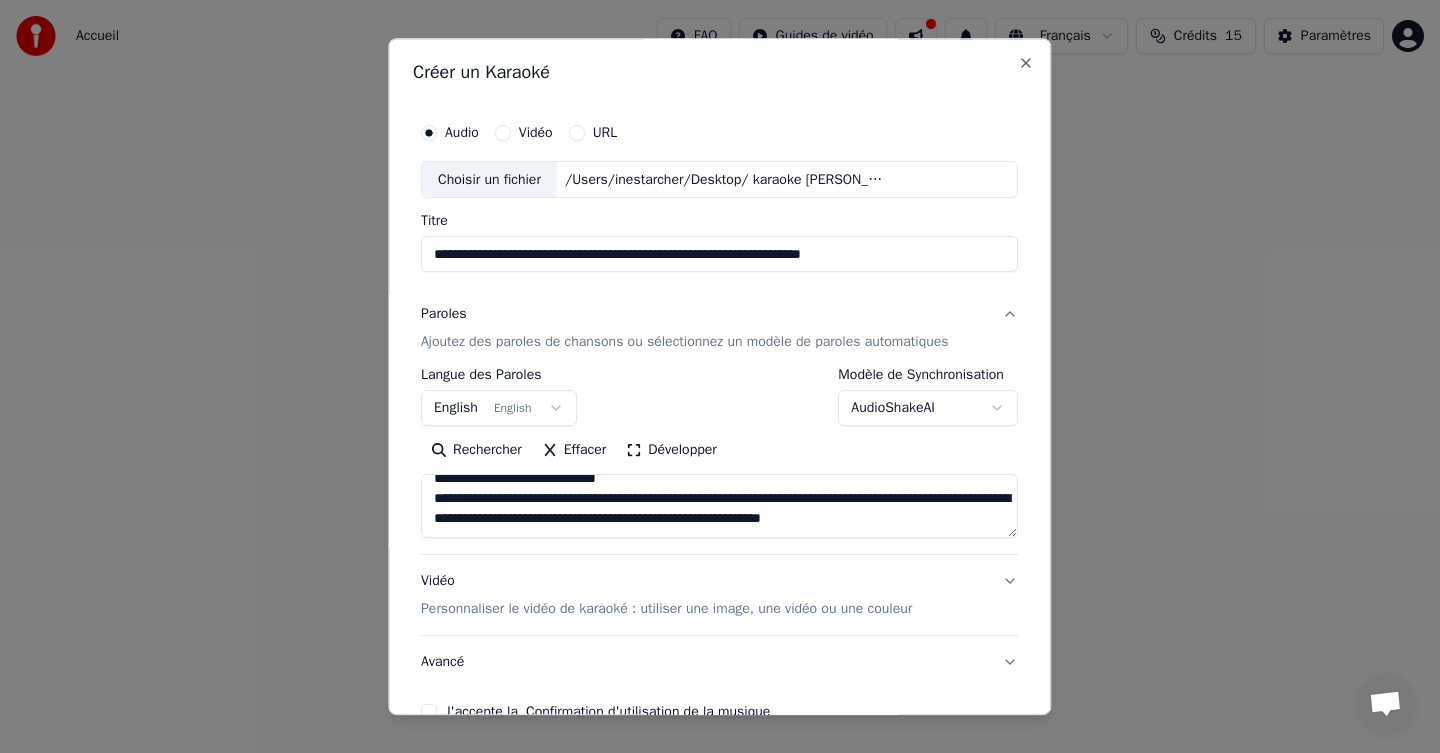 click on "**********" at bounding box center (719, 507) 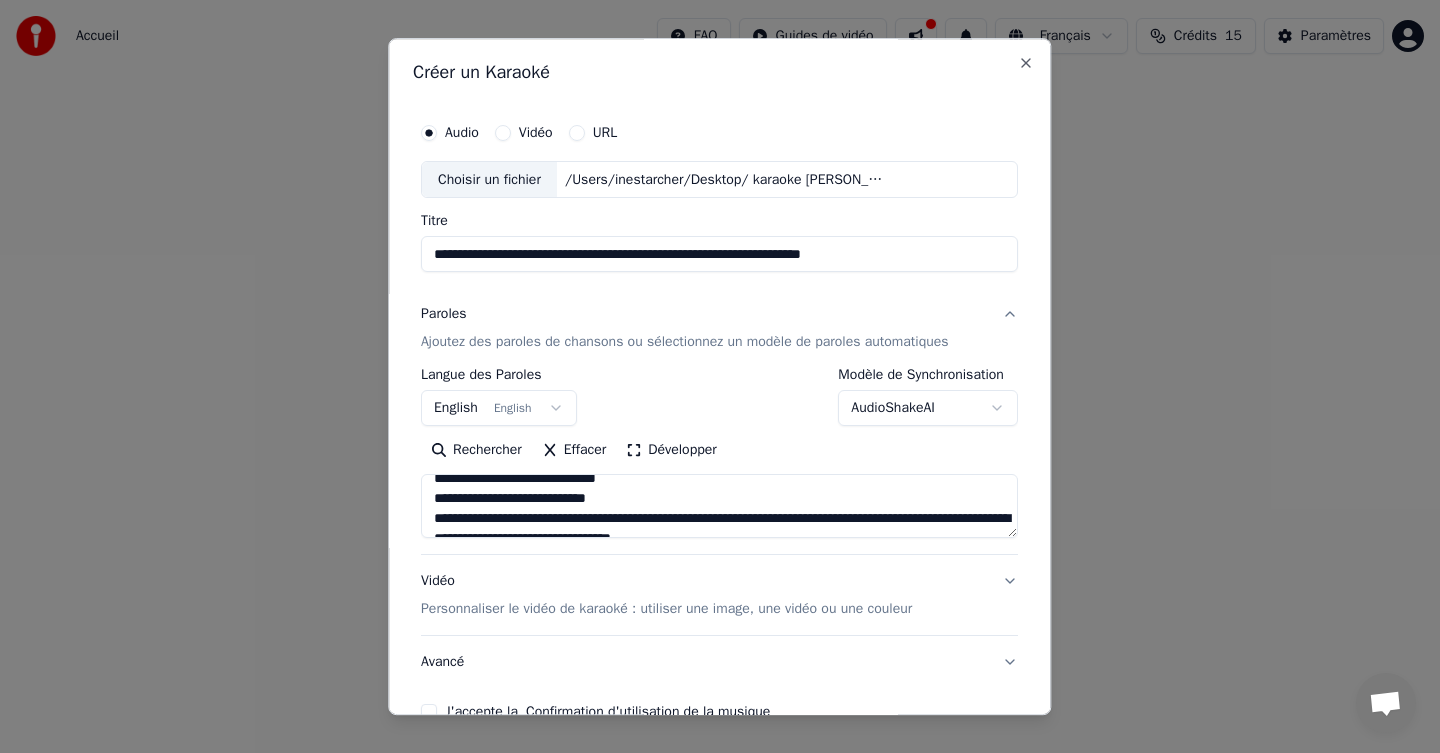 scroll, scrollTop: 254, scrollLeft: 0, axis: vertical 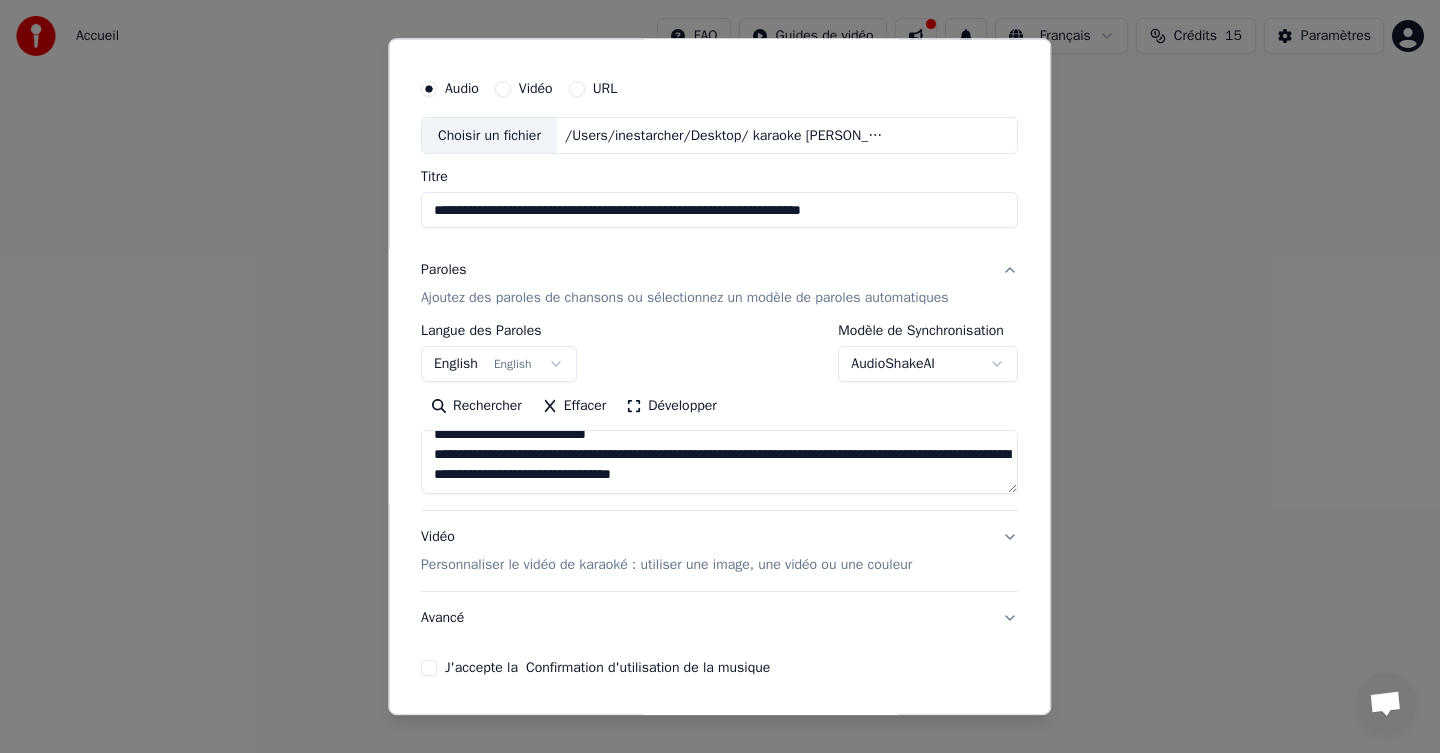 click on "**********" at bounding box center (719, 463) 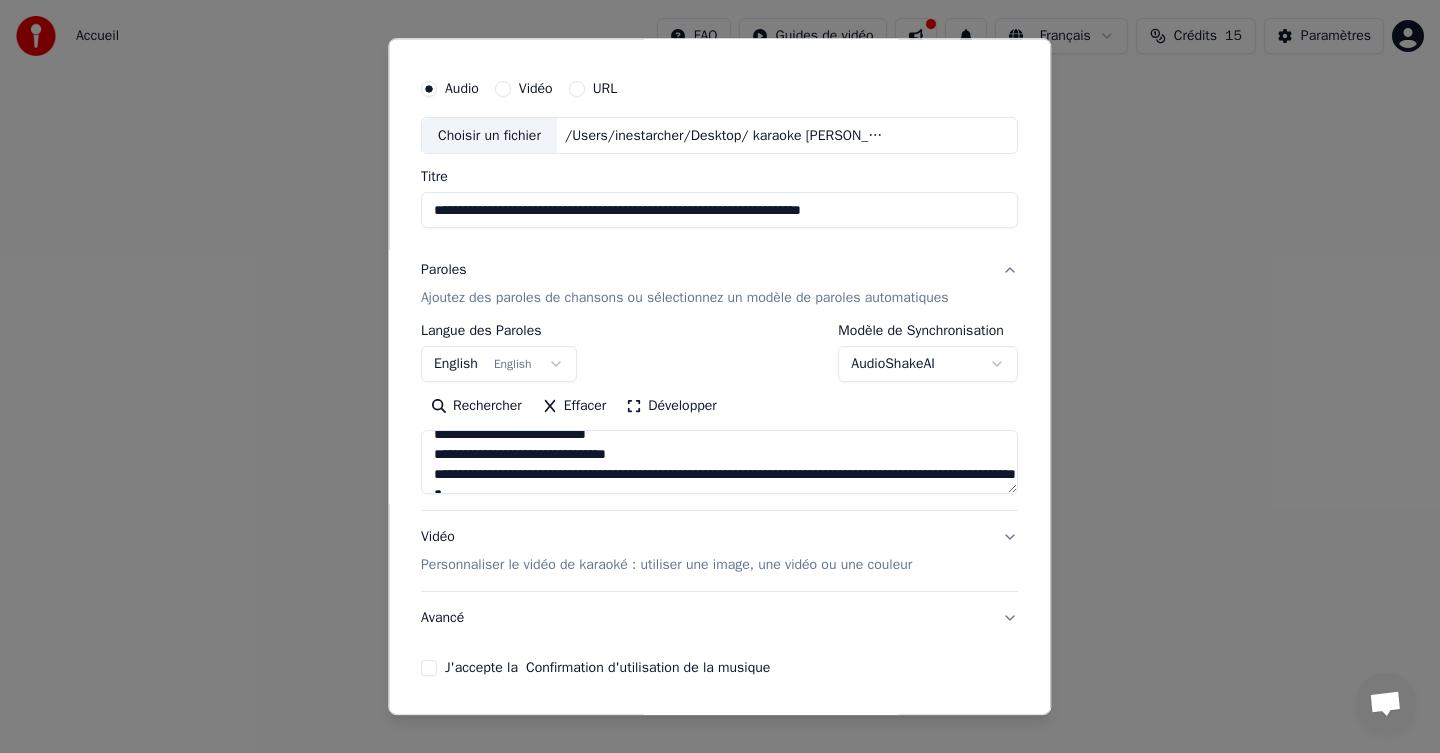 scroll, scrollTop: 274, scrollLeft: 0, axis: vertical 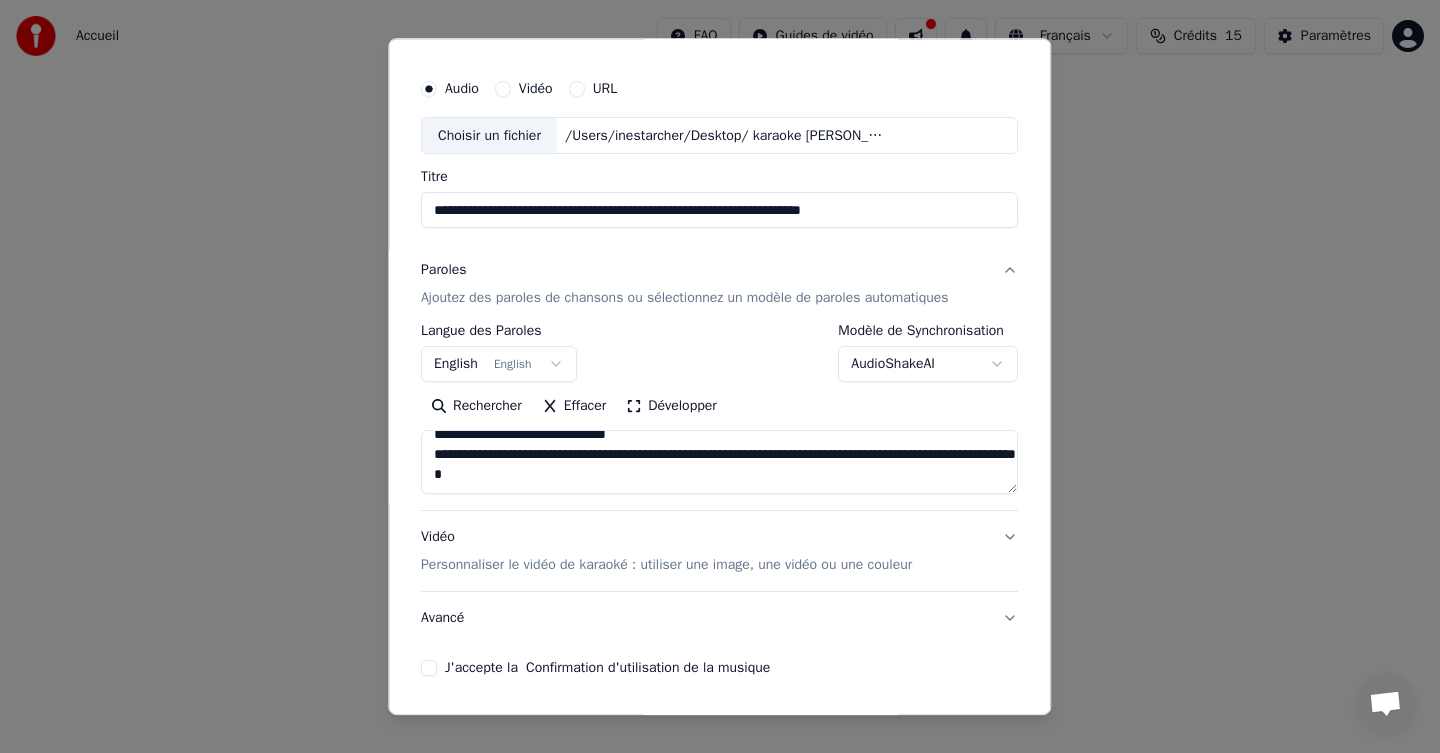 click on "**********" at bounding box center [719, 463] 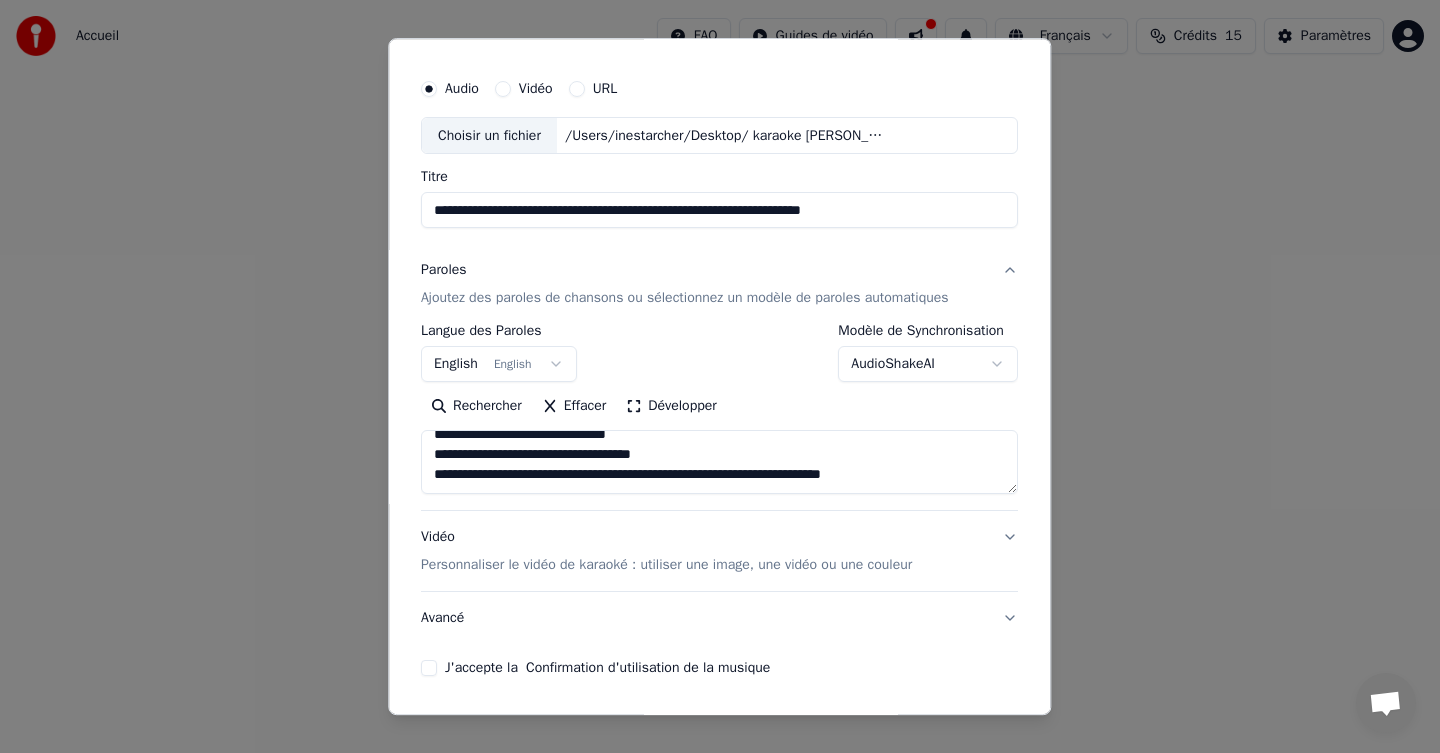 click on "**********" at bounding box center (719, 463) 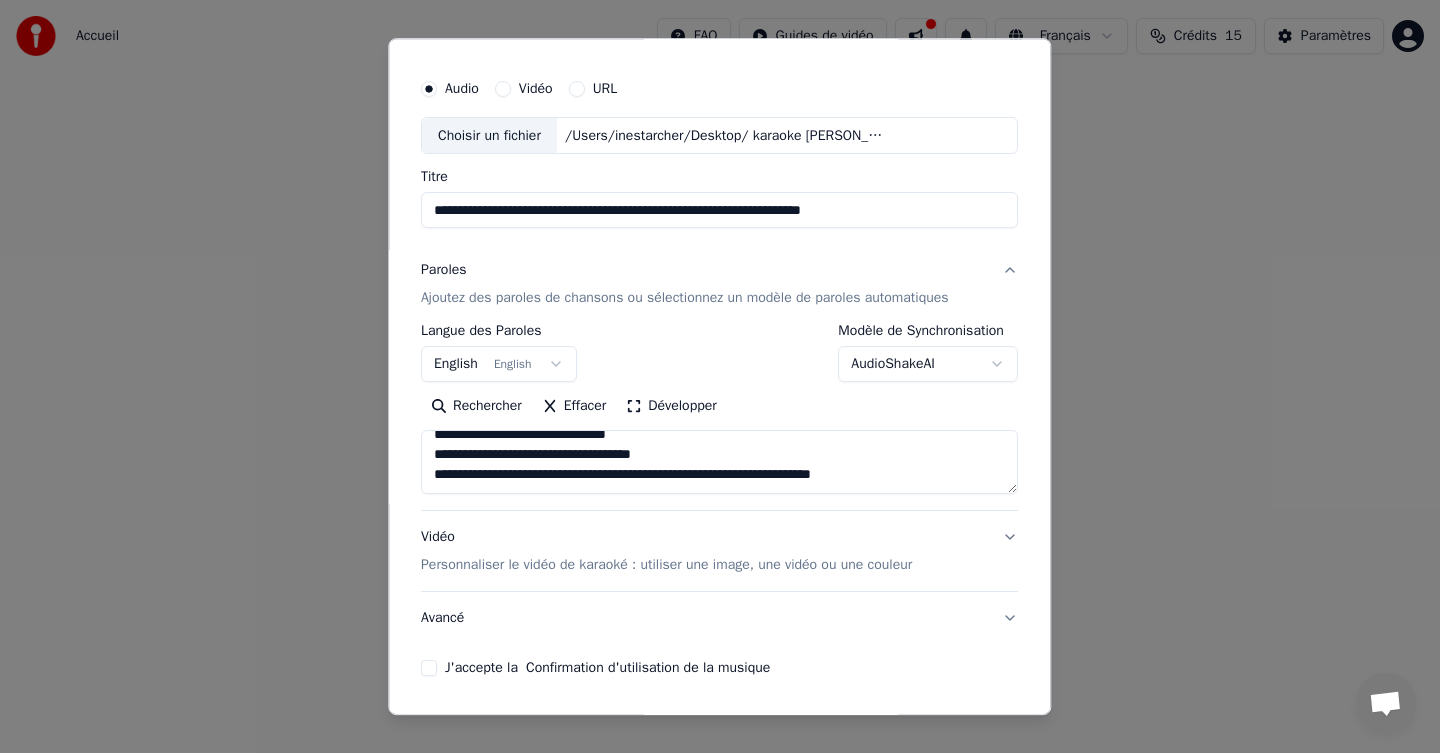 click on "**********" at bounding box center (719, 463) 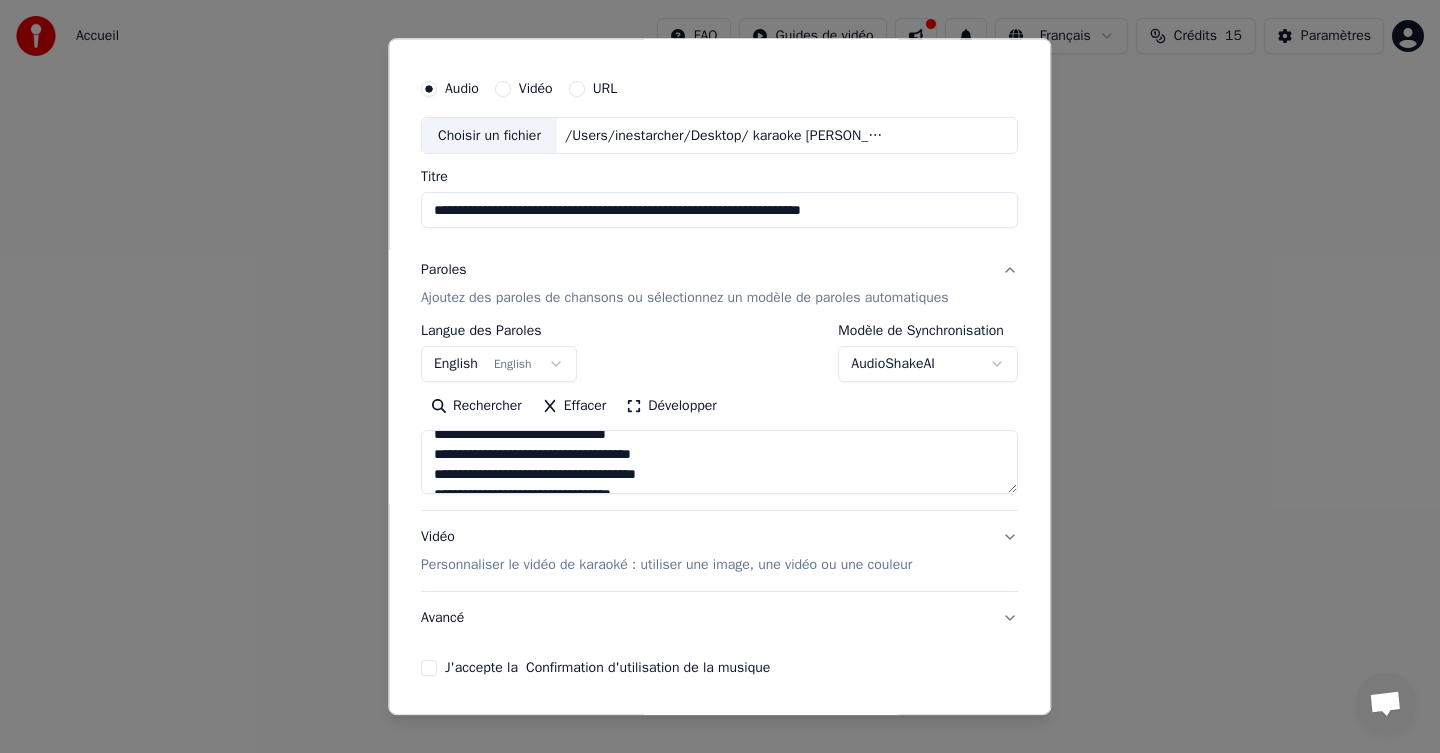 scroll, scrollTop: 294, scrollLeft: 0, axis: vertical 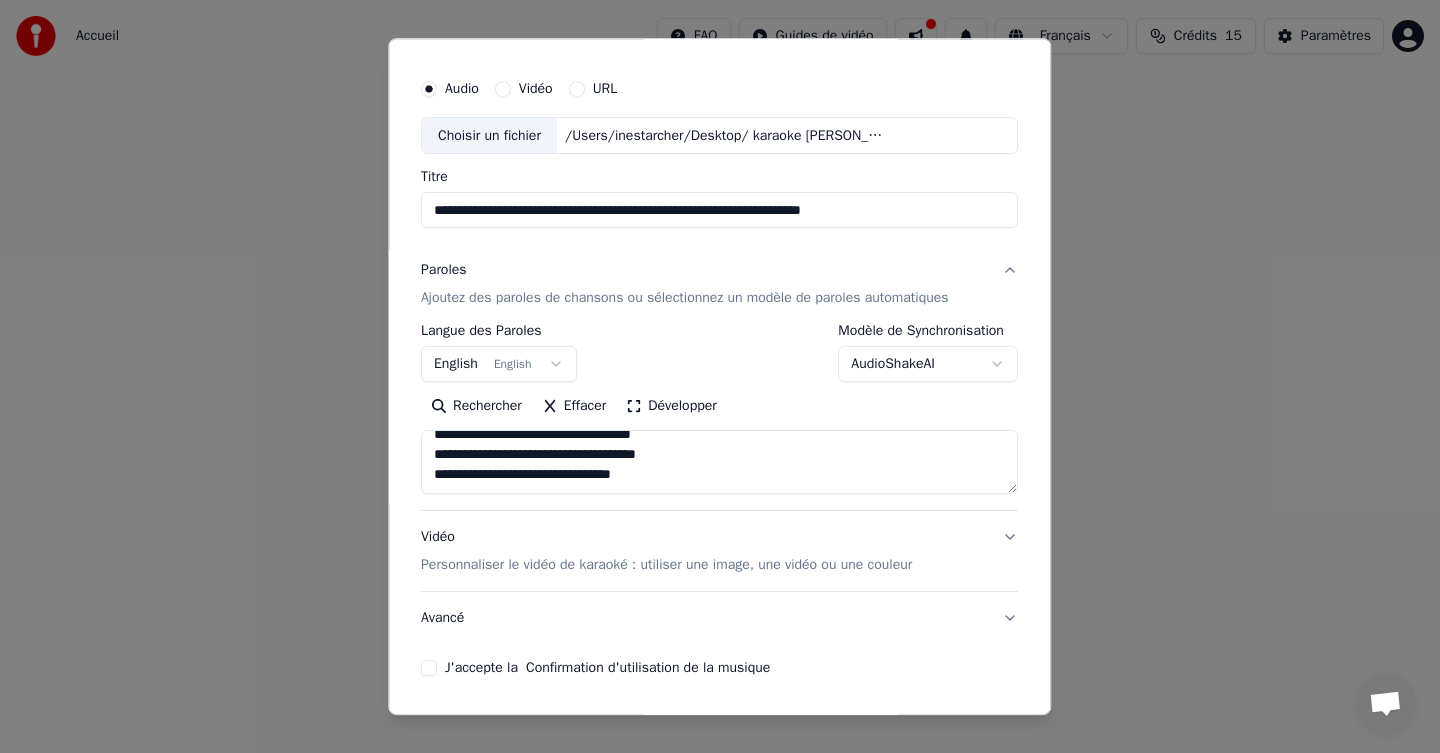 click on "**********" at bounding box center [719, 463] 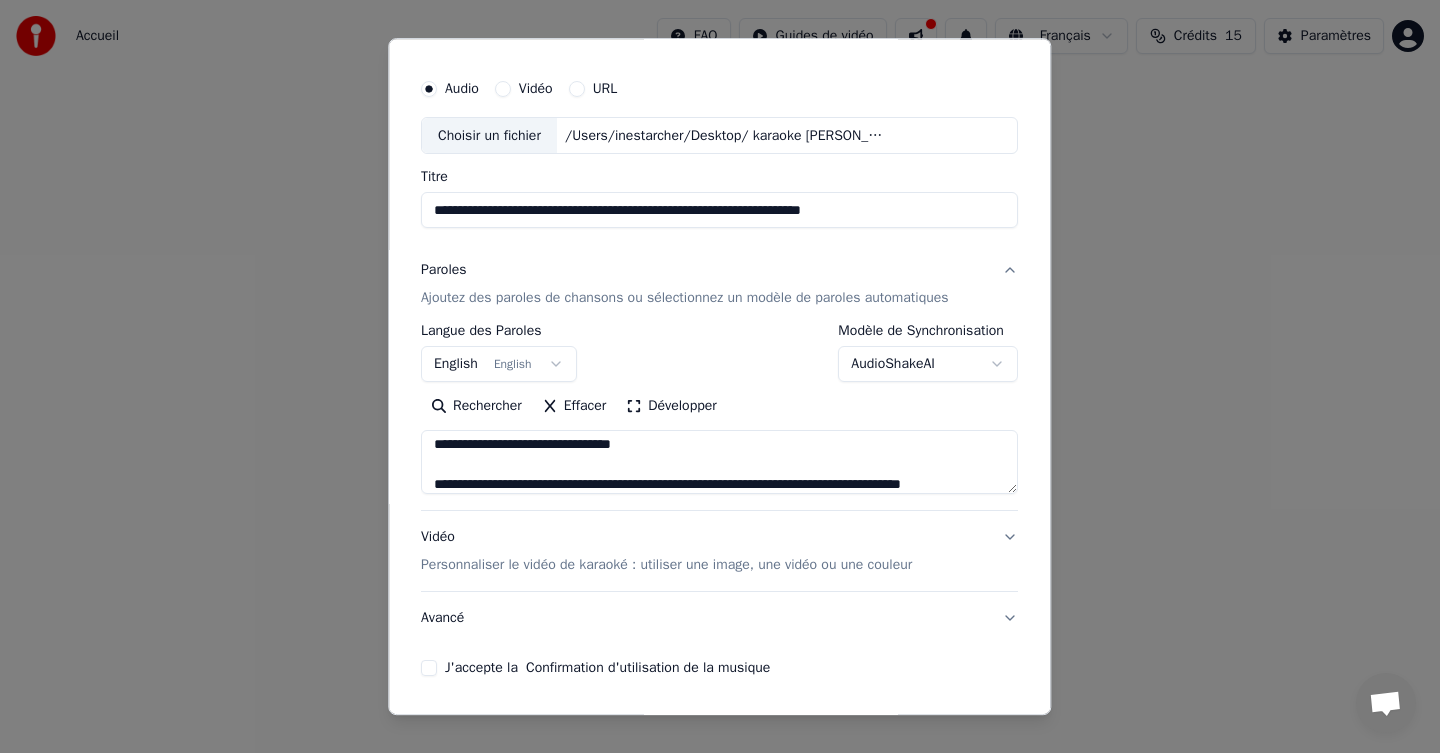 scroll, scrollTop: 344, scrollLeft: 0, axis: vertical 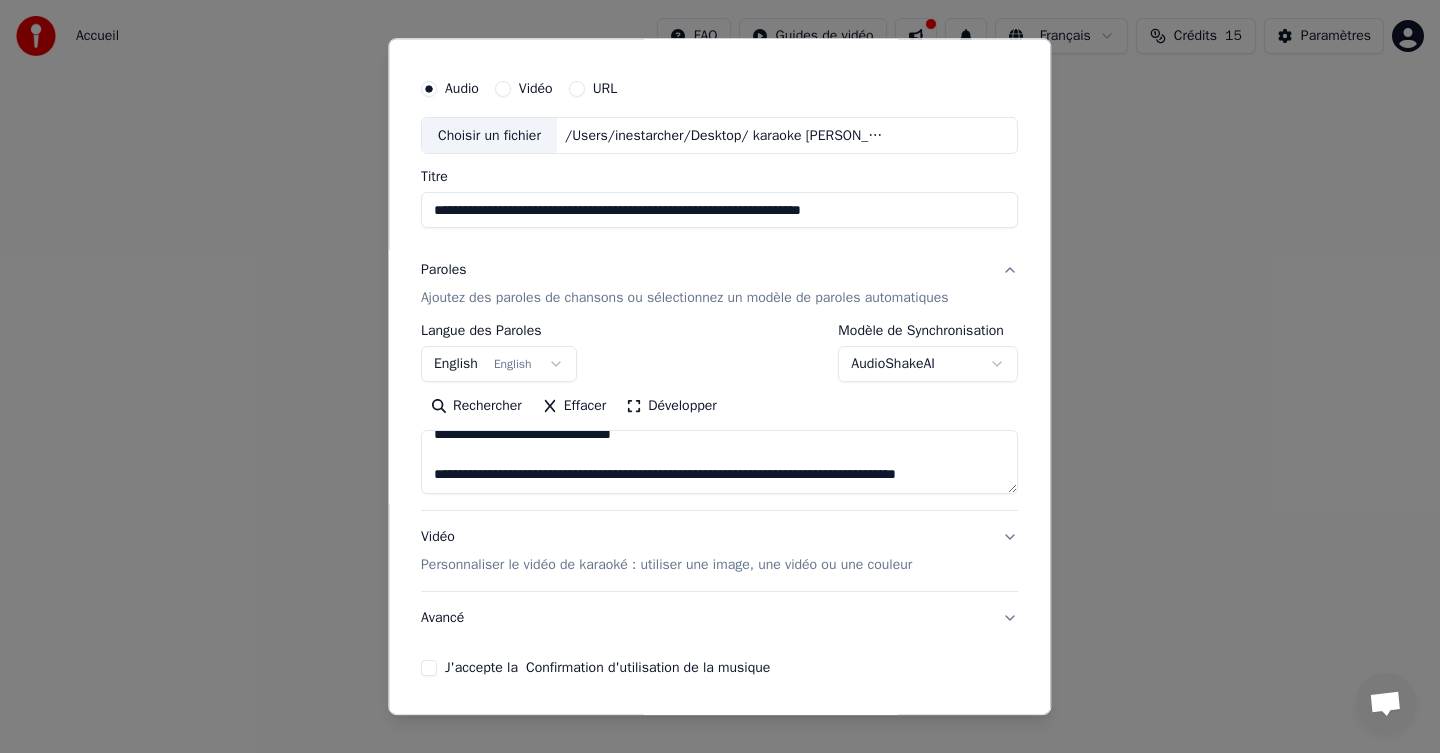 click on "**********" at bounding box center [719, 463] 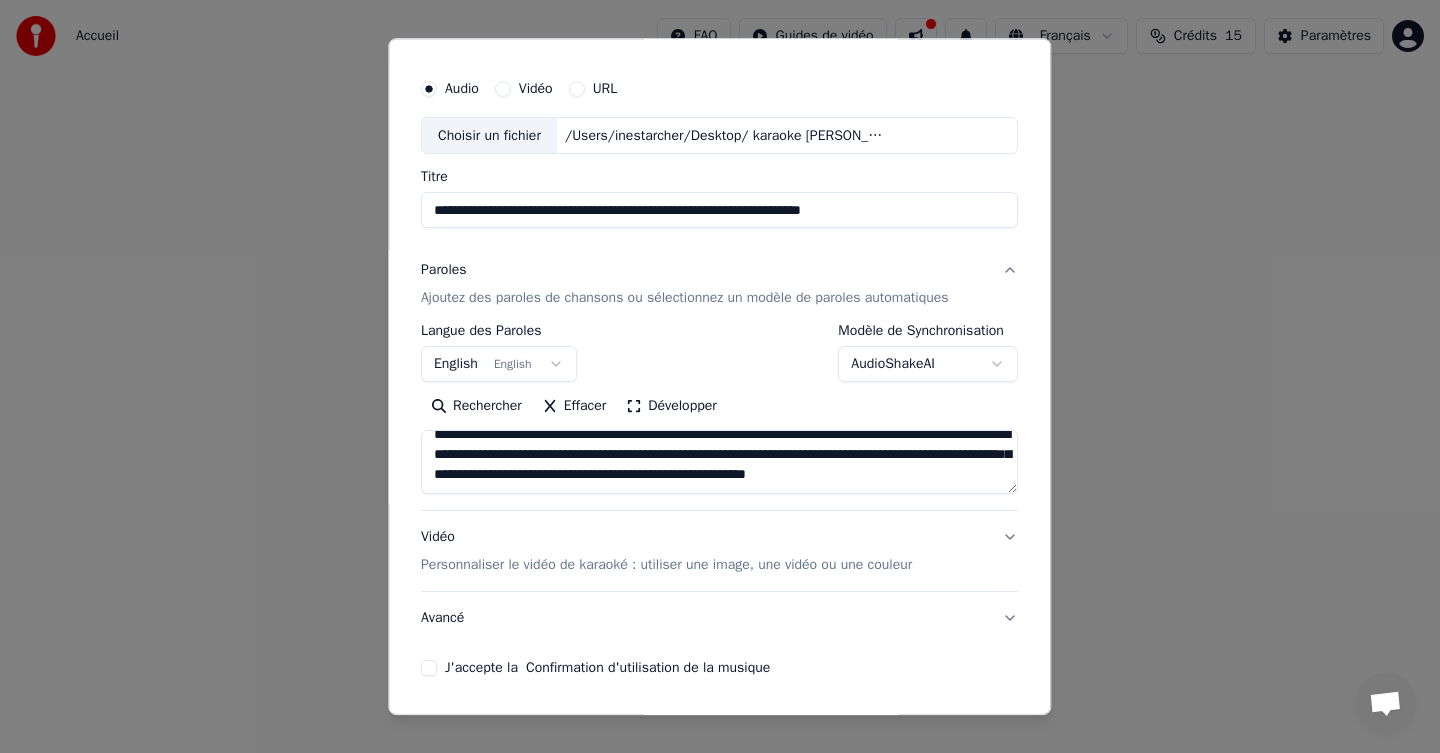 scroll, scrollTop: 350, scrollLeft: 0, axis: vertical 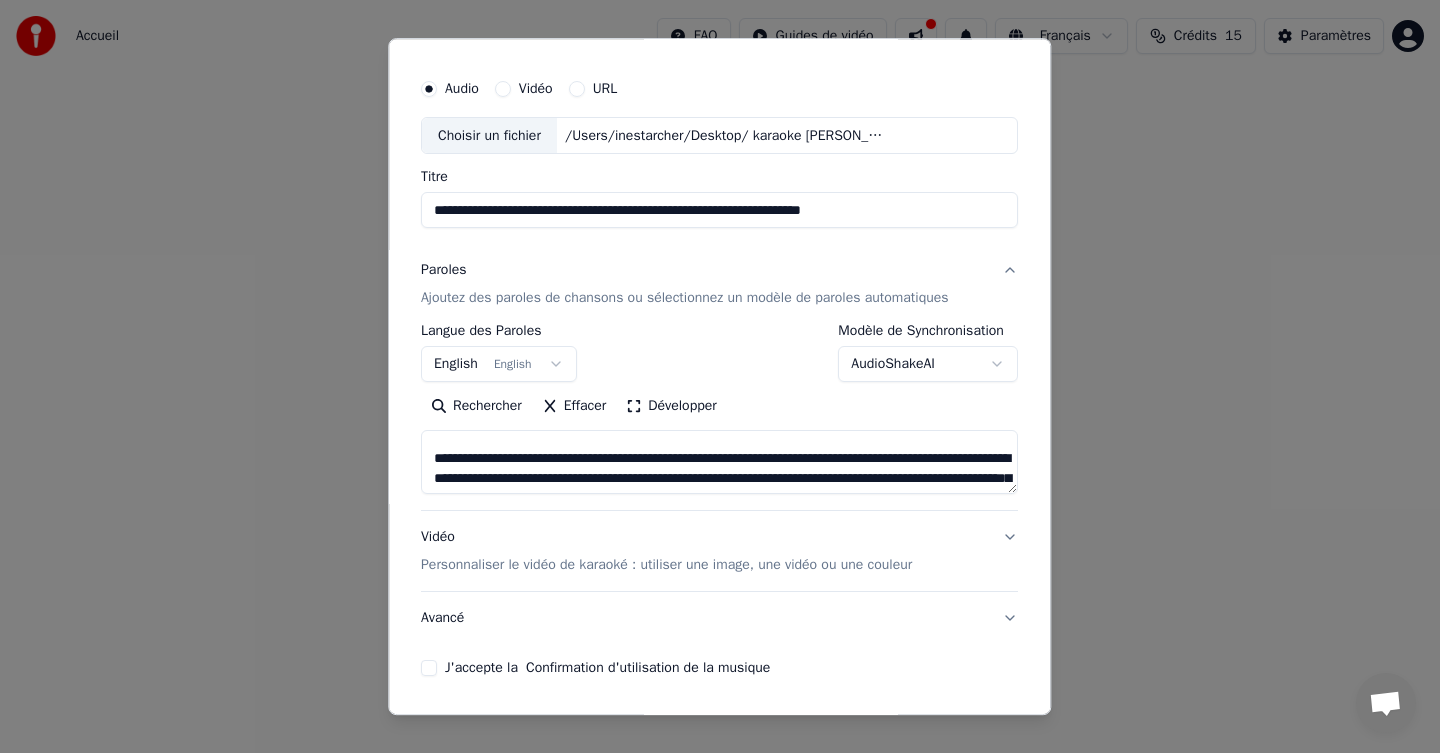 click on "**********" at bounding box center (719, 463) 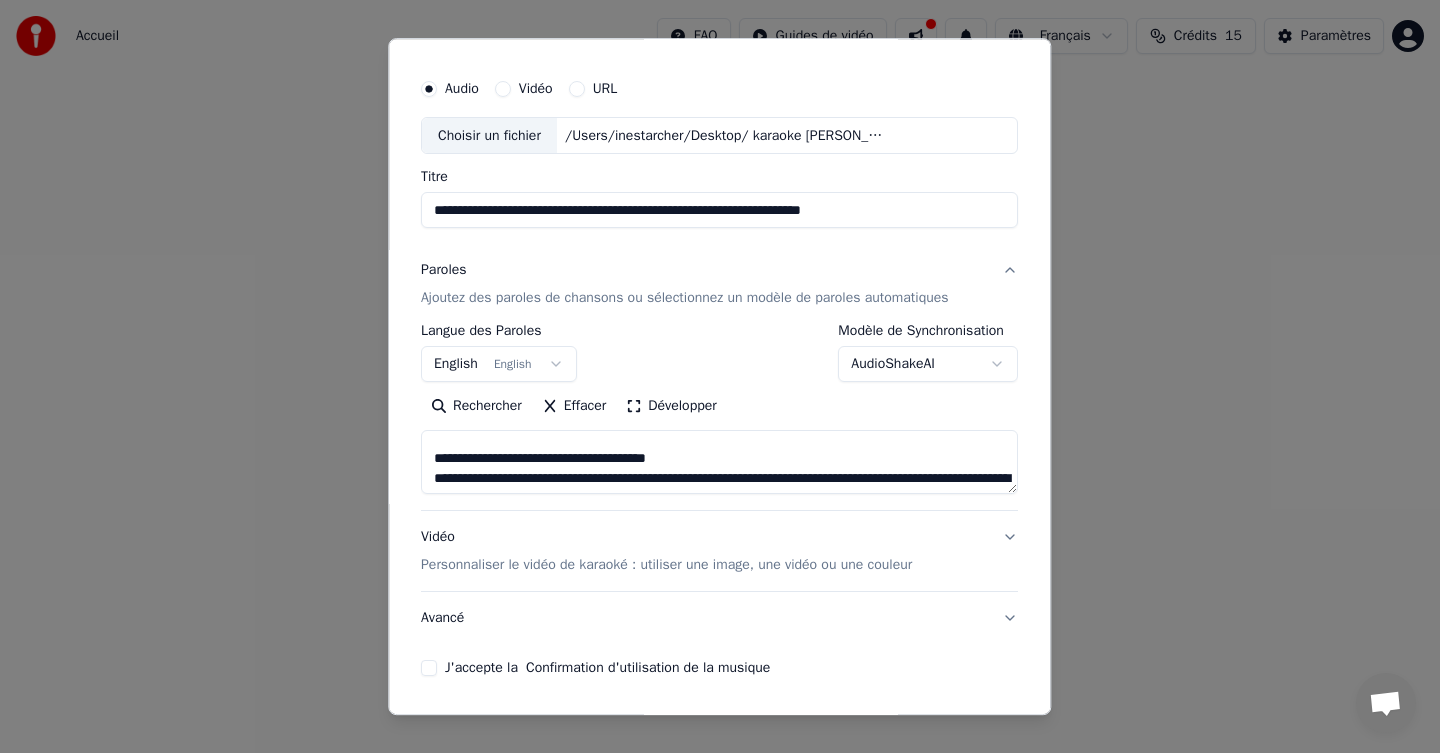 scroll, scrollTop: 370, scrollLeft: 0, axis: vertical 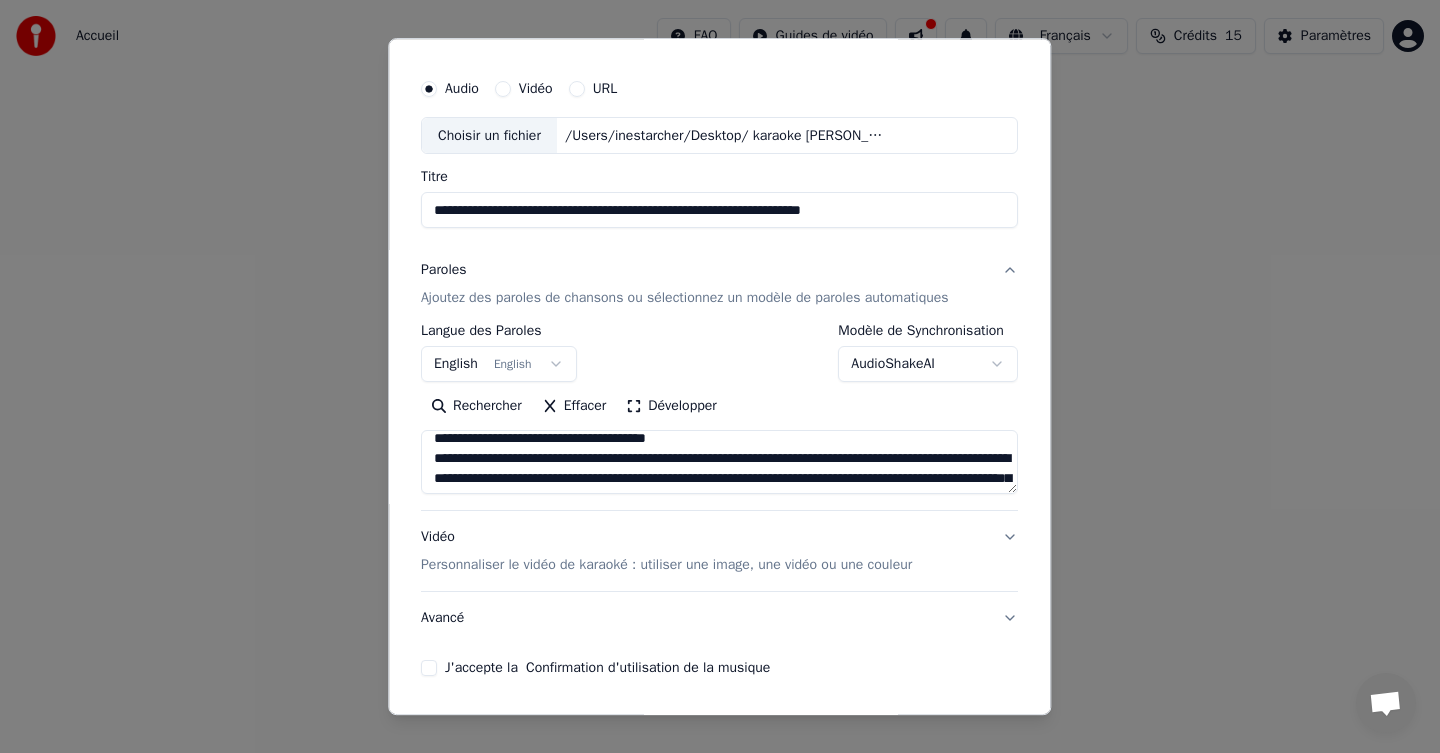 click on "**********" at bounding box center (719, 463) 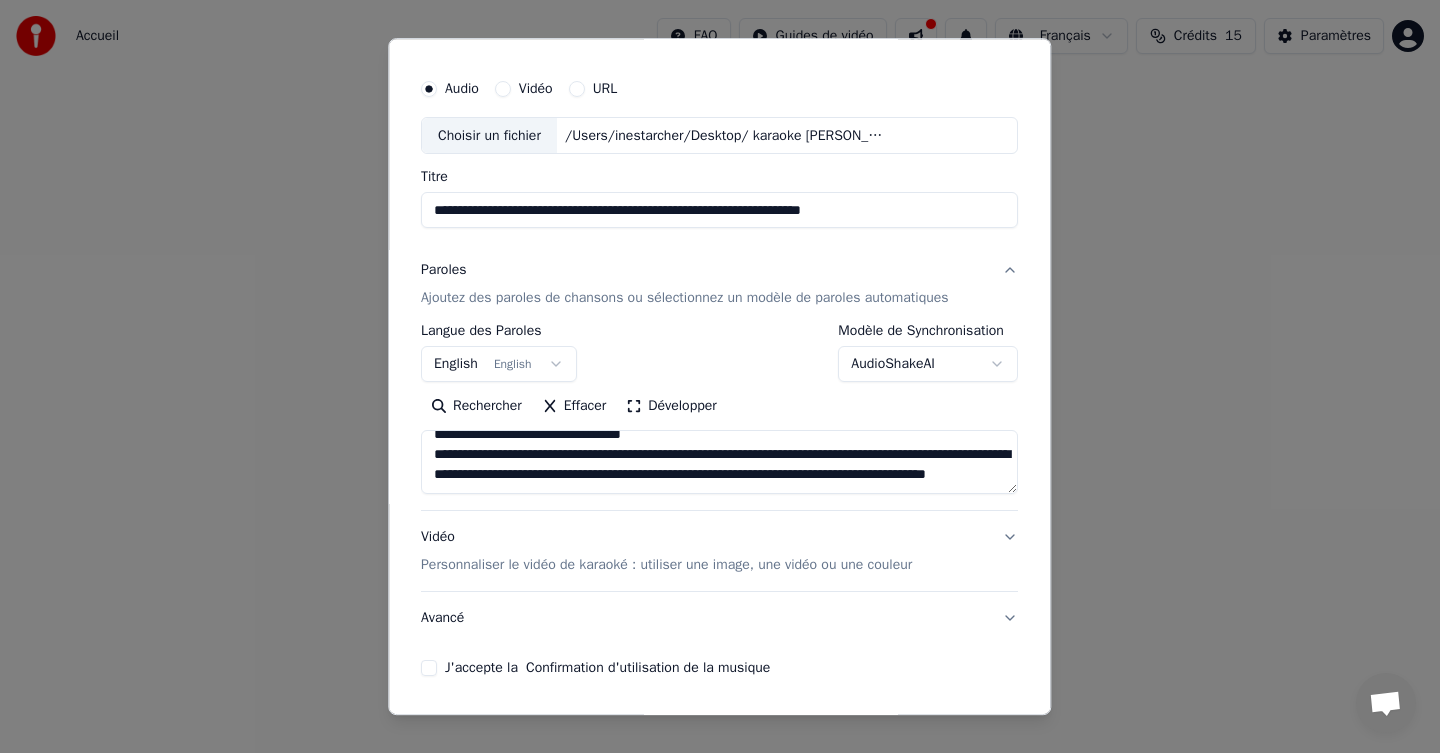 scroll, scrollTop: 399, scrollLeft: 0, axis: vertical 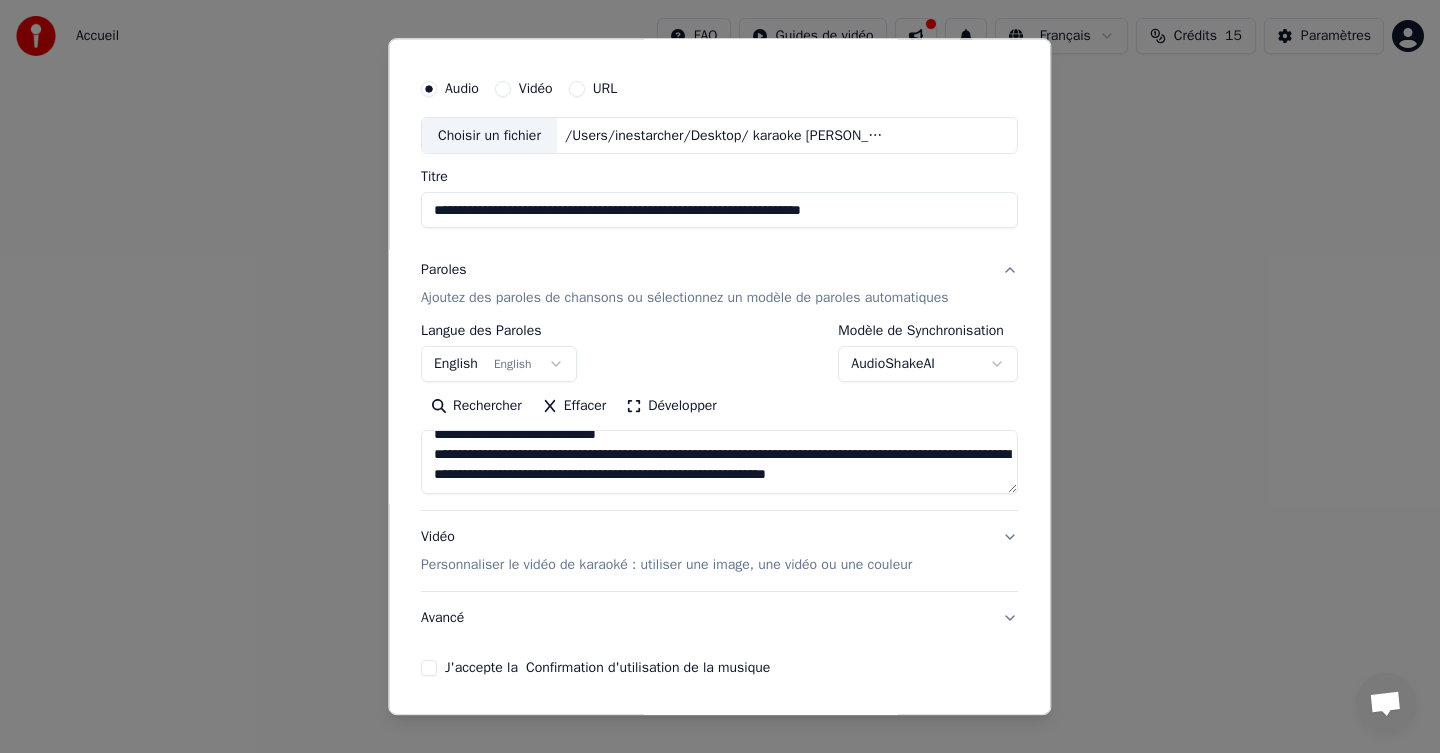 click on "**********" at bounding box center [719, 463] 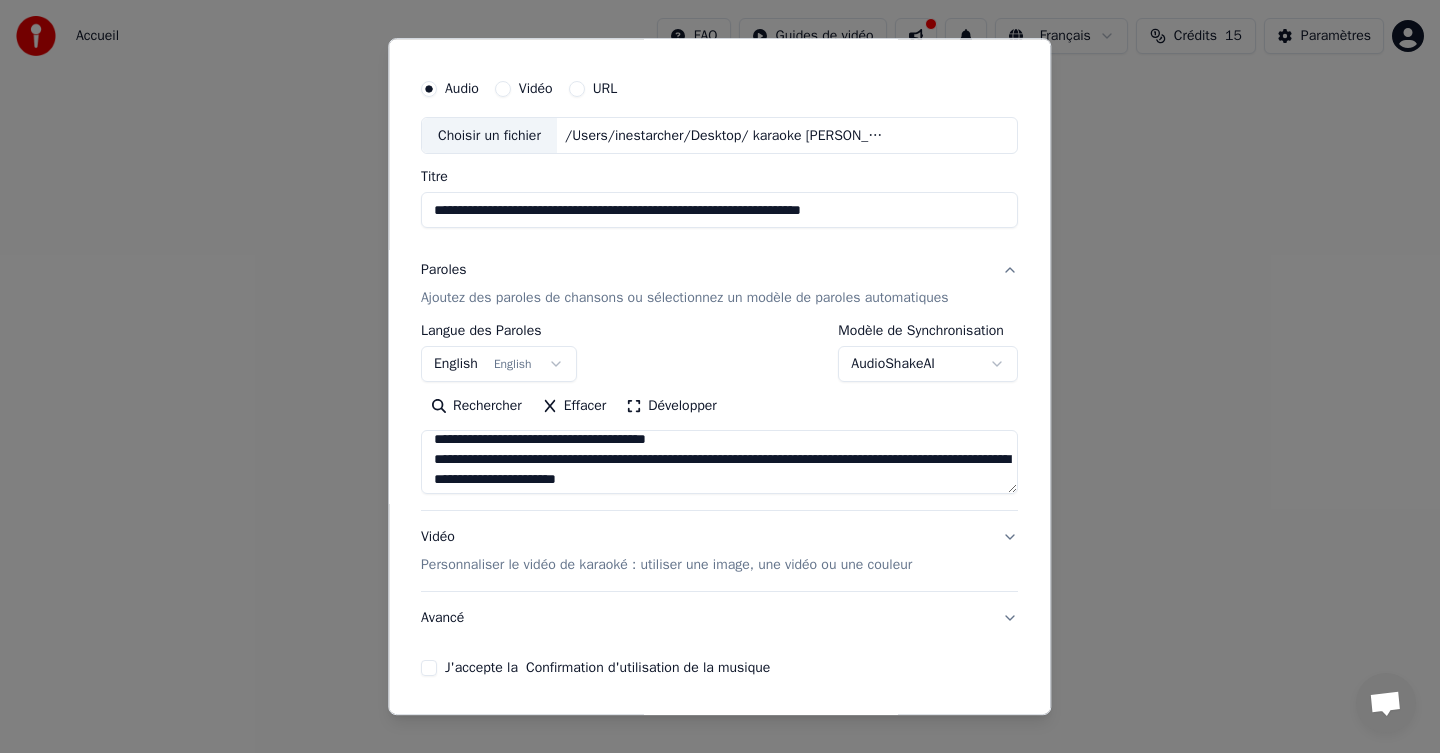scroll, scrollTop: 434, scrollLeft: 0, axis: vertical 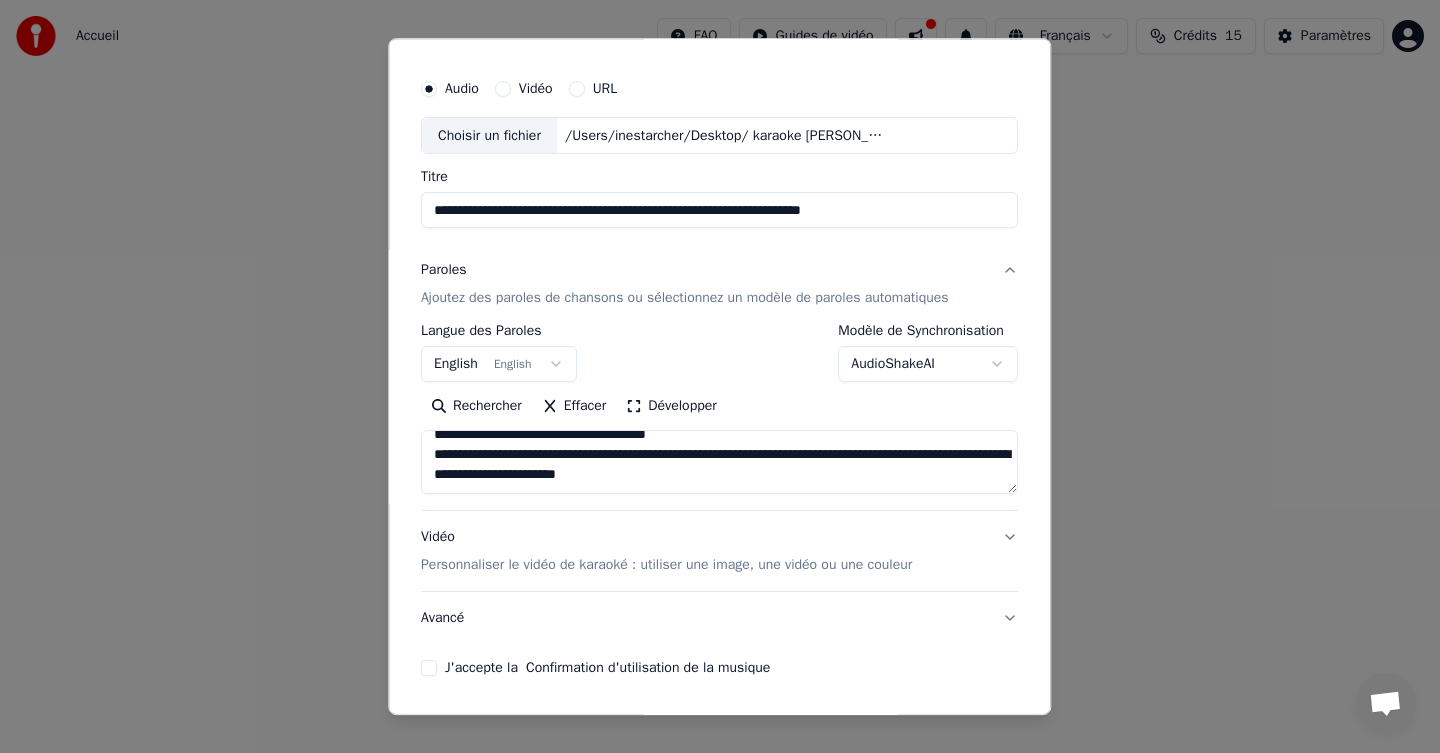 click on "**********" at bounding box center [719, 463] 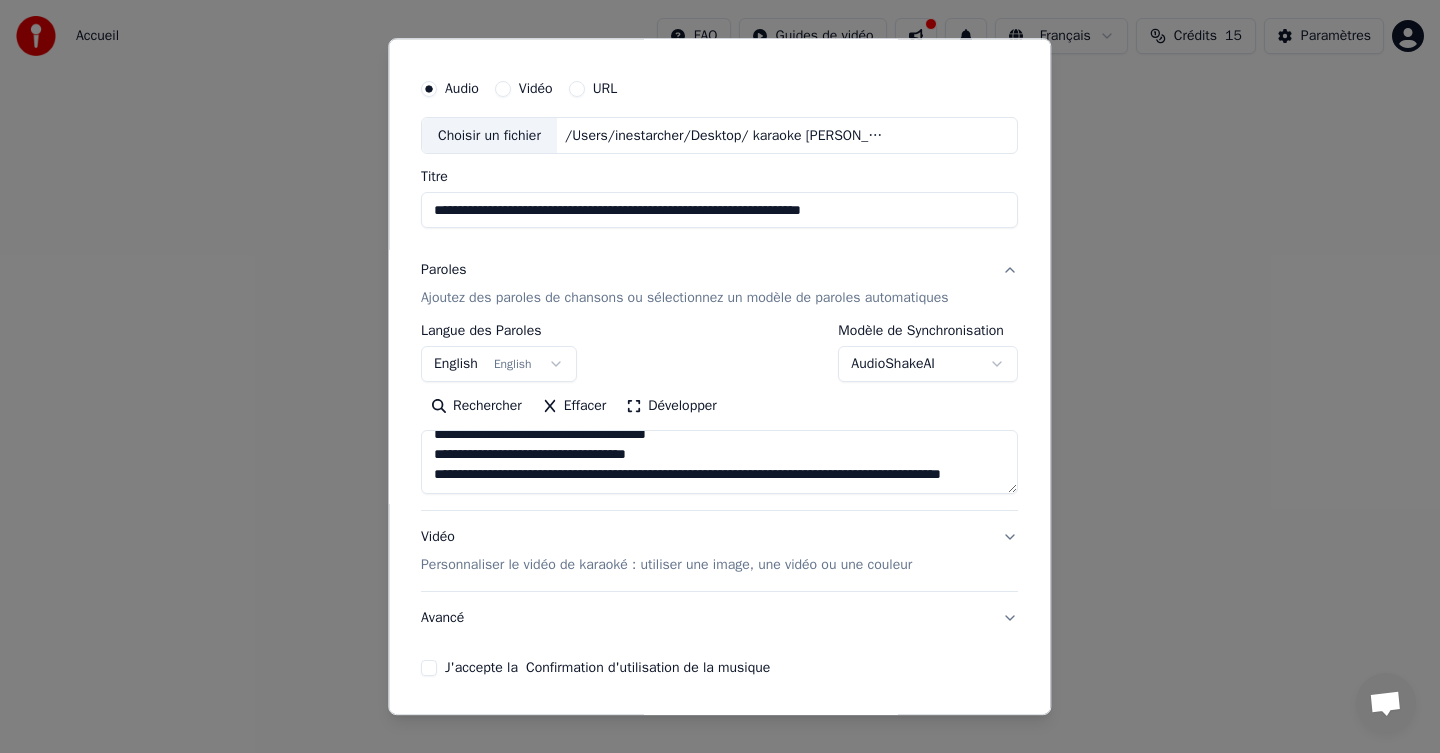 scroll, scrollTop: 454, scrollLeft: 0, axis: vertical 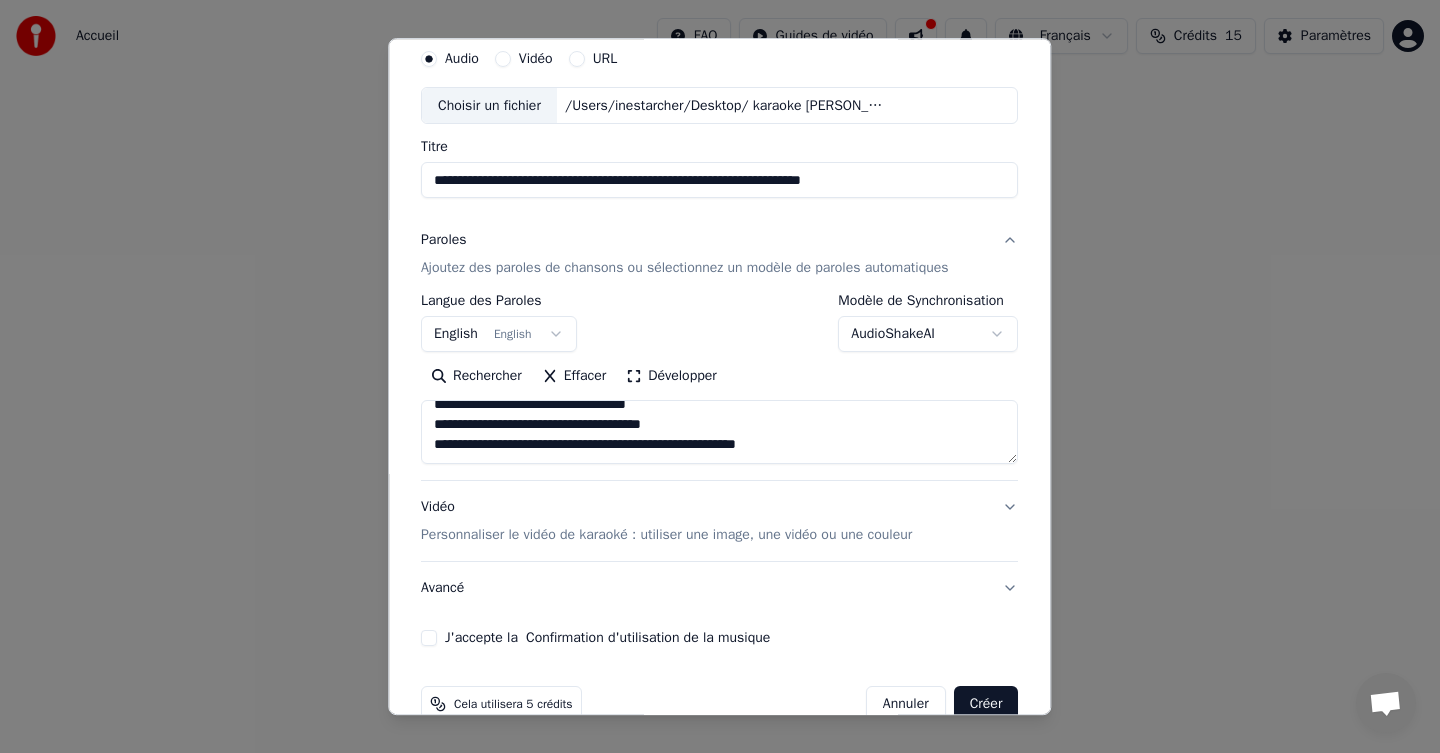 click on "**********" at bounding box center [719, 433] 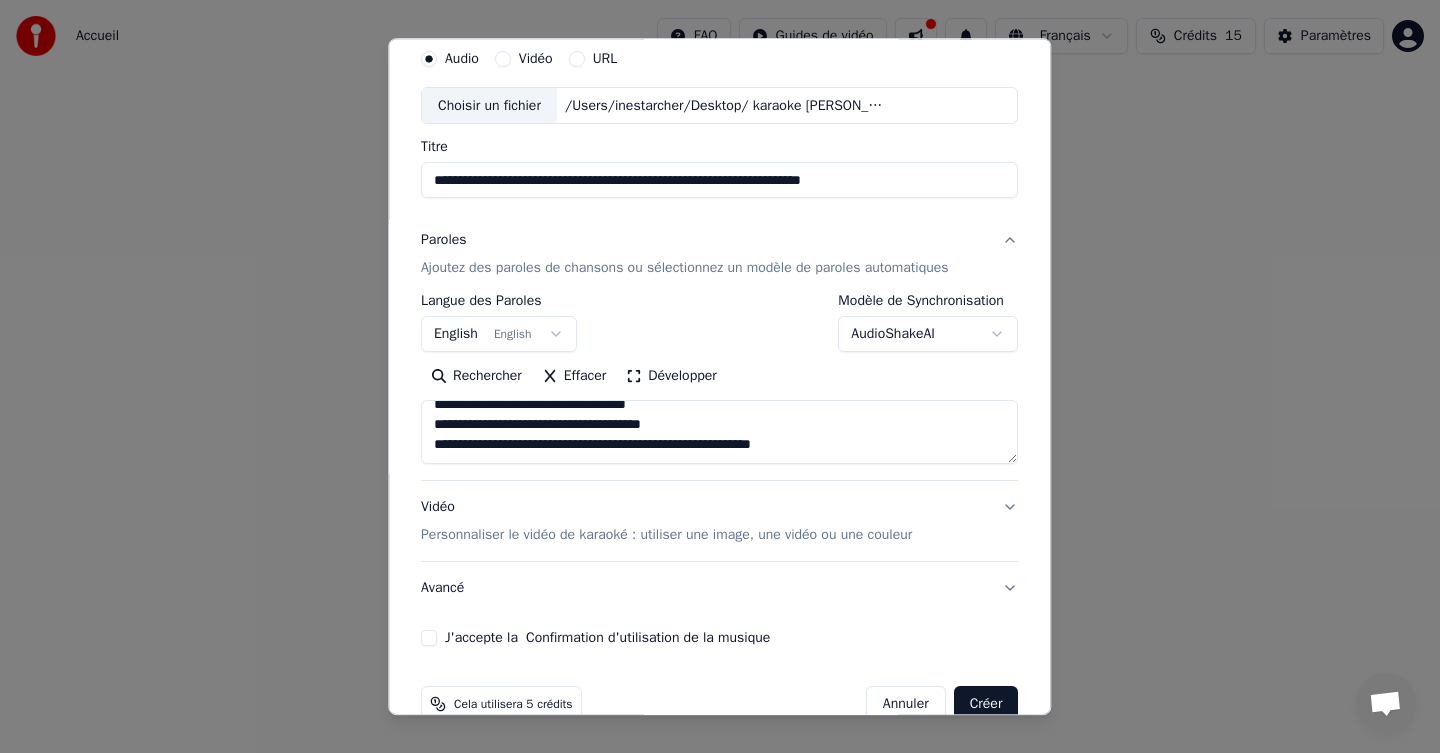 click on "**********" at bounding box center (719, 433) 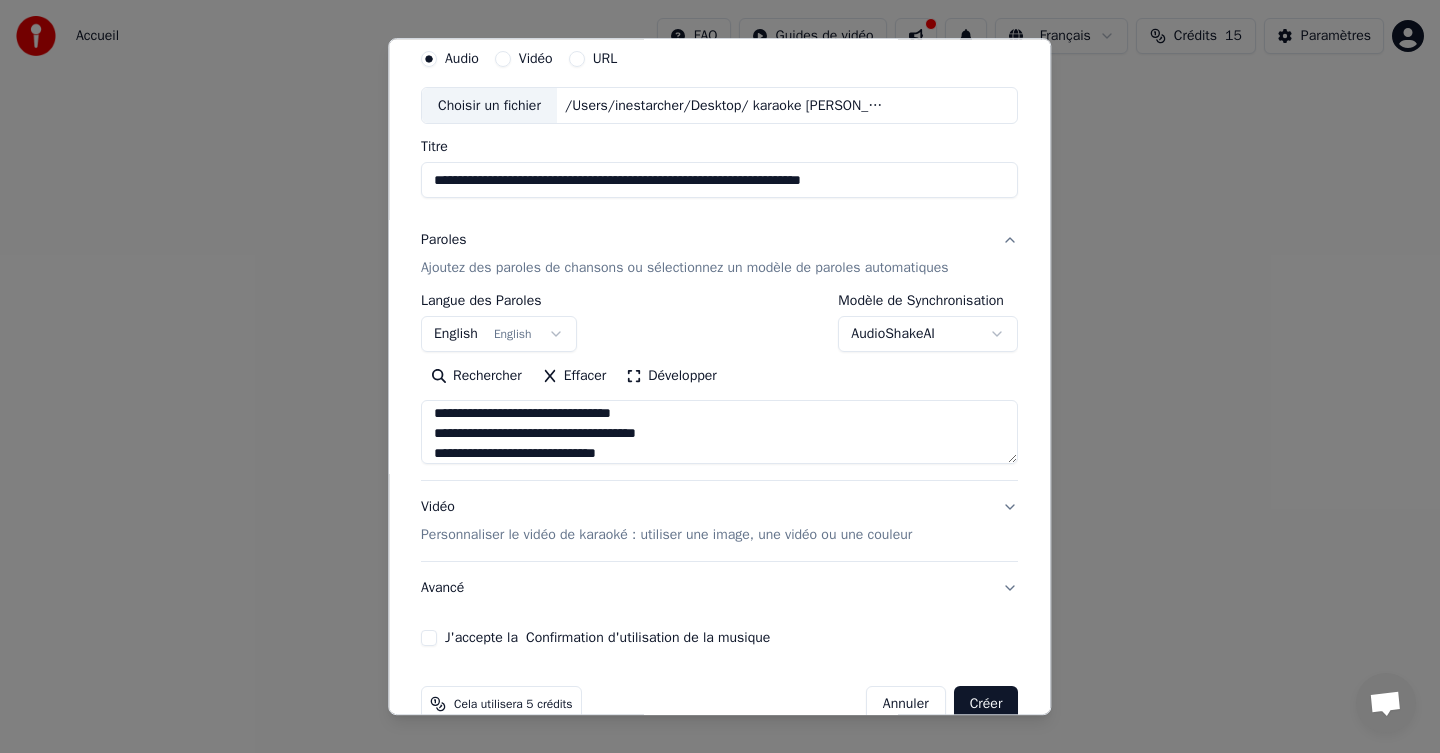 scroll, scrollTop: 197, scrollLeft: 0, axis: vertical 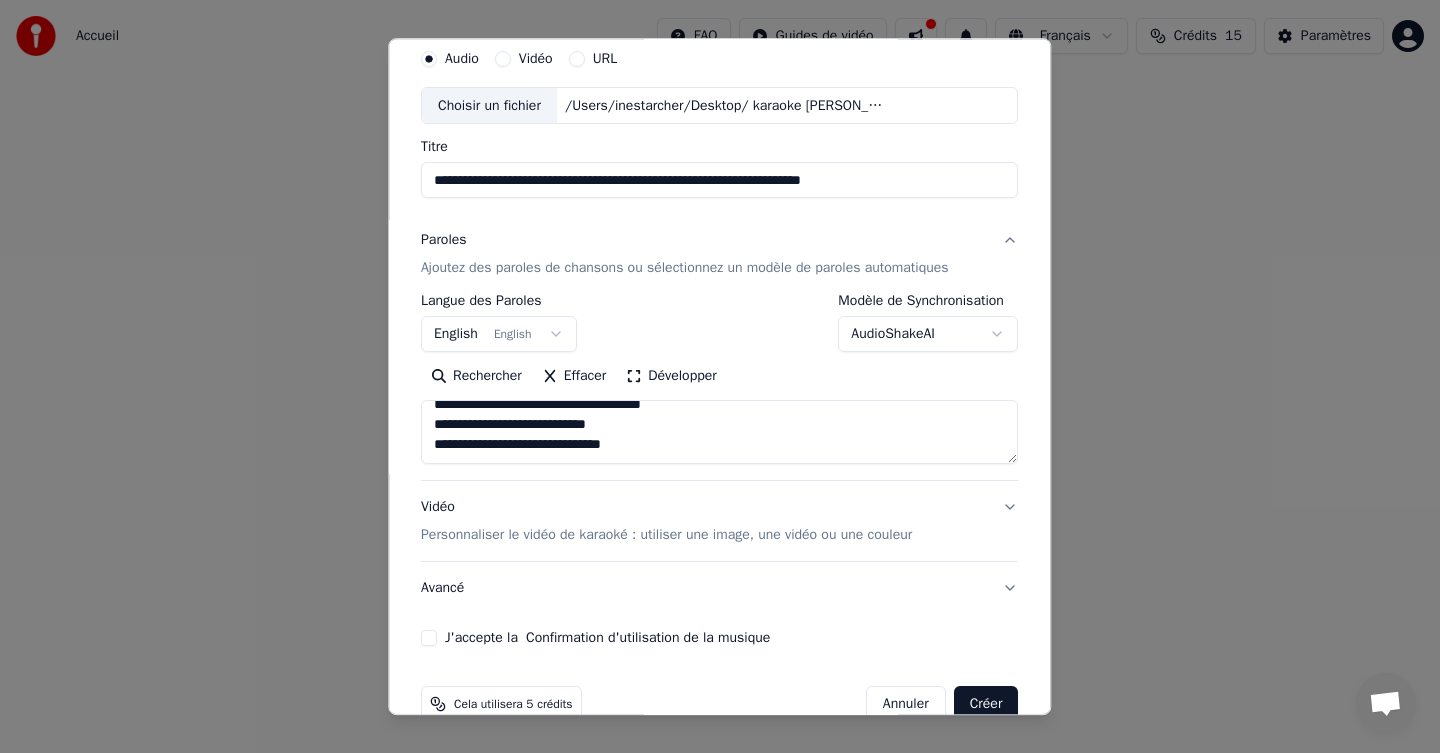 drag, startPoint x: 432, startPoint y: 403, endPoint x: 607, endPoint y: 413, distance: 175.28548 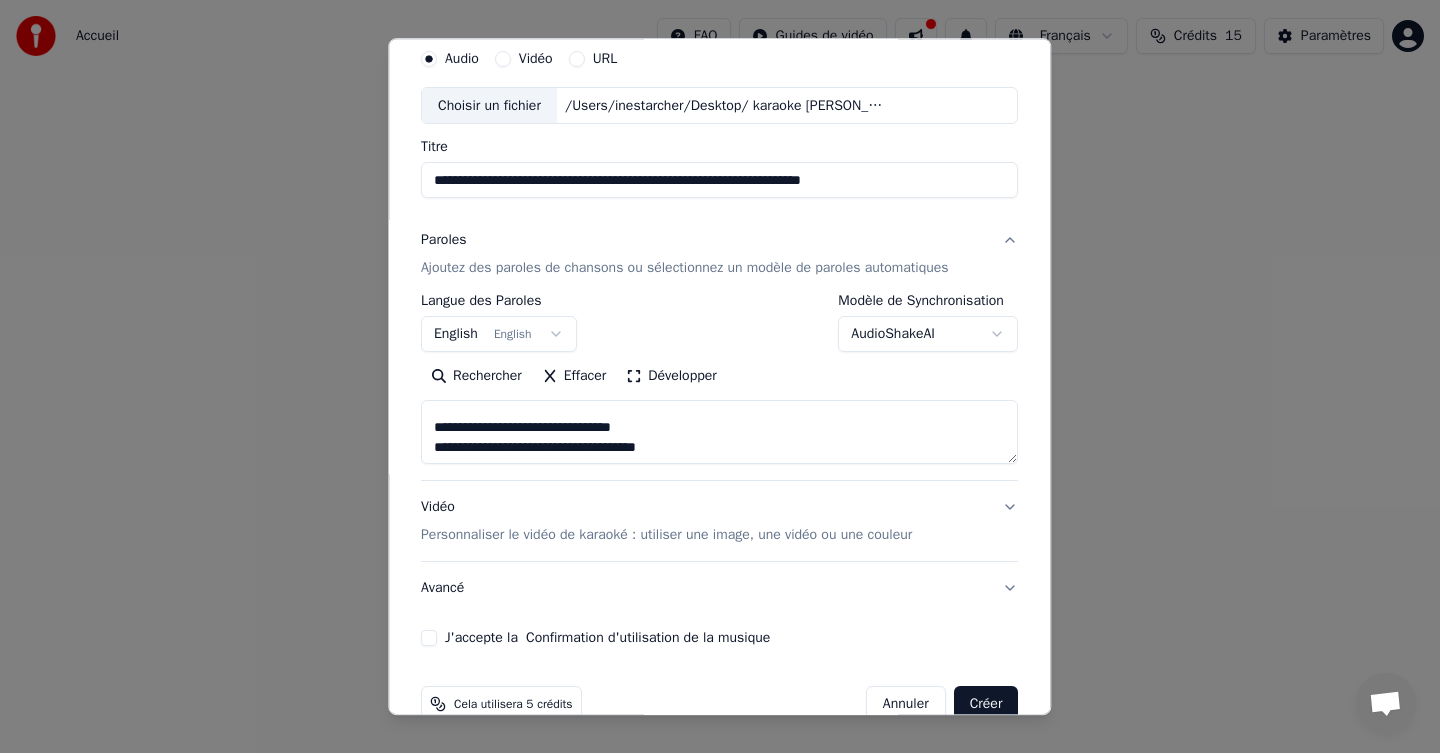 scroll, scrollTop: 197, scrollLeft: 0, axis: vertical 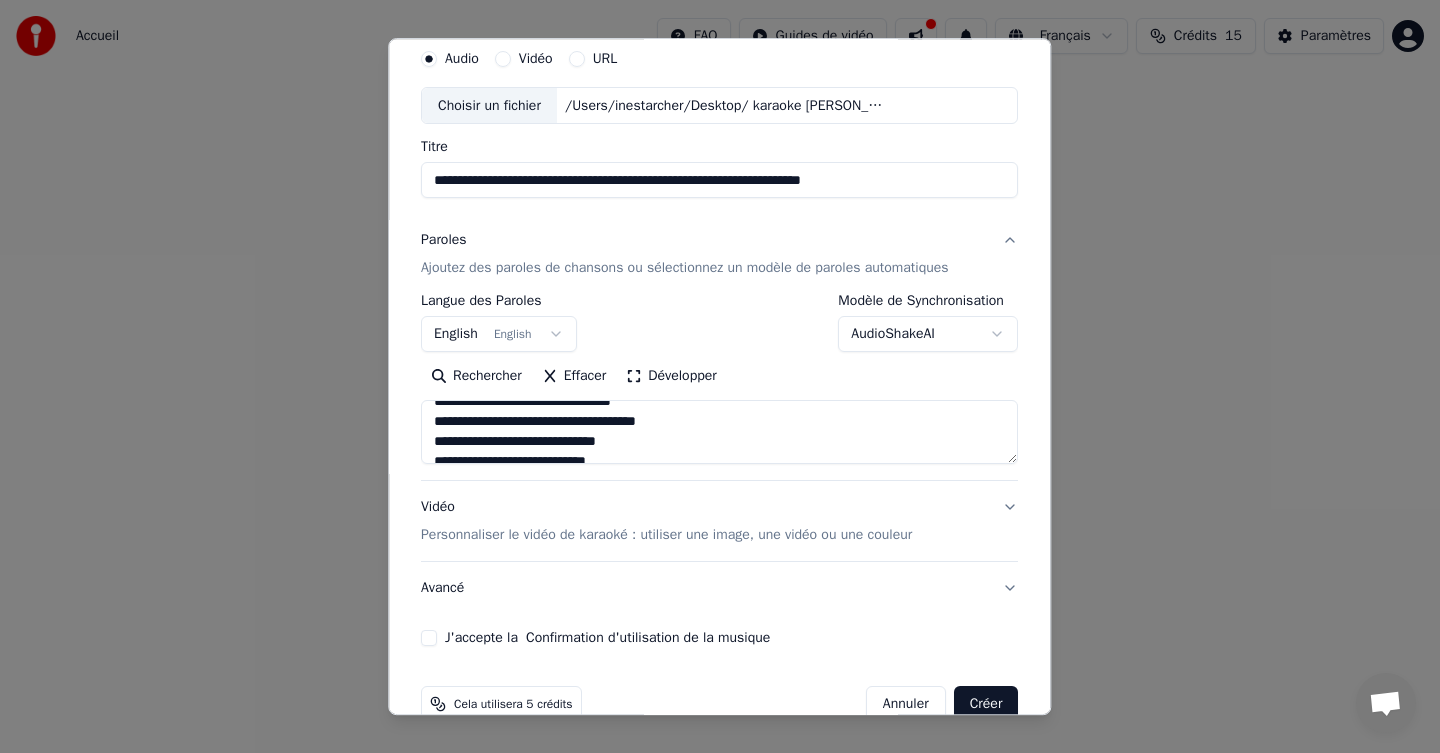 click on "**********" at bounding box center [719, 388] 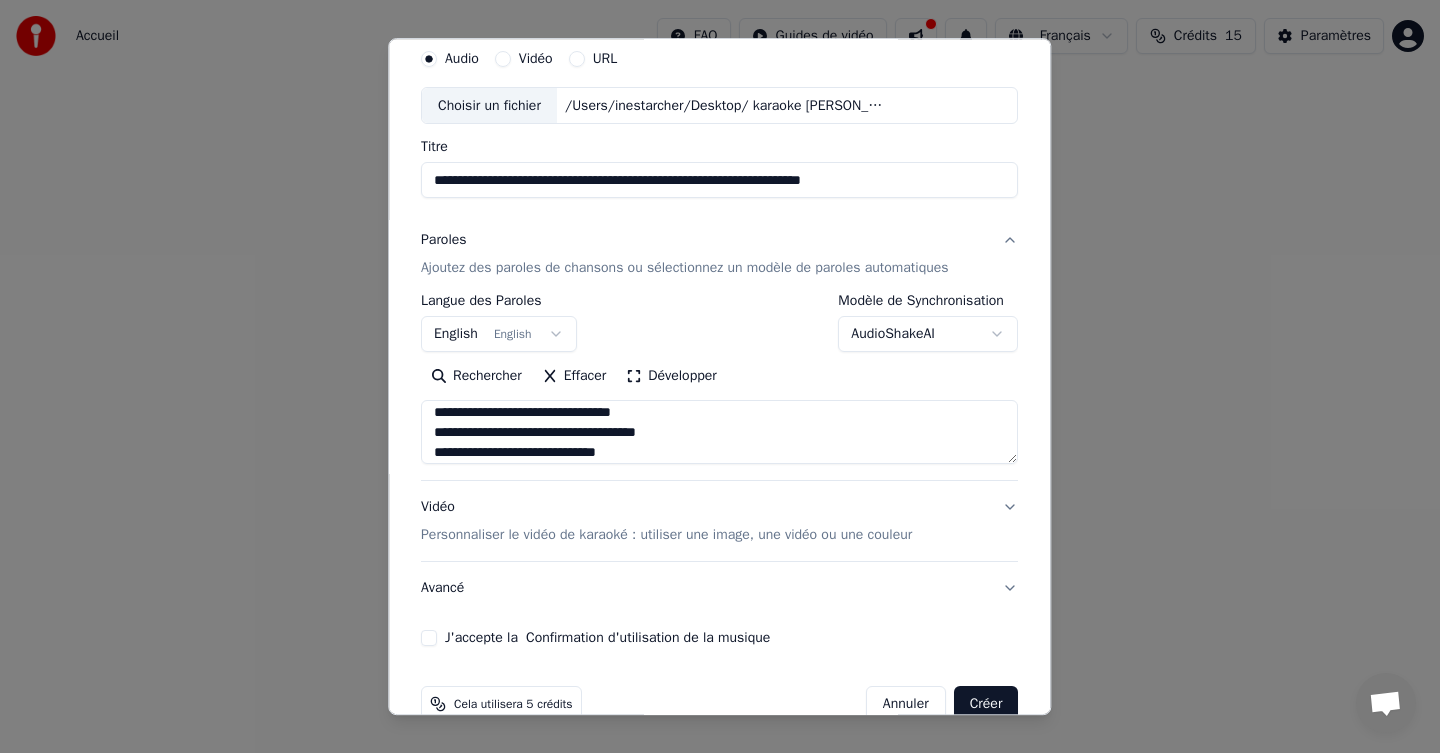 scroll, scrollTop: 189, scrollLeft: 0, axis: vertical 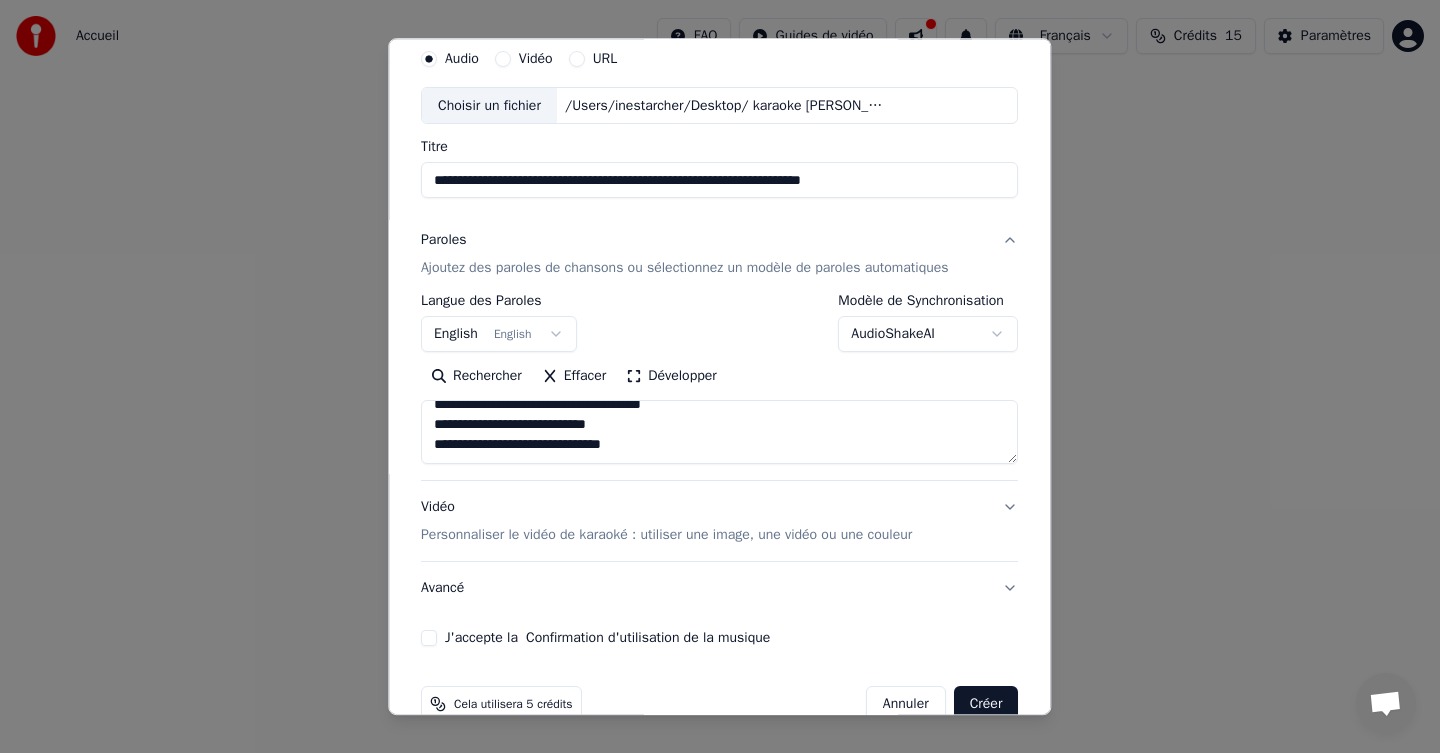 drag, startPoint x: 434, startPoint y: 410, endPoint x: 587, endPoint y: 405, distance: 153.08168 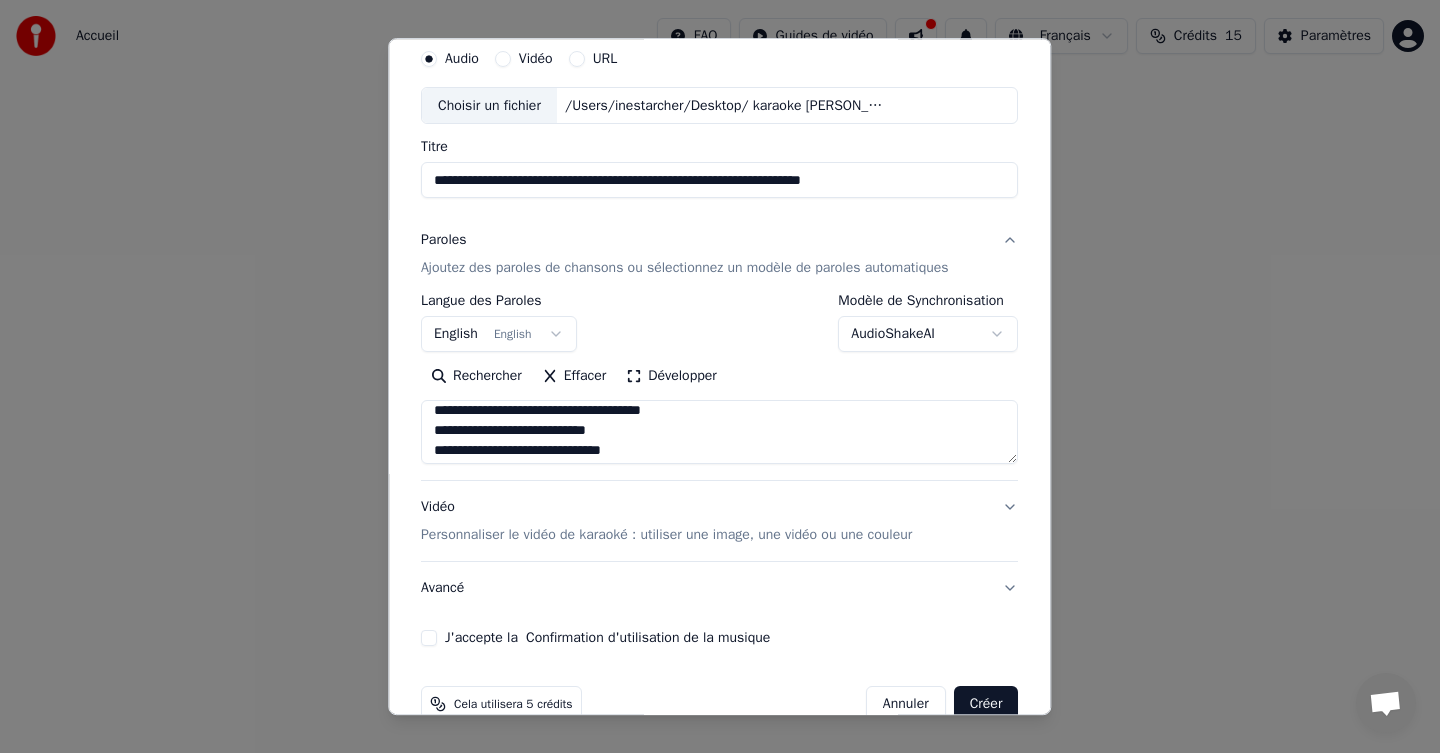 click on "**********" at bounding box center (719, 433) 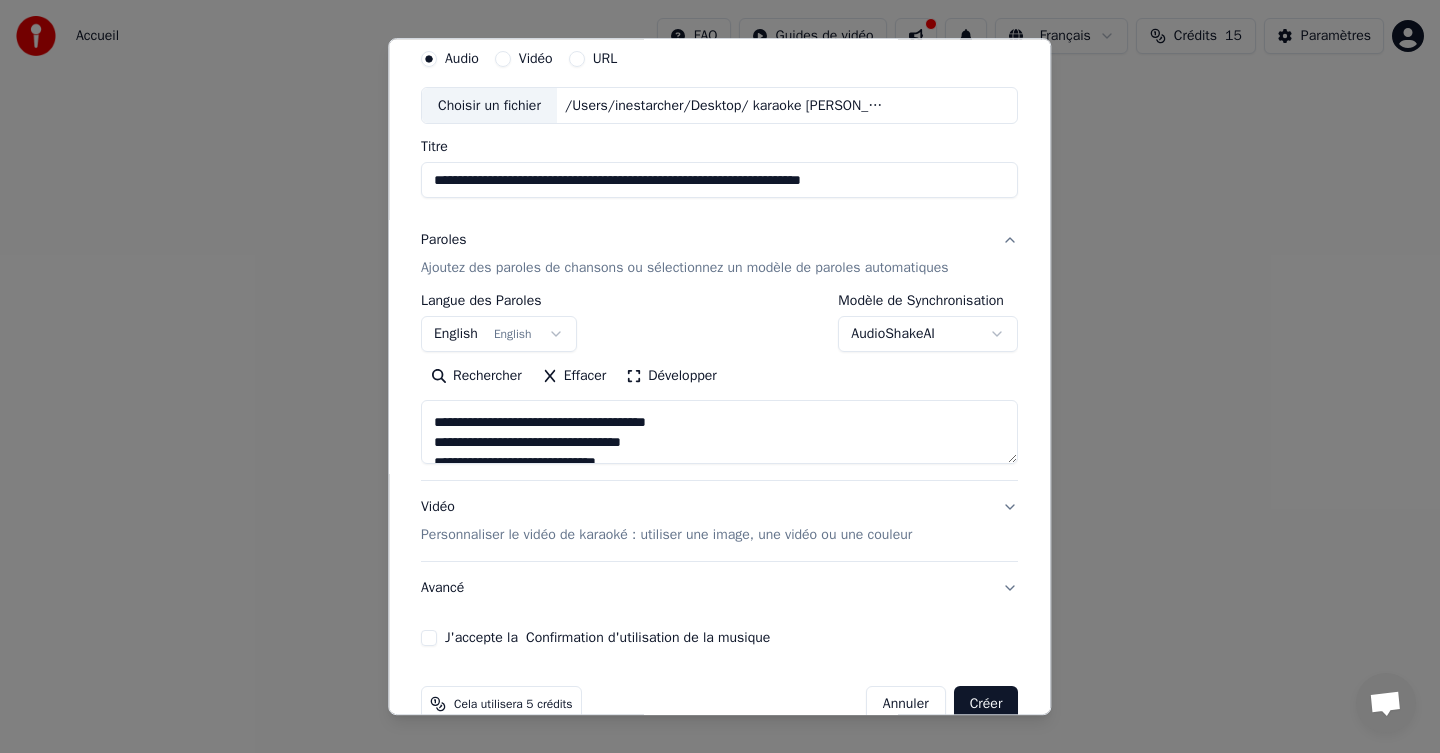 scroll, scrollTop: 345, scrollLeft: 0, axis: vertical 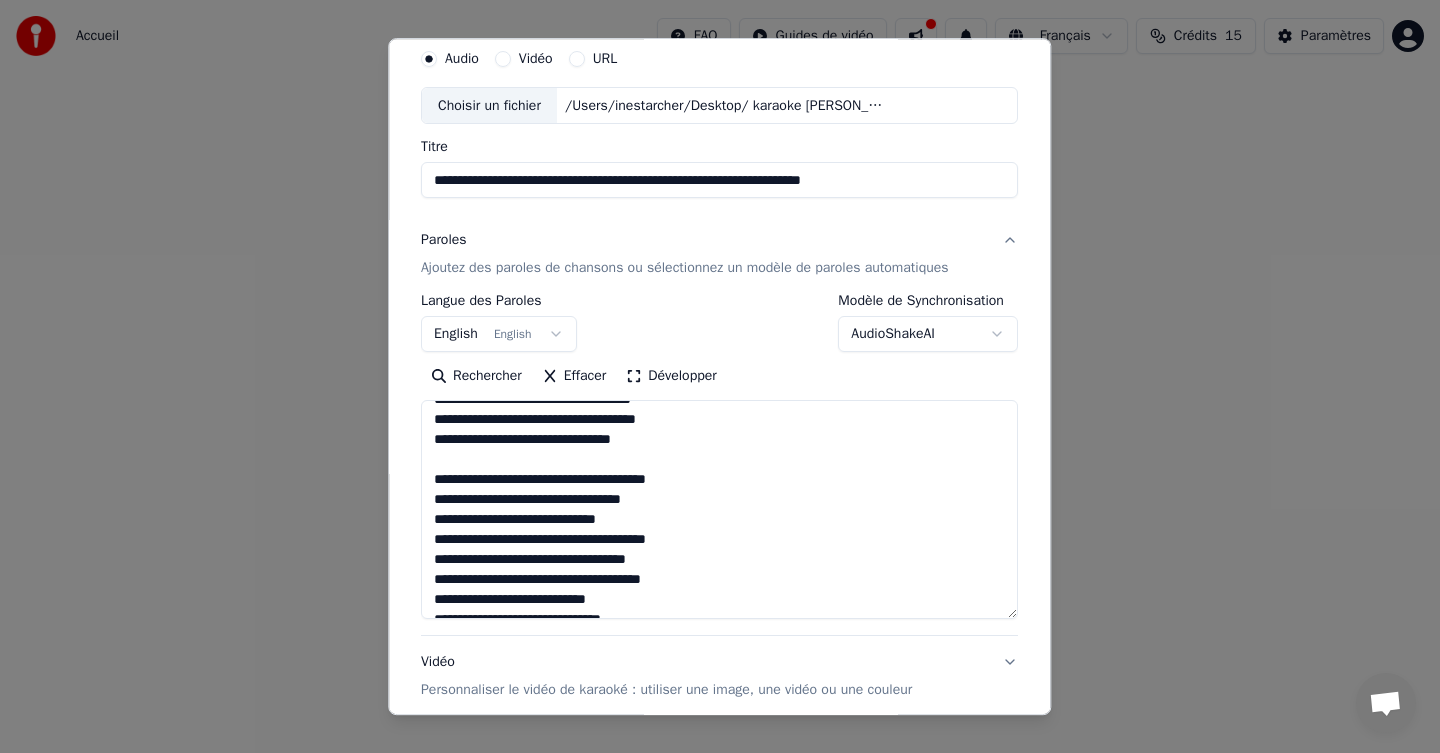 drag, startPoint x: 1012, startPoint y: 462, endPoint x: 1041, endPoint y: 636, distance: 176.40012 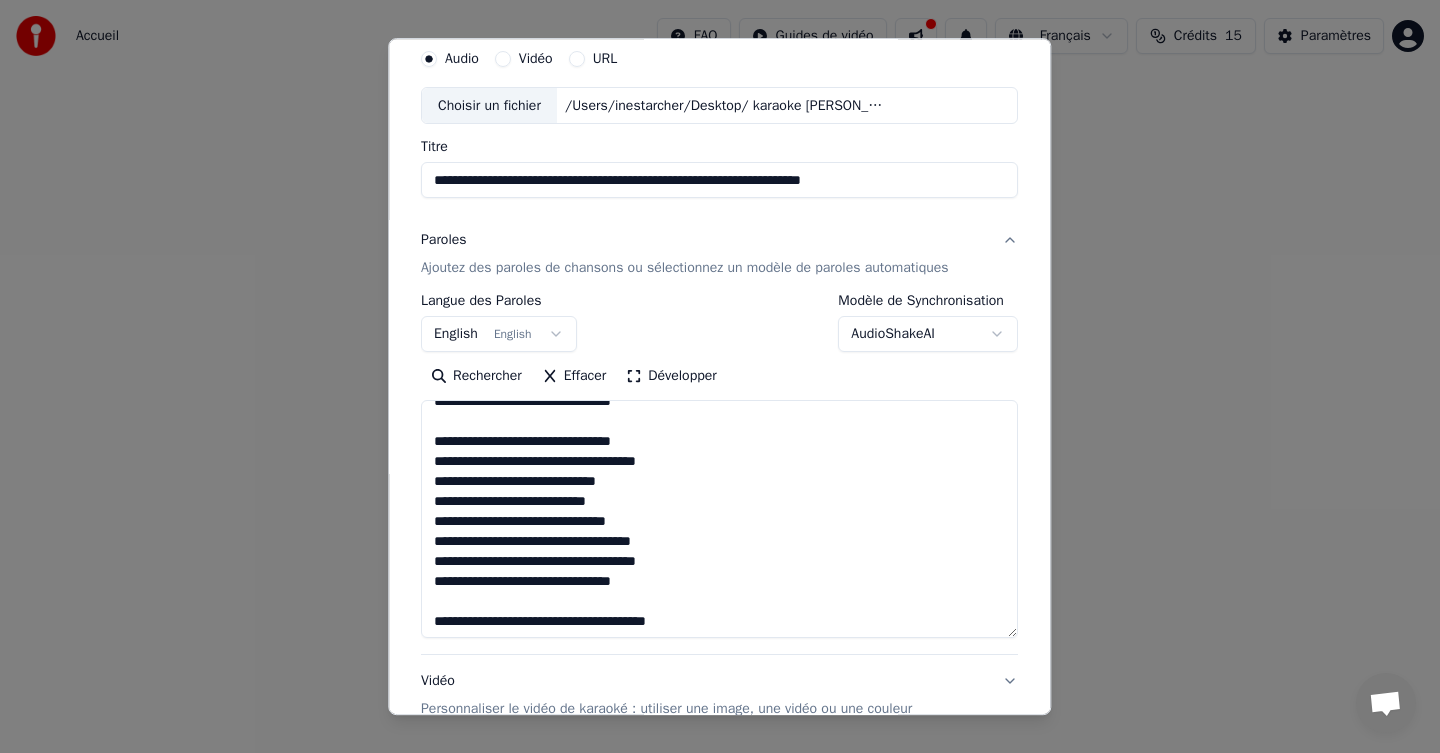 scroll, scrollTop: 158, scrollLeft: 0, axis: vertical 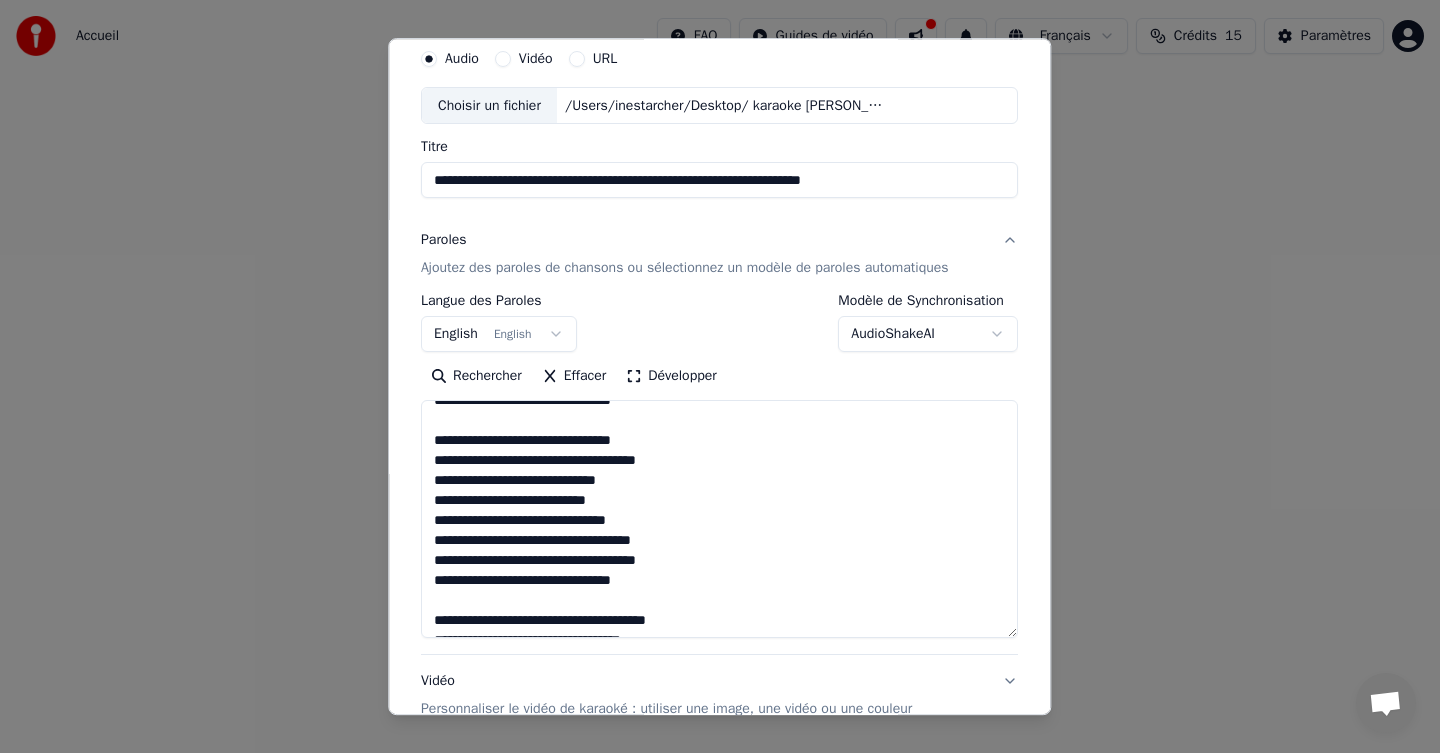 drag, startPoint x: 435, startPoint y: 440, endPoint x: 672, endPoint y: 580, distance: 275.2617 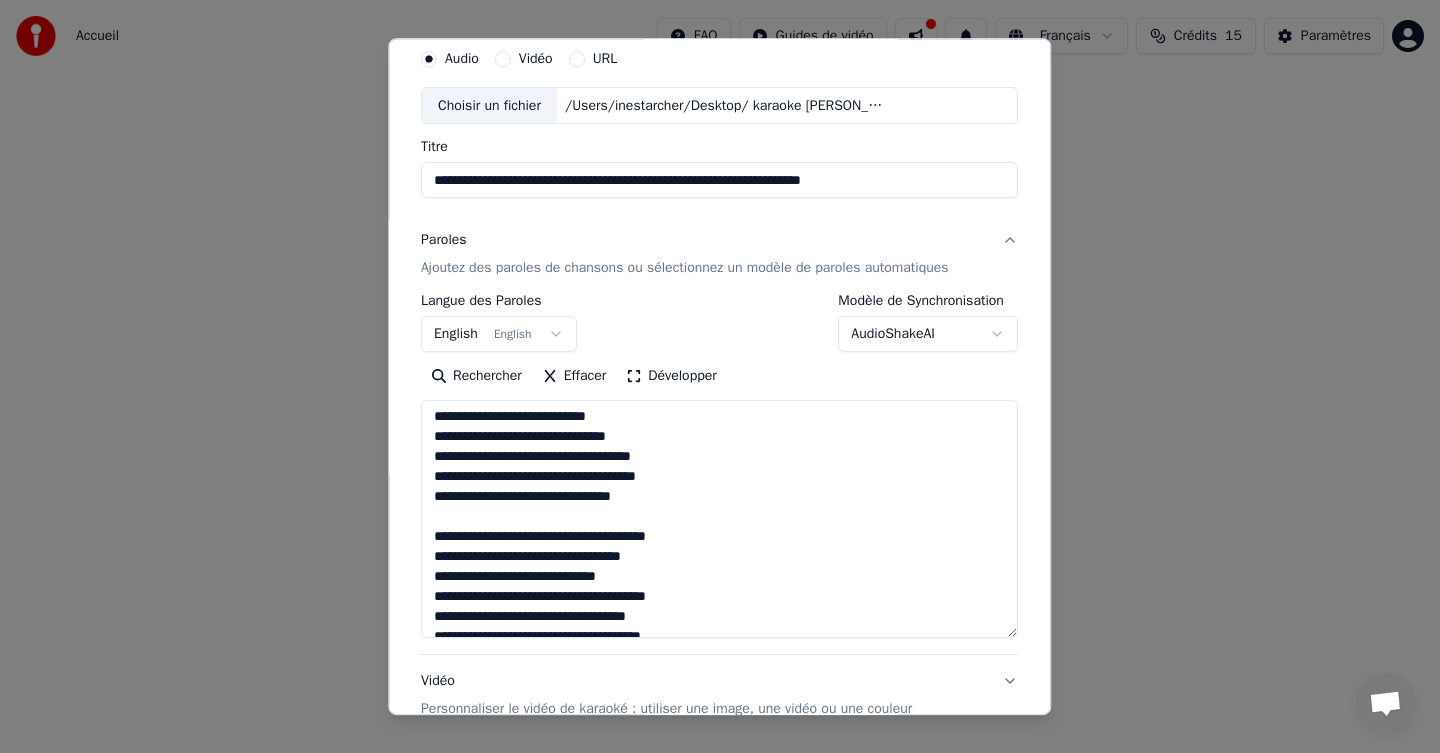 scroll, scrollTop: 300, scrollLeft: 0, axis: vertical 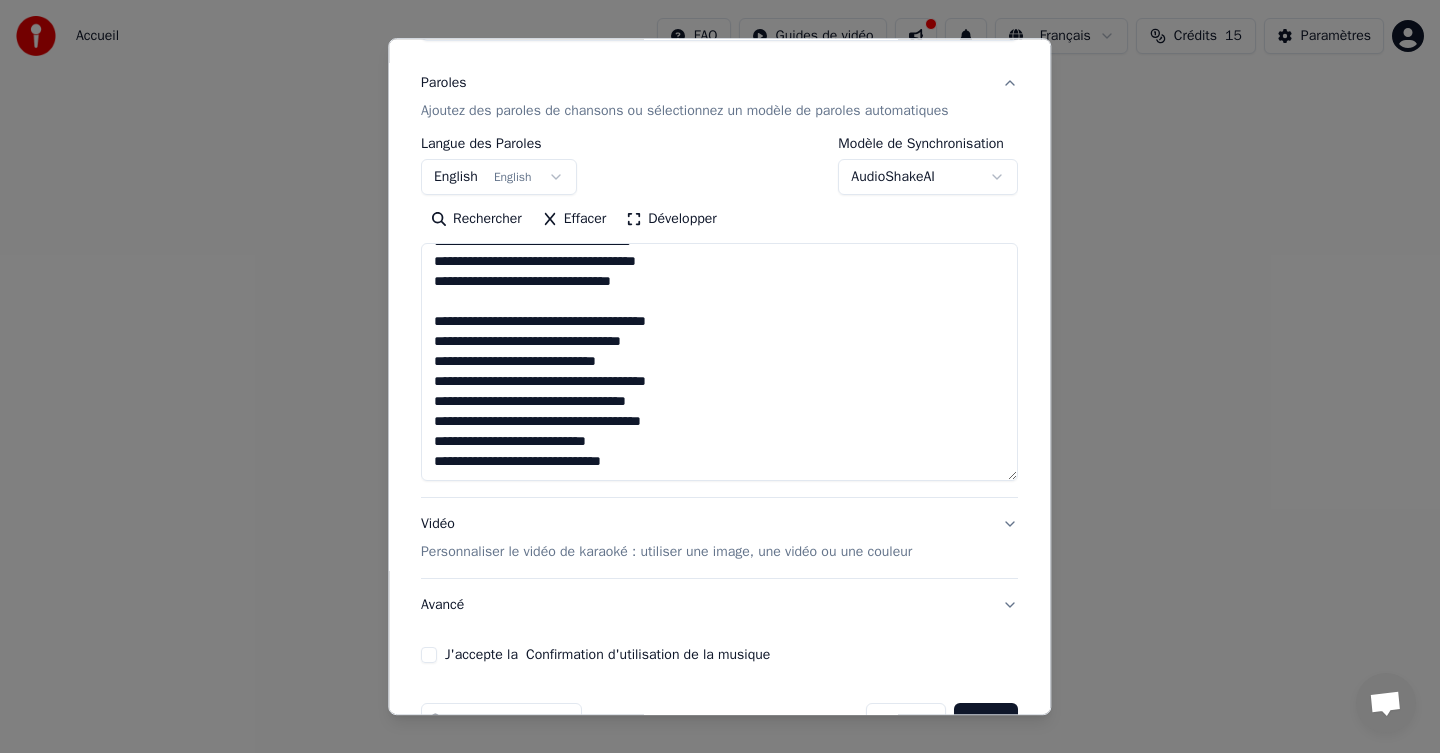 click on "**********" at bounding box center (719, 363) 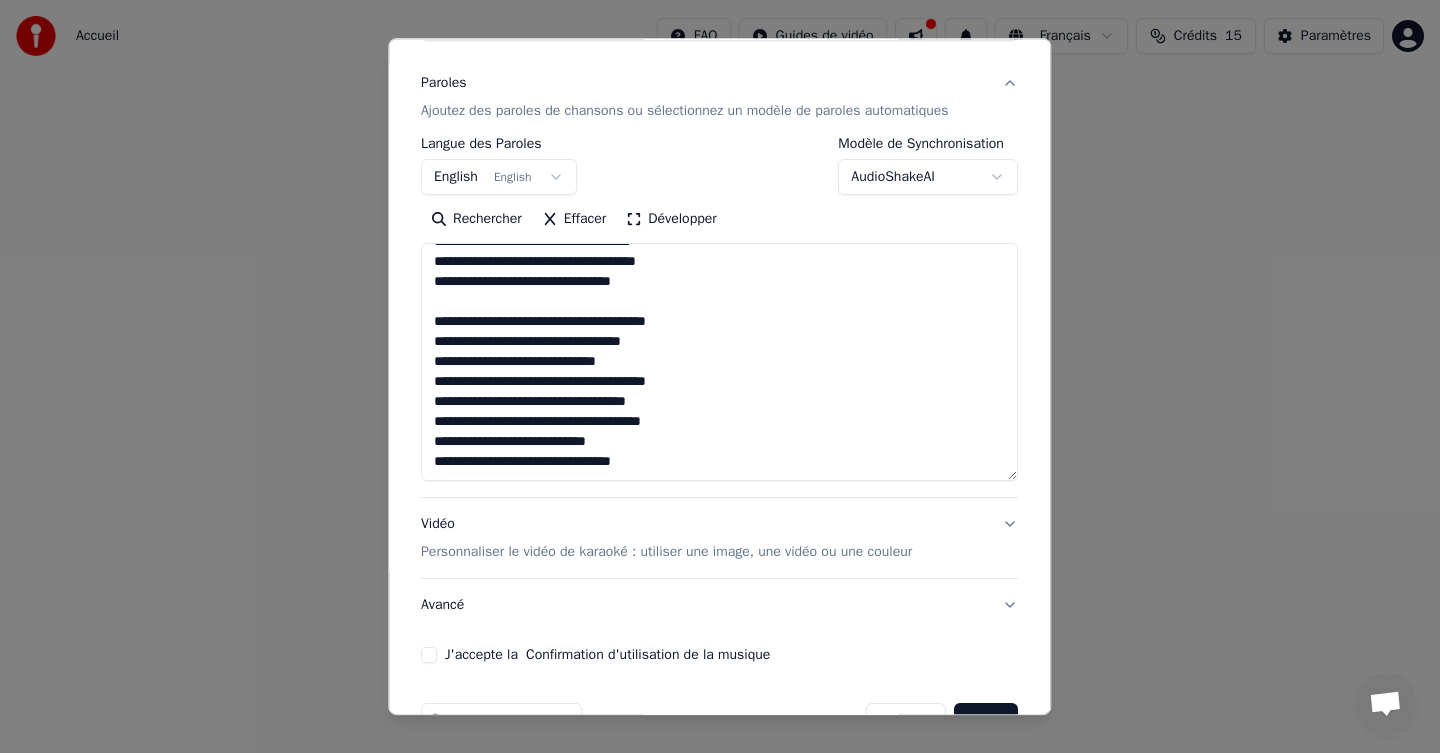 paste on "**********" 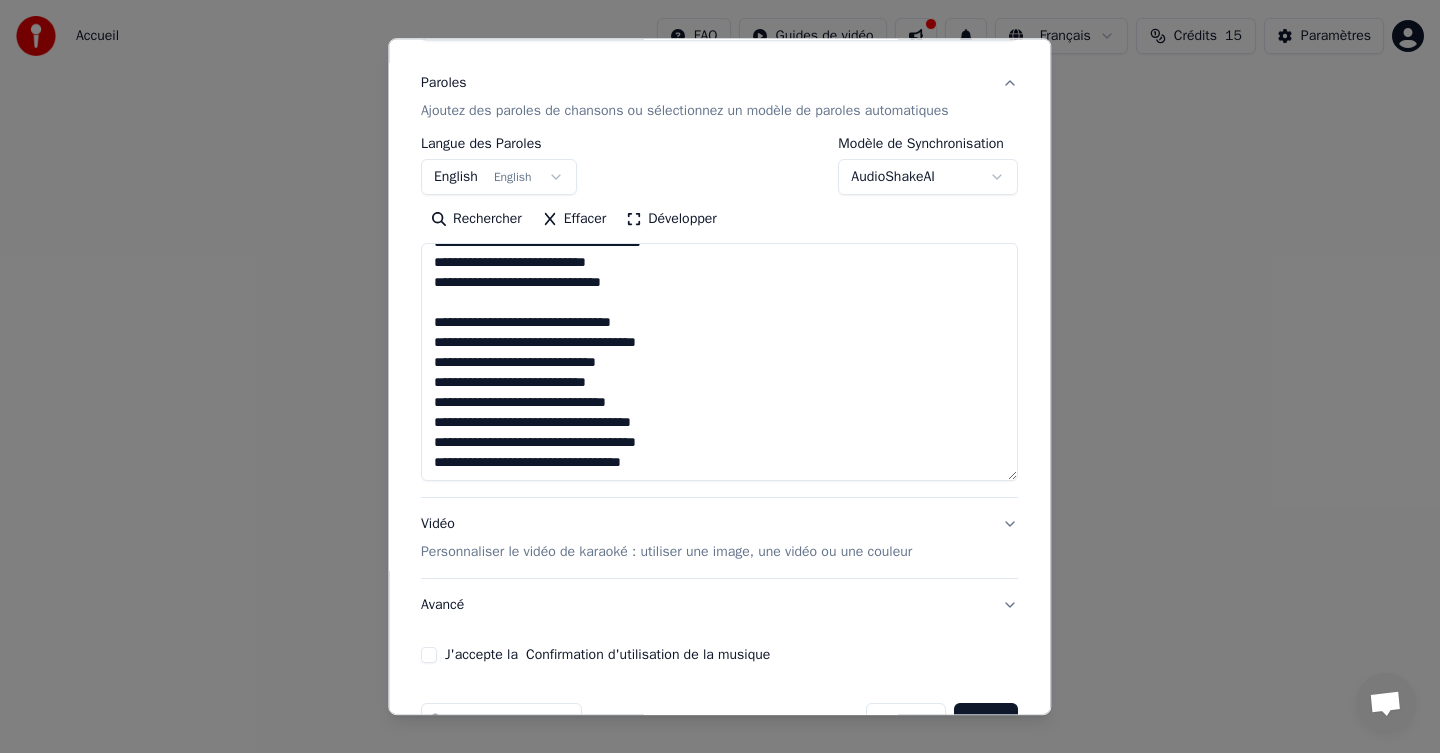 scroll, scrollTop: 510, scrollLeft: 0, axis: vertical 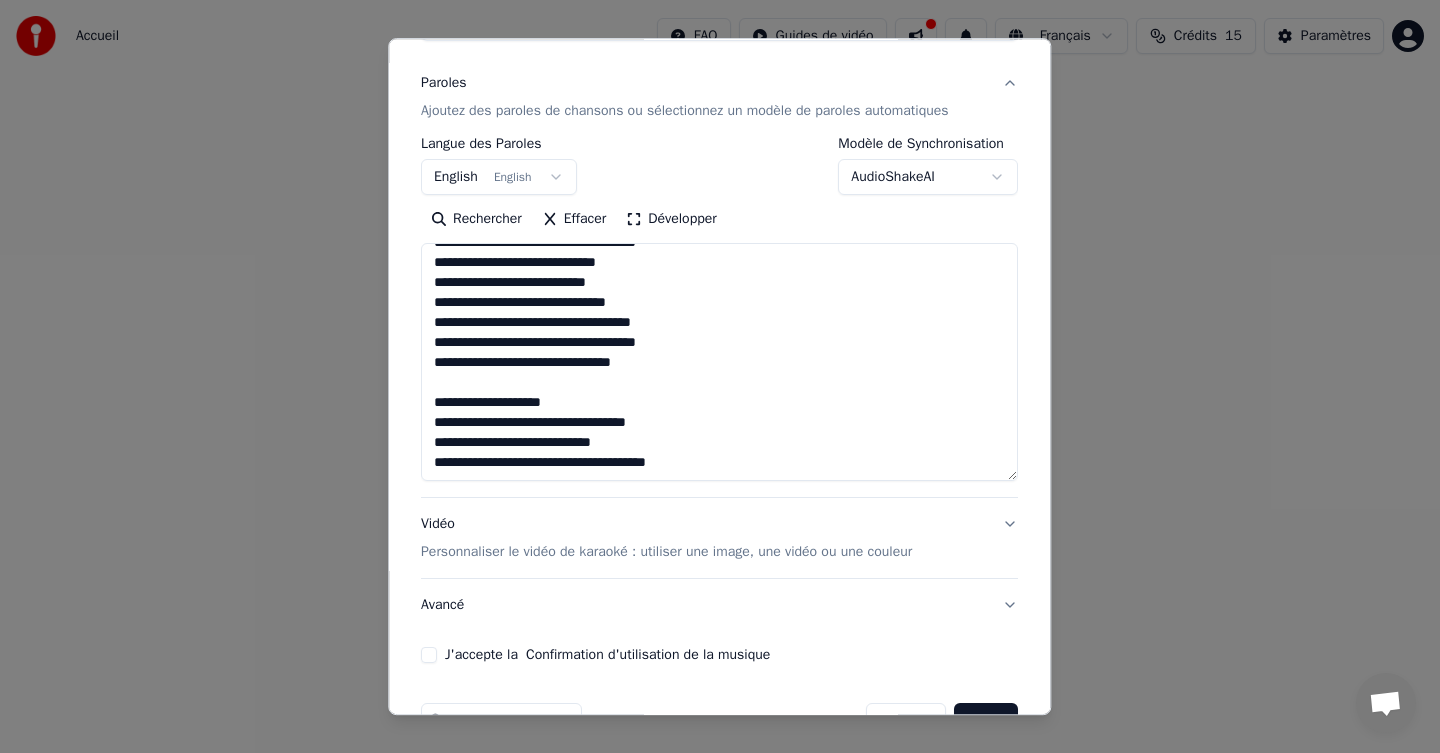 click at bounding box center [719, 363] 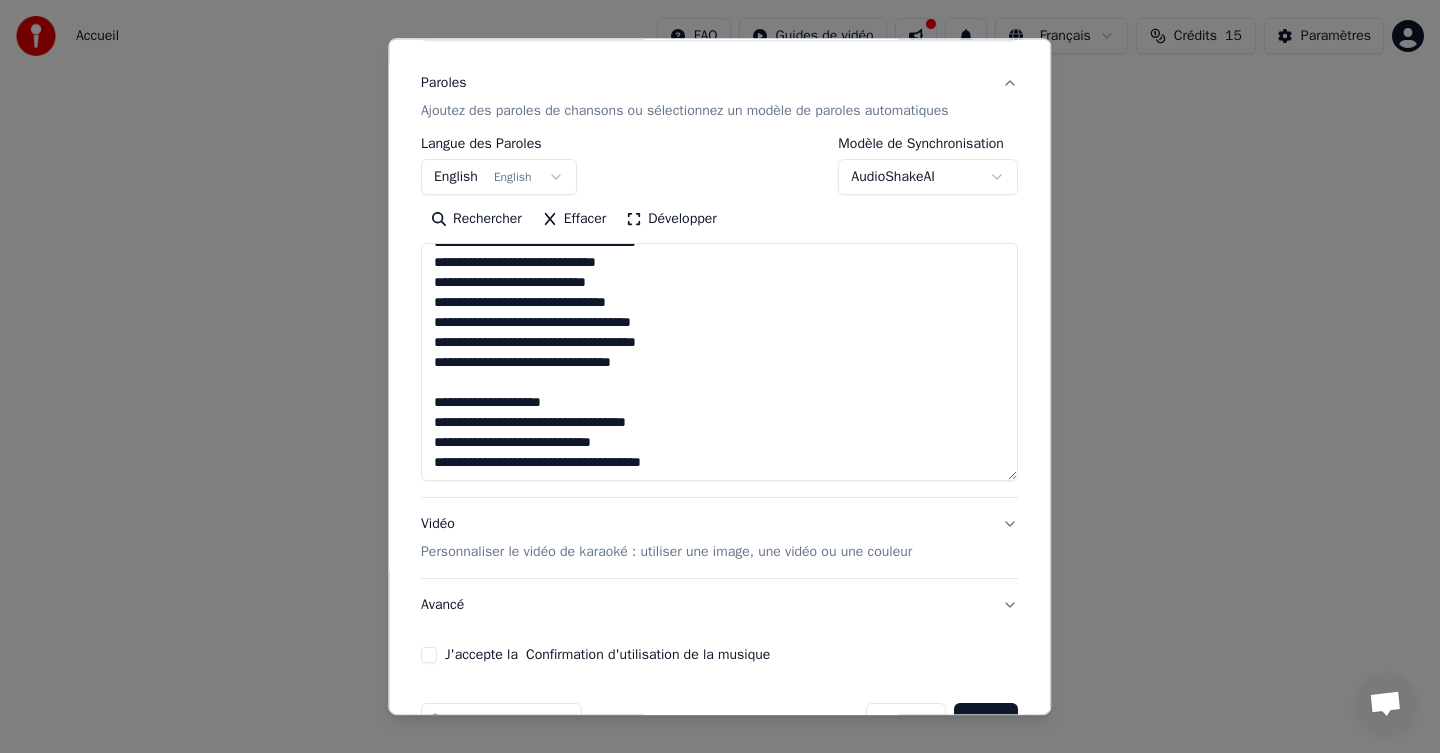 click at bounding box center (719, 363) 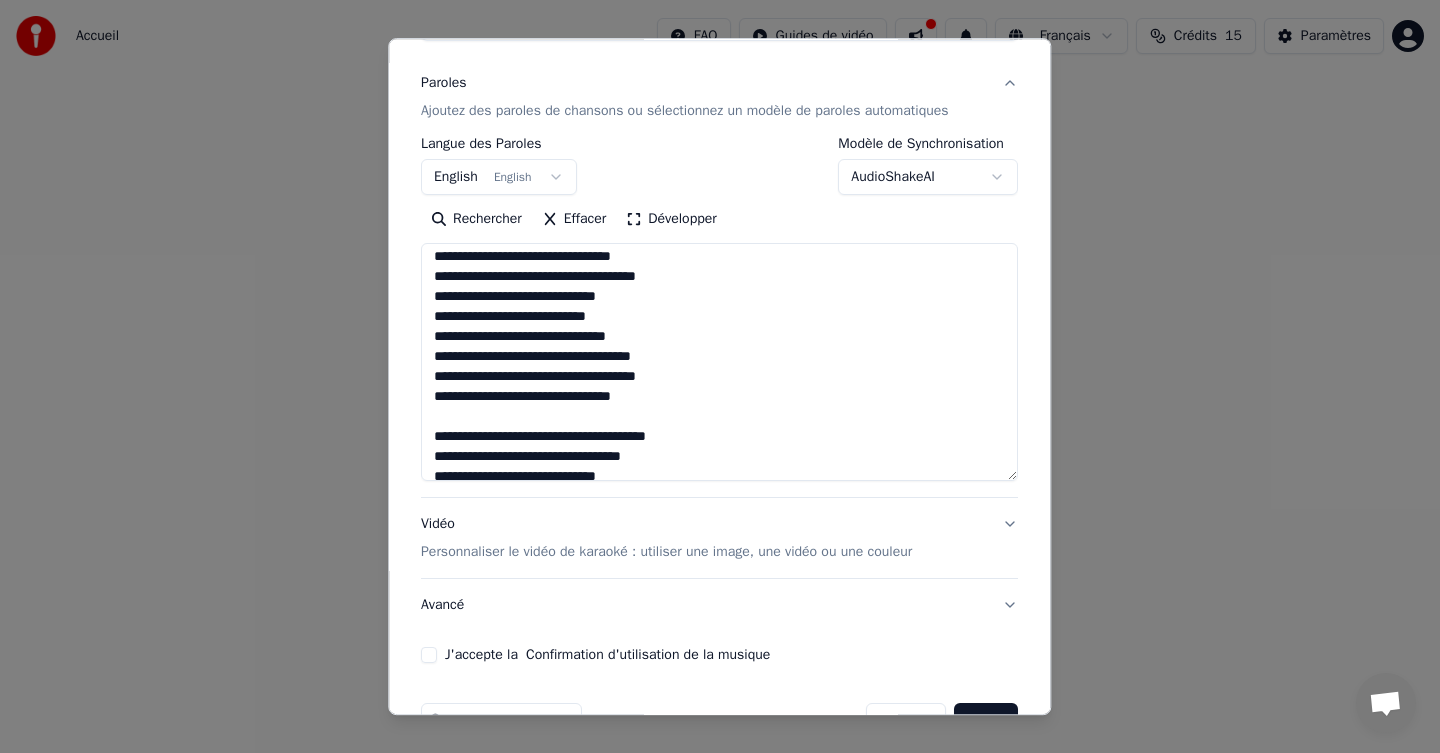 scroll, scrollTop: 178, scrollLeft: 0, axis: vertical 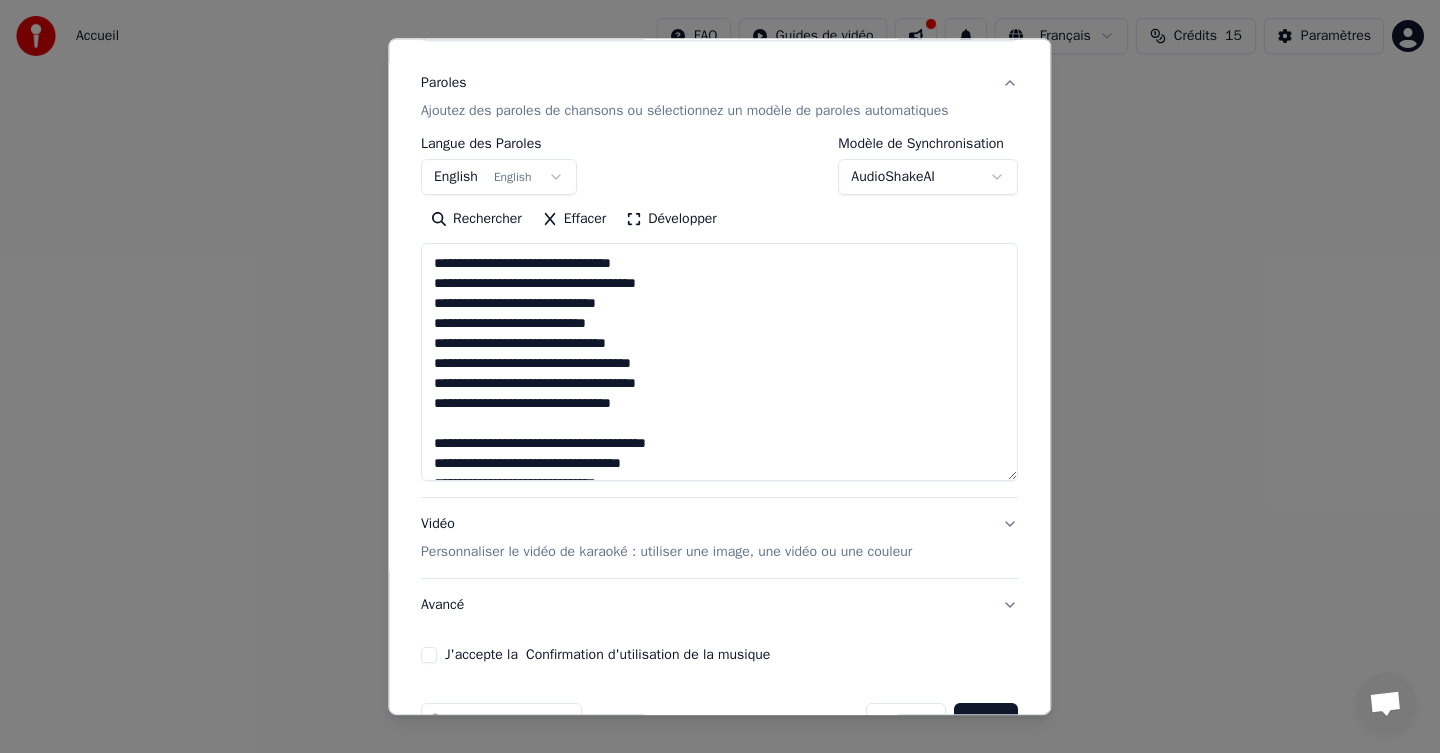 drag, startPoint x: 433, startPoint y: 258, endPoint x: 711, endPoint y: 397, distance: 310.81345 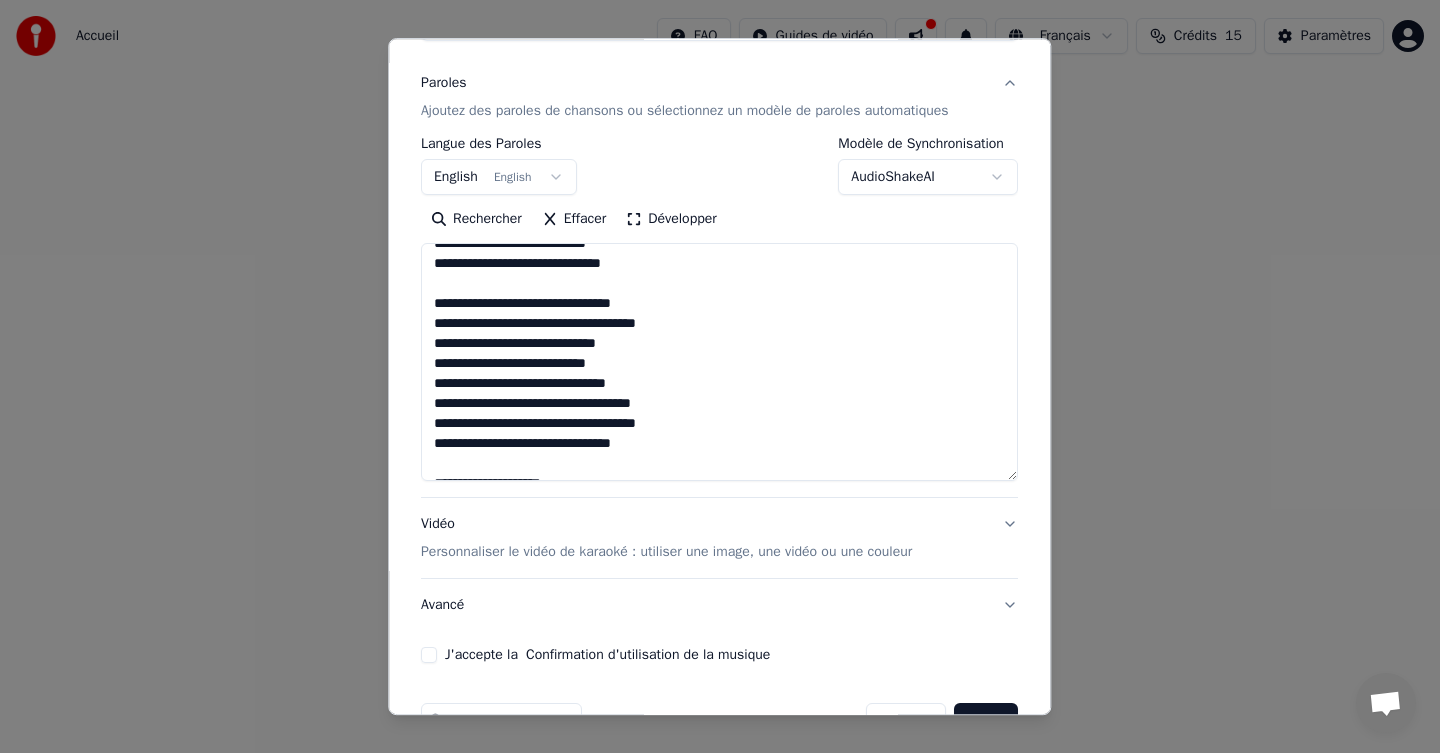 scroll, scrollTop: 619, scrollLeft: 0, axis: vertical 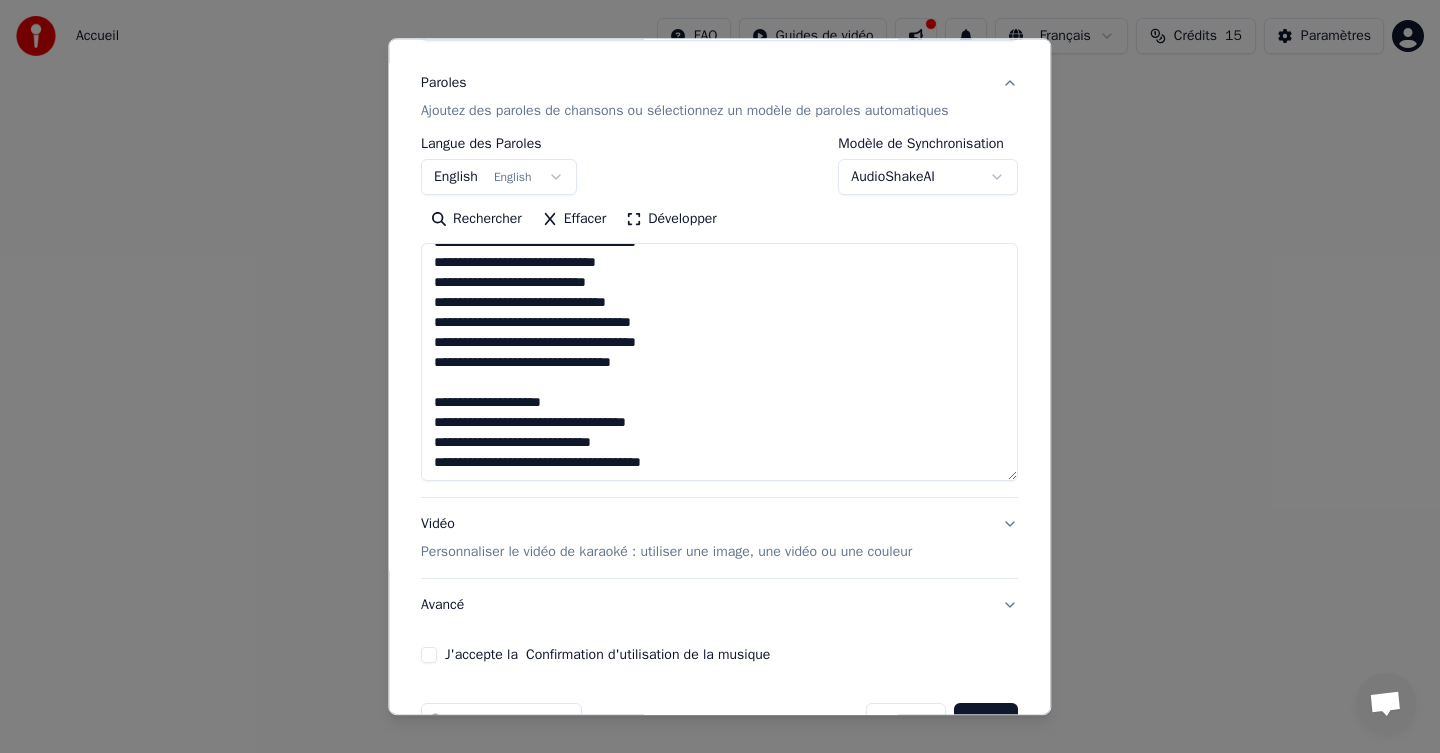 click at bounding box center (719, 363) 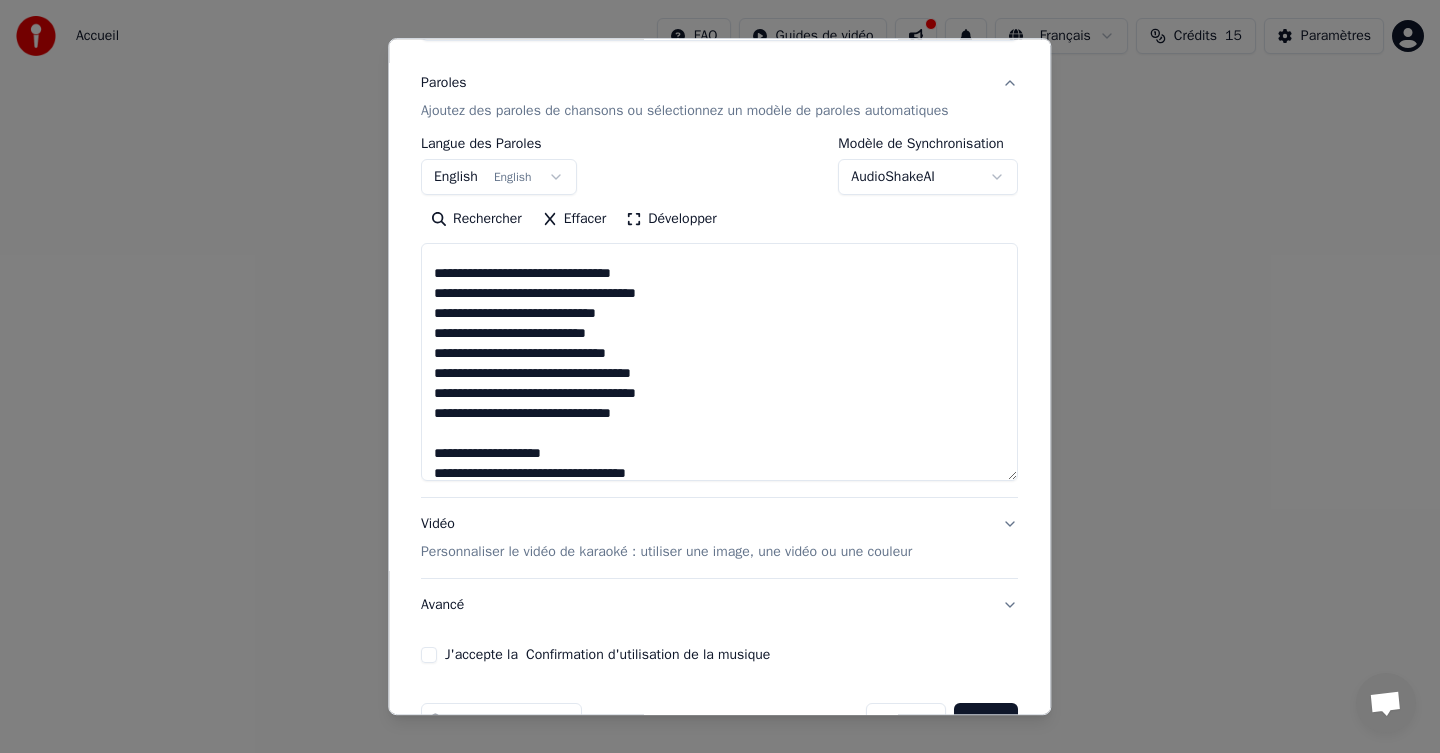 scroll, scrollTop: 529, scrollLeft: 0, axis: vertical 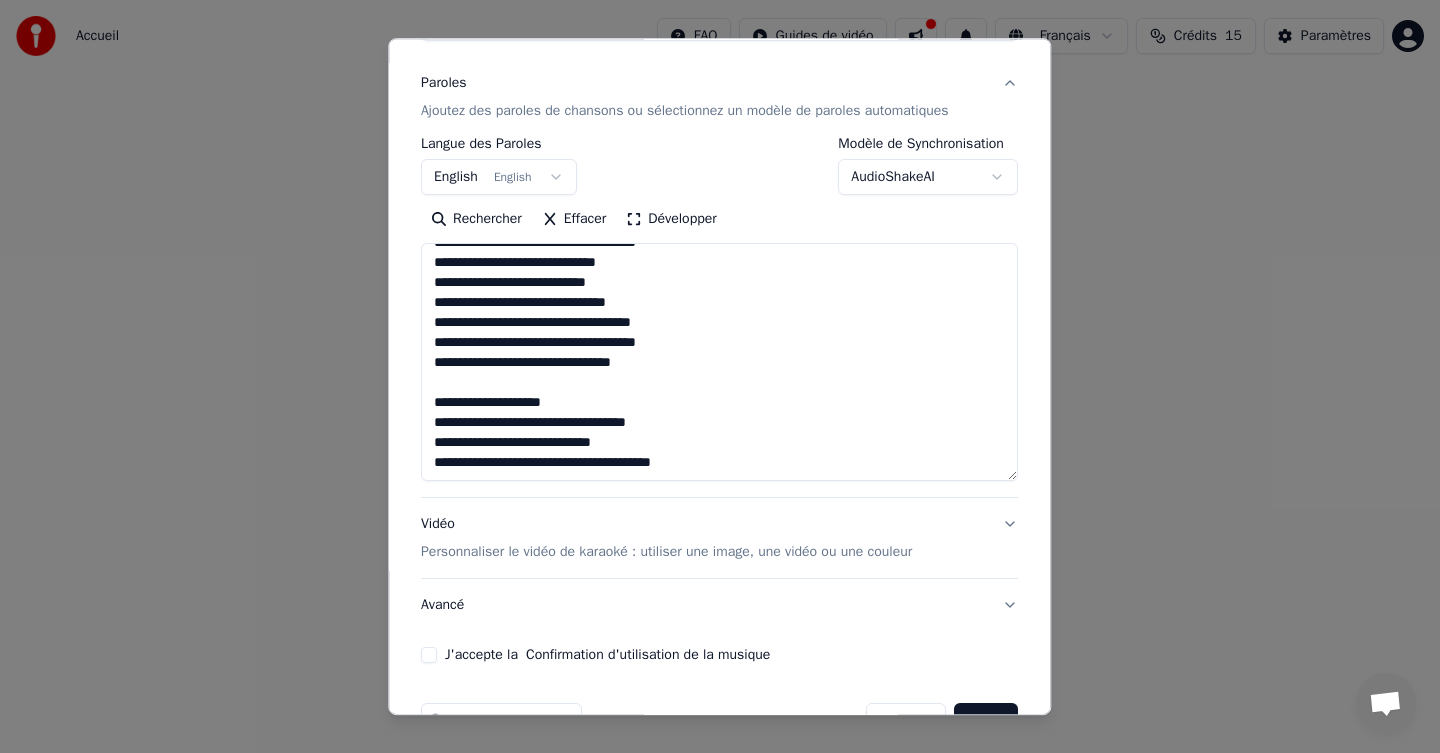 paste on "**********" 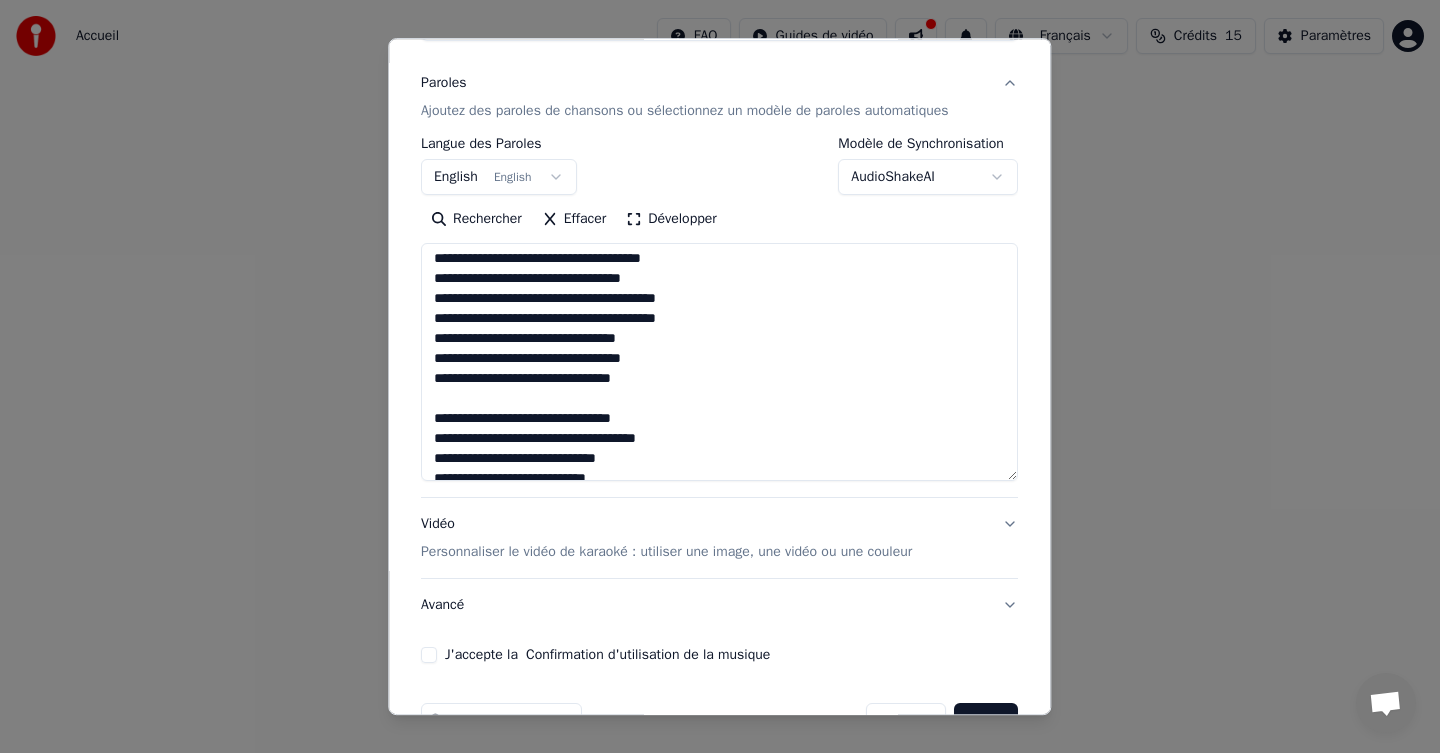 scroll, scrollTop: 0, scrollLeft: 0, axis: both 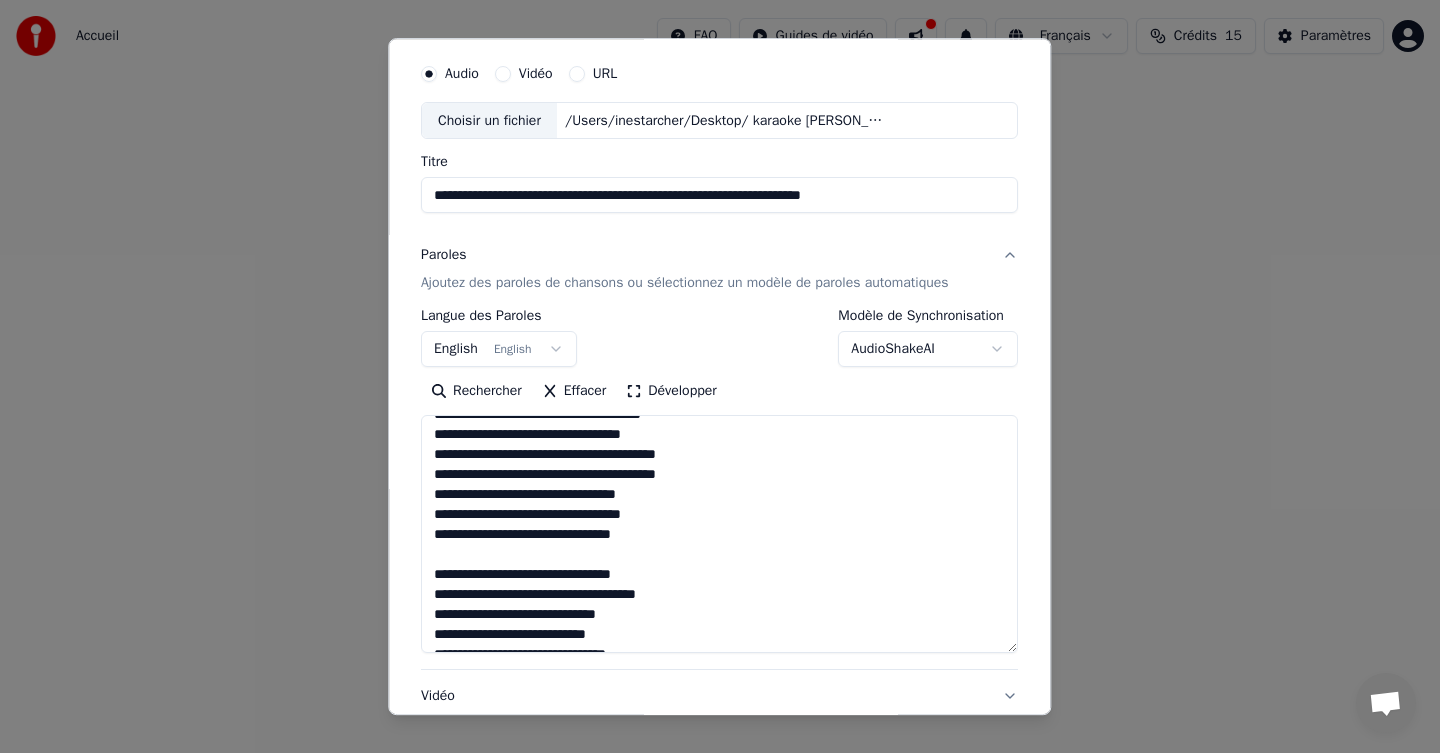 type on "**********" 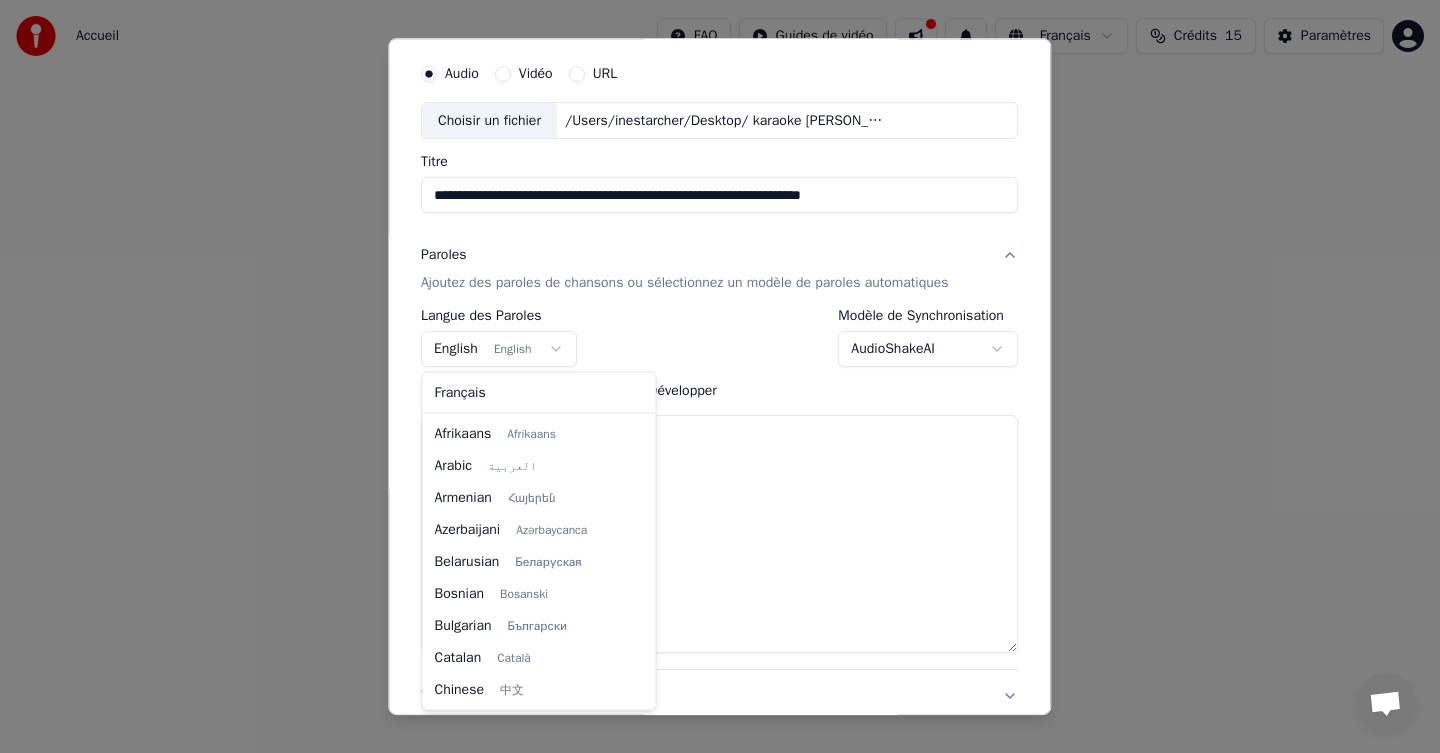 scroll, scrollTop: 160, scrollLeft: 0, axis: vertical 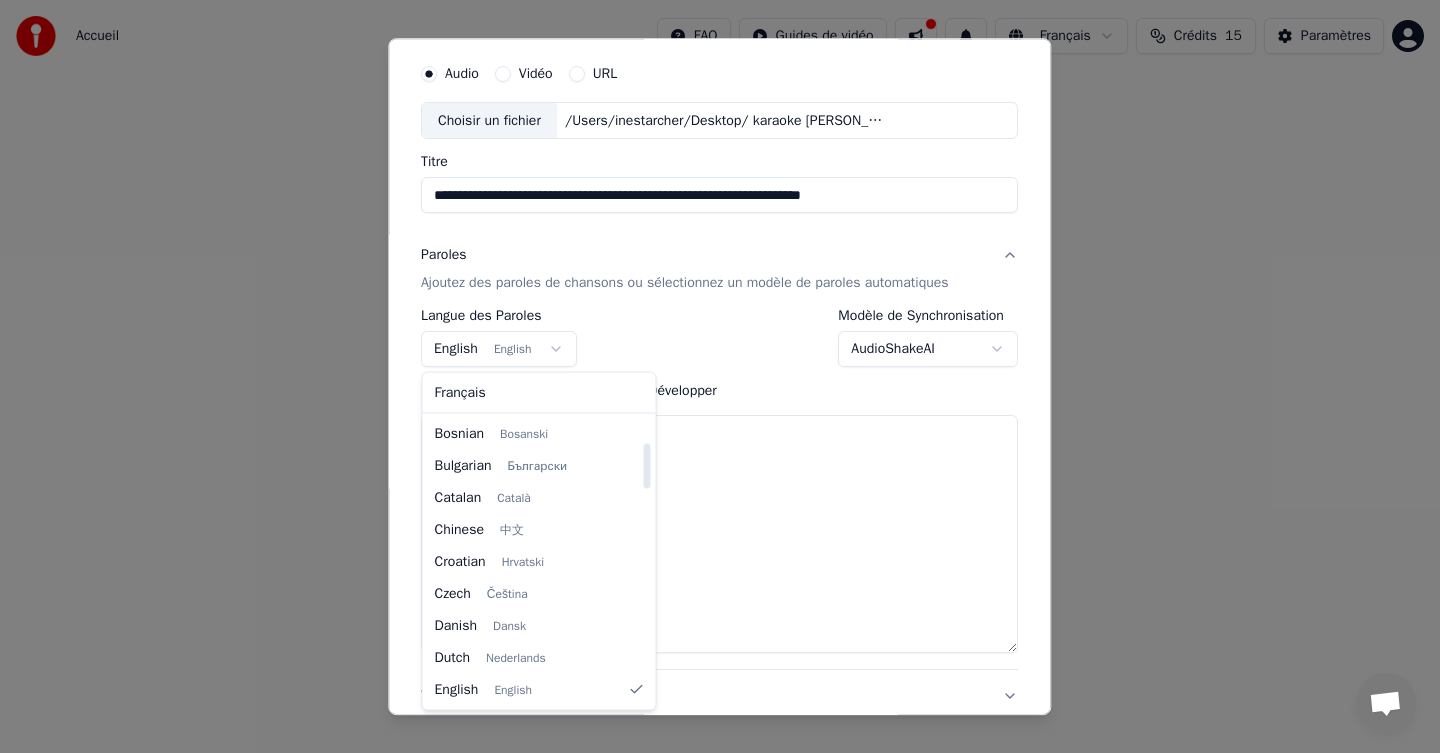 select on "**" 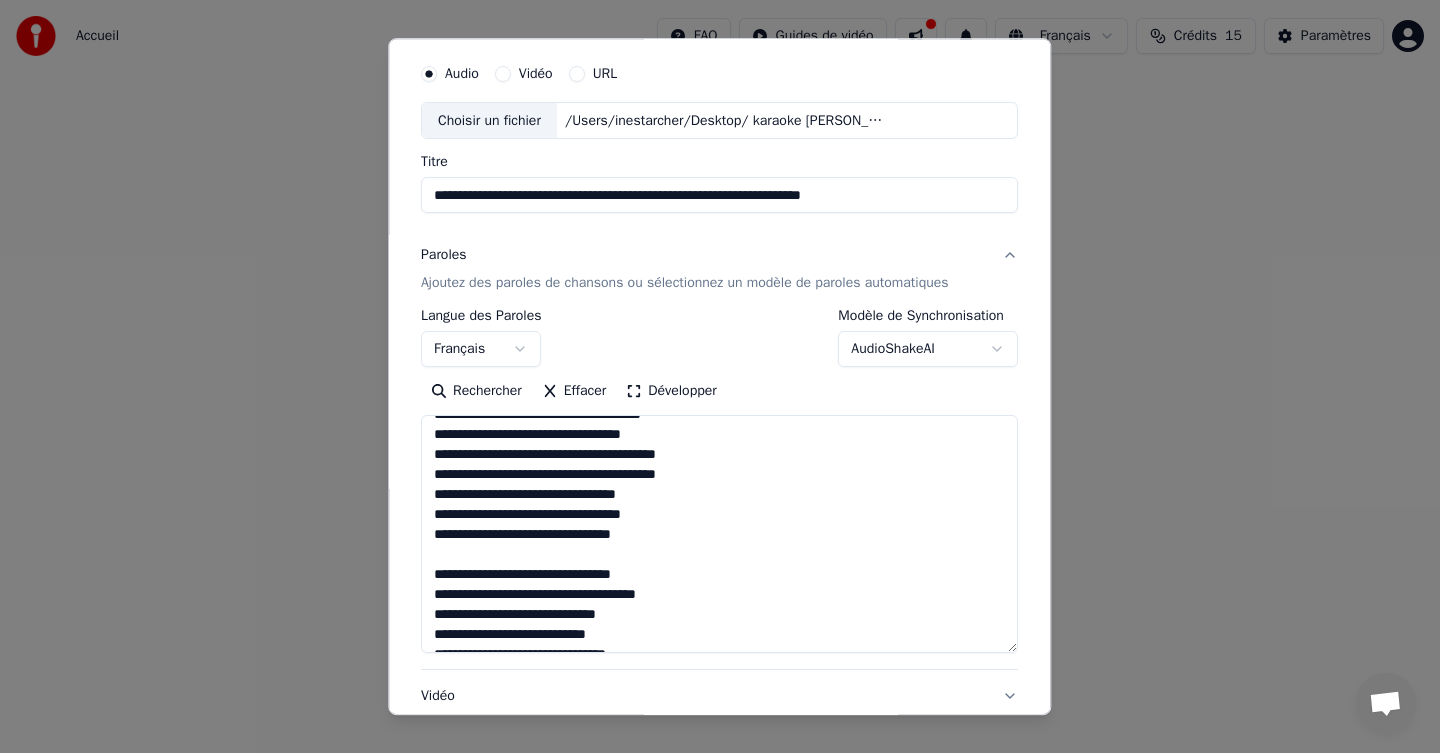 click on "**********" at bounding box center (719, 339) 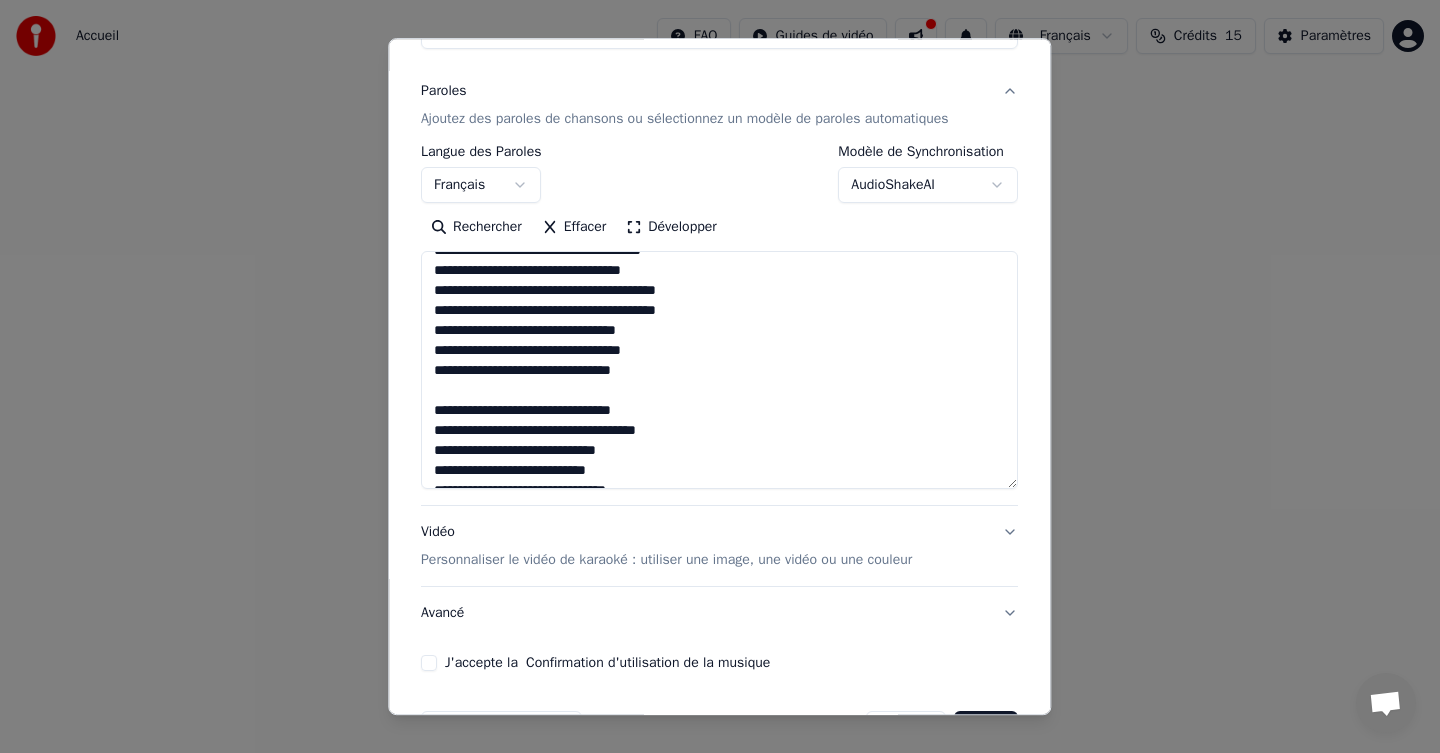 scroll, scrollTop: 229, scrollLeft: 0, axis: vertical 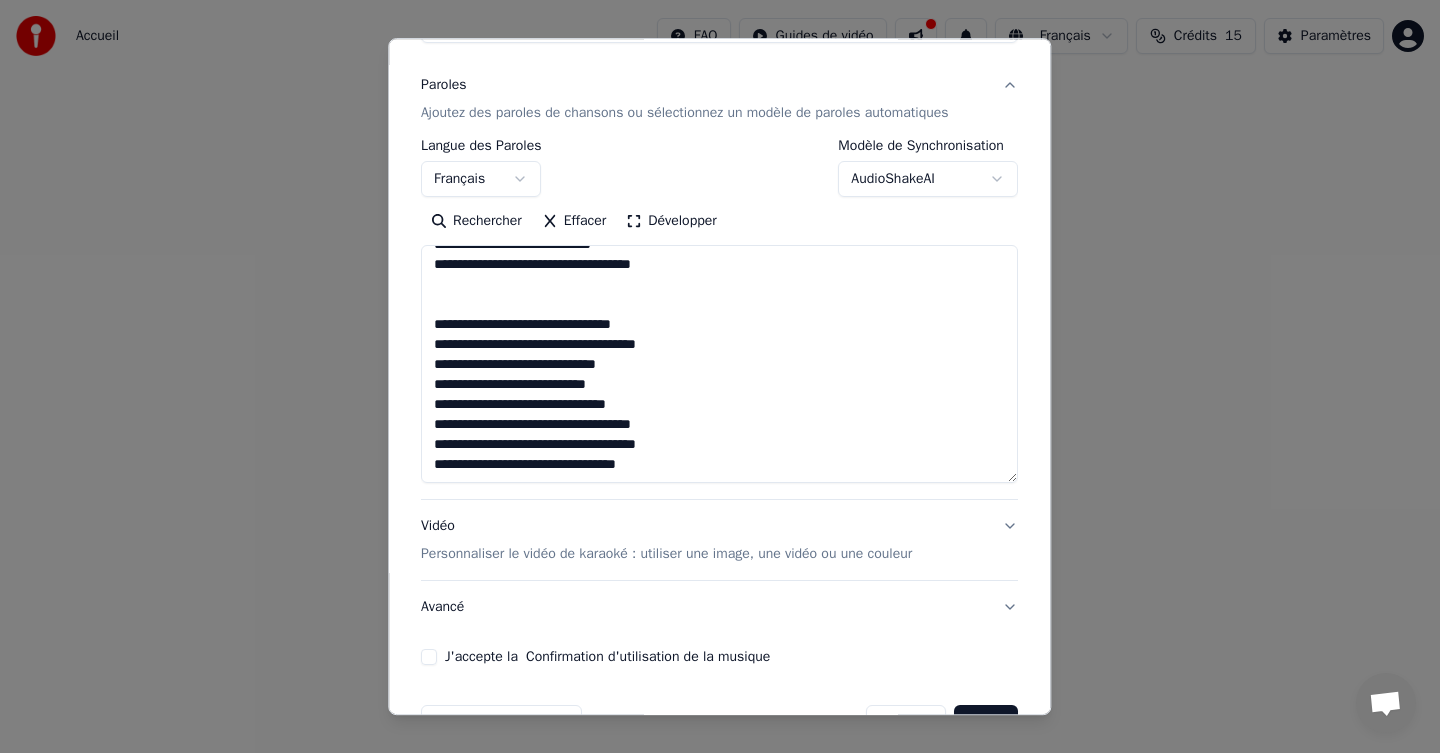 click at bounding box center (719, 365) 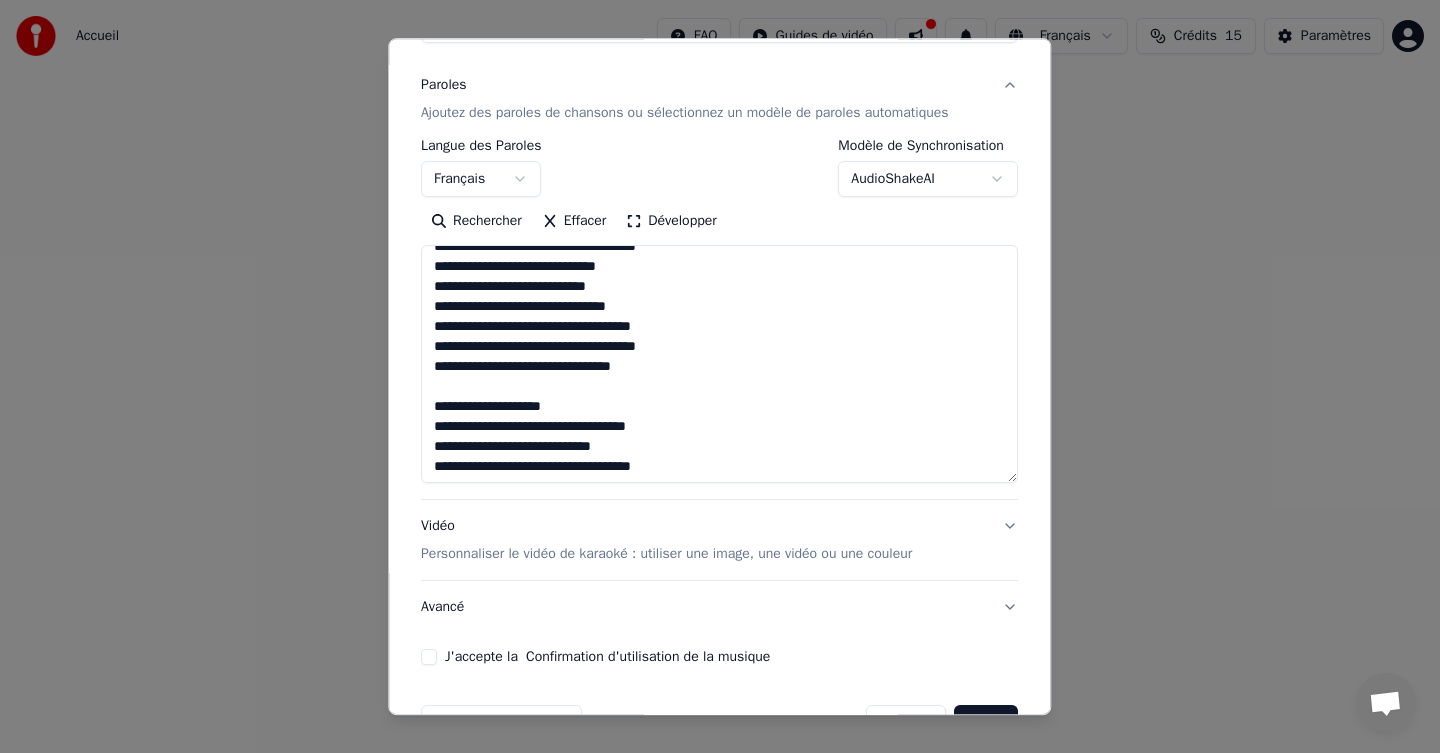 scroll, scrollTop: 522, scrollLeft: 0, axis: vertical 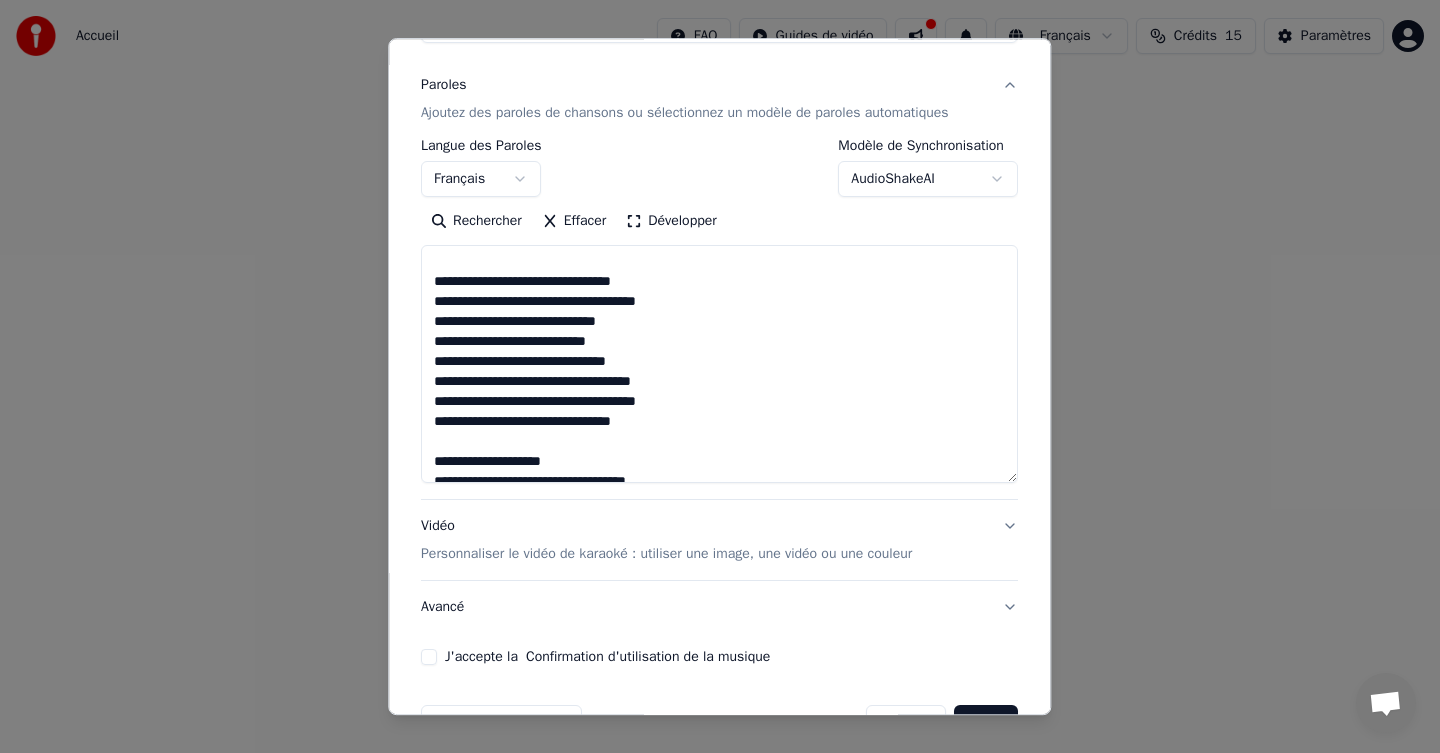 click at bounding box center [719, 365] 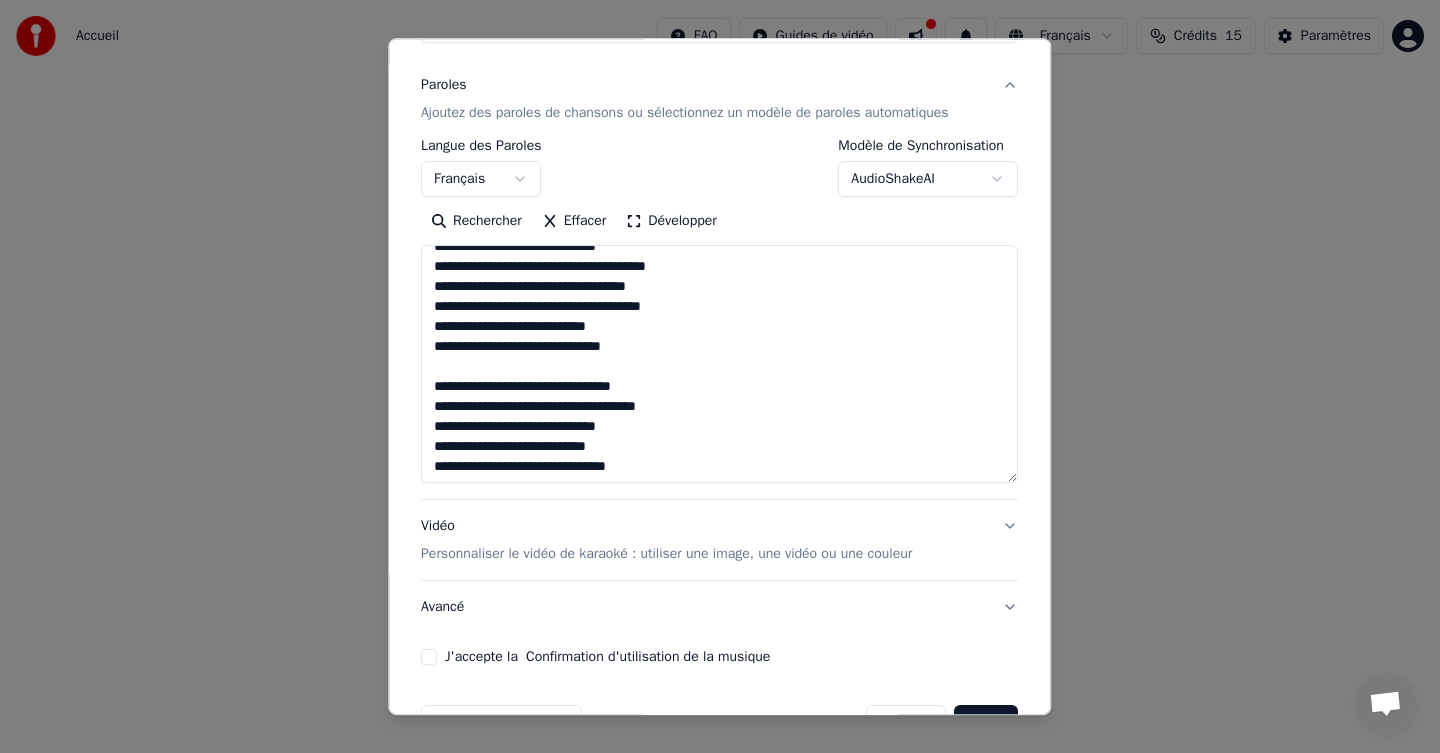 click at bounding box center (719, 365) 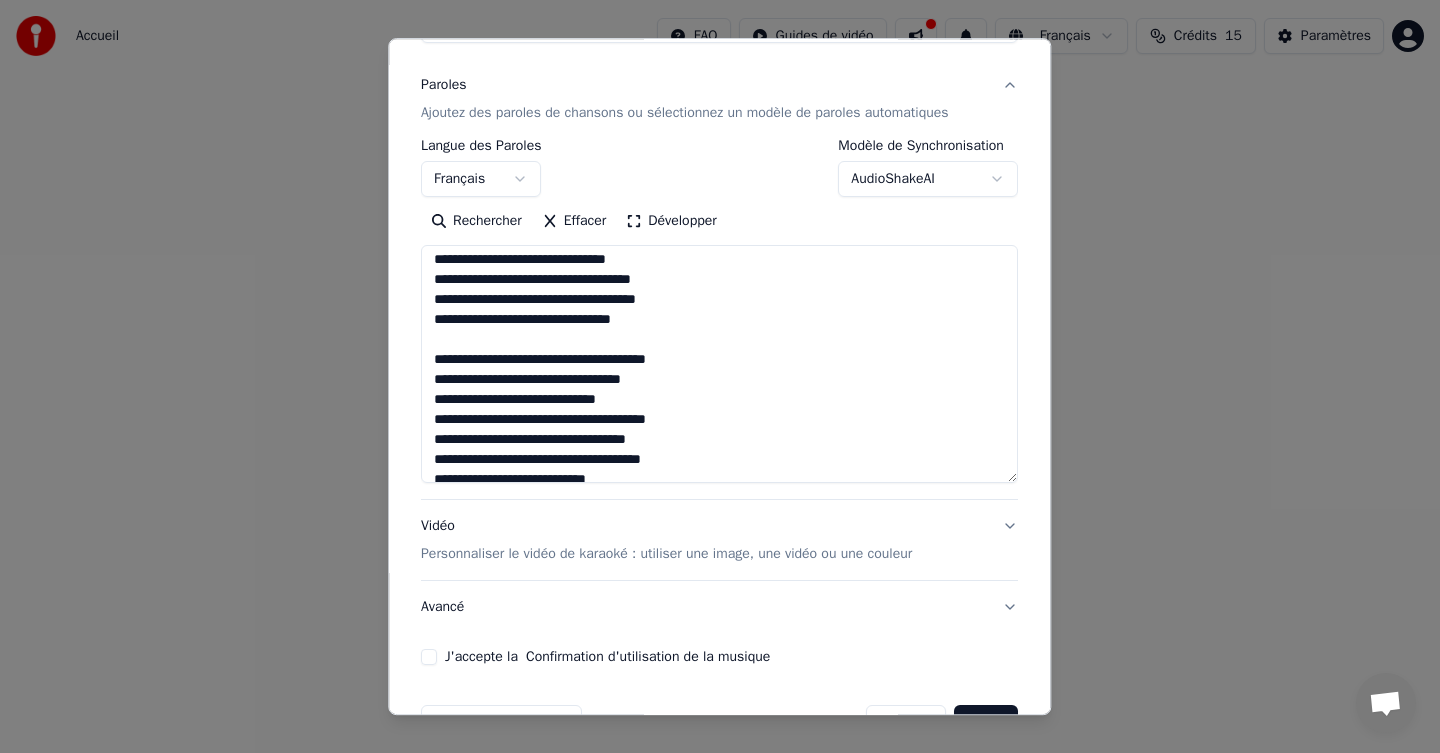 scroll, scrollTop: 253, scrollLeft: 0, axis: vertical 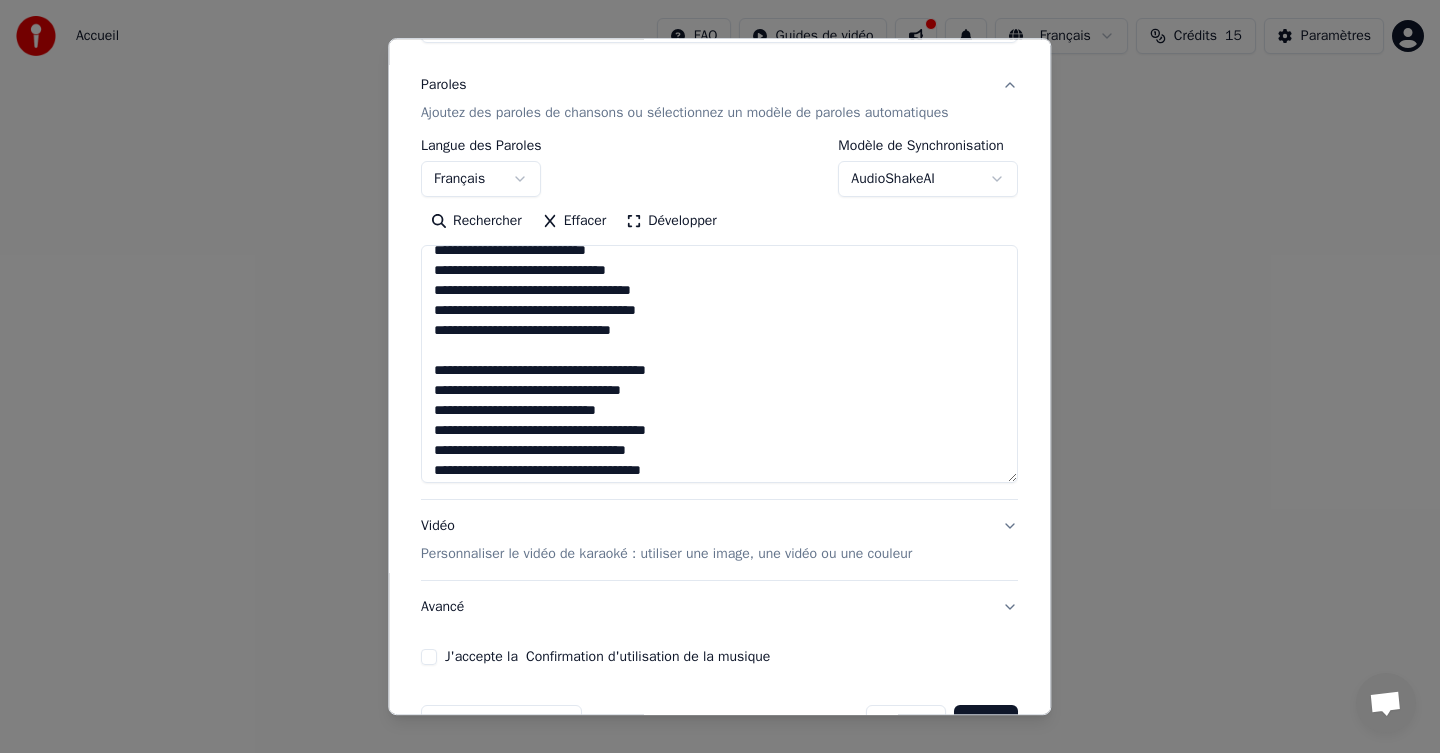 click at bounding box center [719, 365] 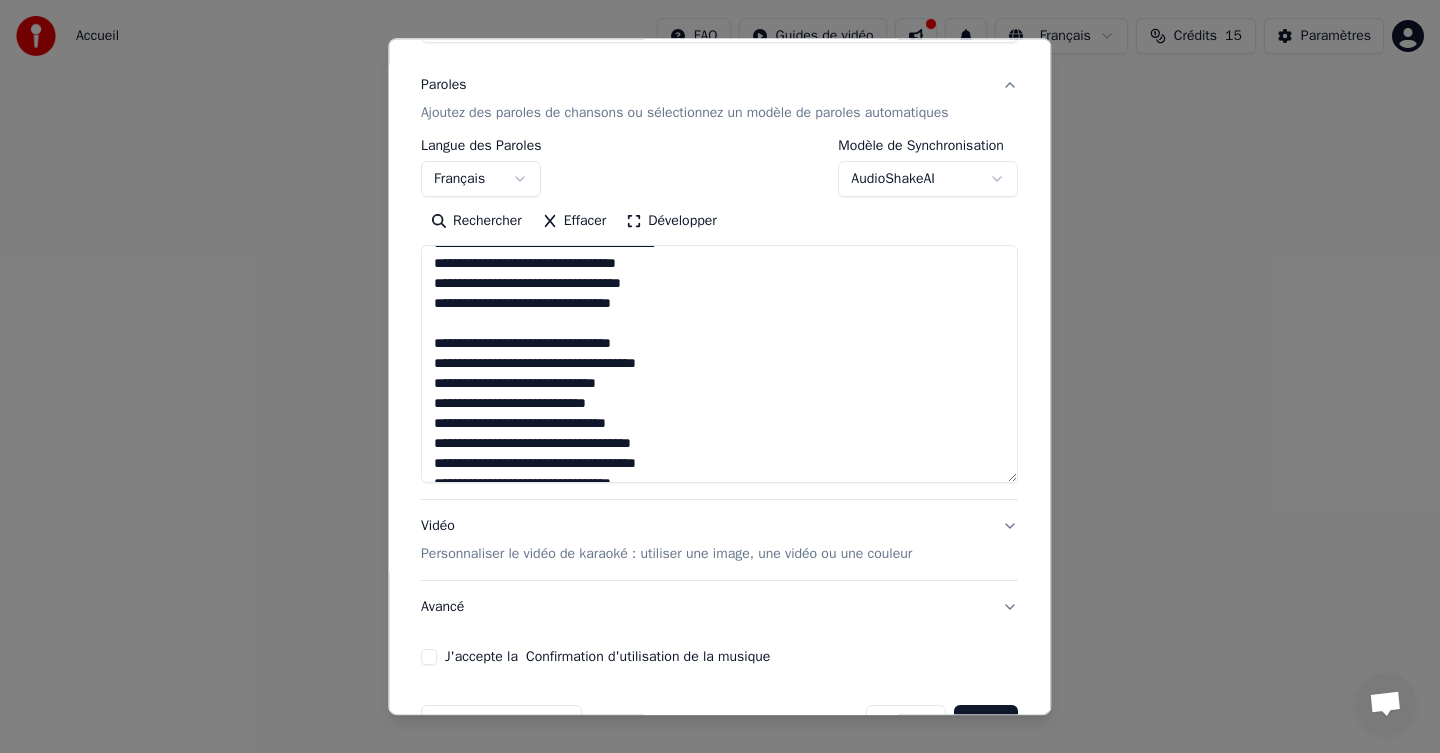 scroll, scrollTop: 75, scrollLeft: 0, axis: vertical 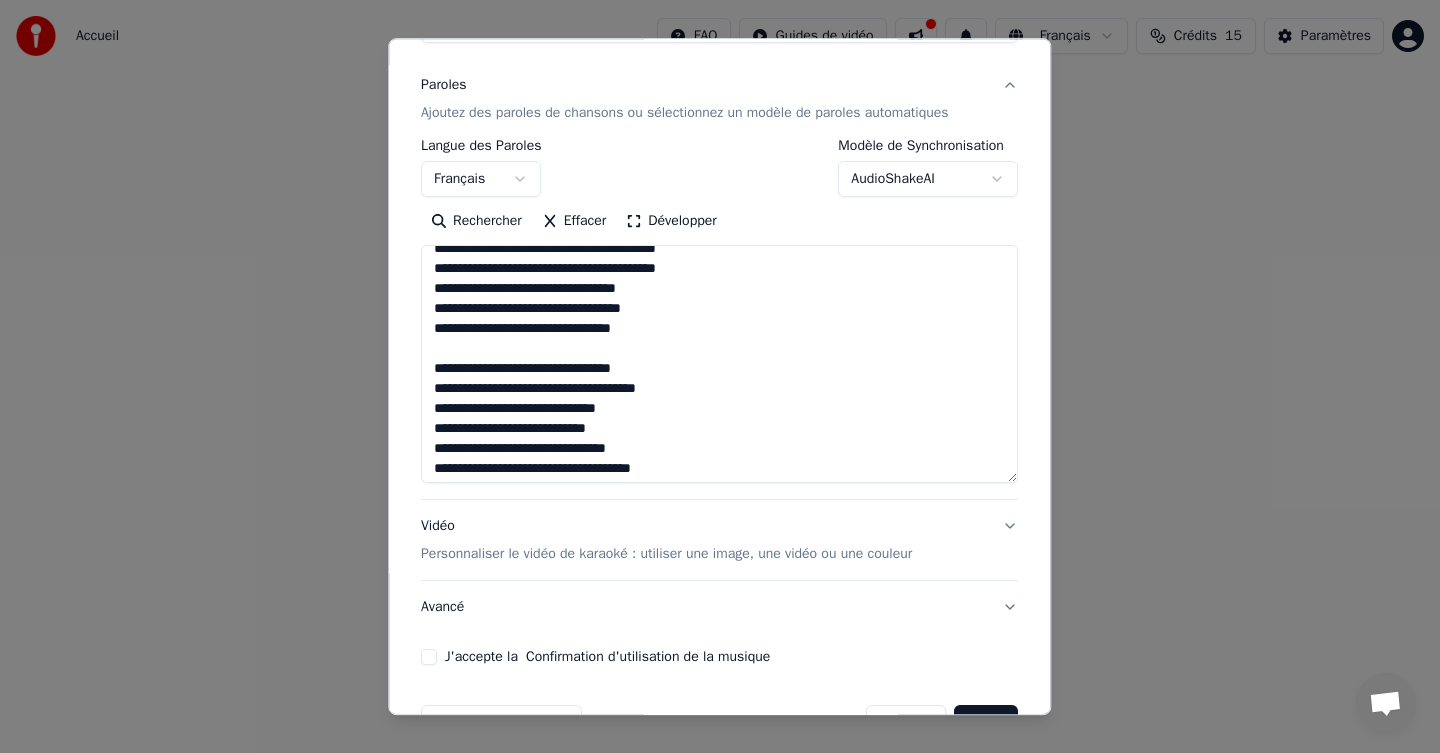 click at bounding box center (719, 365) 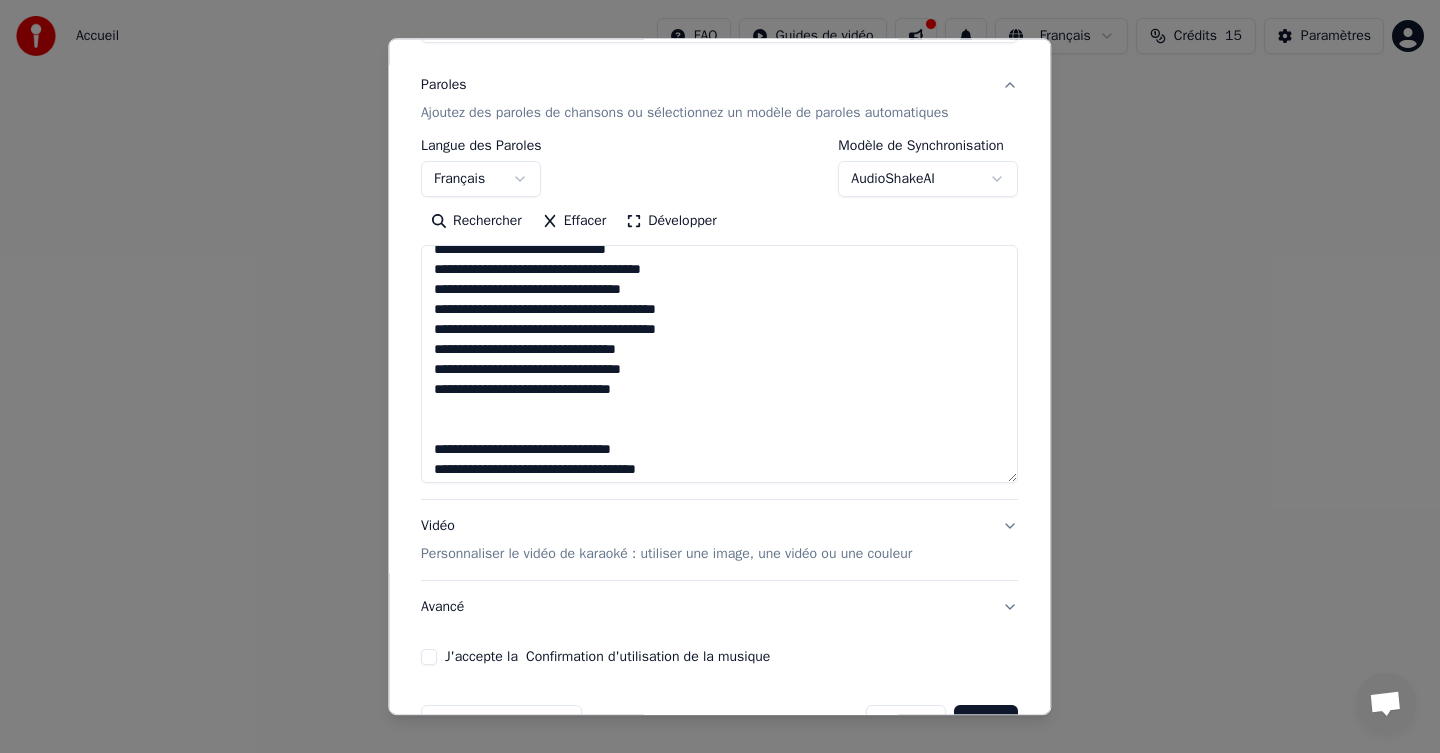 scroll, scrollTop: 0, scrollLeft: 0, axis: both 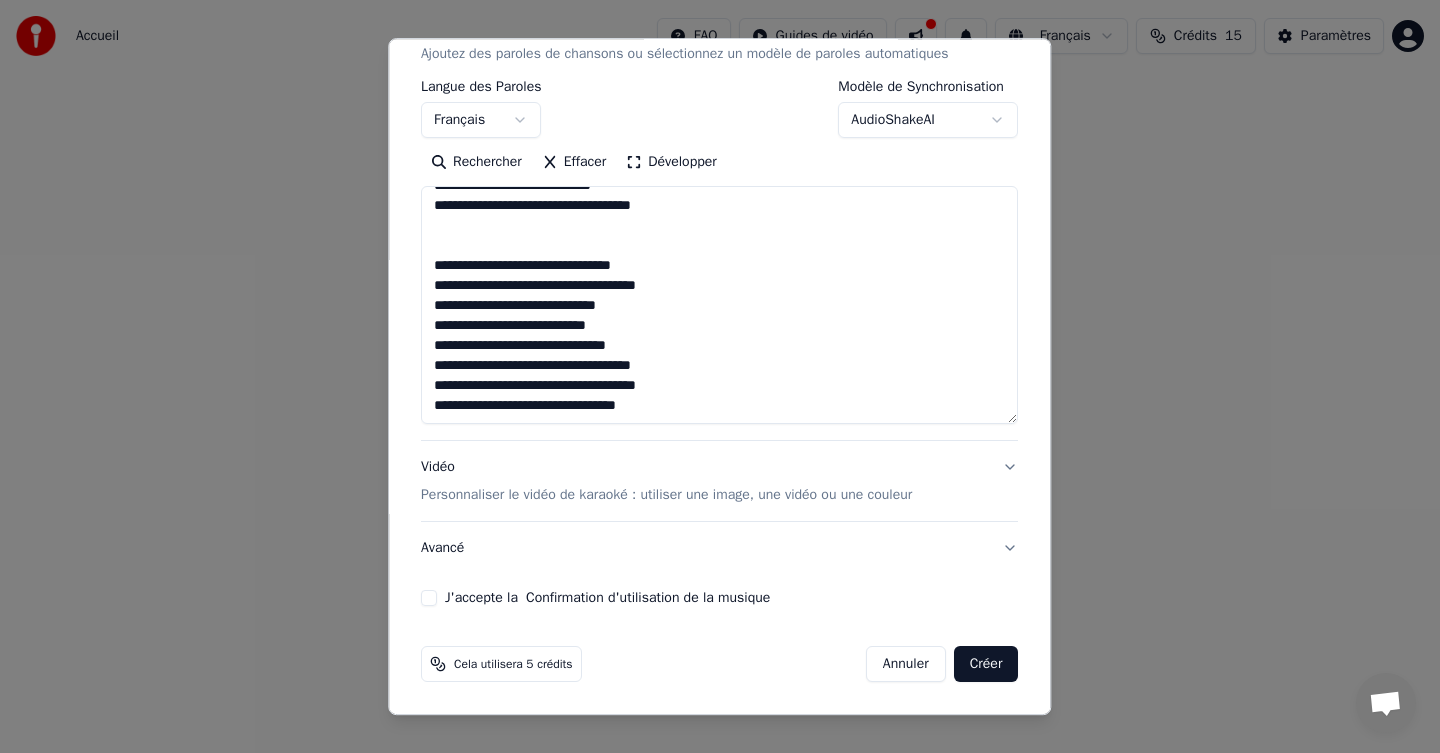 drag, startPoint x: 435, startPoint y: 206, endPoint x: 767, endPoint y: 475, distance: 427.29965 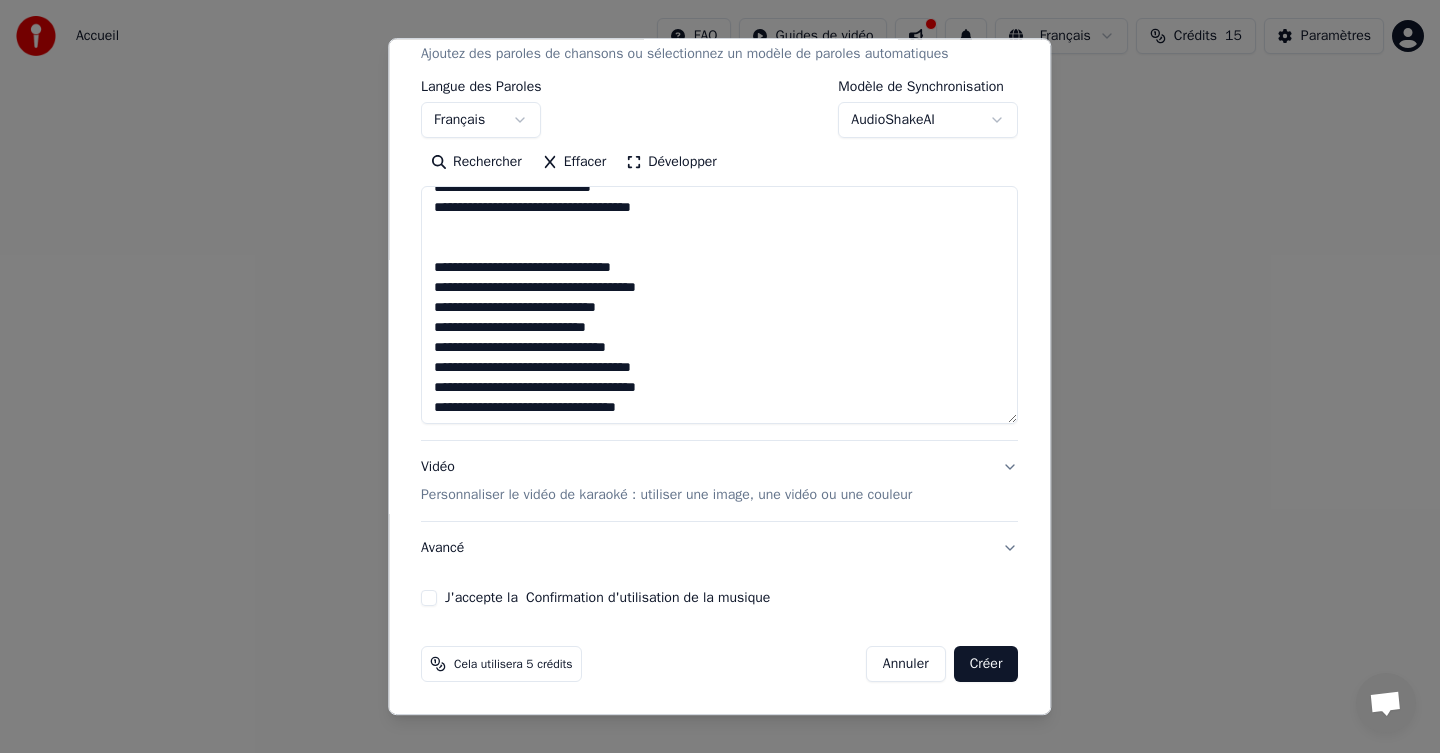 scroll, scrollTop: 879, scrollLeft: 0, axis: vertical 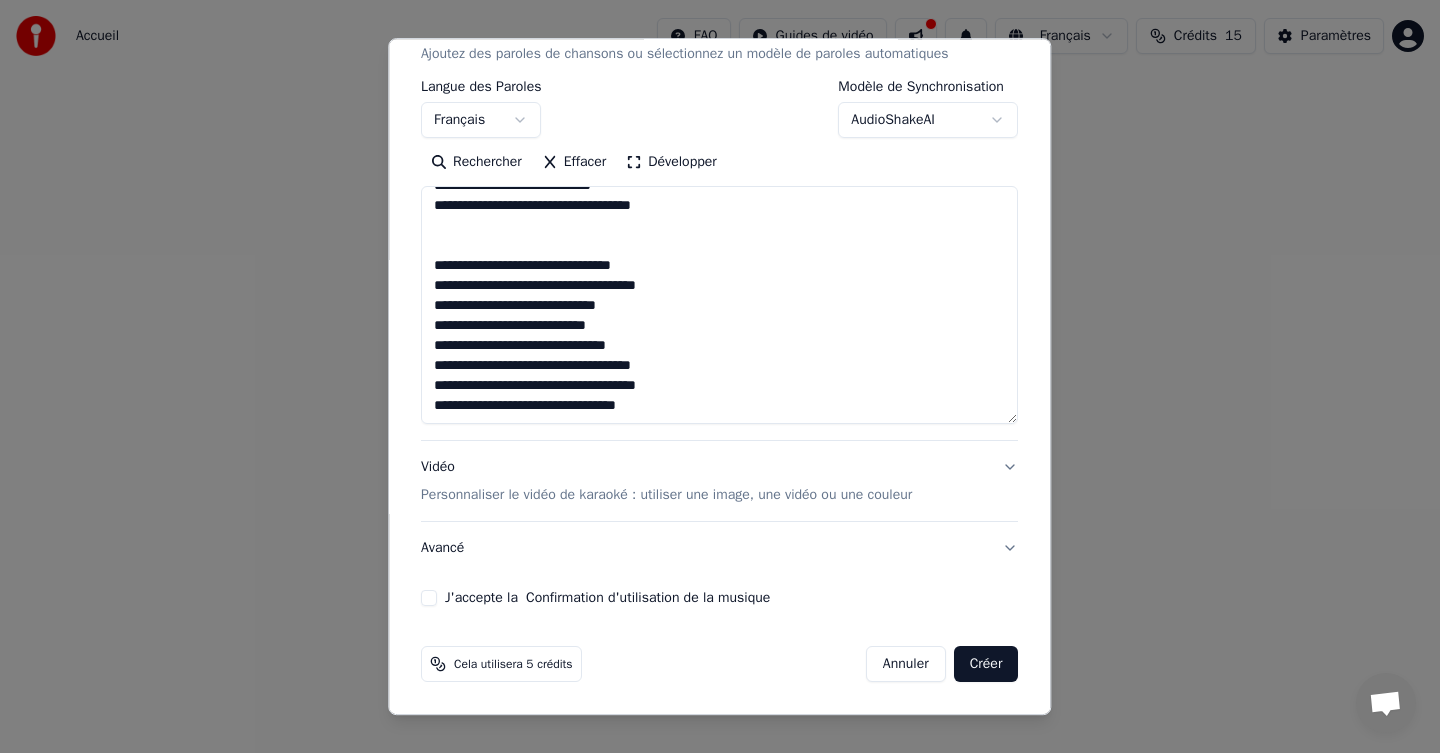 click on "Personnaliser le vidéo de karaoké : utiliser une image, une vidéo ou une couleur" at bounding box center [666, 496] 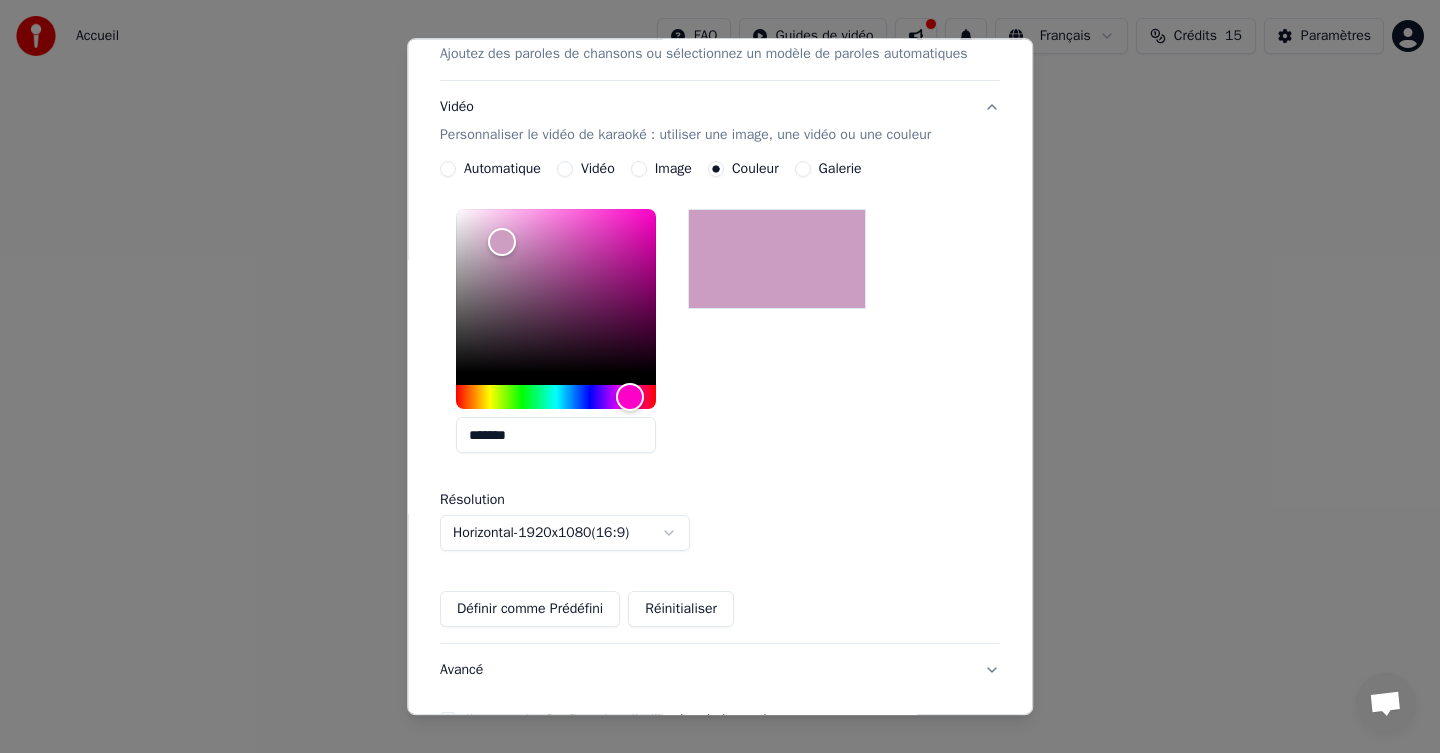 scroll, scrollTop: 410, scrollLeft: 0, axis: vertical 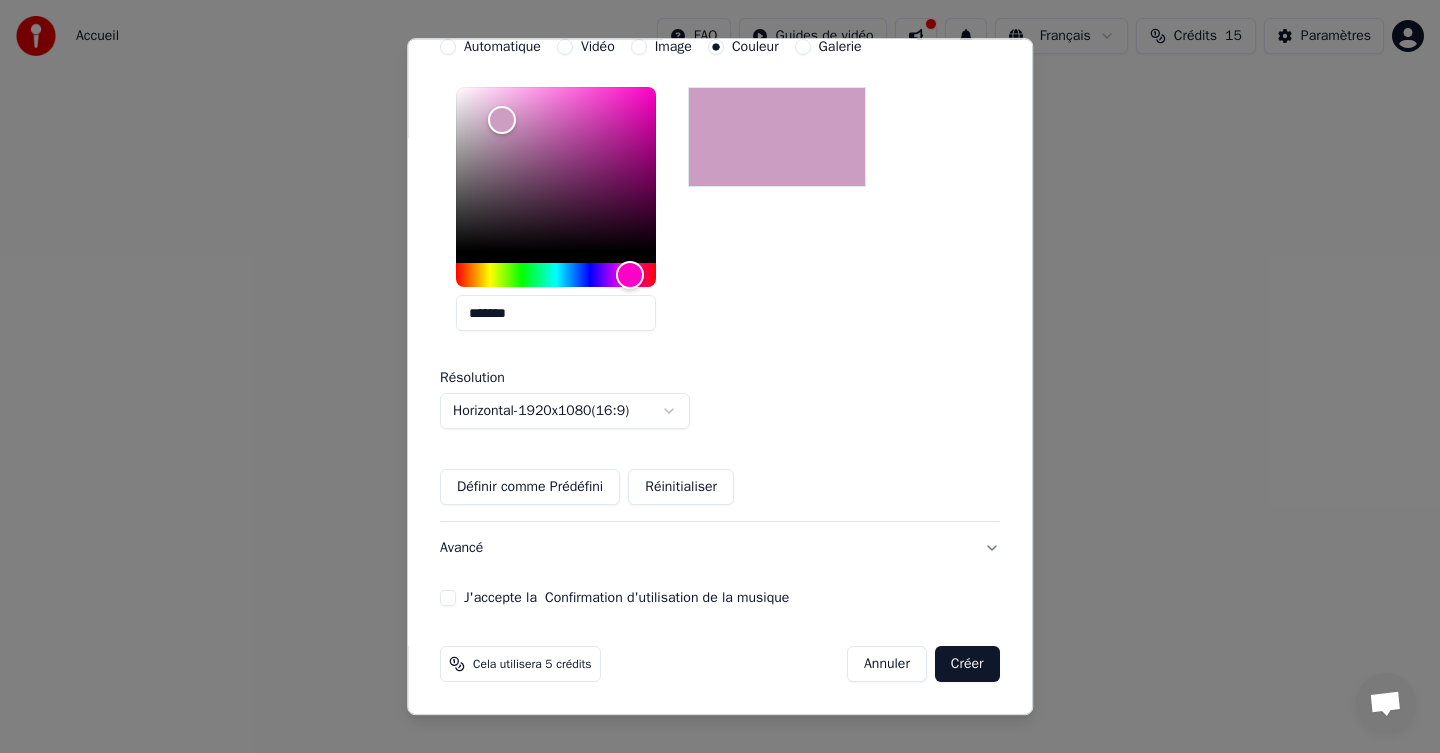 click on "J'accepte la   Confirmation d'utilisation de la musique" at bounding box center (448, 599) 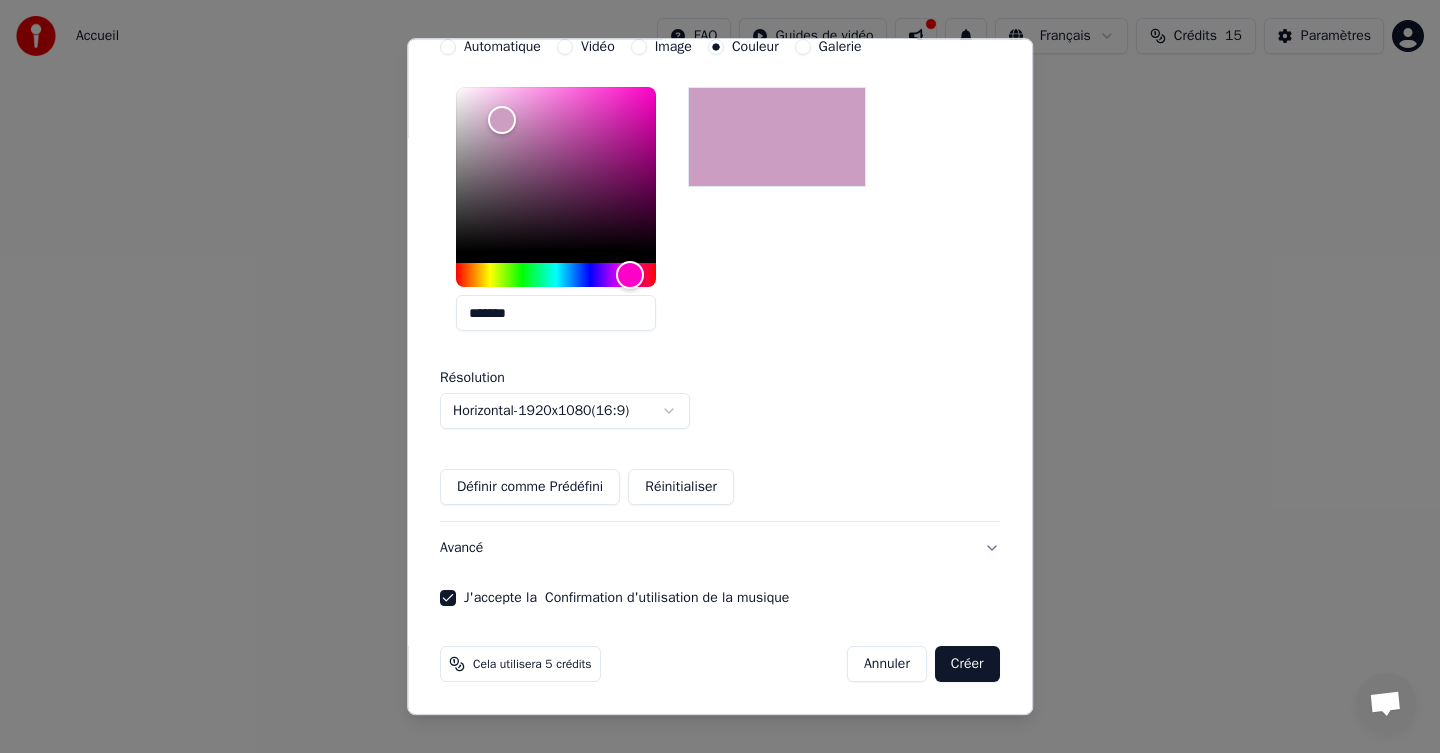 click on "Créer" at bounding box center (967, 665) 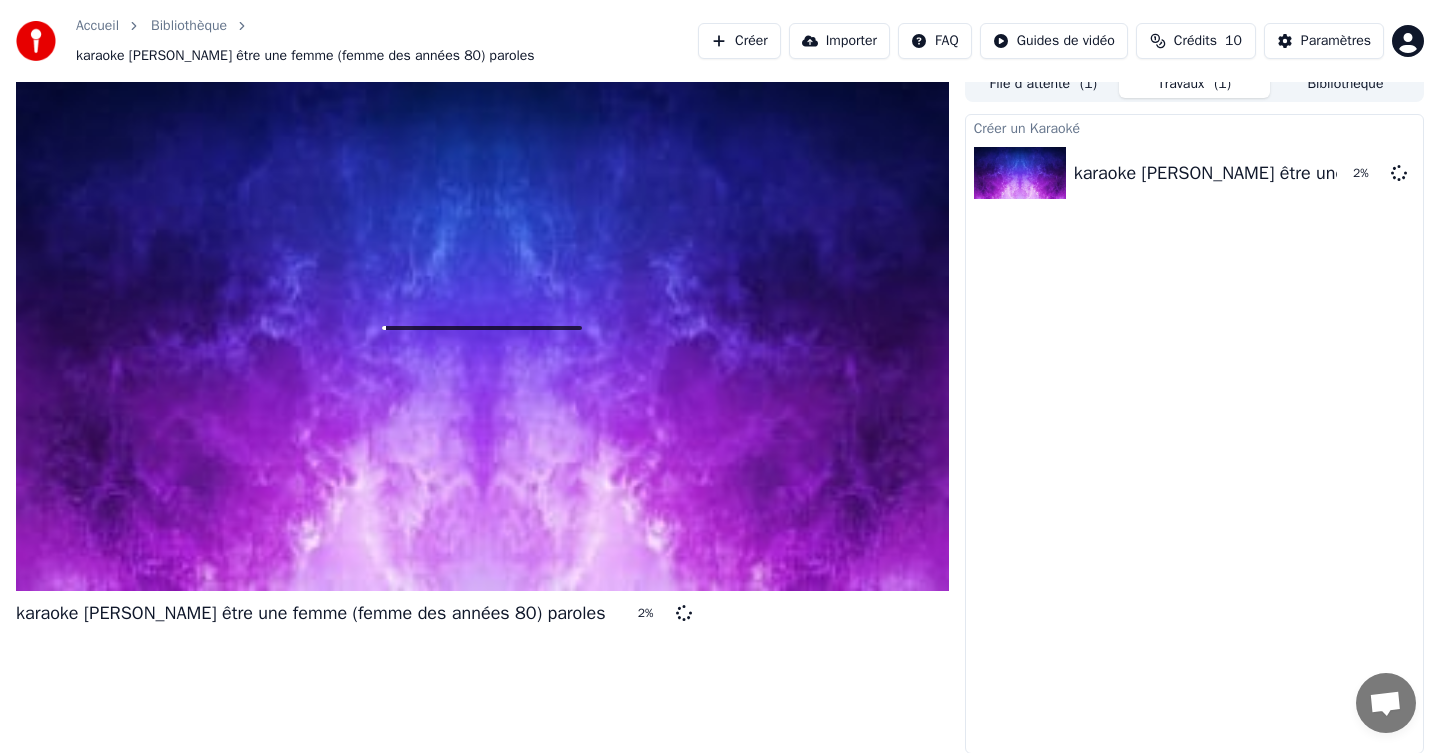 scroll, scrollTop: 0, scrollLeft: 0, axis: both 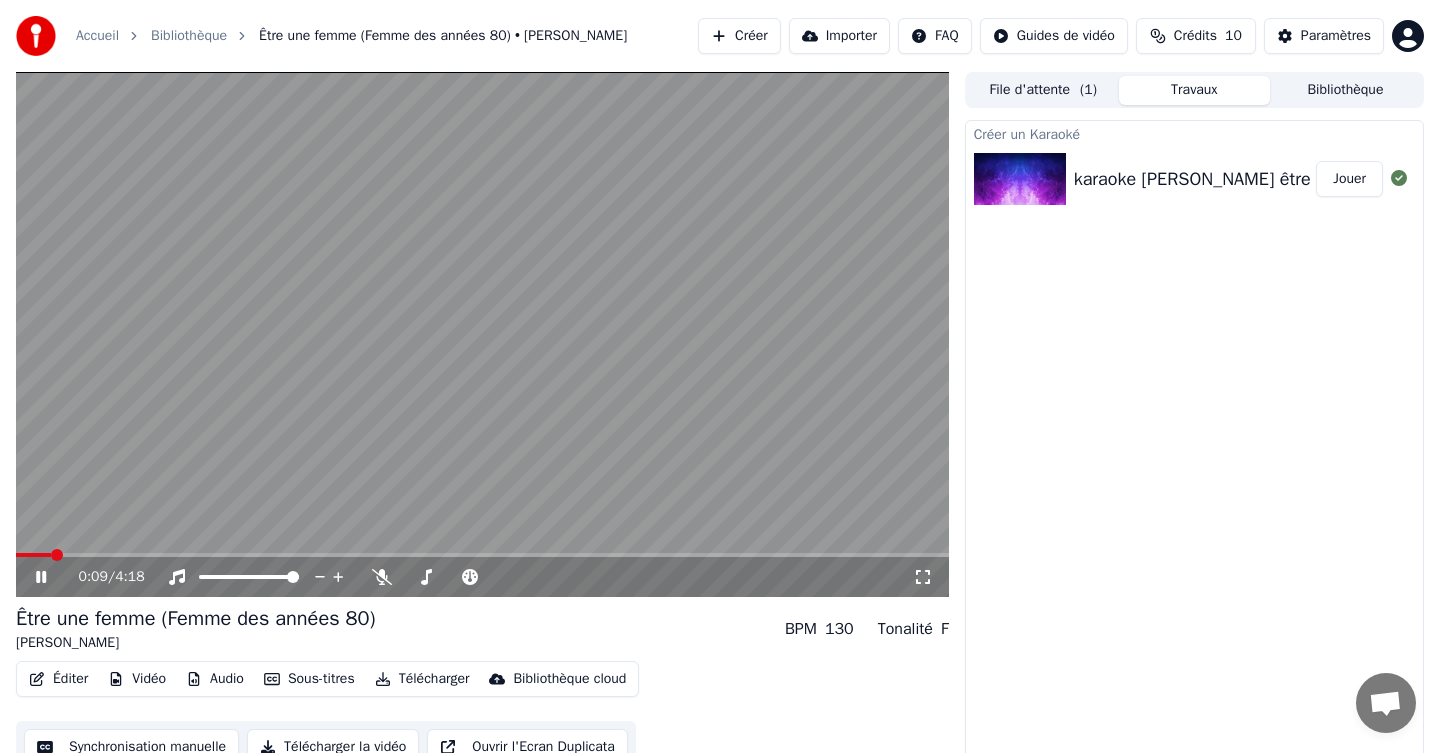 click at bounding box center [482, 555] 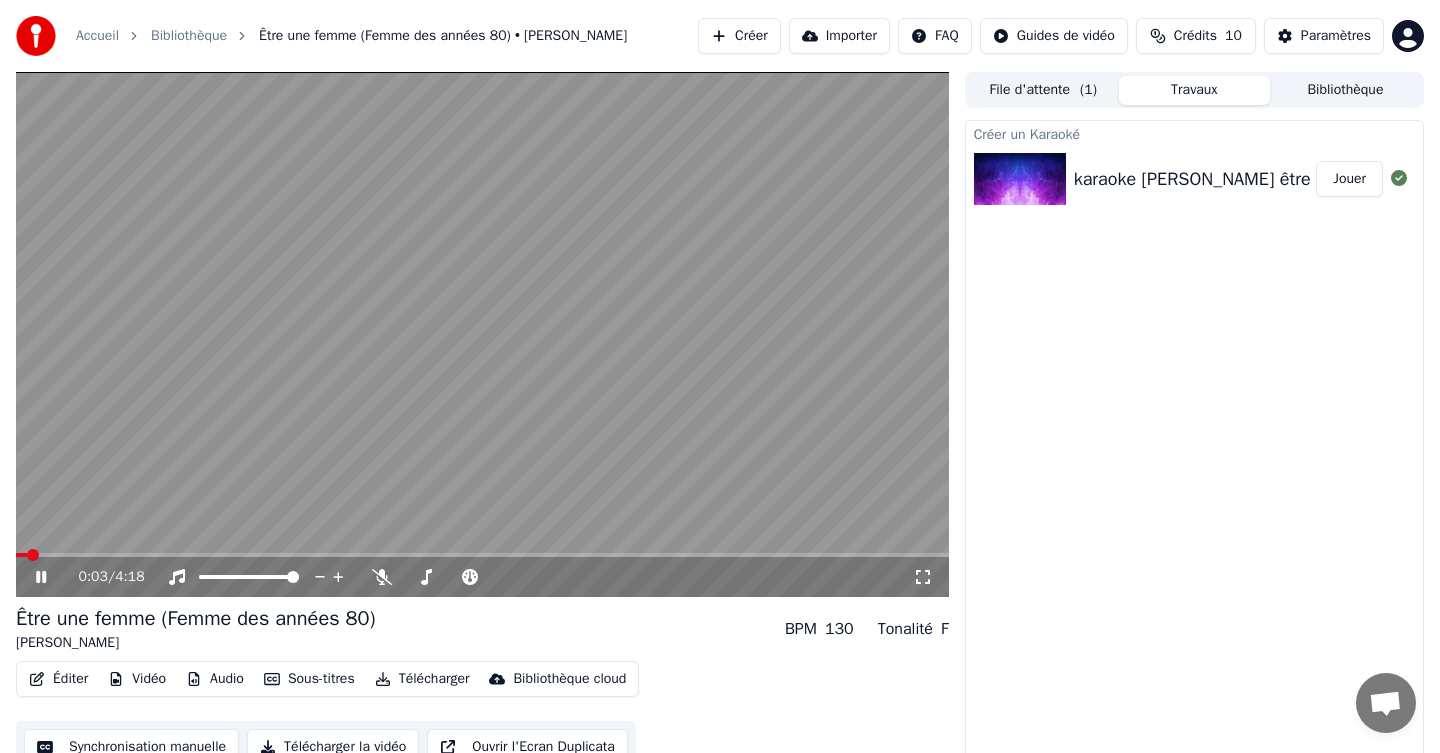 click at bounding box center [33, 555] 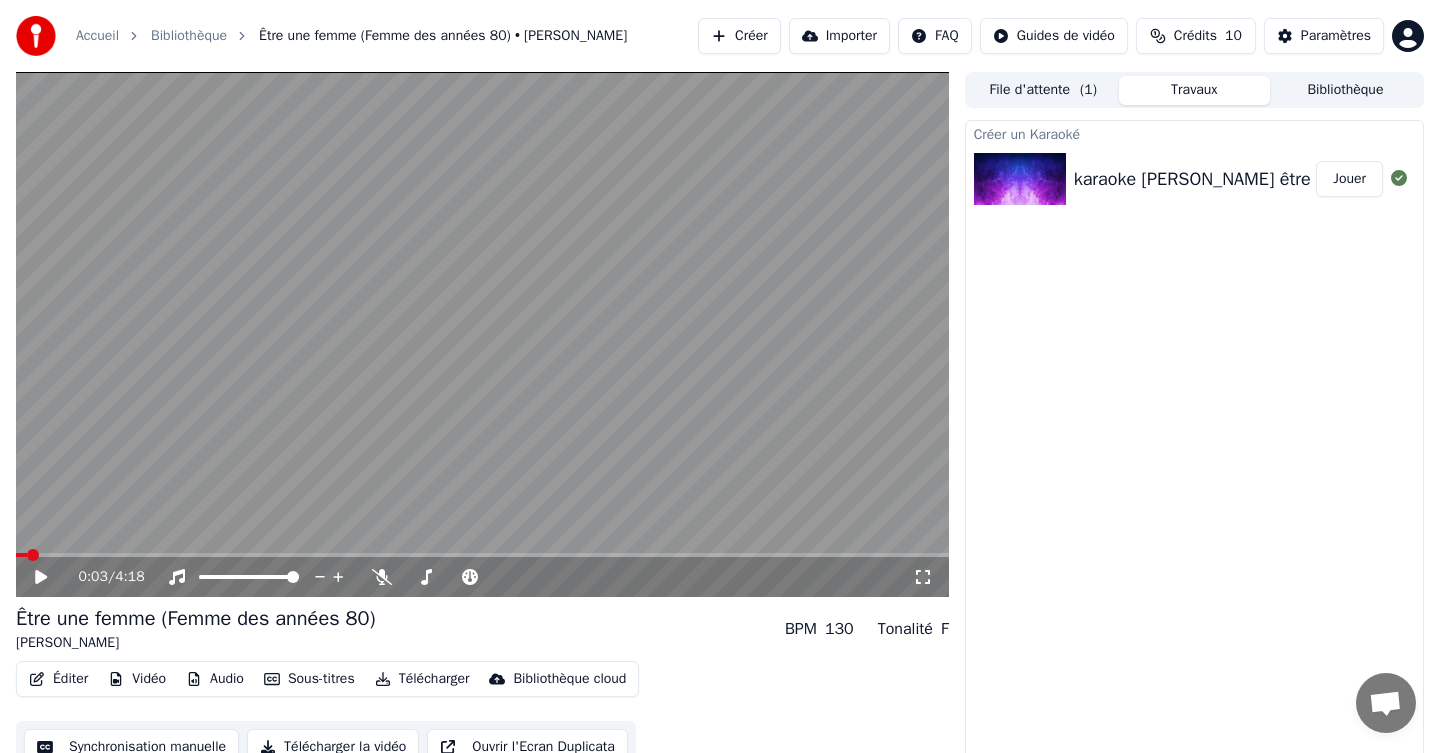 click on "0:03  /  4:18" at bounding box center (482, 577) 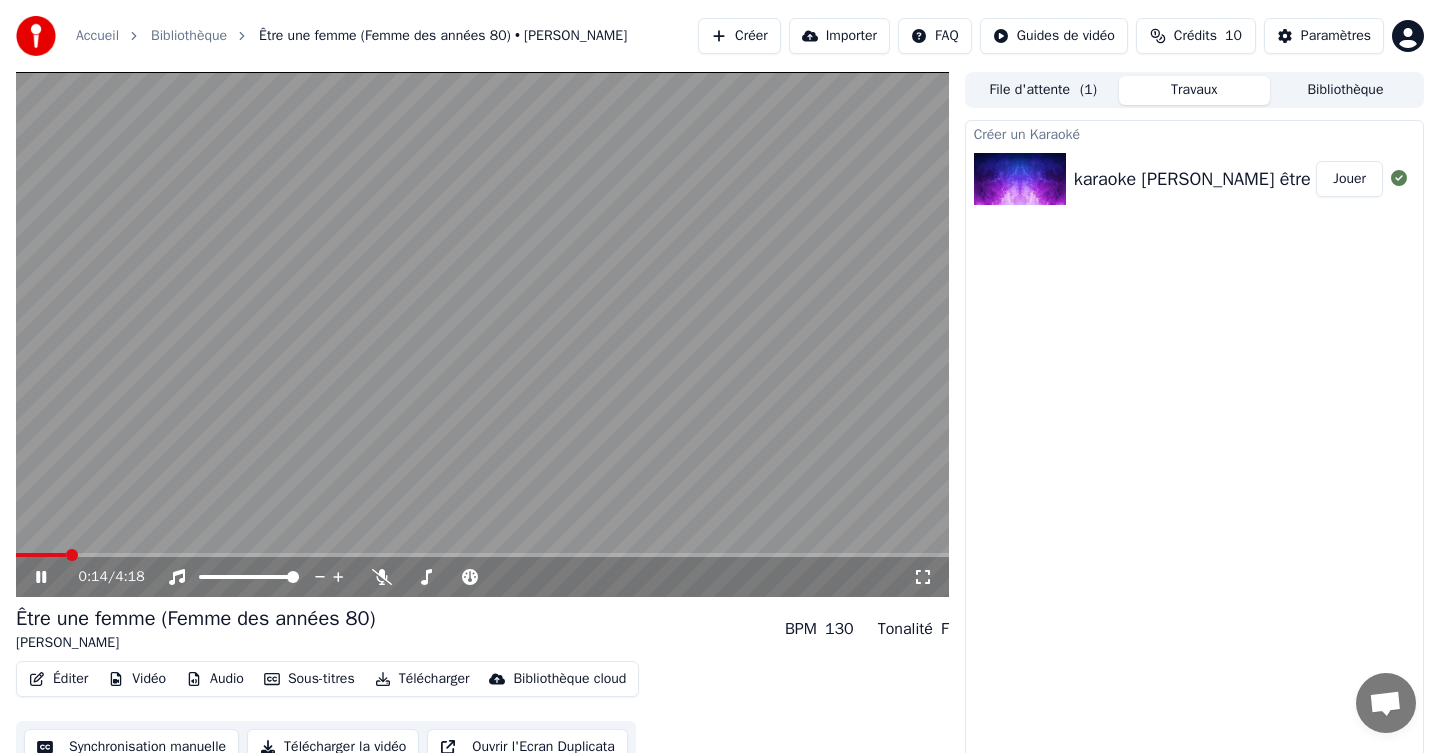 click at bounding box center (72, 555) 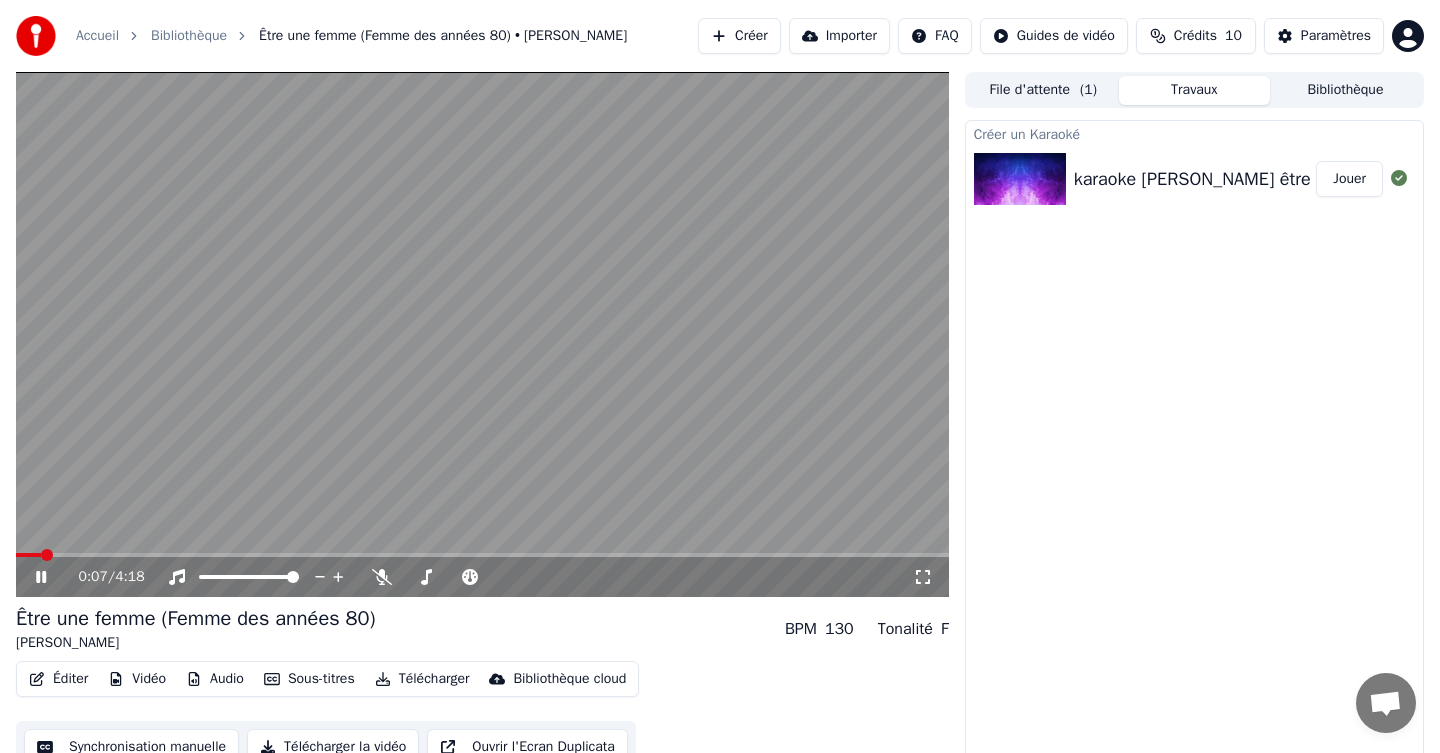 click at bounding box center [28, 555] 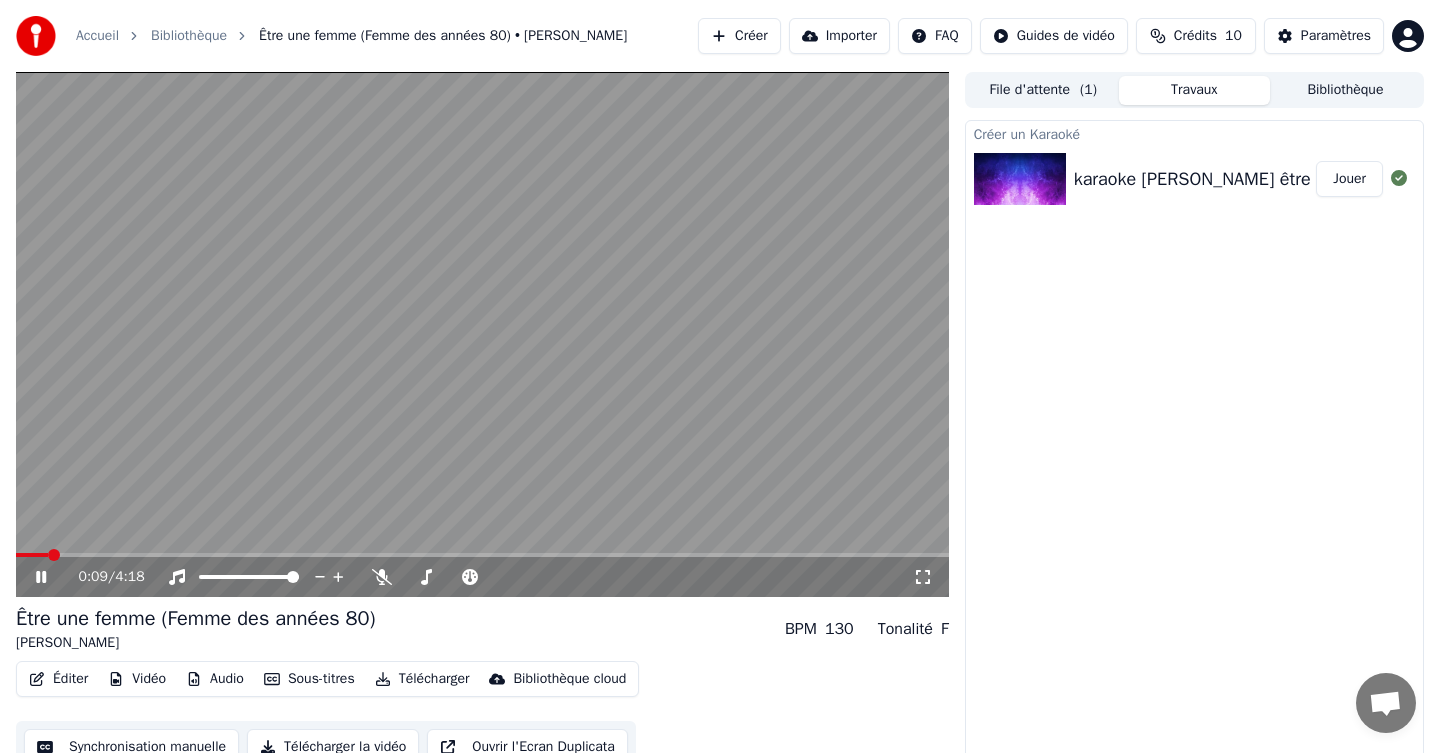 drag, startPoint x: 45, startPoint y: 551, endPoint x: 30, endPoint y: 551, distance: 15 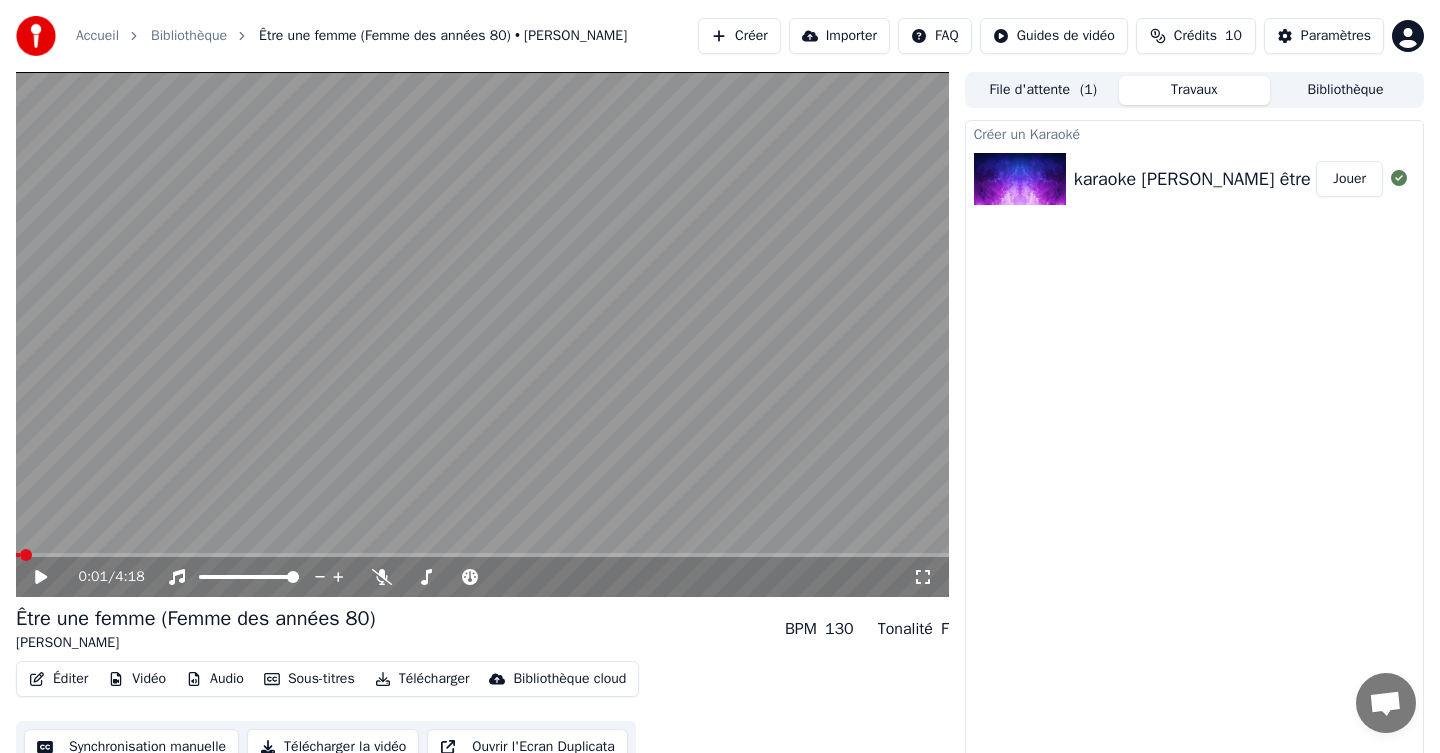 click at bounding box center [26, 555] 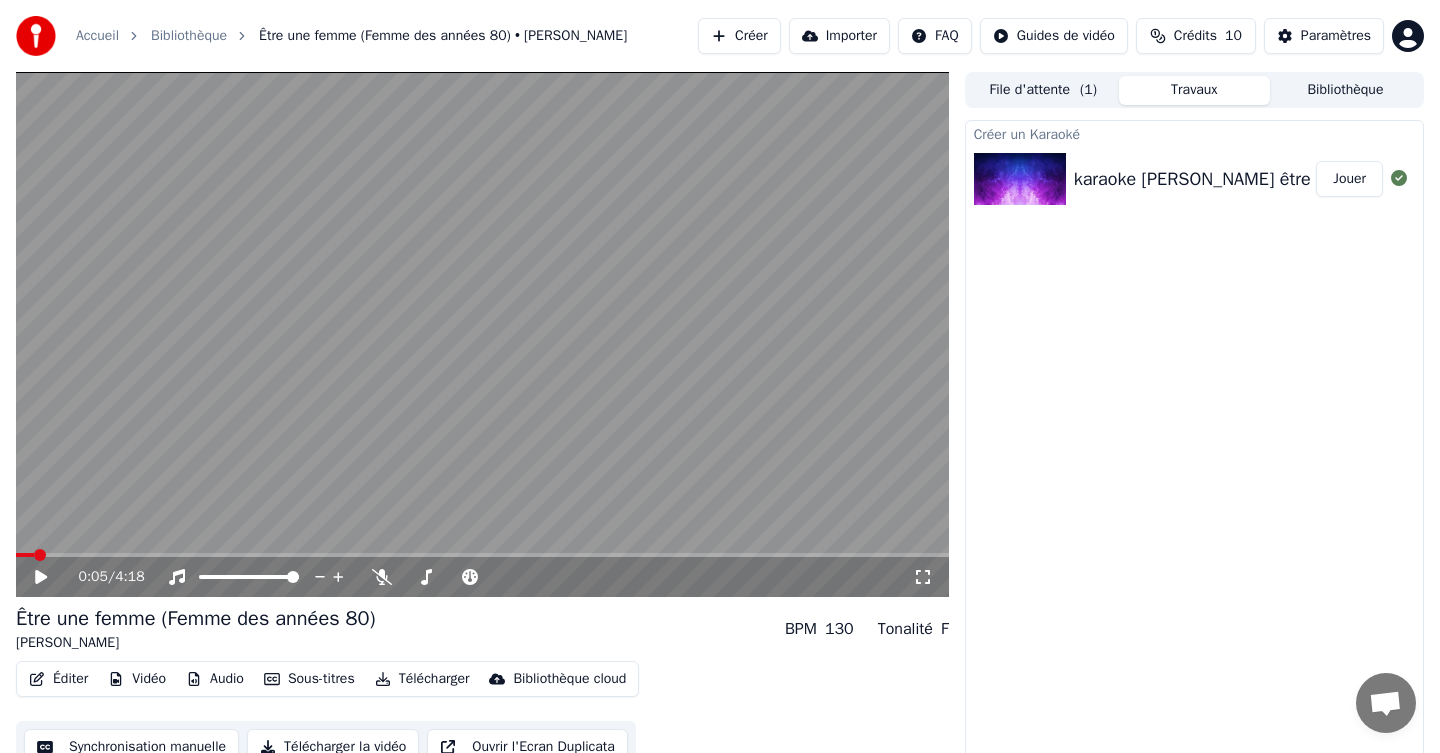 click at bounding box center [40, 555] 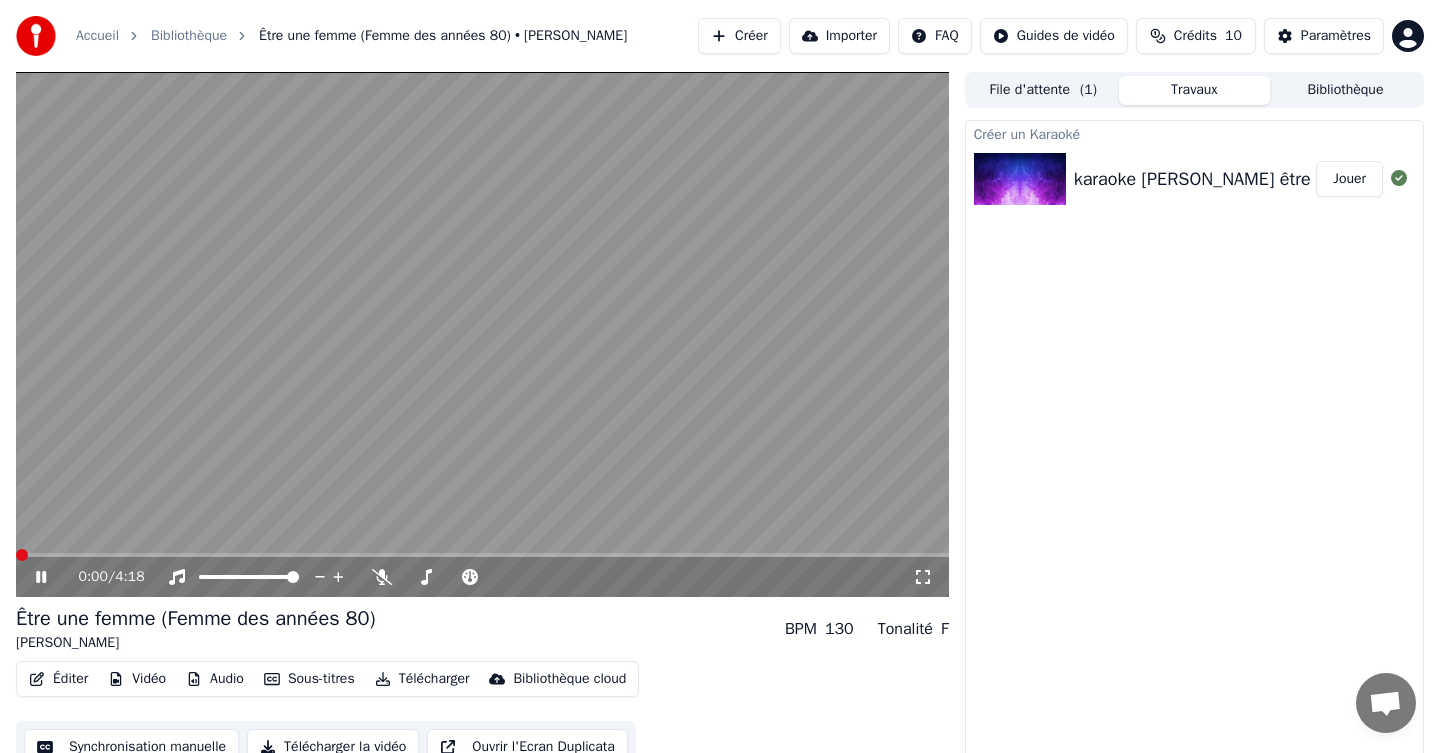 click at bounding box center (22, 555) 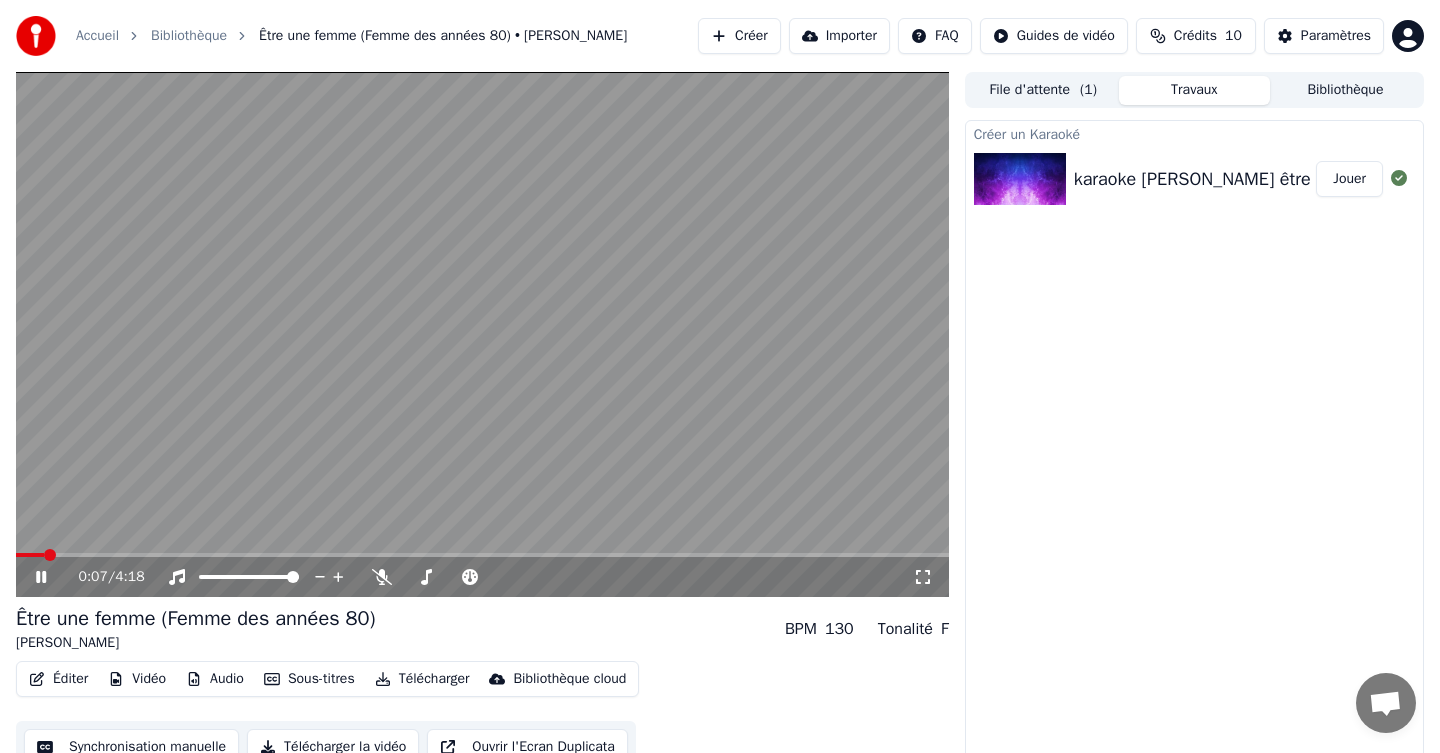 click 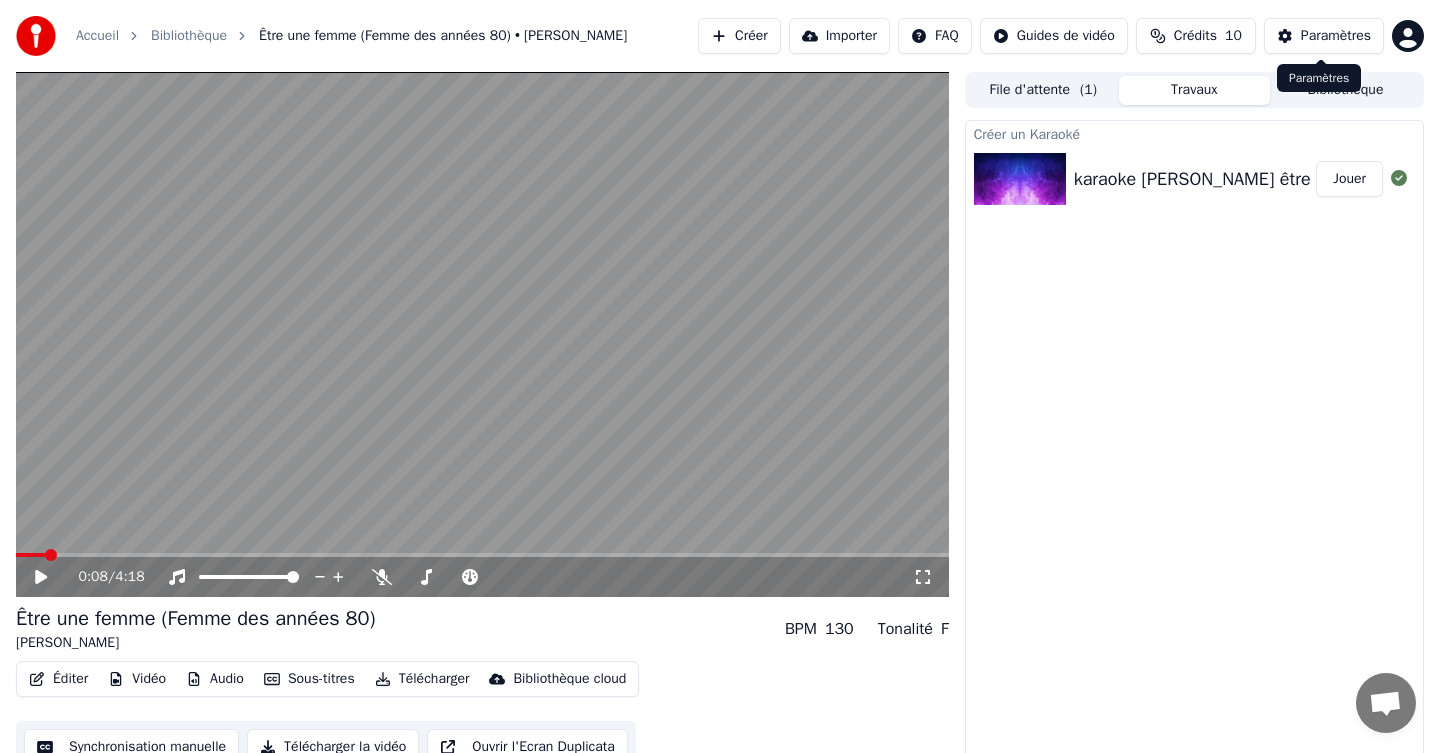 click on "Paramètres" at bounding box center (1324, 36) 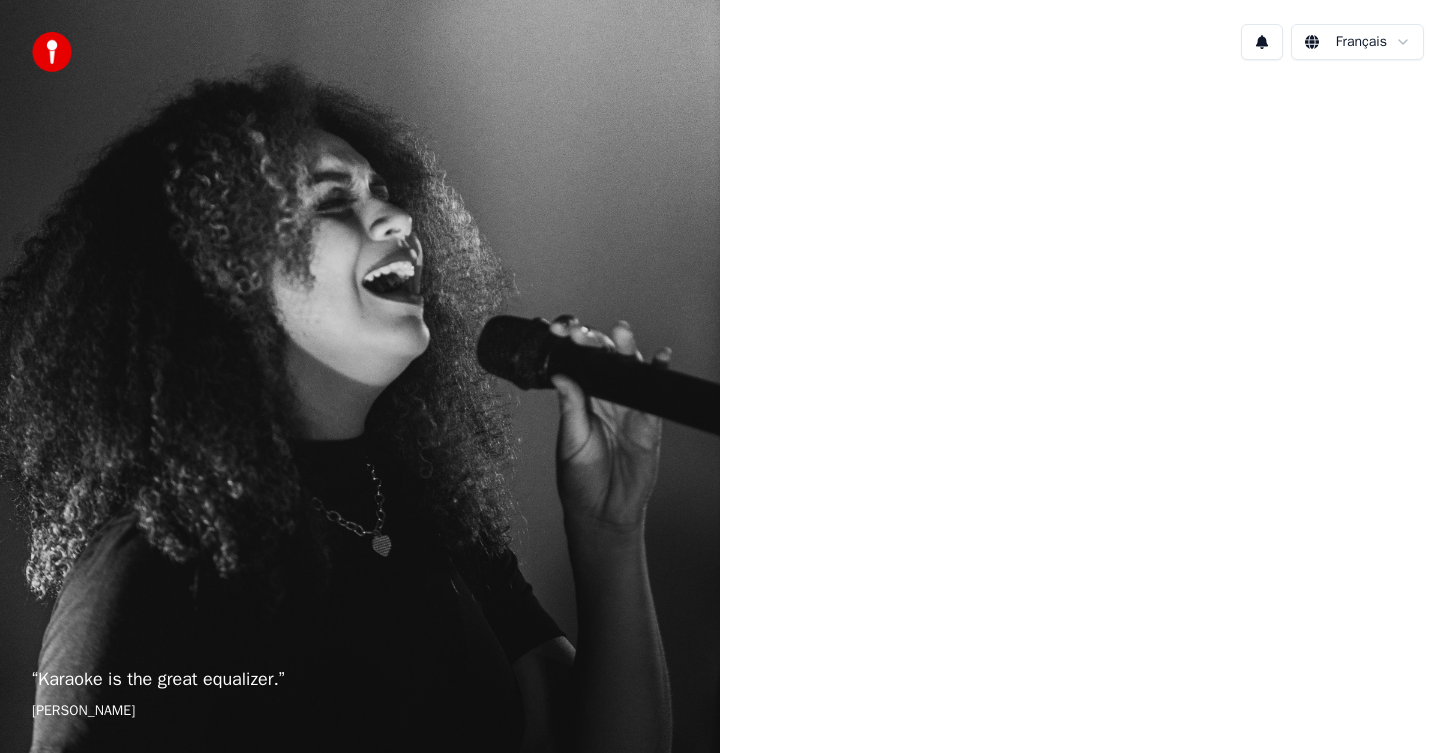 scroll, scrollTop: 0, scrollLeft: 0, axis: both 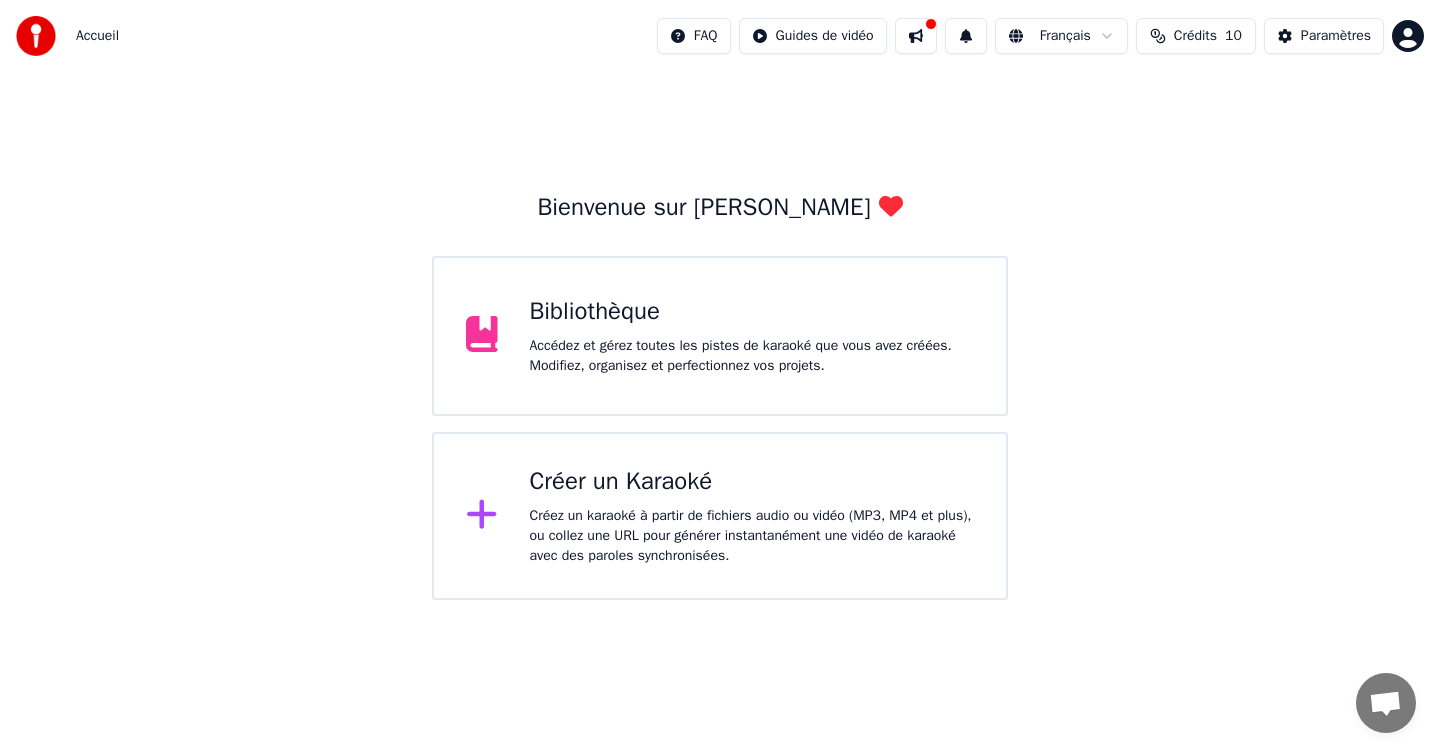 click on "Créez un karaoké à partir de fichiers audio ou vidéo (MP3, MP4 et plus), ou collez une URL pour générer instantanément une vidéo de karaoké avec des paroles synchronisées." at bounding box center [752, 536] 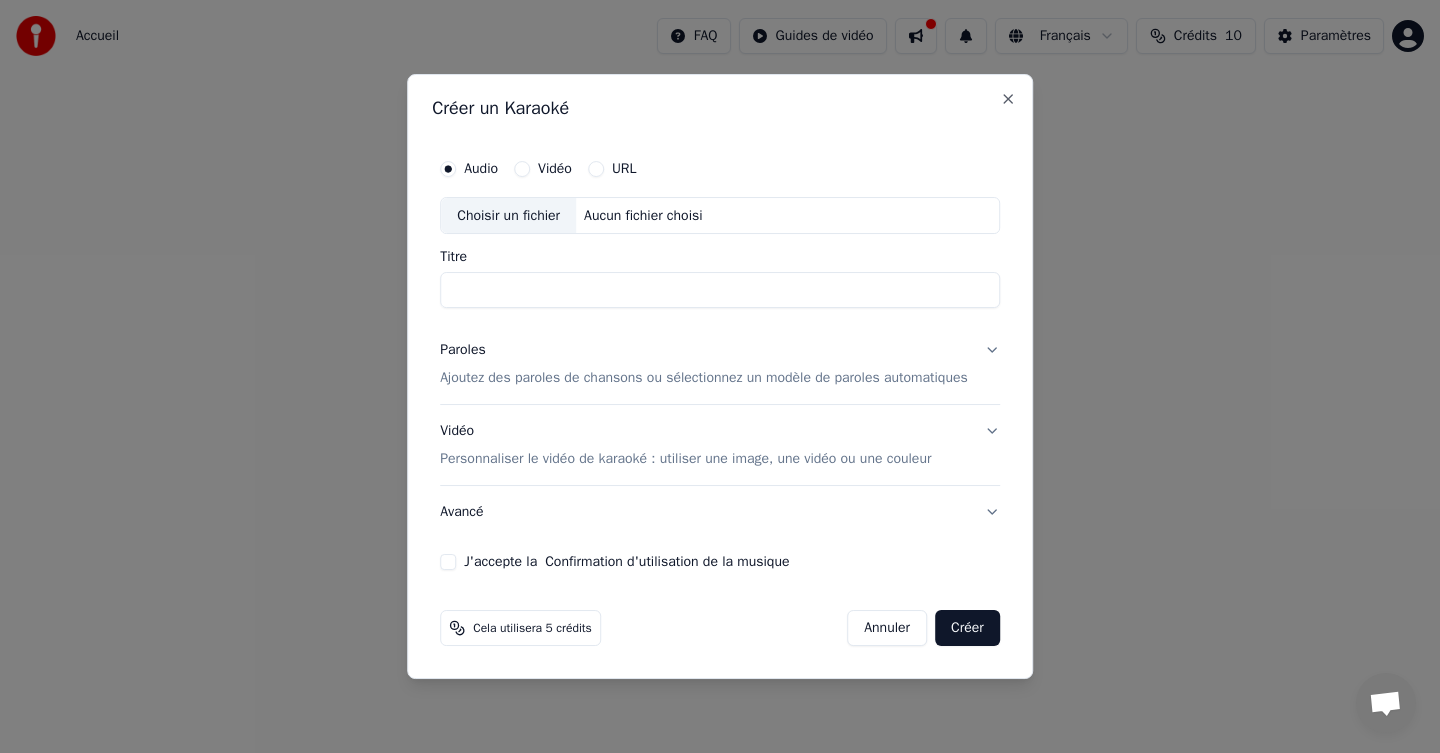 click on "Choisir un fichier Aucun fichier choisi" at bounding box center (720, 216) 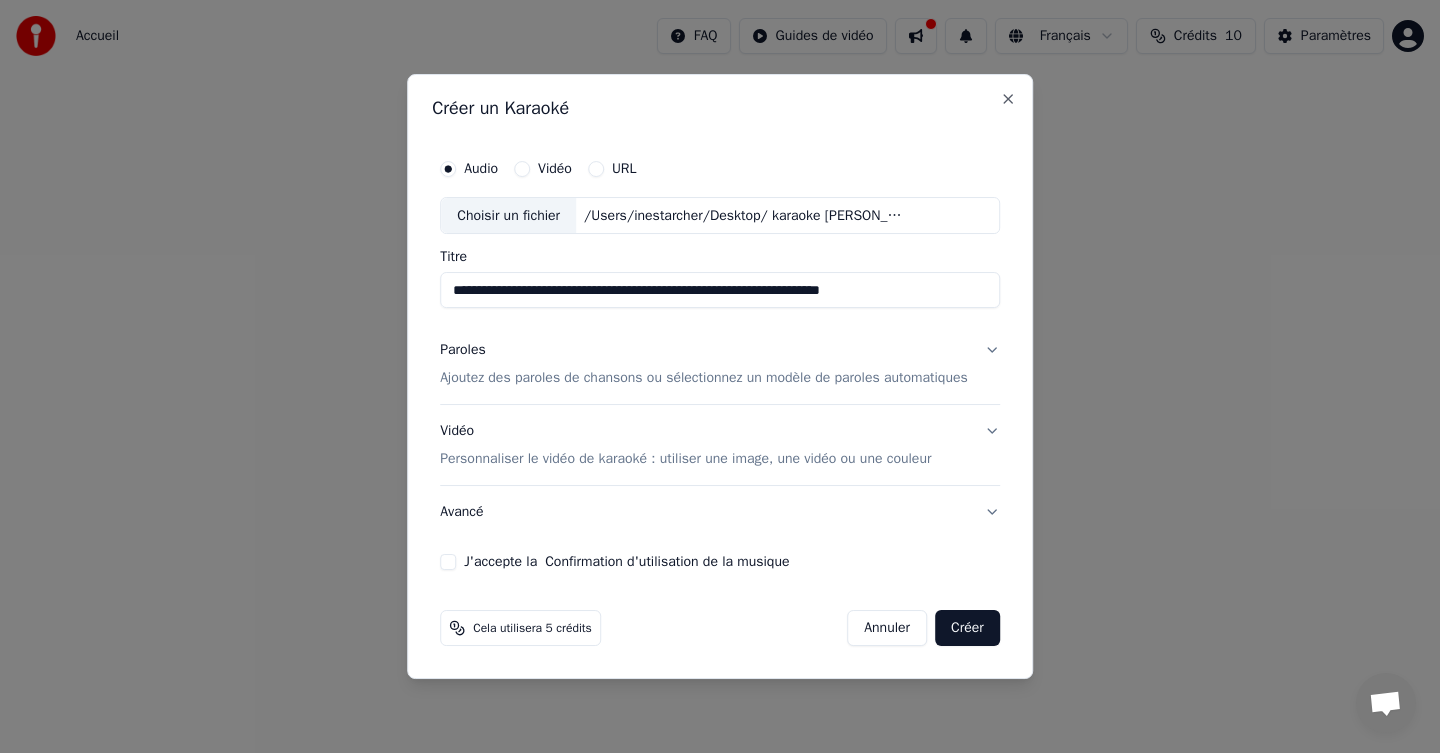 click on "Ajoutez des paroles de chansons ou sélectionnez un modèle de paroles automatiques" at bounding box center [704, 379] 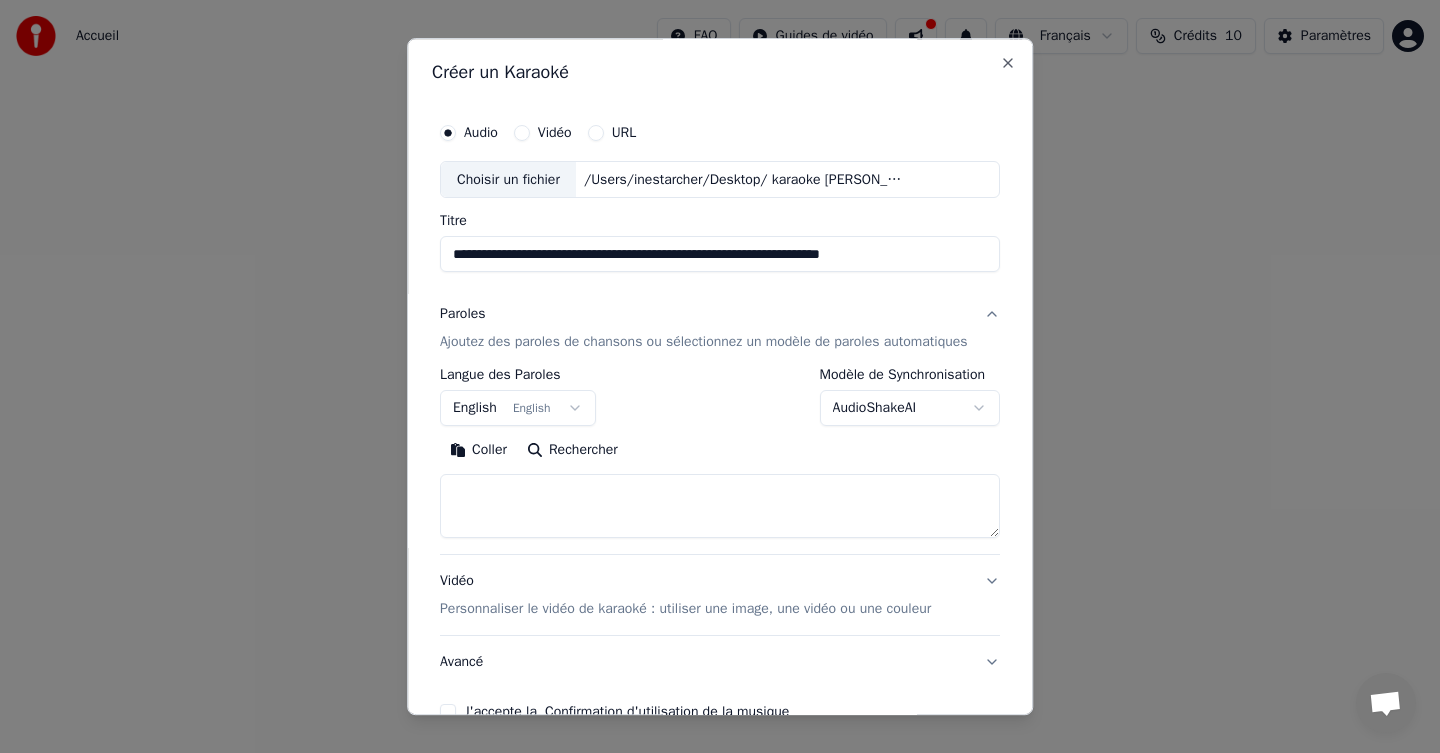 click on "**********" at bounding box center [720, 300] 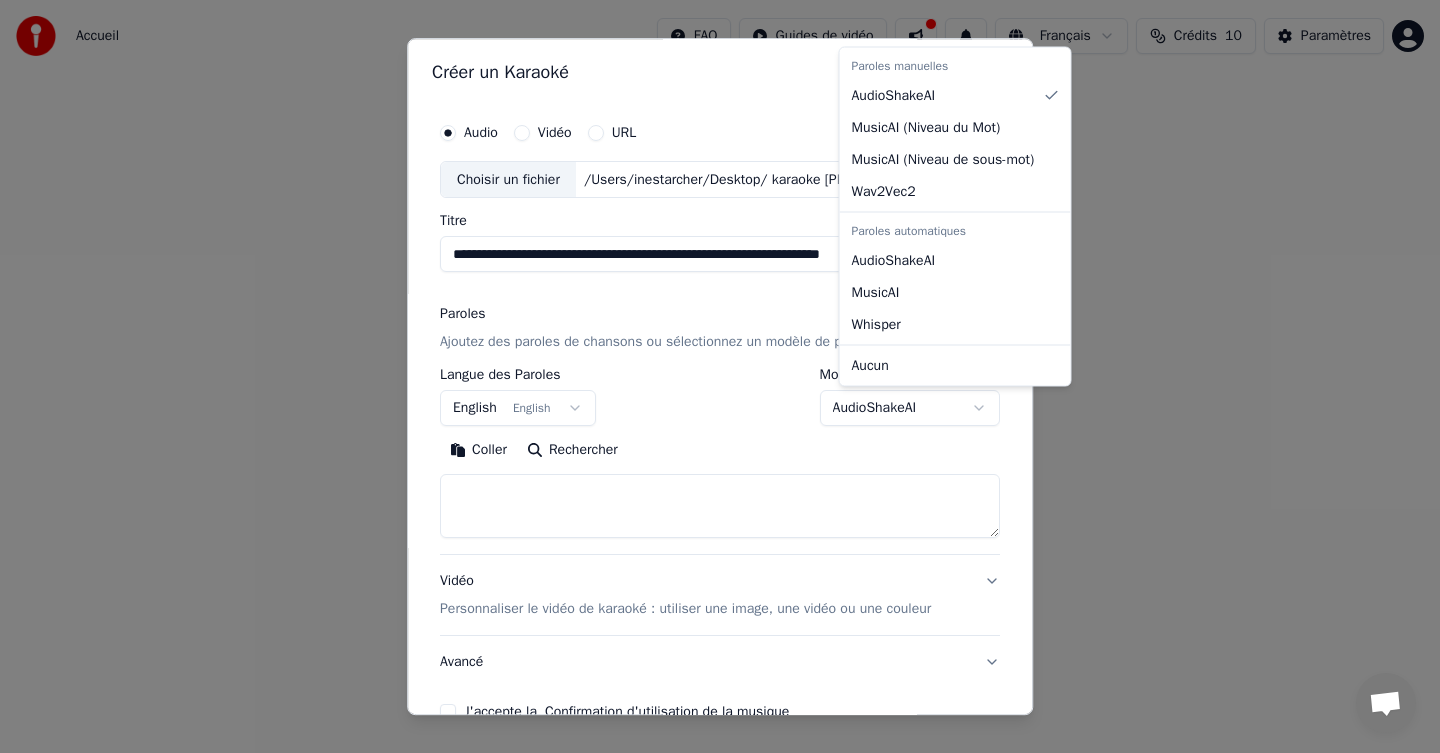 select on "**********" 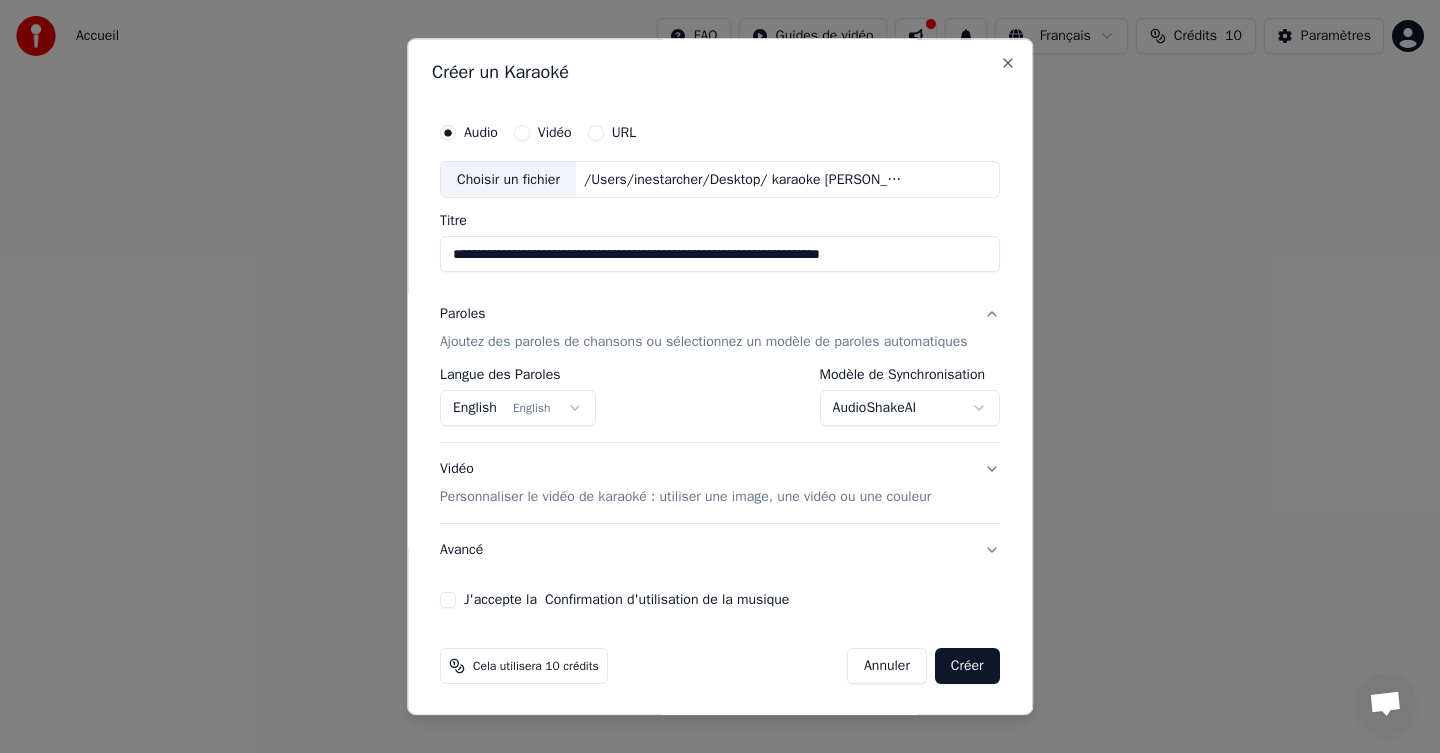 click on "English English" at bounding box center (518, 409) 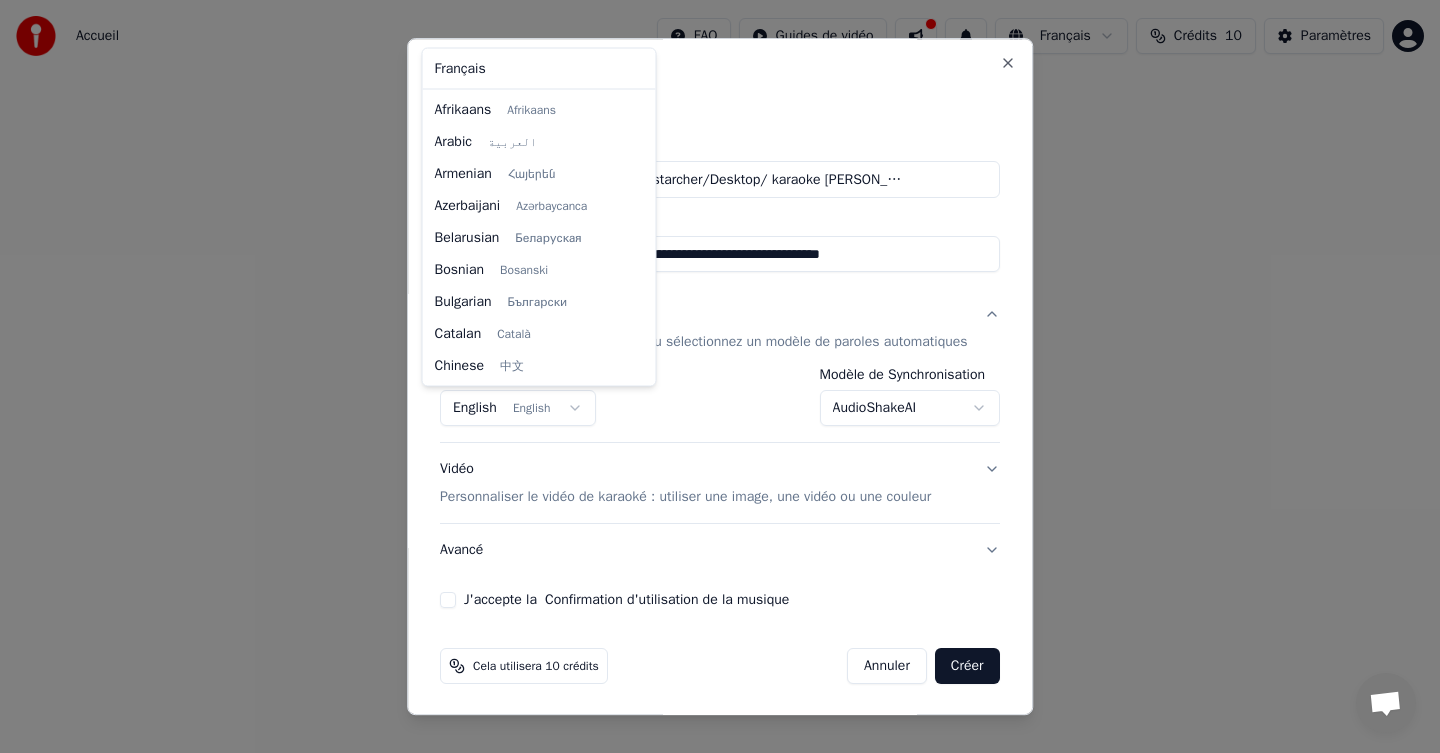 scroll, scrollTop: 160, scrollLeft: 0, axis: vertical 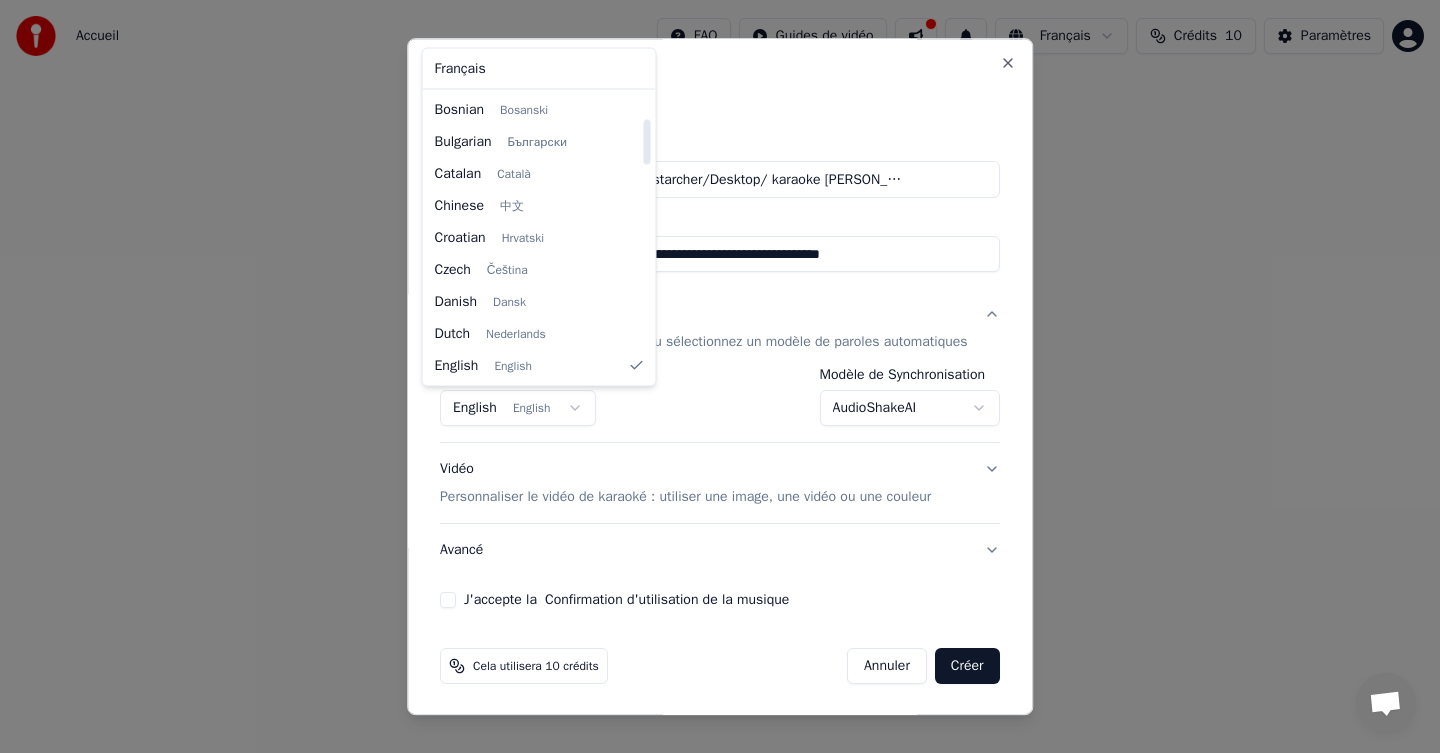 select on "**" 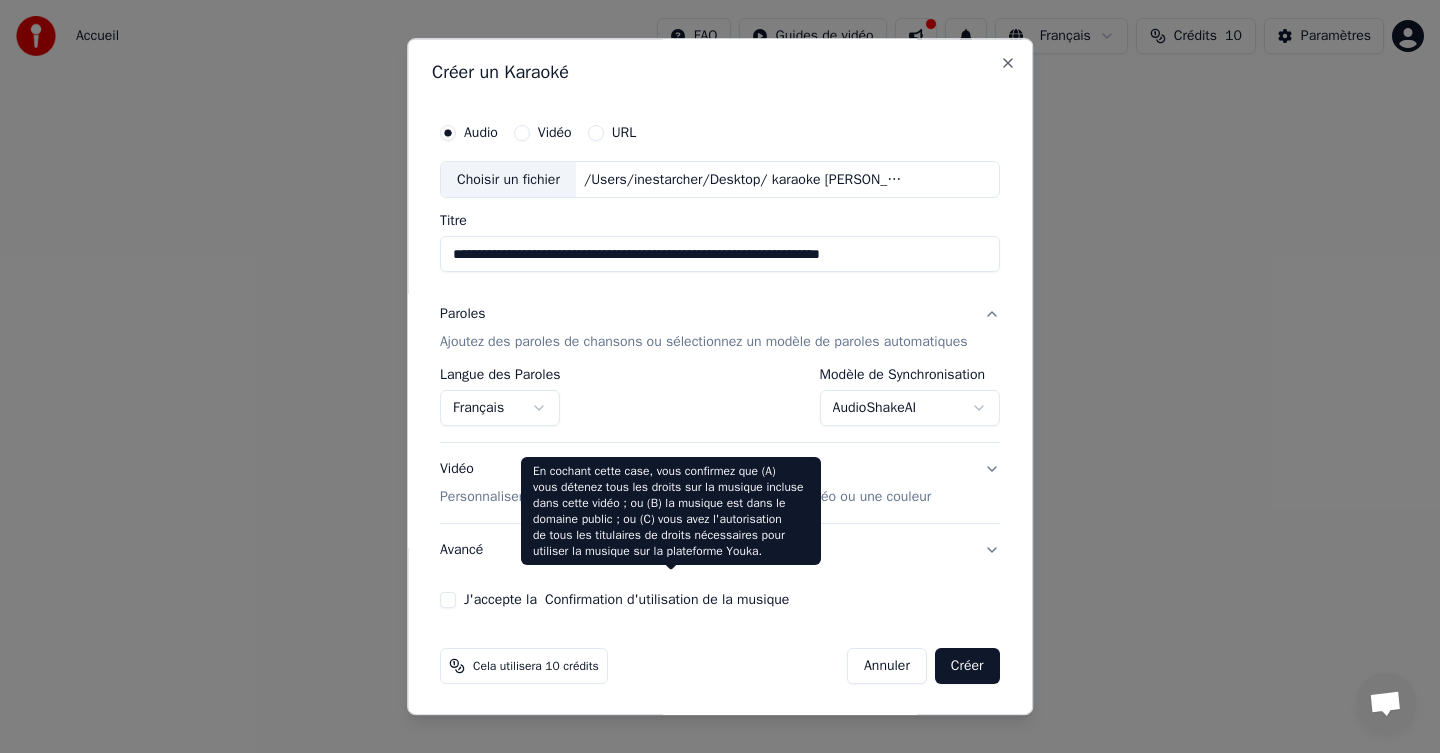 scroll, scrollTop: 2, scrollLeft: 0, axis: vertical 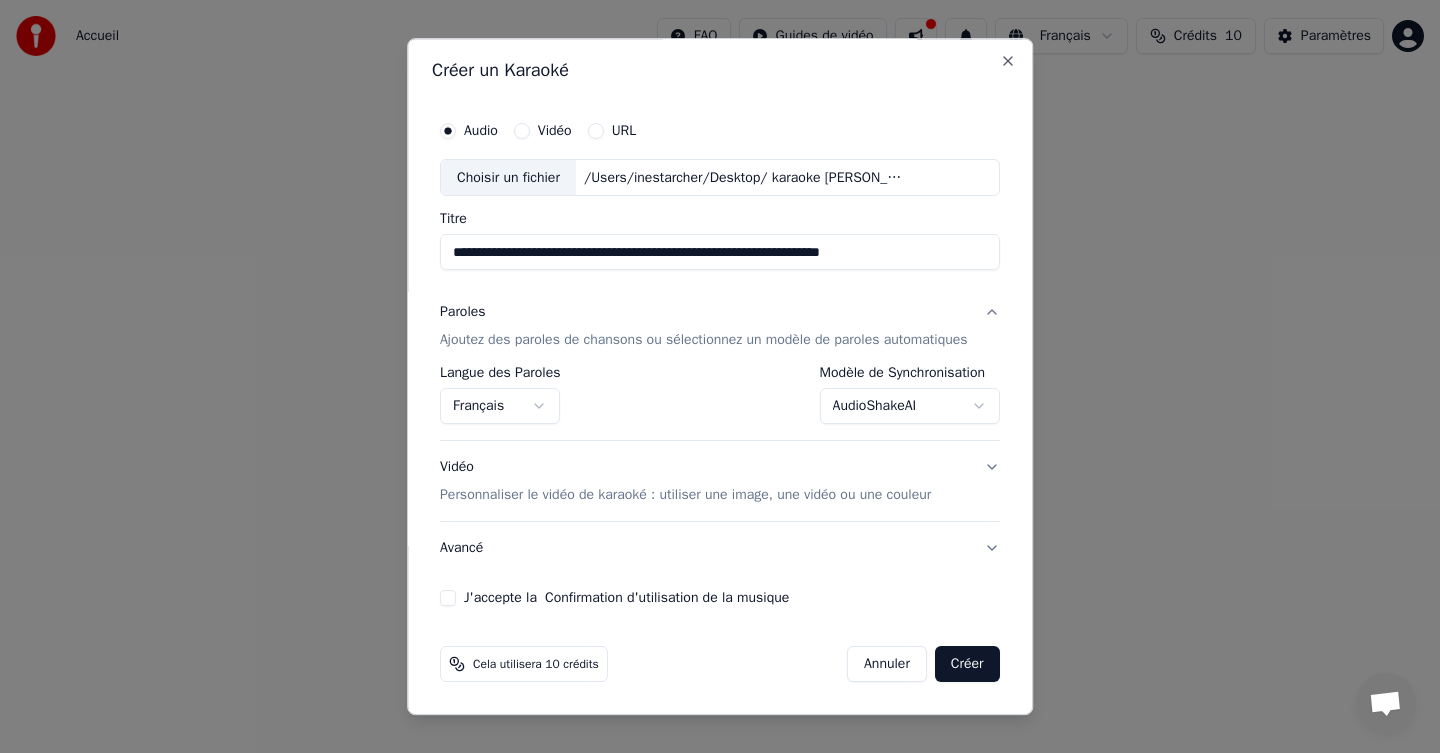 click on "Personnaliser le vidéo de karaoké : utiliser une image, une vidéo ou une couleur" at bounding box center (685, 496) 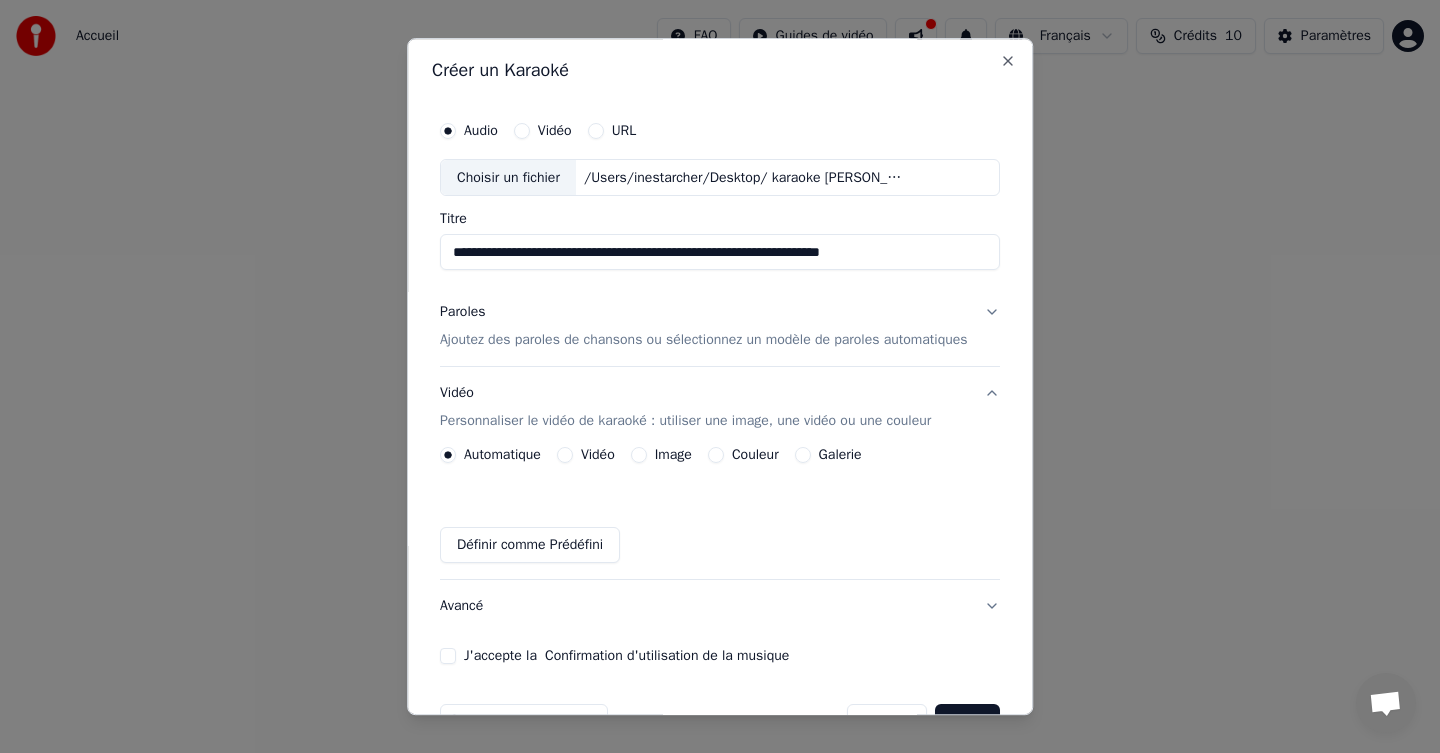 click on "Image" at bounding box center (639, 456) 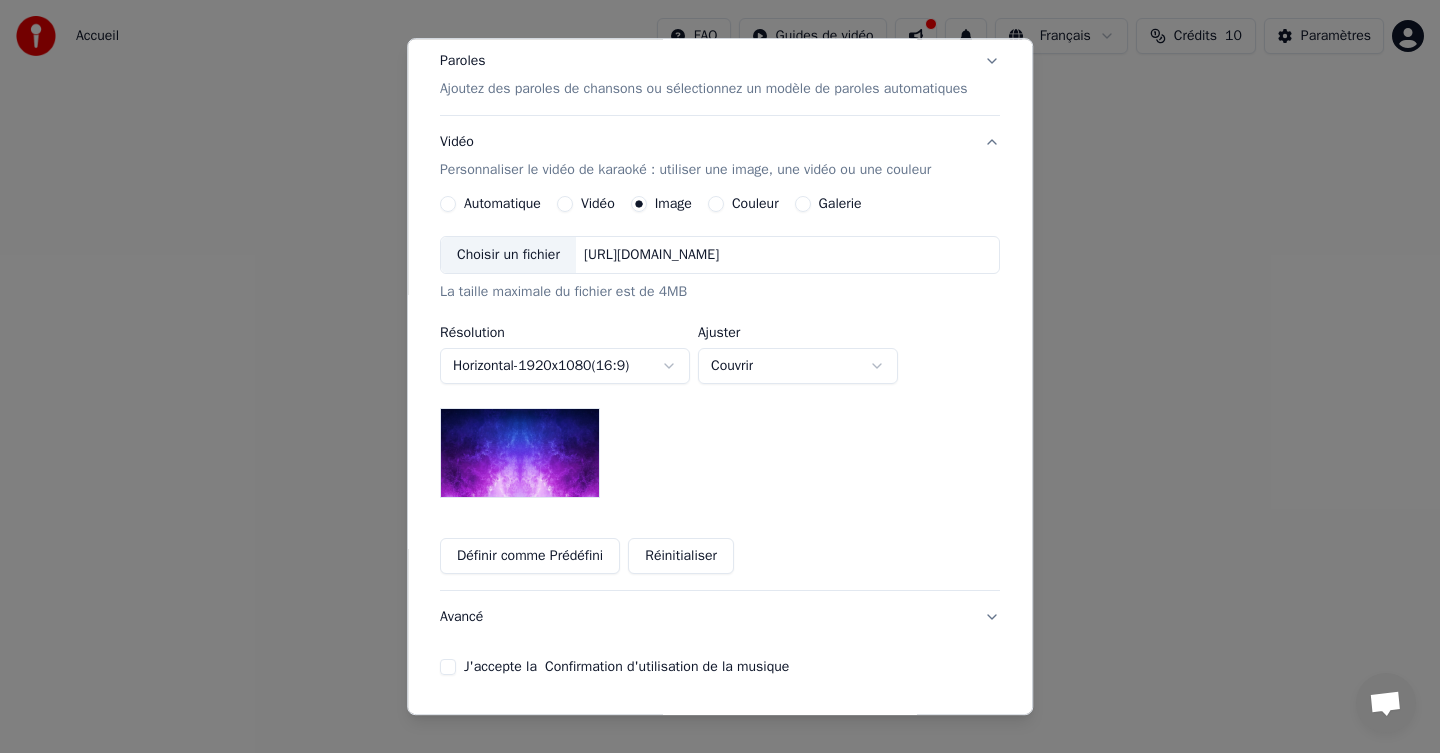 scroll, scrollTop: 322, scrollLeft: 0, axis: vertical 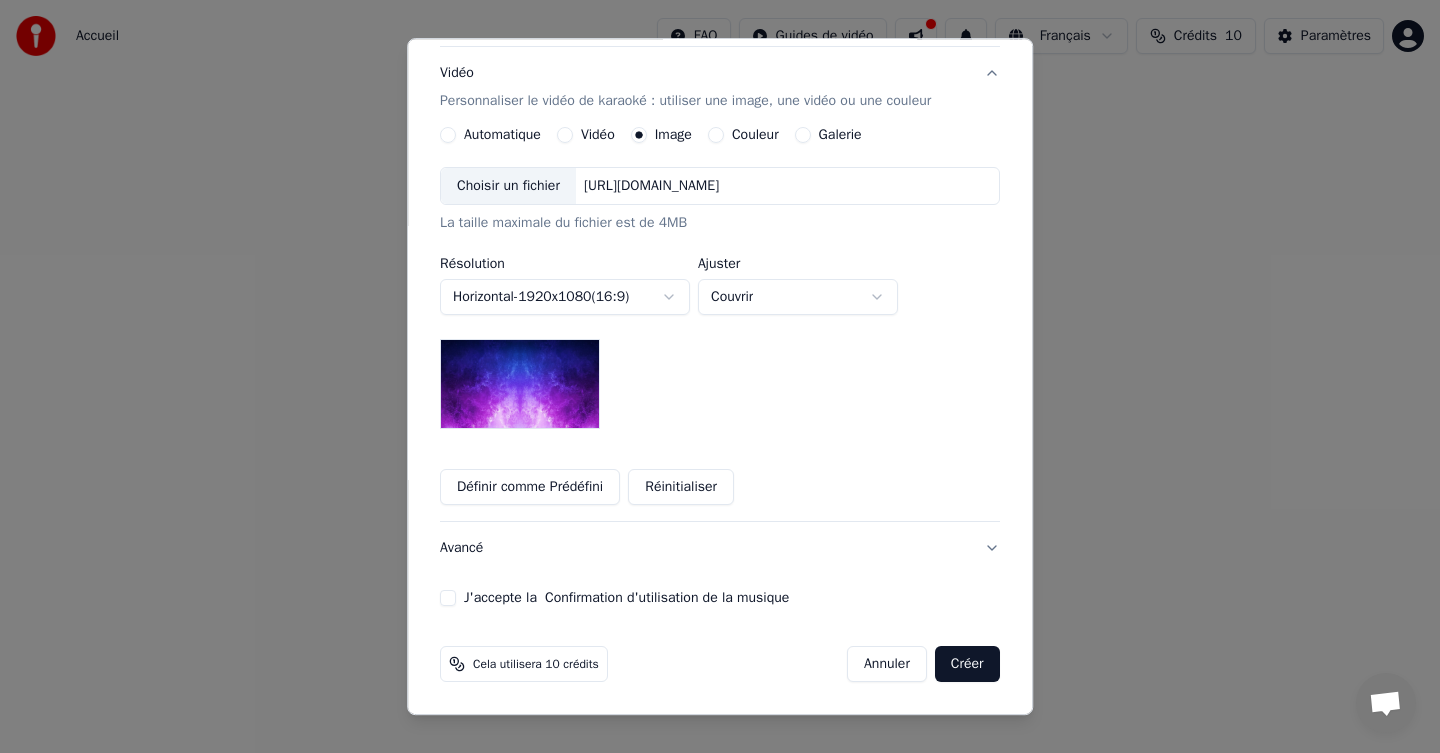 click on "J'accepte la   Confirmation d'utilisation de la musique" at bounding box center [626, 599] 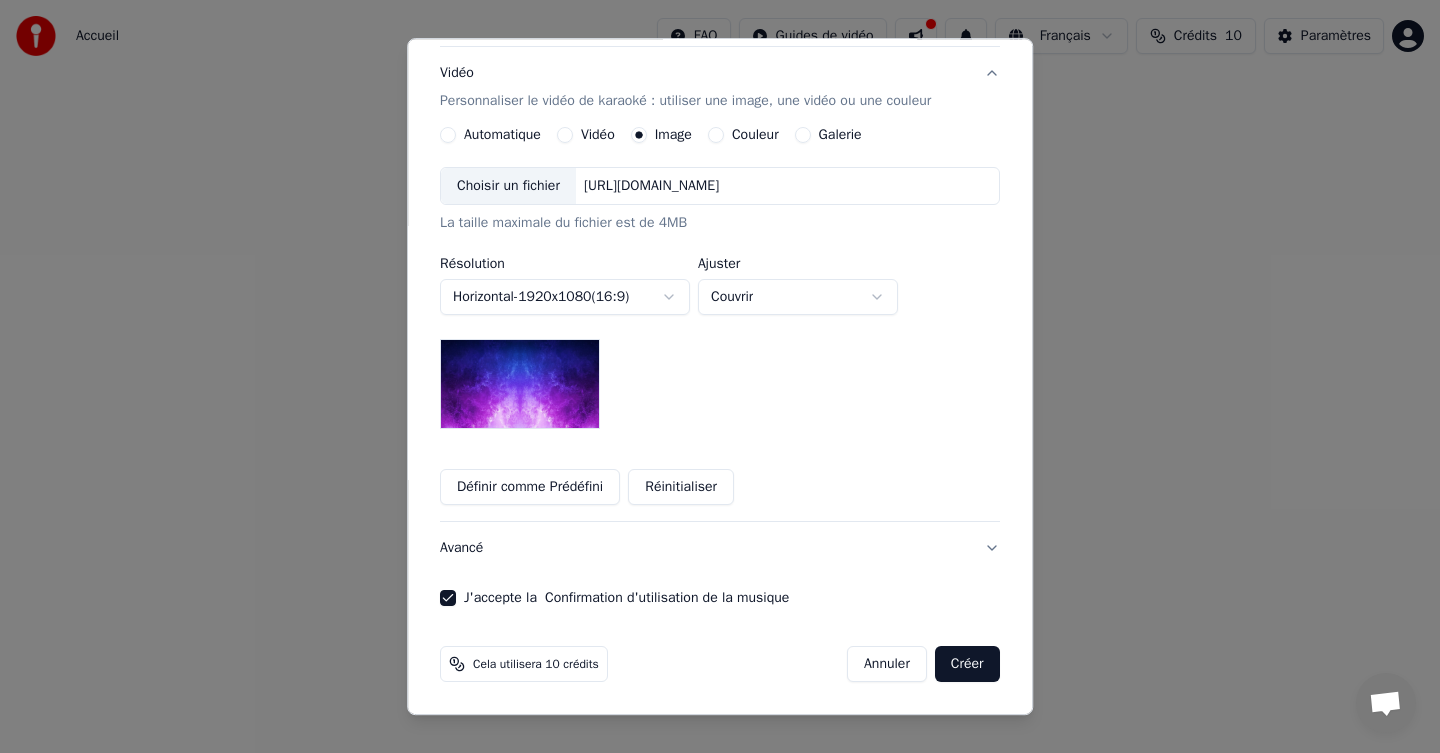 click on "Avancé" at bounding box center (720, 549) 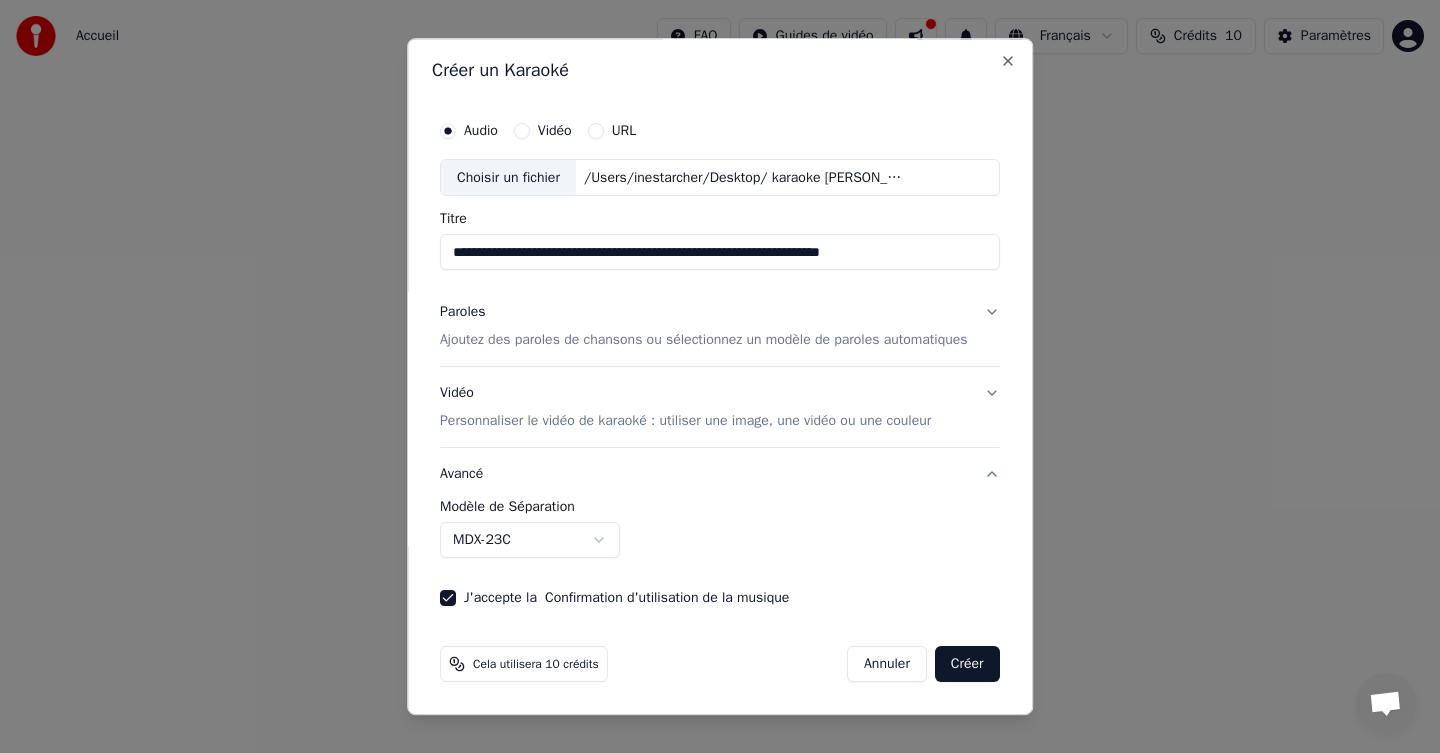 scroll, scrollTop: 2, scrollLeft: 0, axis: vertical 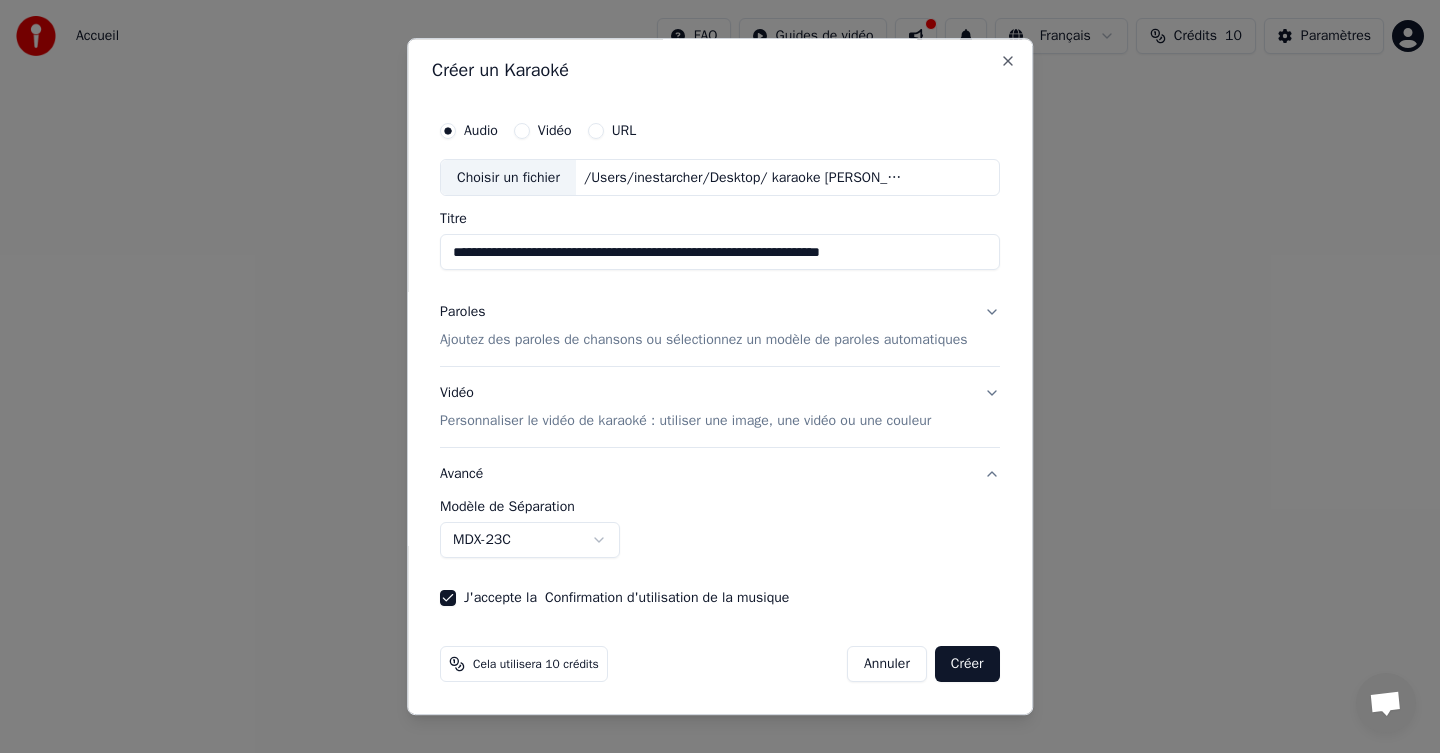 click on "**********" at bounding box center (720, 300) 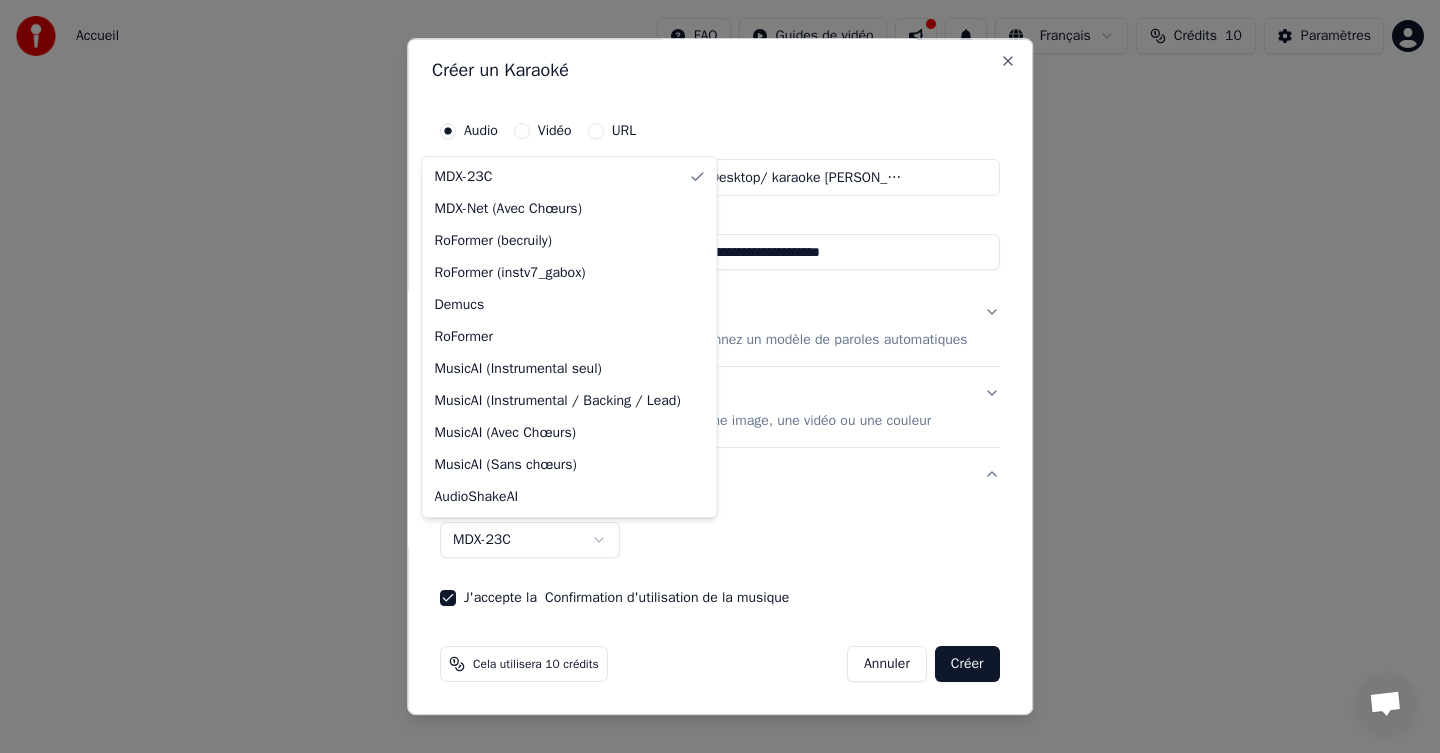 click on "**********" at bounding box center (720, 300) 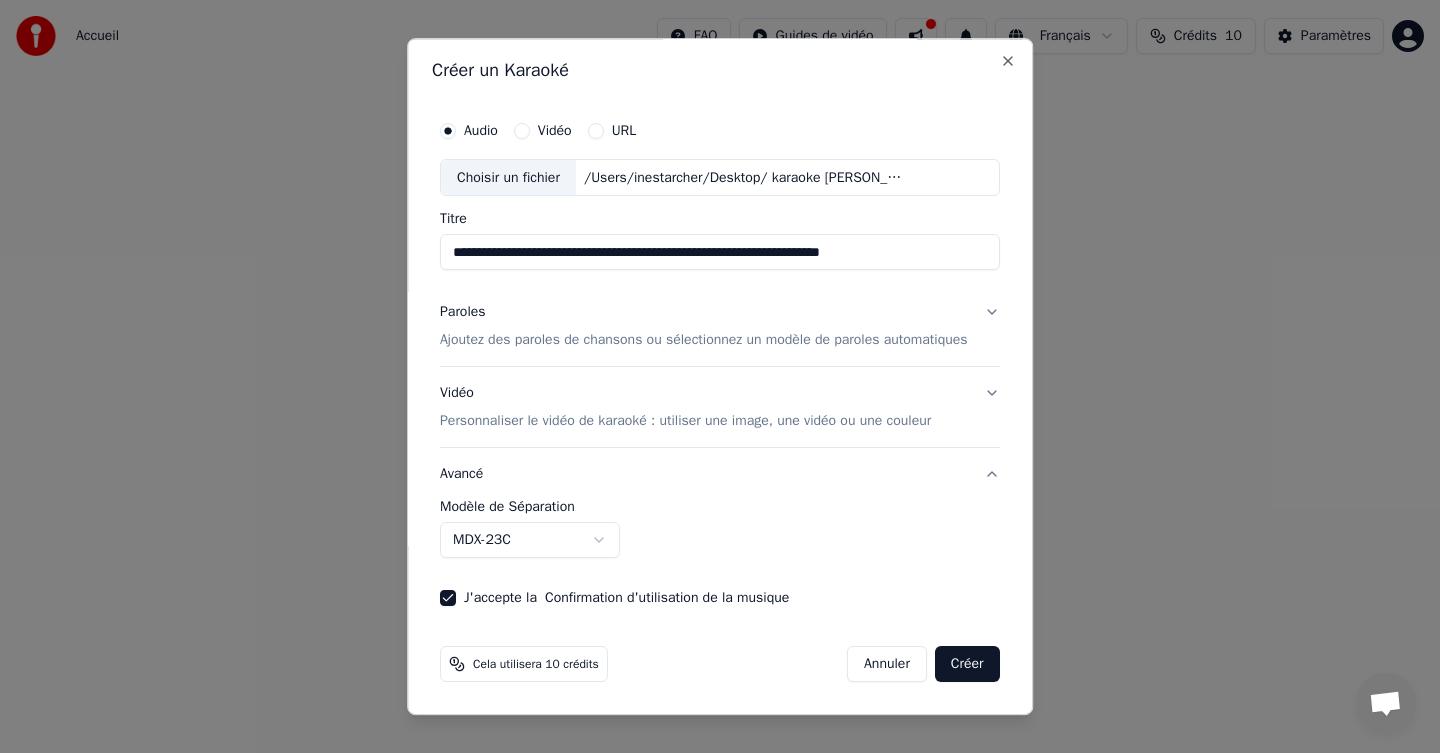 scroll, scrollTop: 0, scrollLeft: 0, axis: both 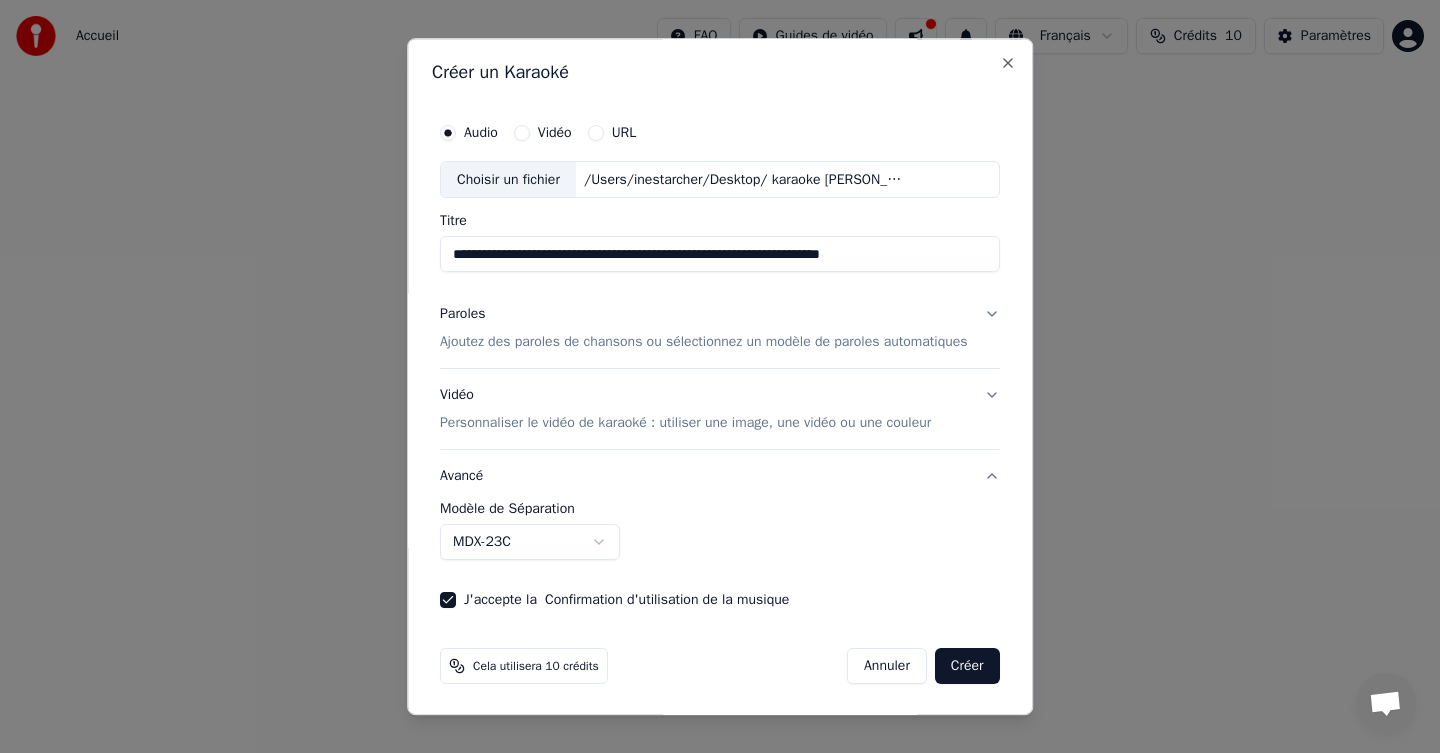 click on "Ajoutez des paroles de chansons ou sélectionnez un modèle de paroles automatiques" at bounding box center (704, 343) 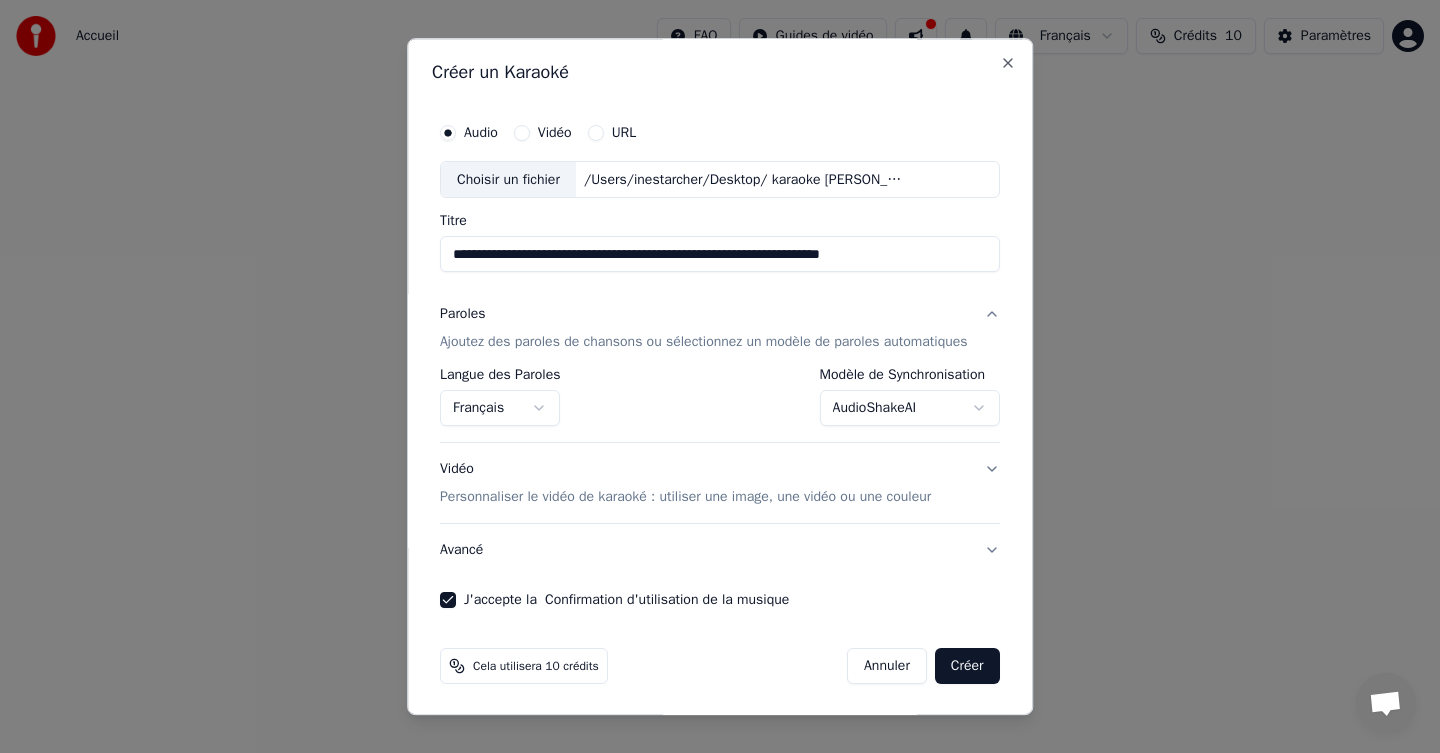 click on "Paroles Ajoutez des paroles de chansons ou sélectionnez un modèle de paroles automatiques" at bounding box center (704, 329) 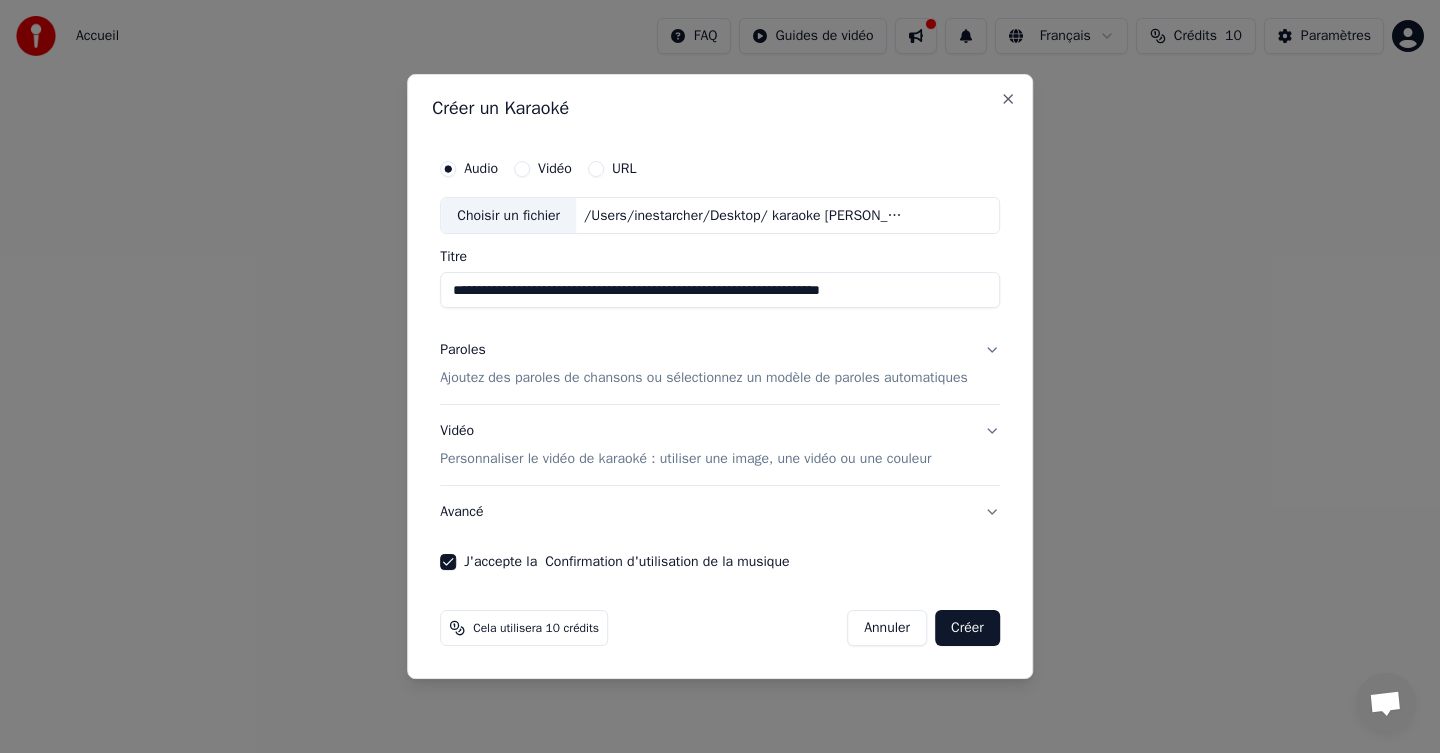 click on "Ajoutez des paroles de chansons ou sélectionnez un modèle de paroles automatiques" at bounding box center [704, 379] 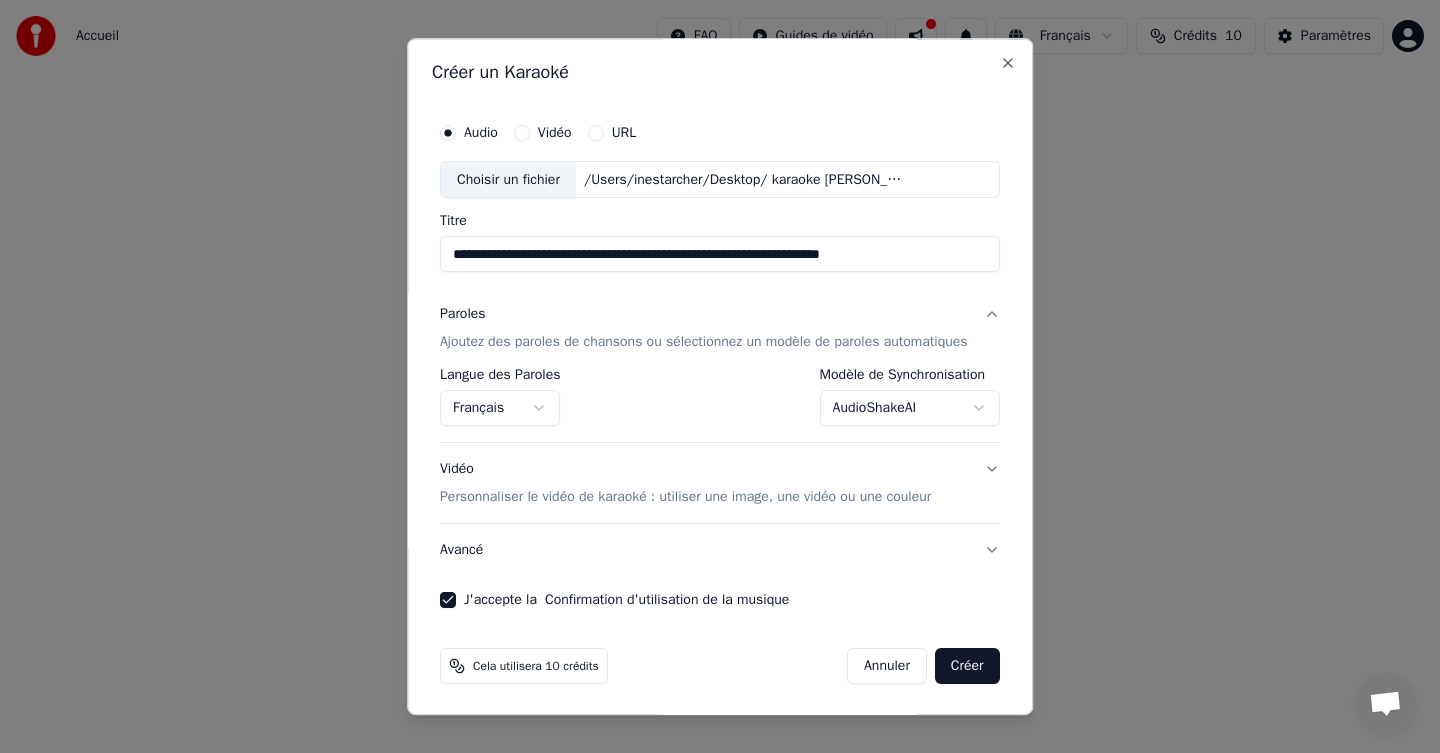 click on "**********" at bounding box center [720, 406] 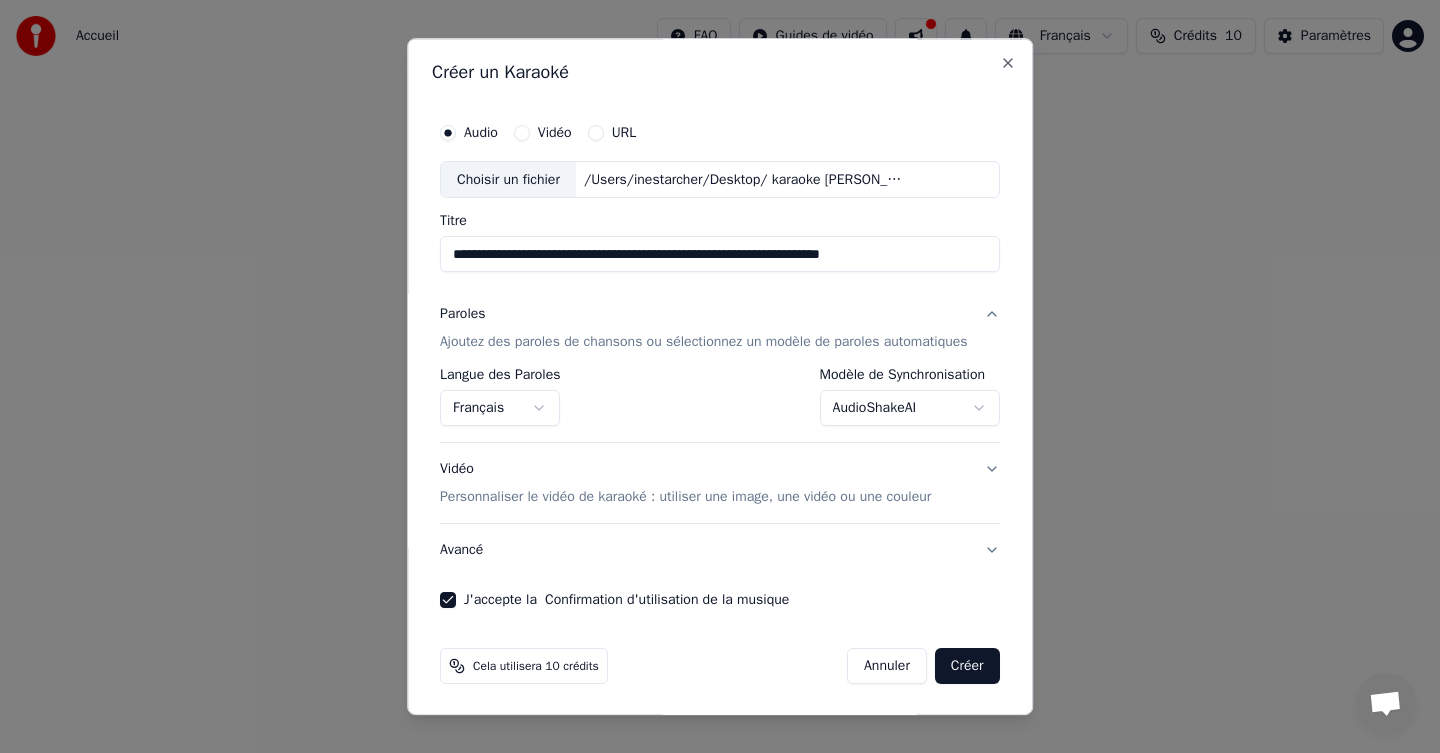 scroll, scrollTop: 2, scrollLeft: 0, axis: vertical 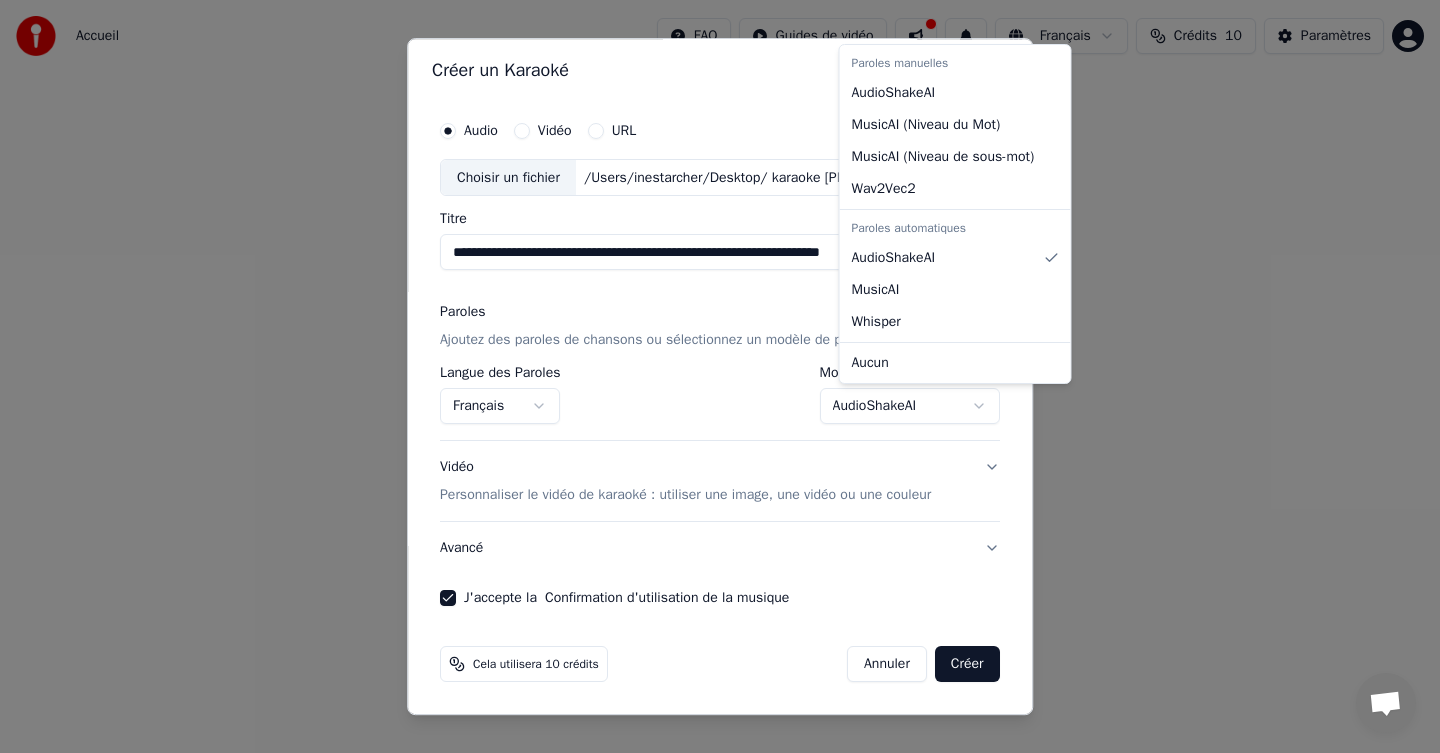 click on "**********" at bounding box center [720, 300] 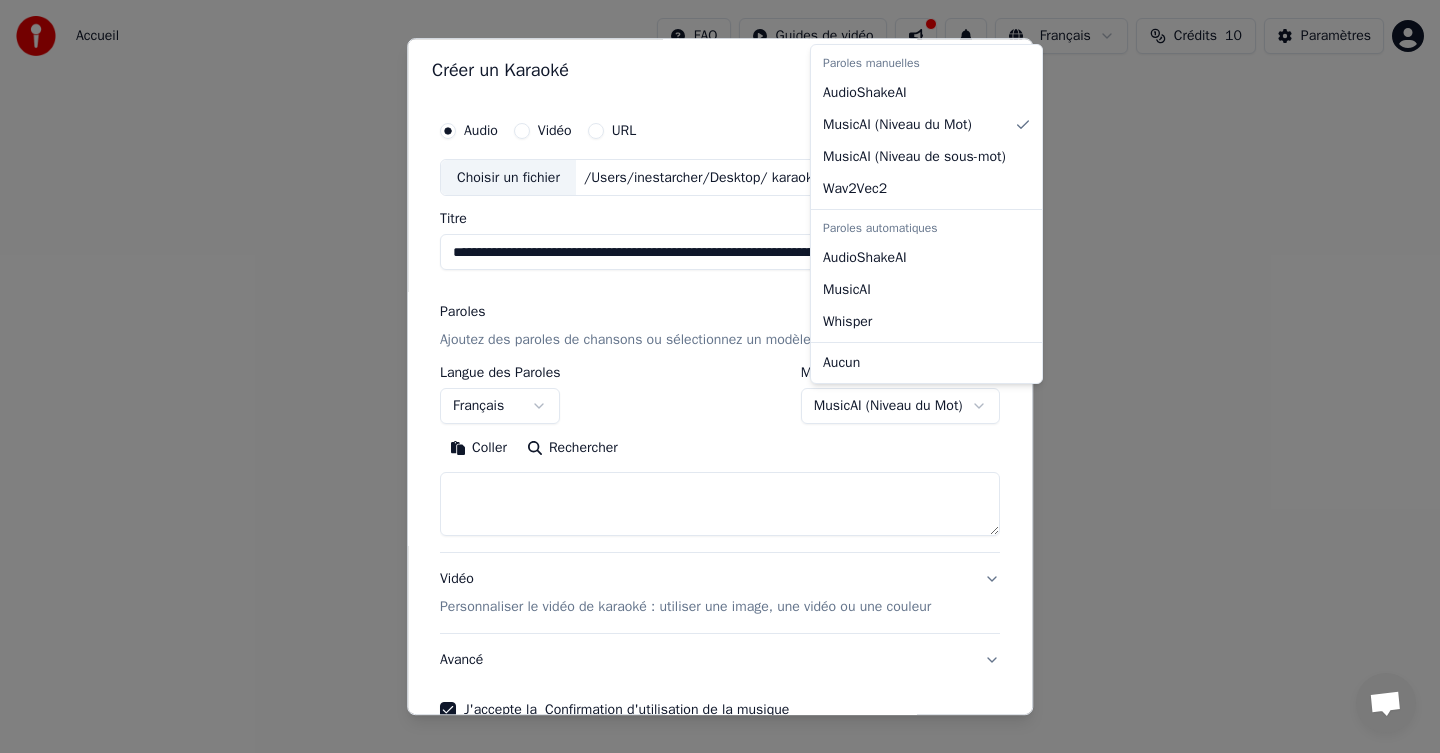 click on "**********" at bounding box center [720, 300] 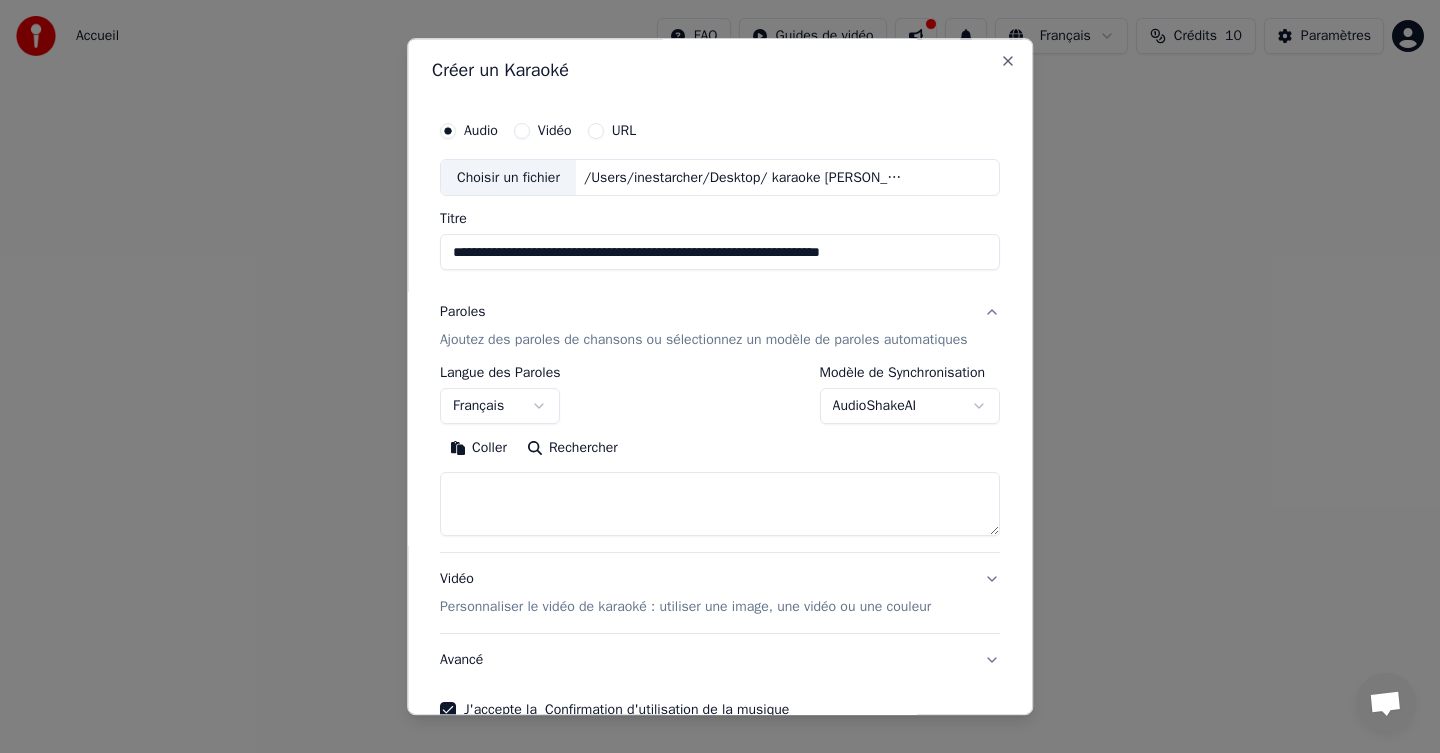 click at bounding box center (720, 505) 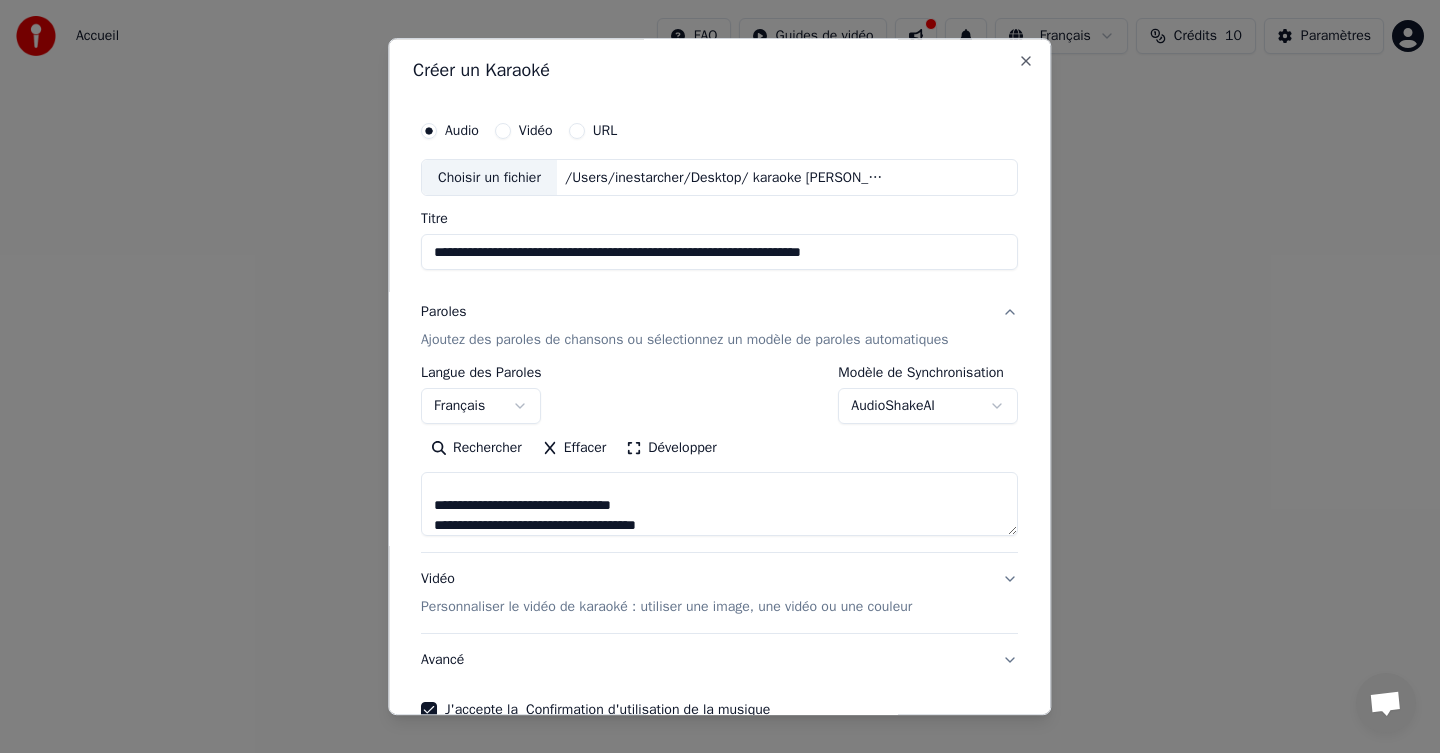 scroll, scrollTop: 0, scrollLeft: 0, axis: both 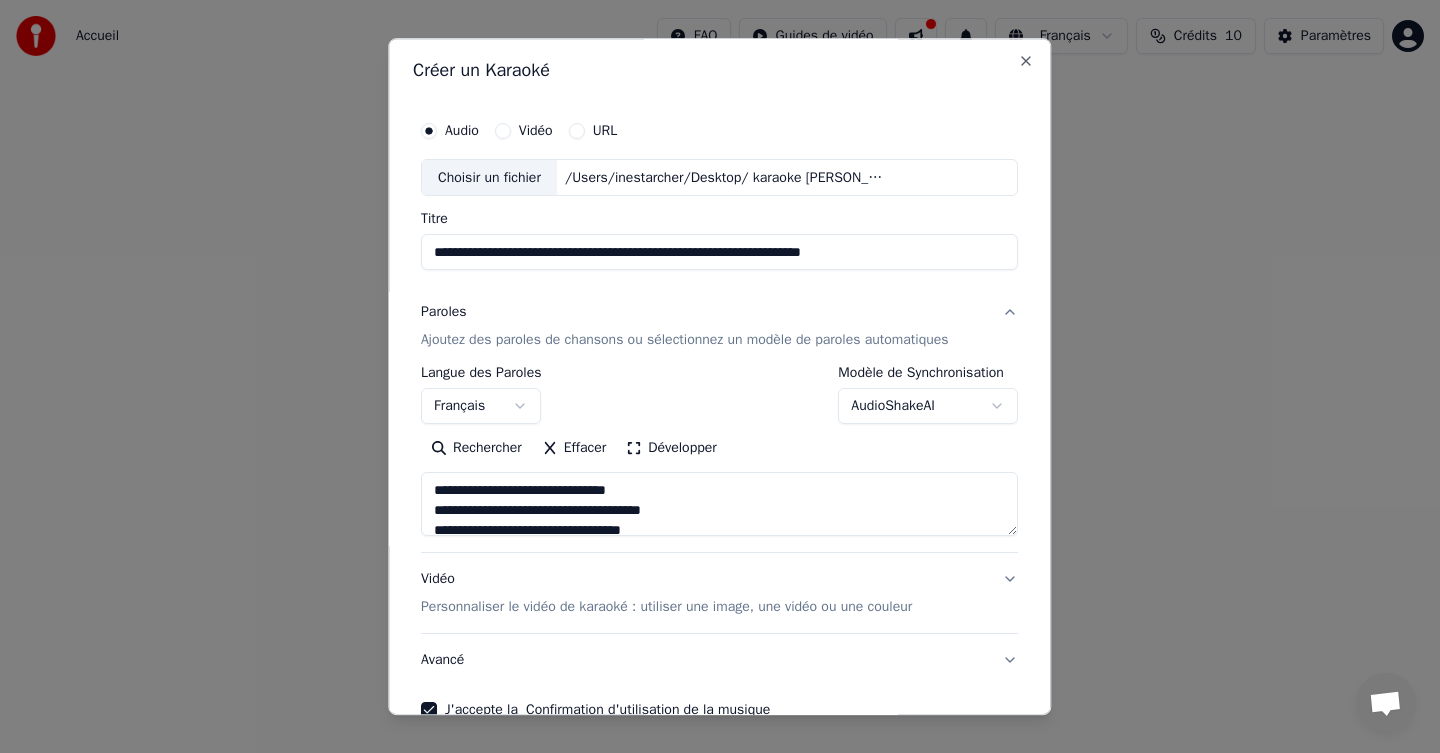 click at bounding box center (719, 505) 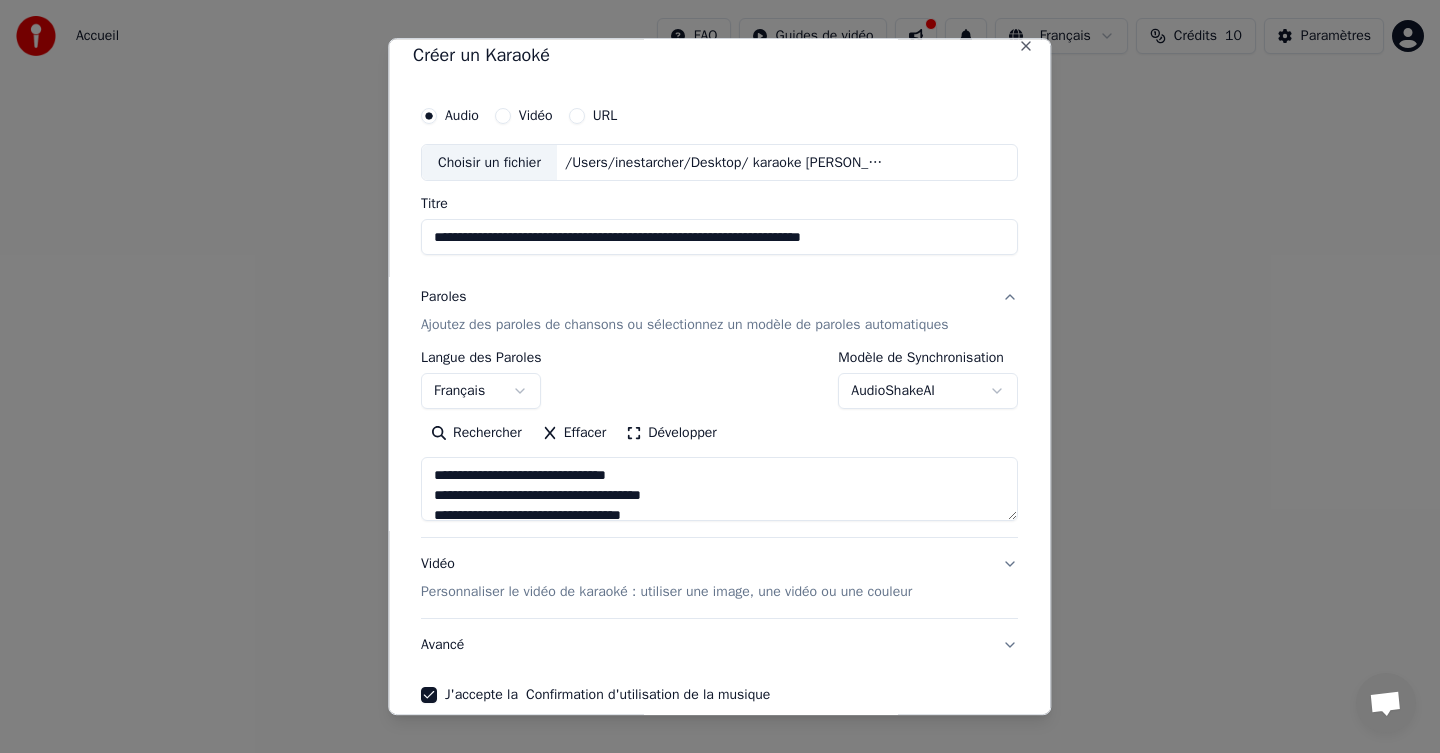 scroll, scrollTop: 21, scrollLeft: 0, axis: vertical 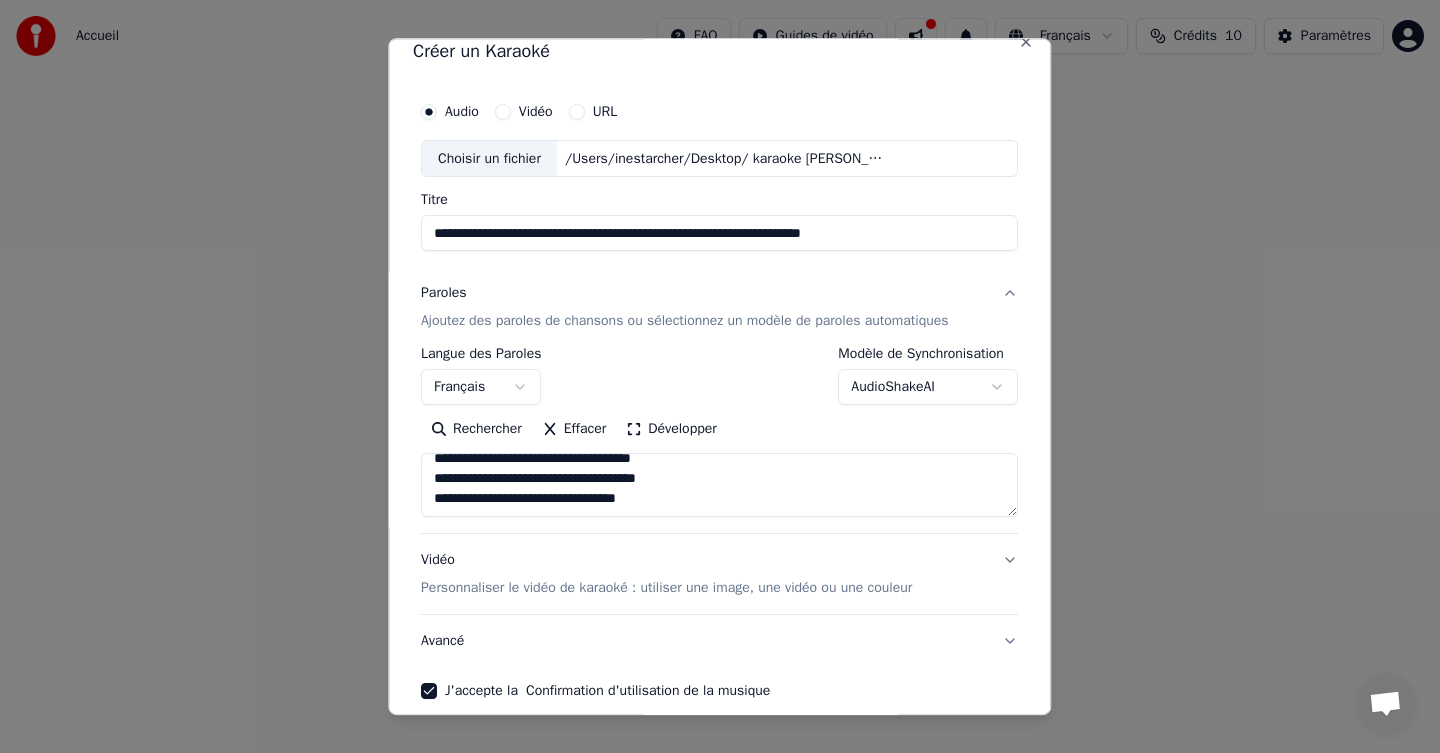 click at bounding box center [719, 486] 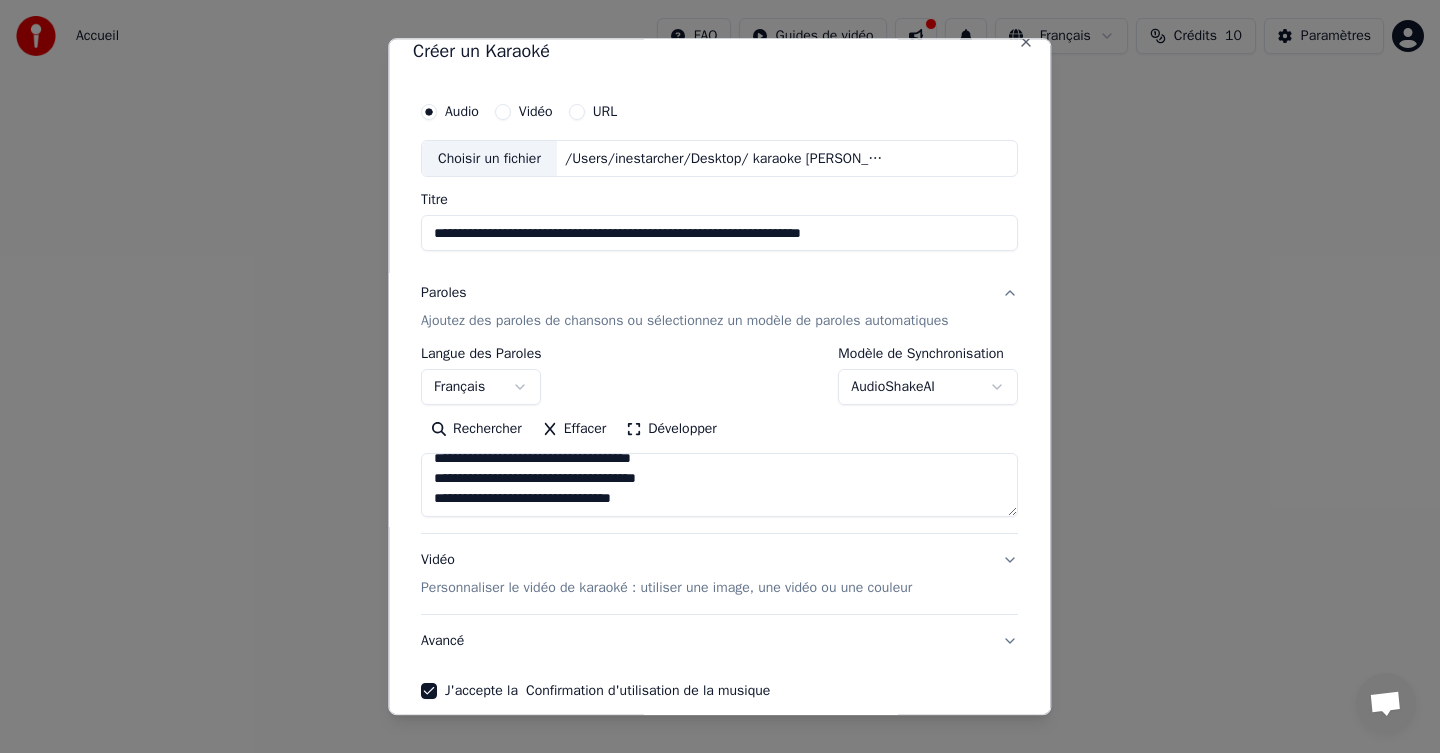scroll, scrollTop: 1033, scrollLeft: 0, axis: vertical 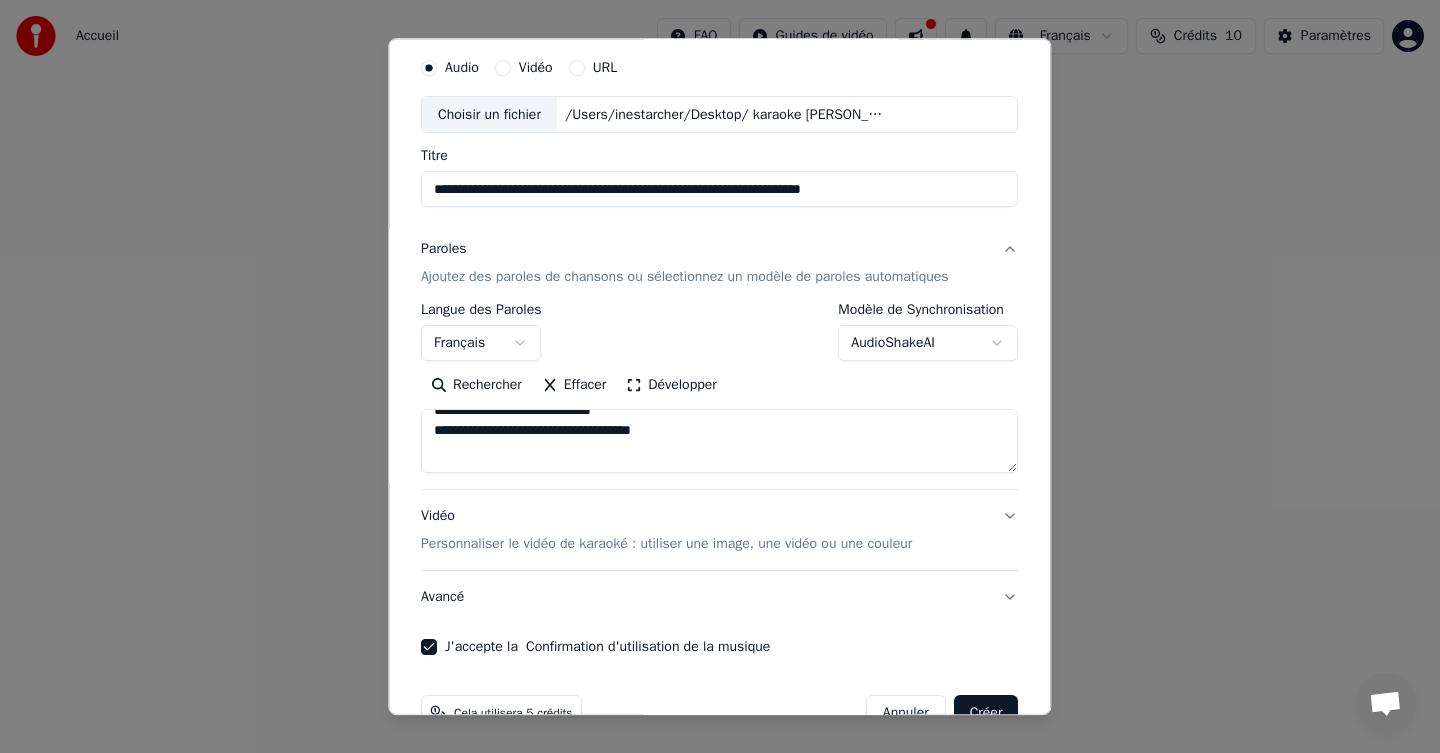 type on "**********" 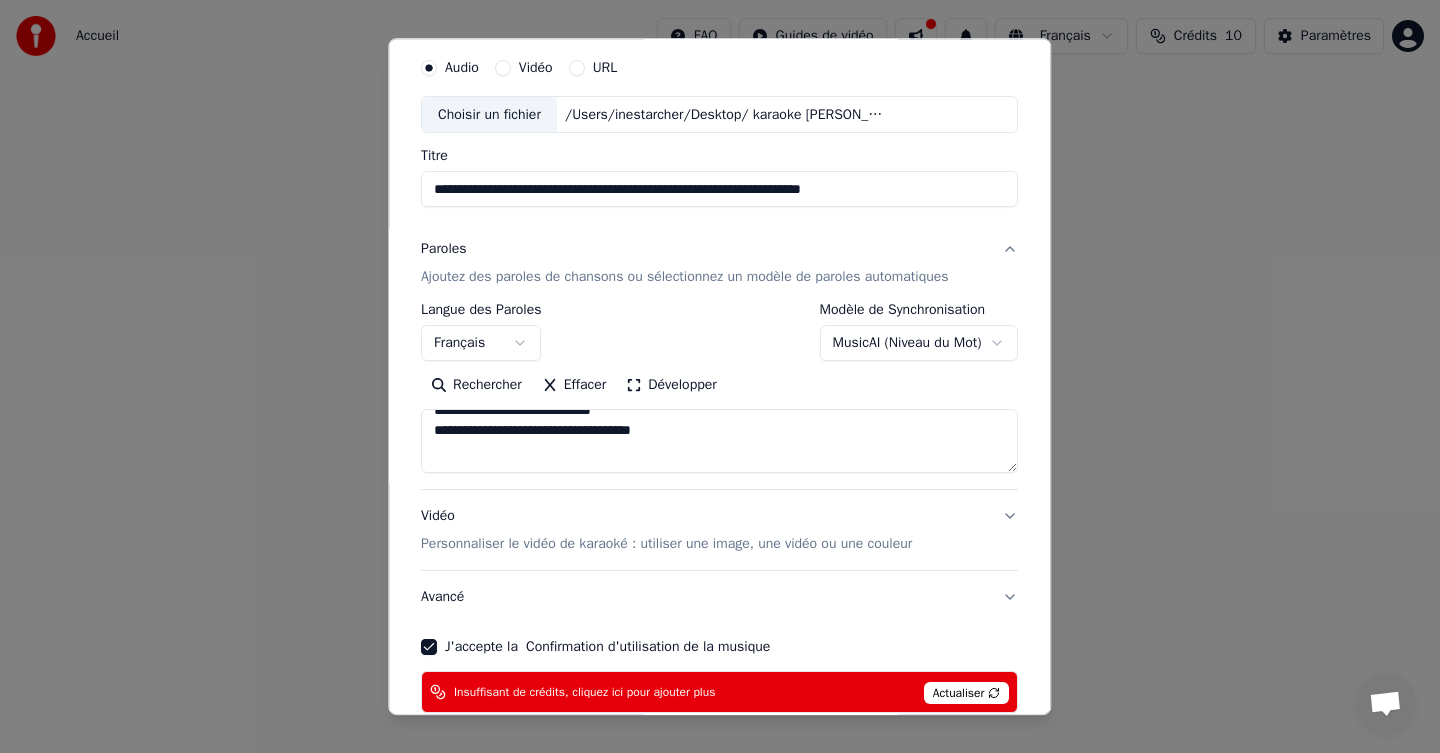 scroll, scrollTop: 0, scrollLeft: 0, axis: both 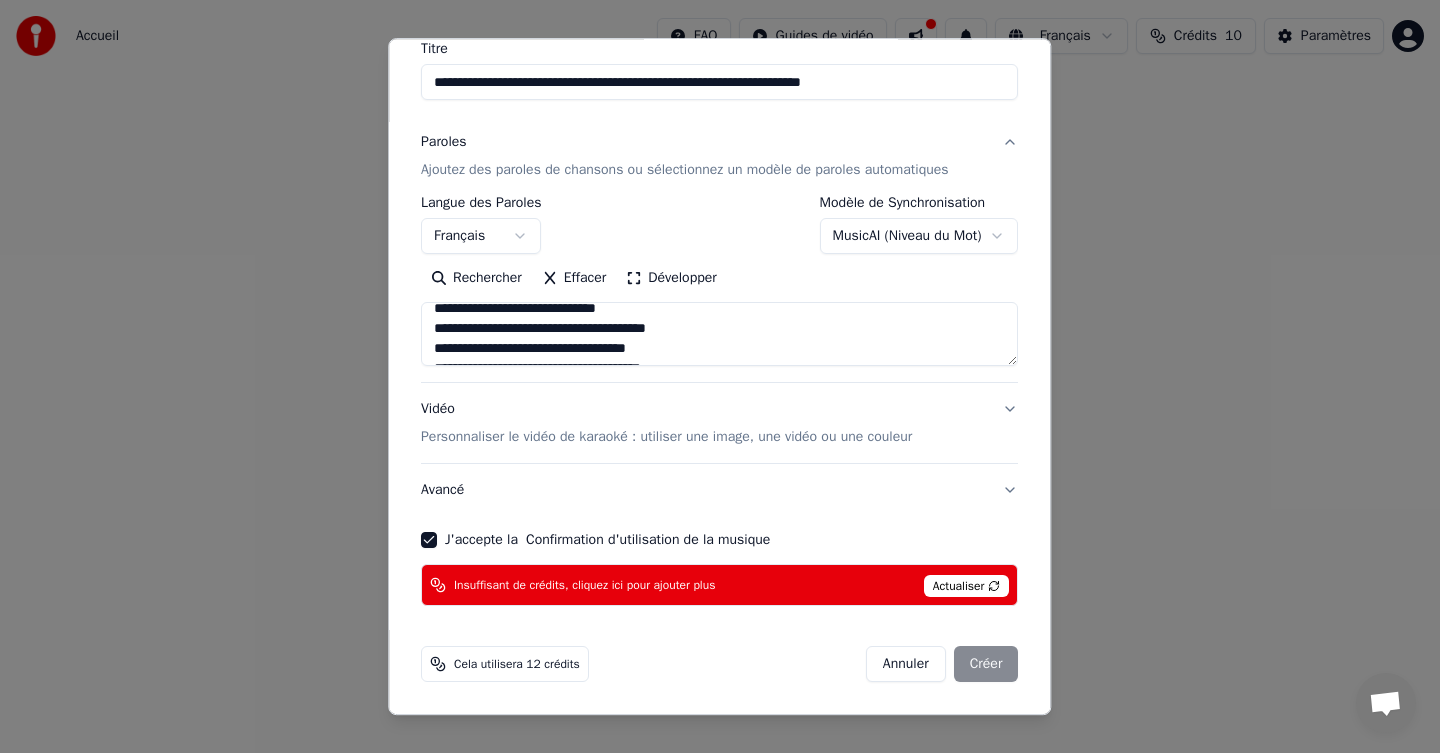 click on "Actualiser" at bounding box center [967, 587] 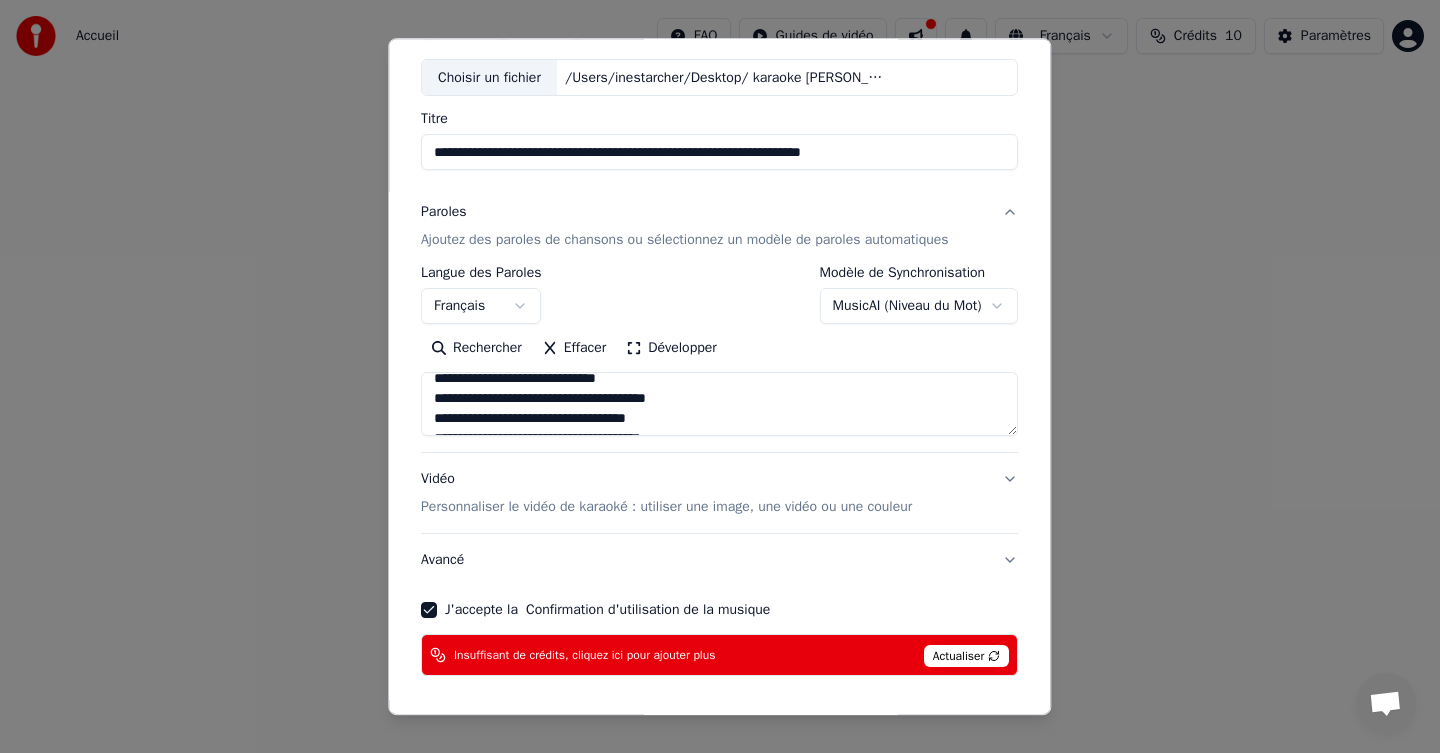 click on "**********" at bounding box center [720, 300] 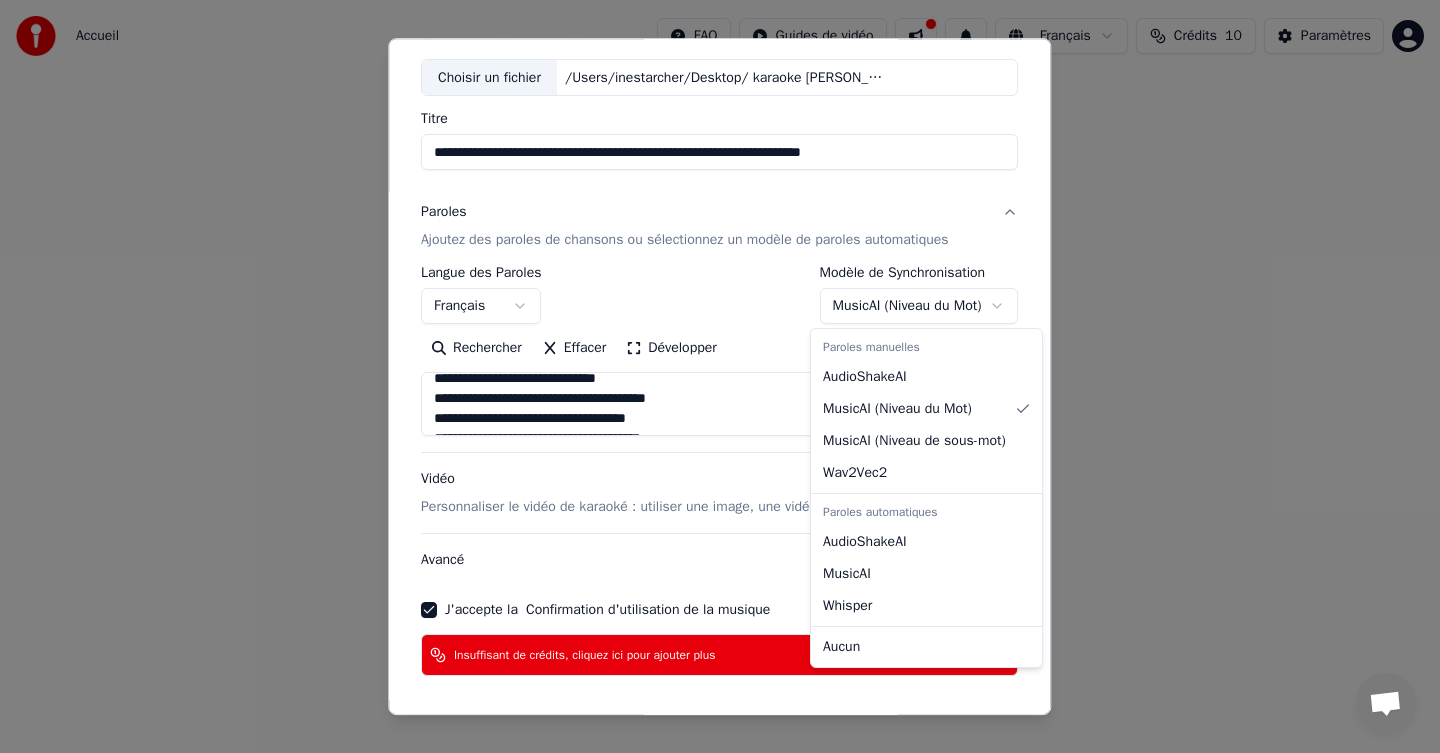 click on "**********" at bounding box center [720, 300] 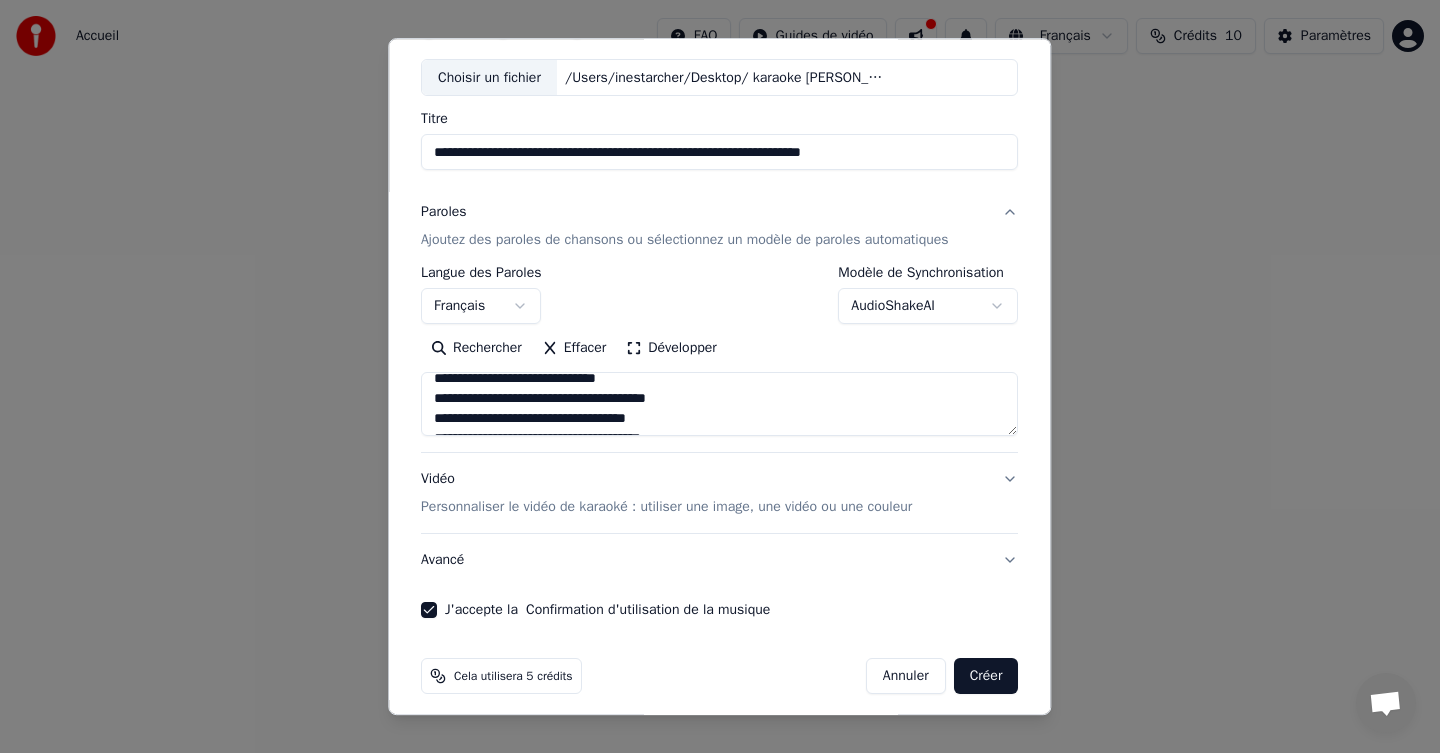 click on "Créer" at bounding box center [986, 677] 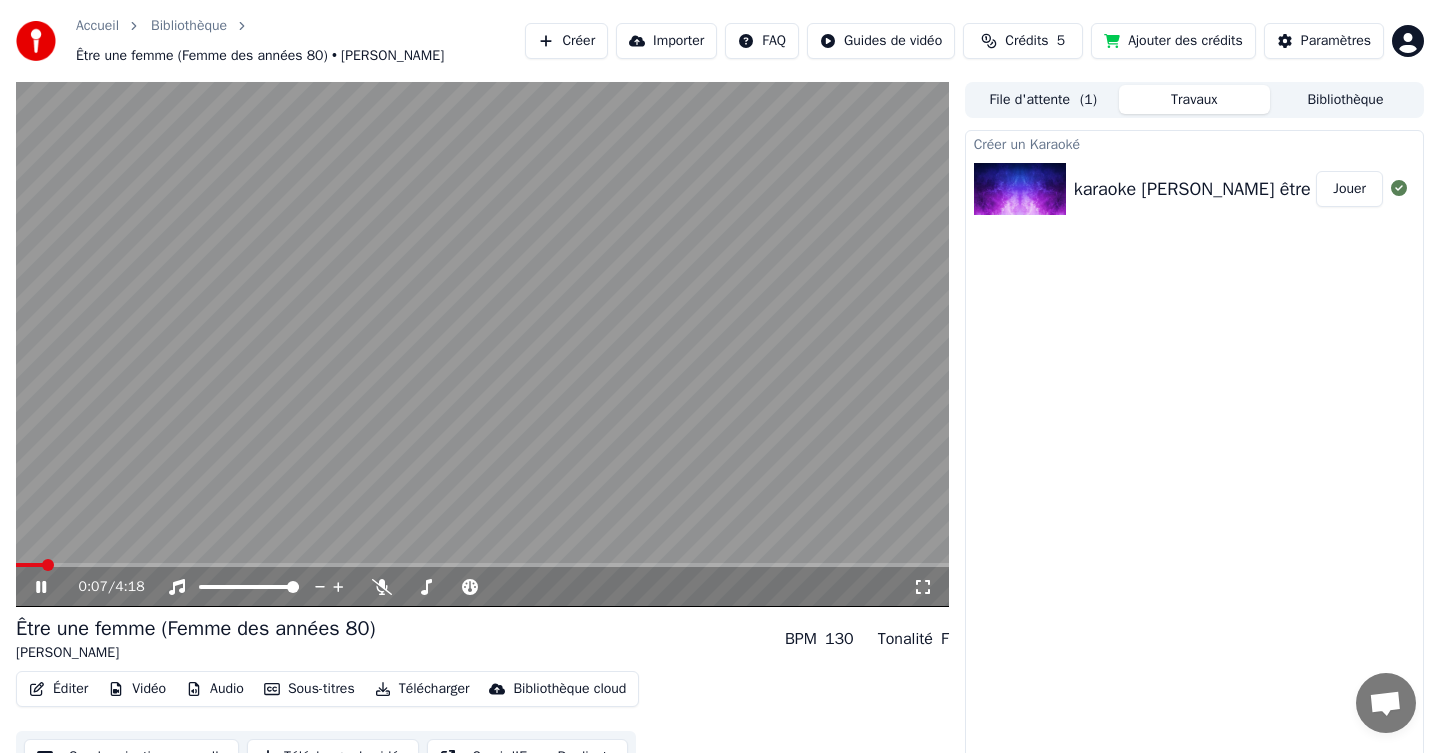 click on "0:07  /  4:18" at bounding box center (482, 587) 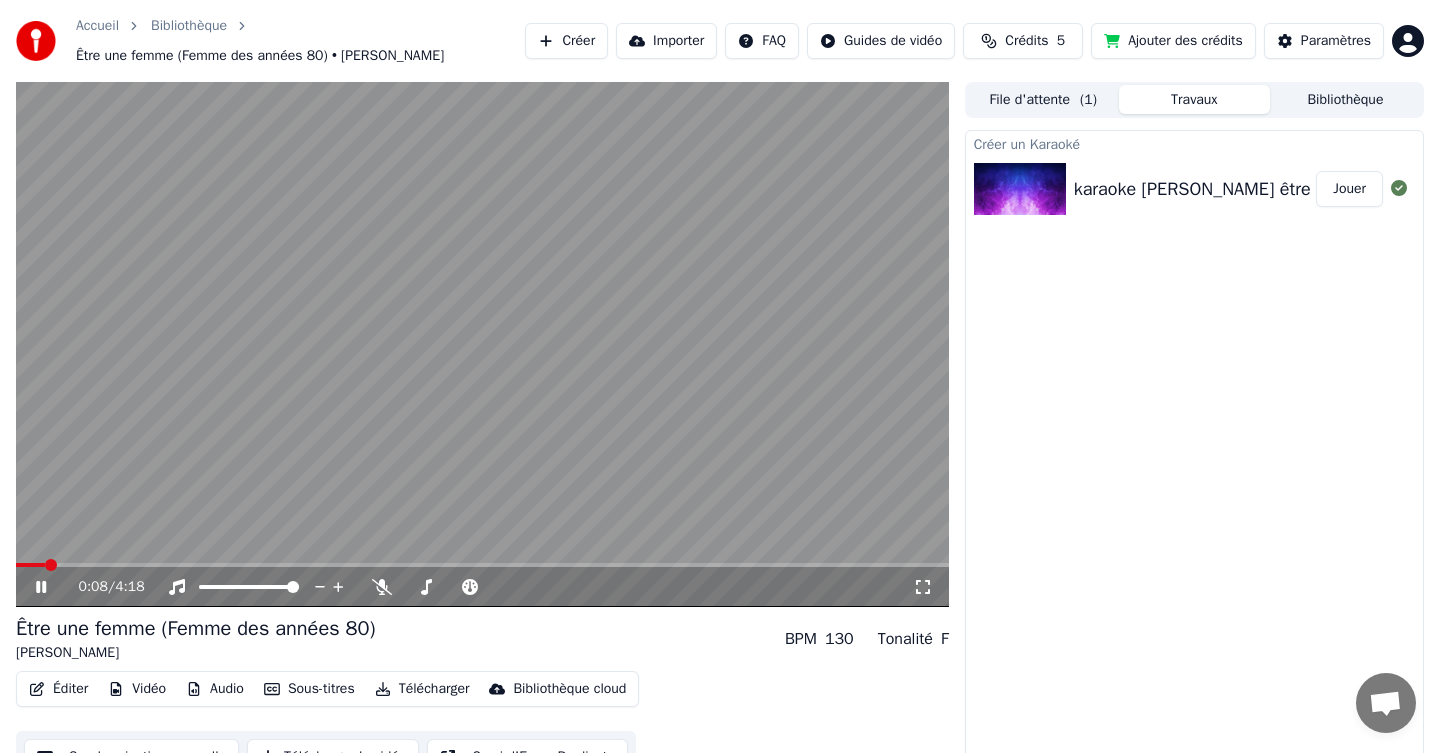 click 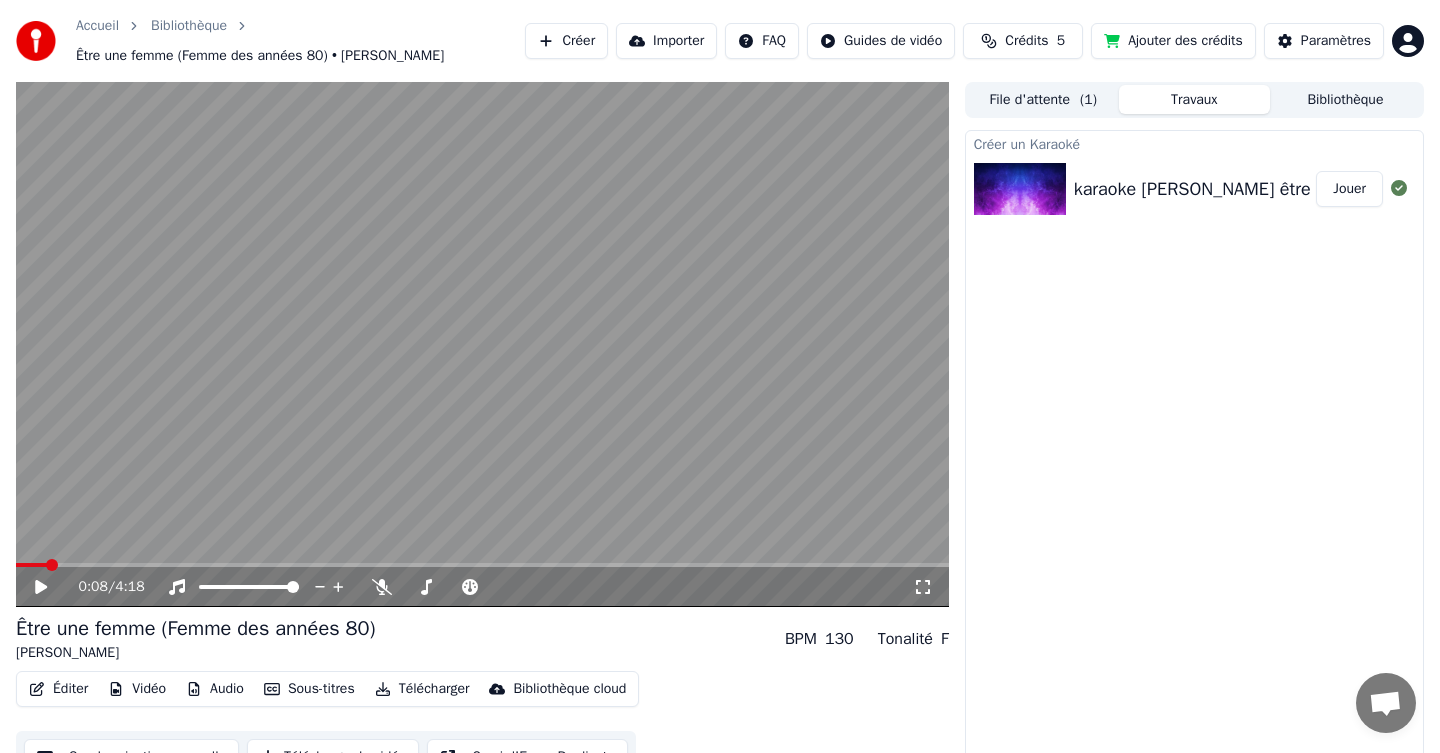 click on "Éditer Vidéo Audio Sous-titres Télécharger Bibliothèque cloud" at bounding box center (327, 689) 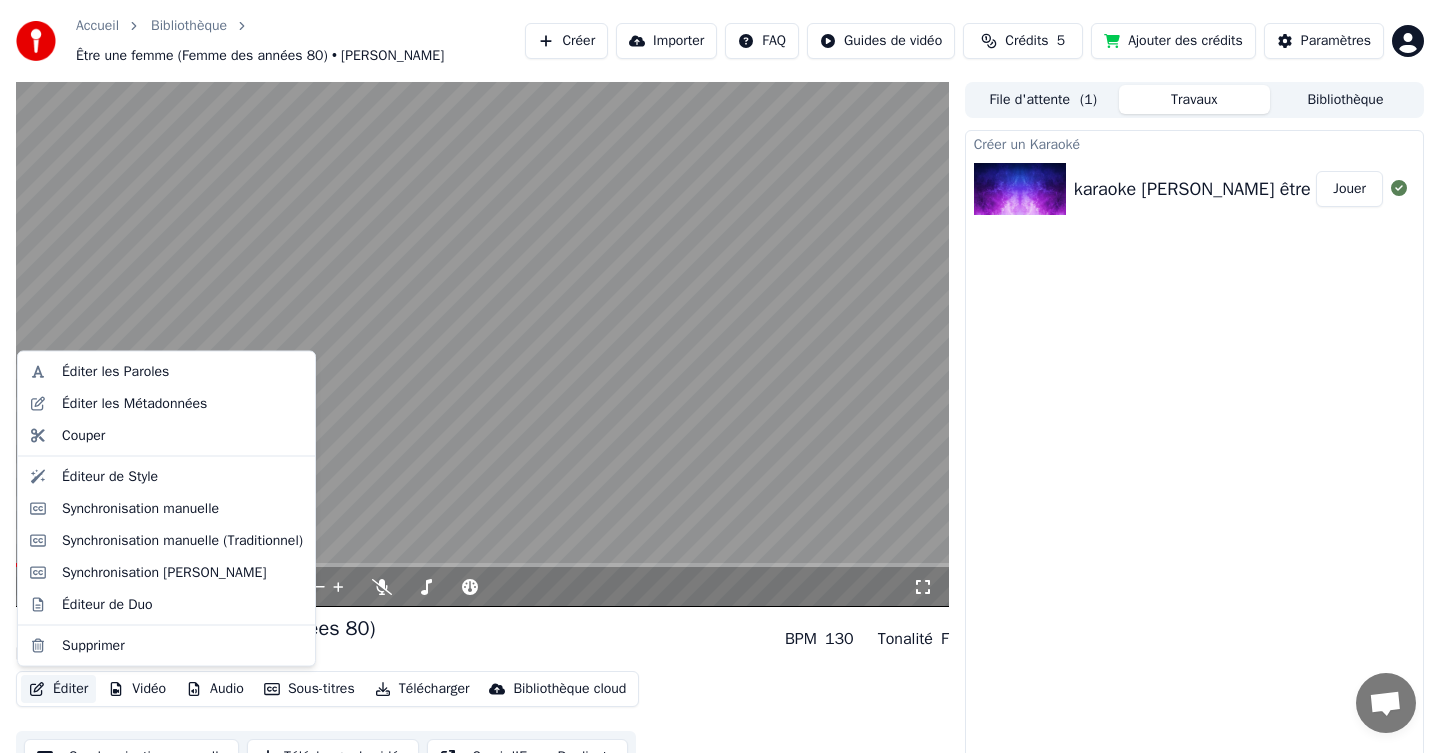 click on "Éditer" at bounding box center (58, 689) 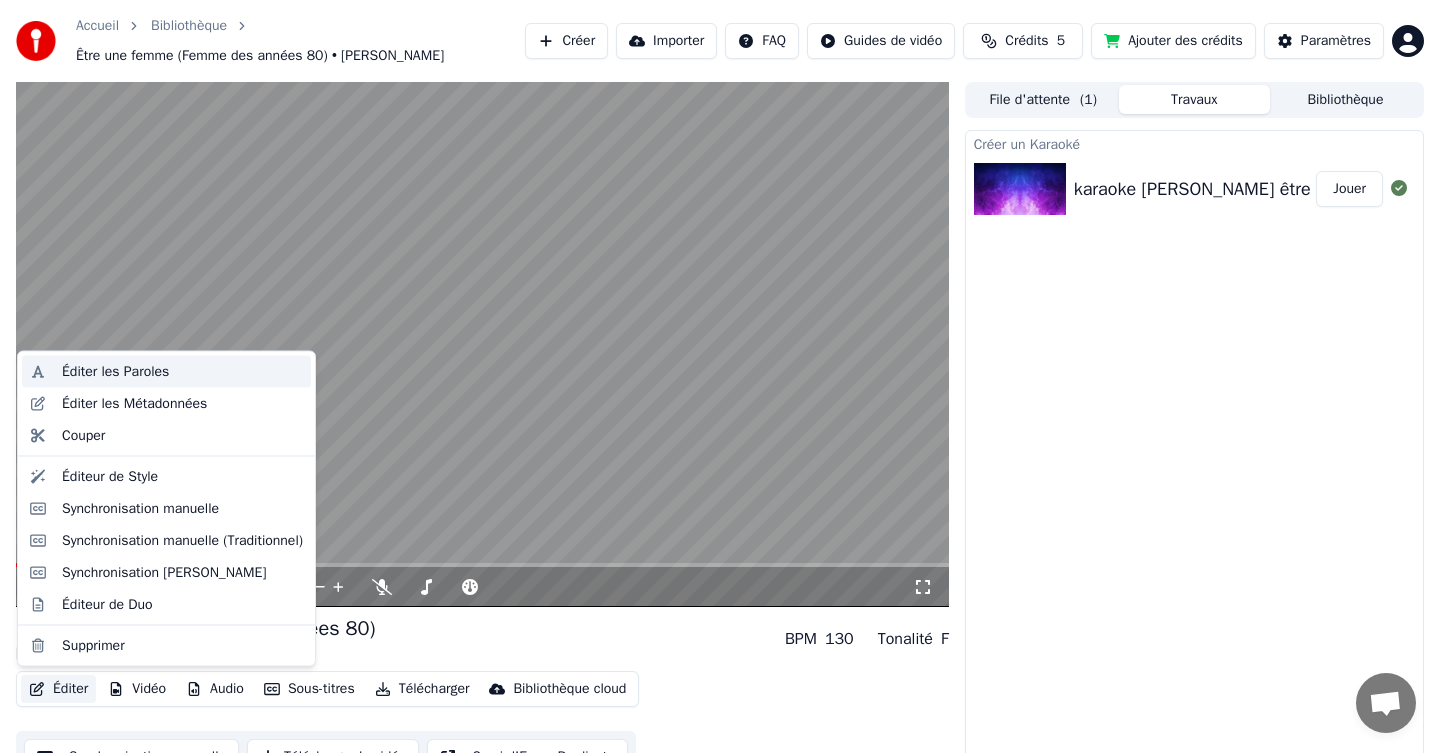 click on "Éditer les Paroles" at bounding box center [115, 372] 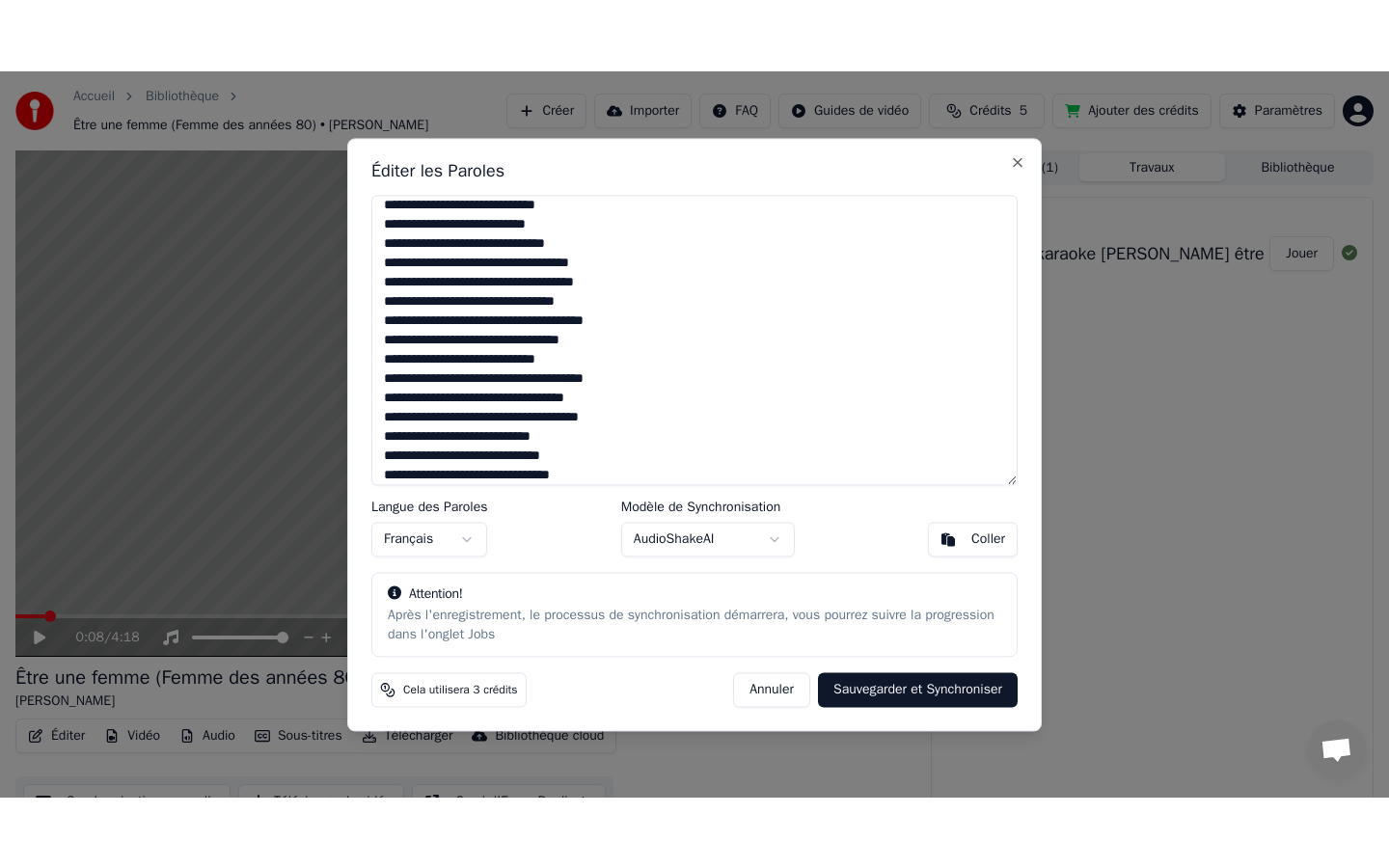 scroll, scrollTop: 308, scrollLeft: 0, axis: vertical 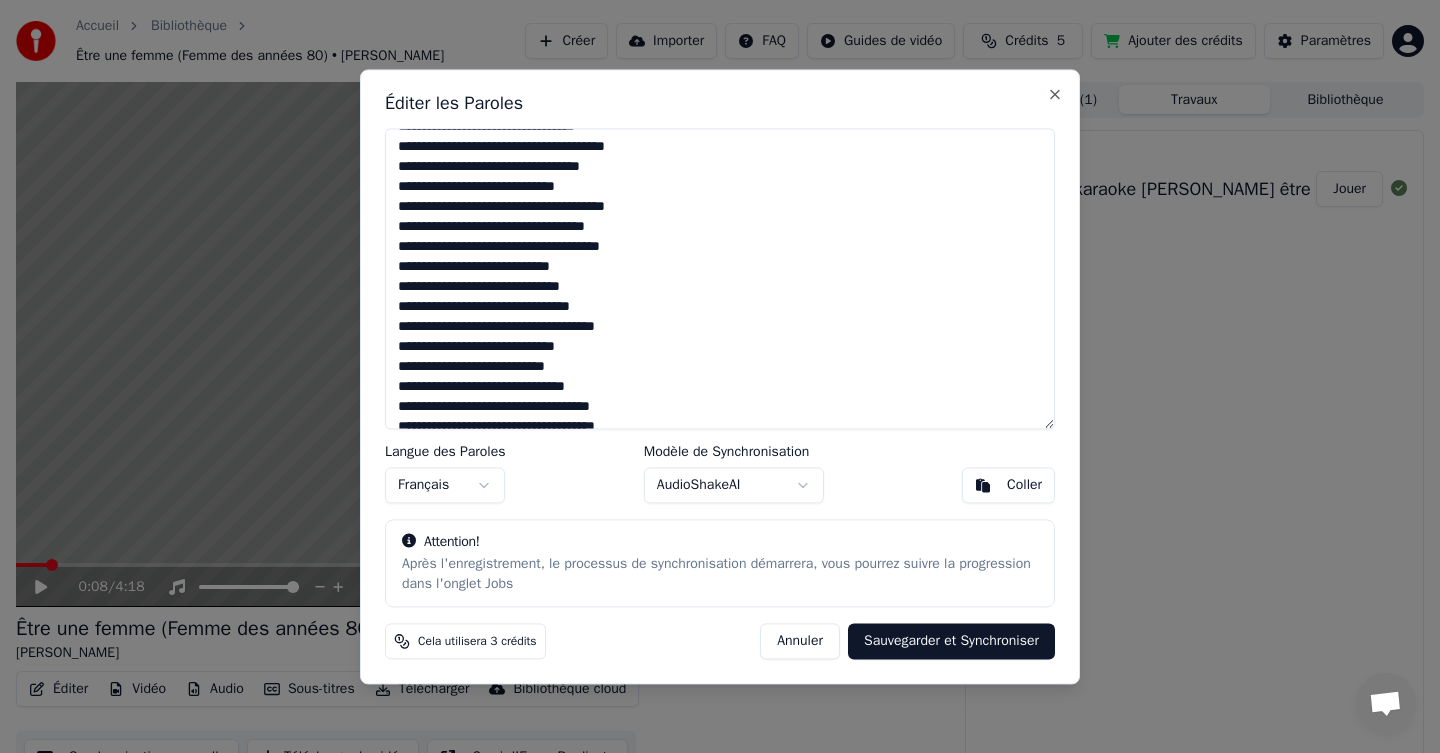 click on "Annuler" at bounding box center (800, 641) 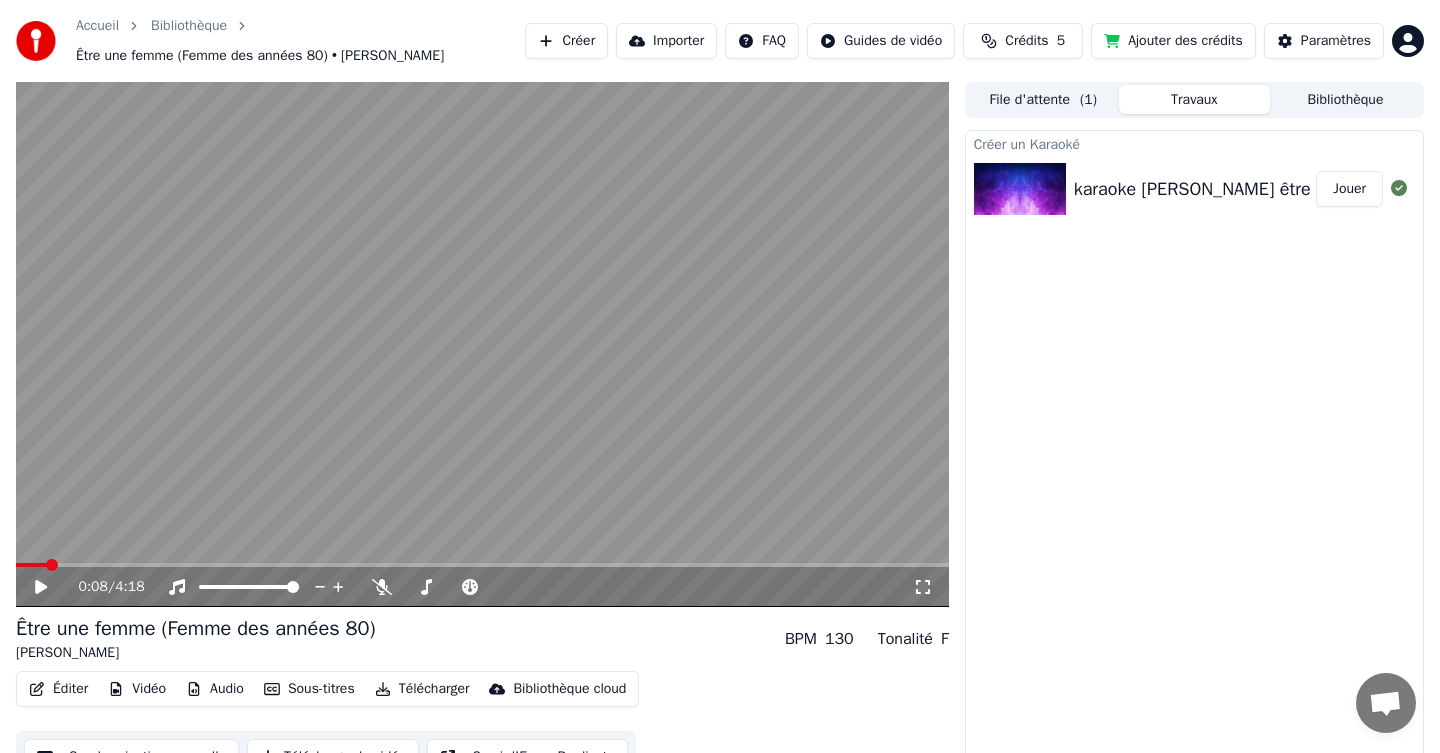 click on "File d'attente ( 1 )" at bounding box center [1043, 99] 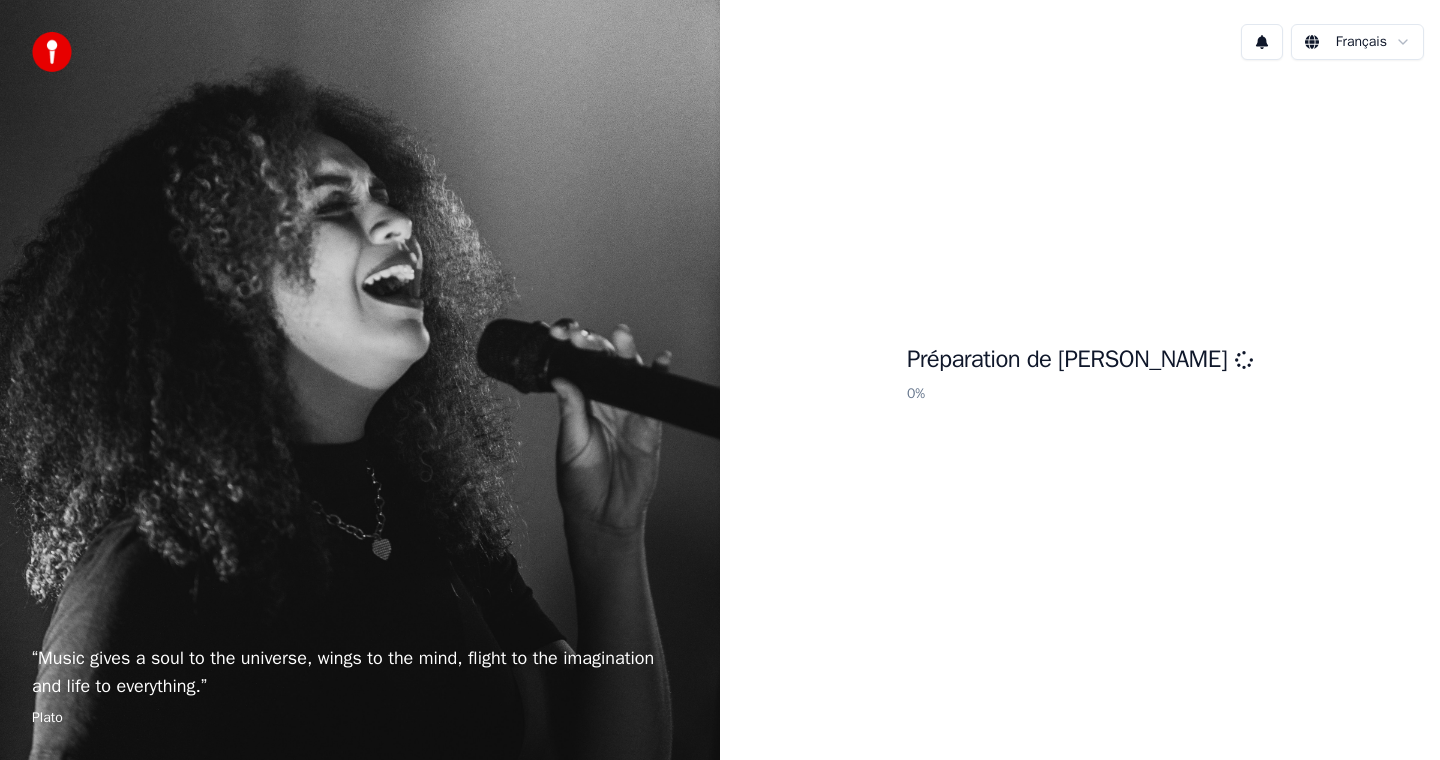 scroll, scrollTop: 0, scrollLeft: 0, axis: both 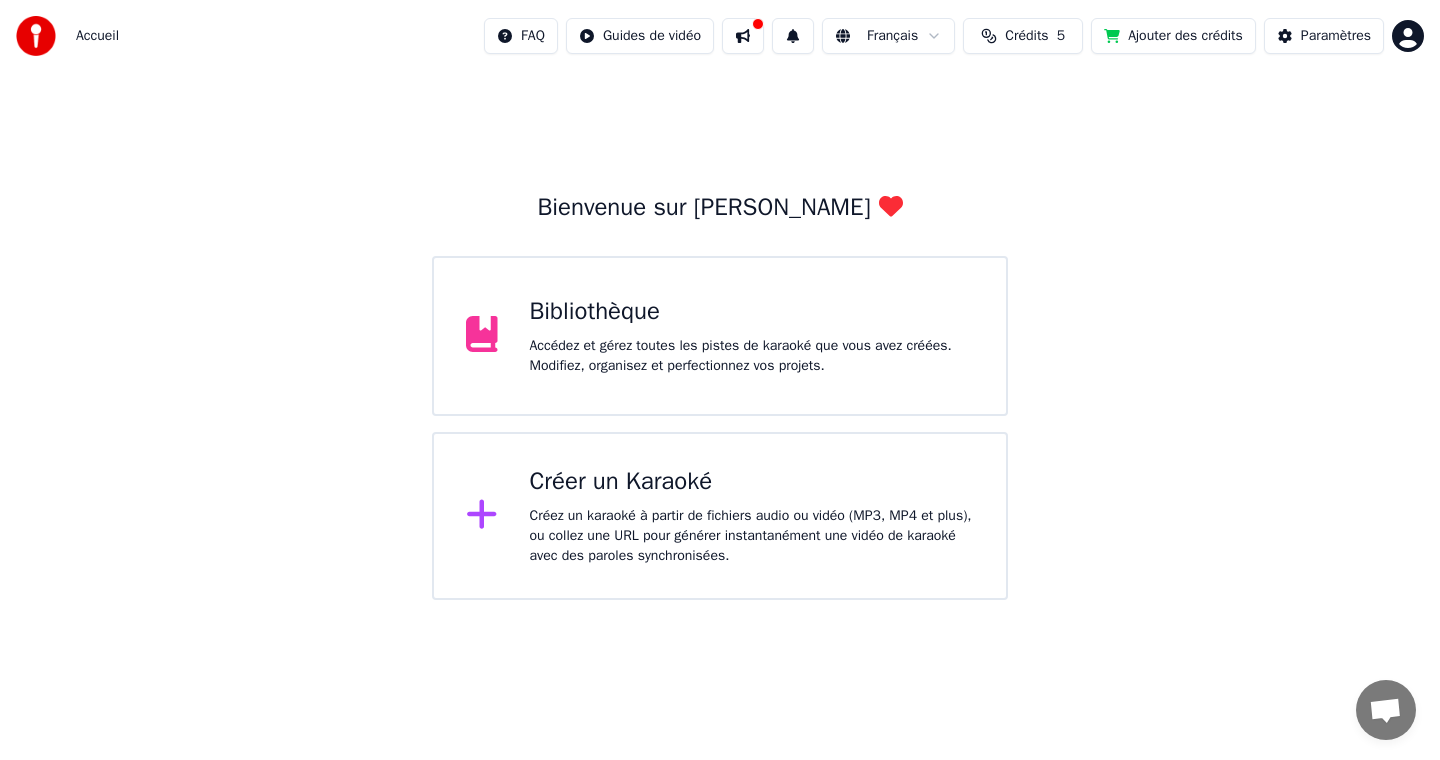 click on "Créez un karaoké à partir de fichiers audio ou vidéo (MP3, MP4 et plus), ou collez une URL pour générer instantanément une vidéo de karaoké avec des paroles synchronisées." at bounding box center (752, 536) 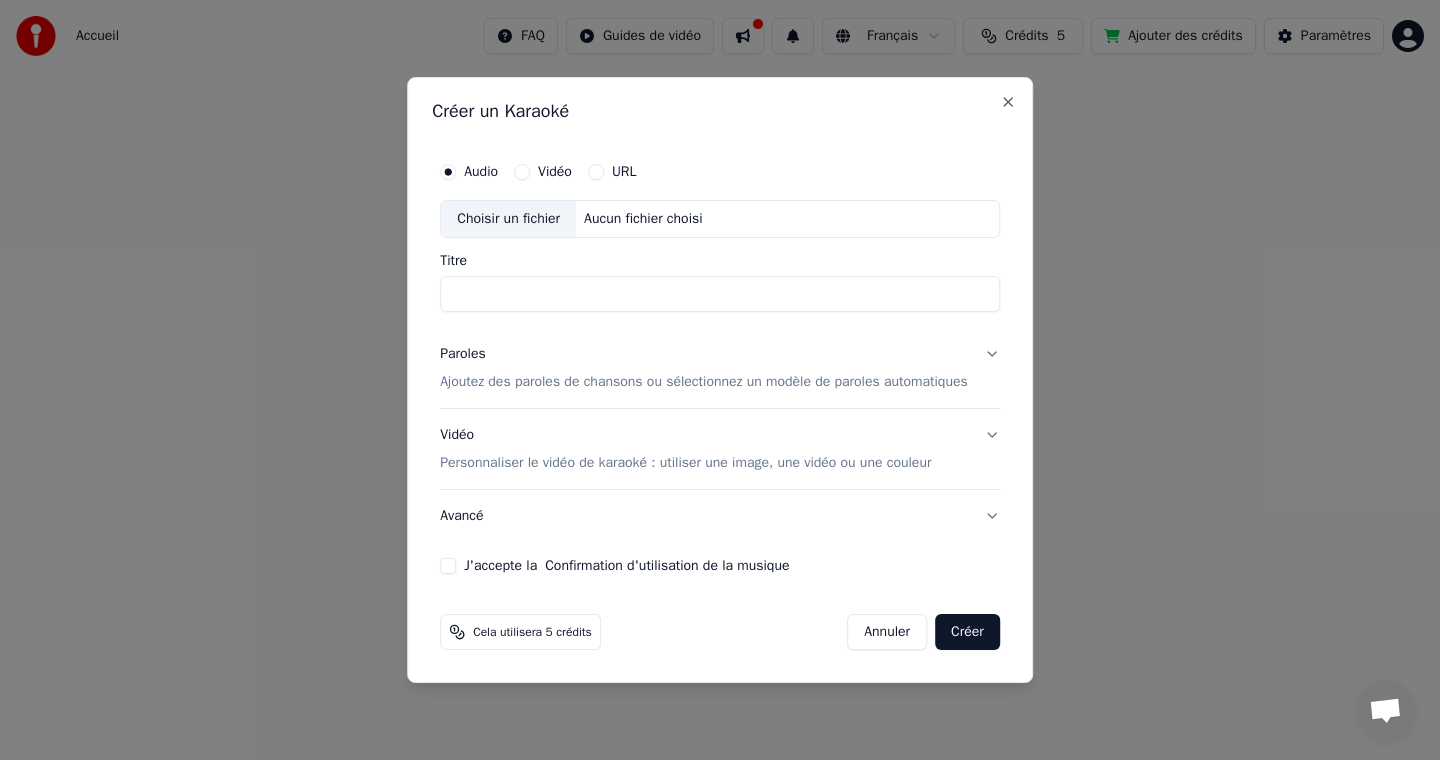 click on "Choisir un fichier Aucun fichier choisi" at bounding box center [720, 219] 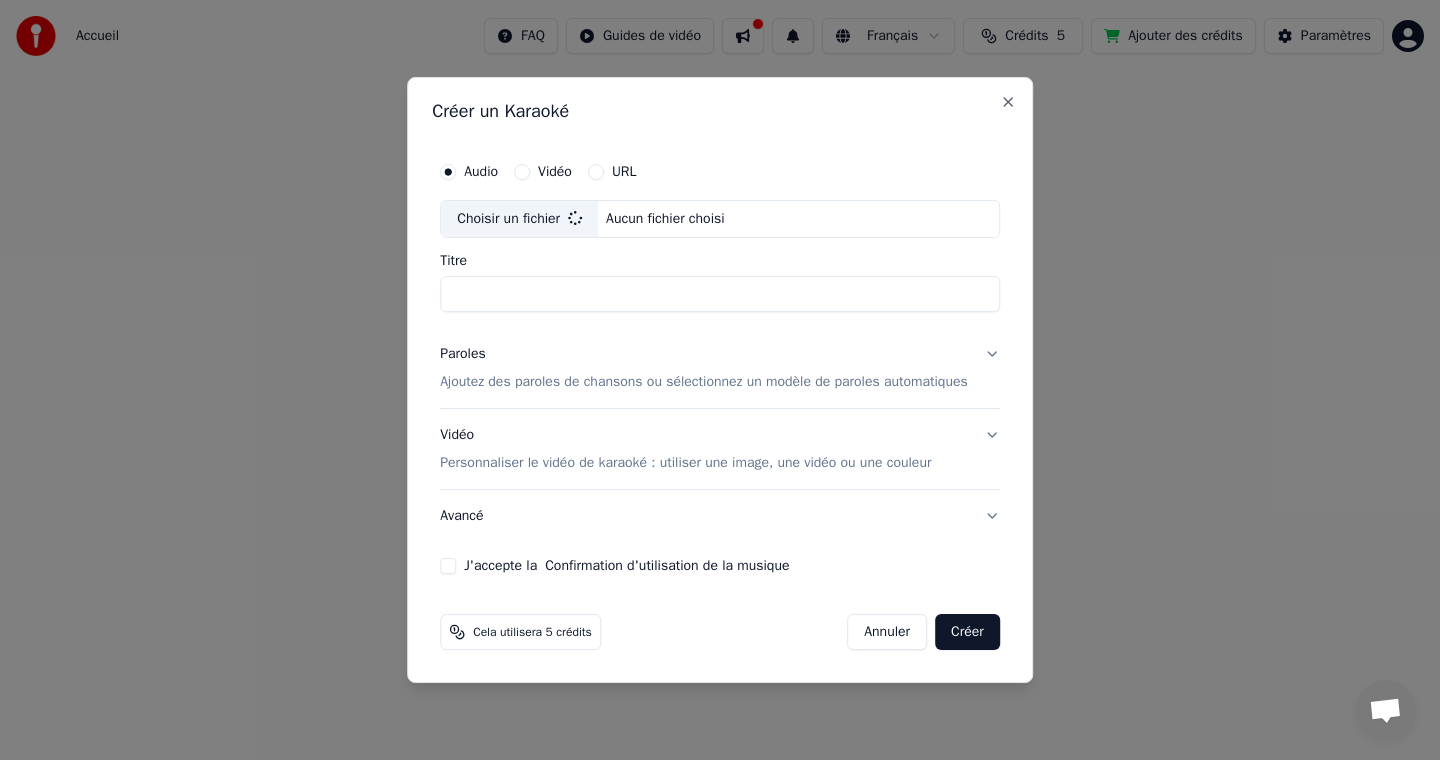 click on "Paroles Ajoutez des paroles de chansons ou sélectionnez un modèle de paroles automatiques" at bounding box center [704, 368] 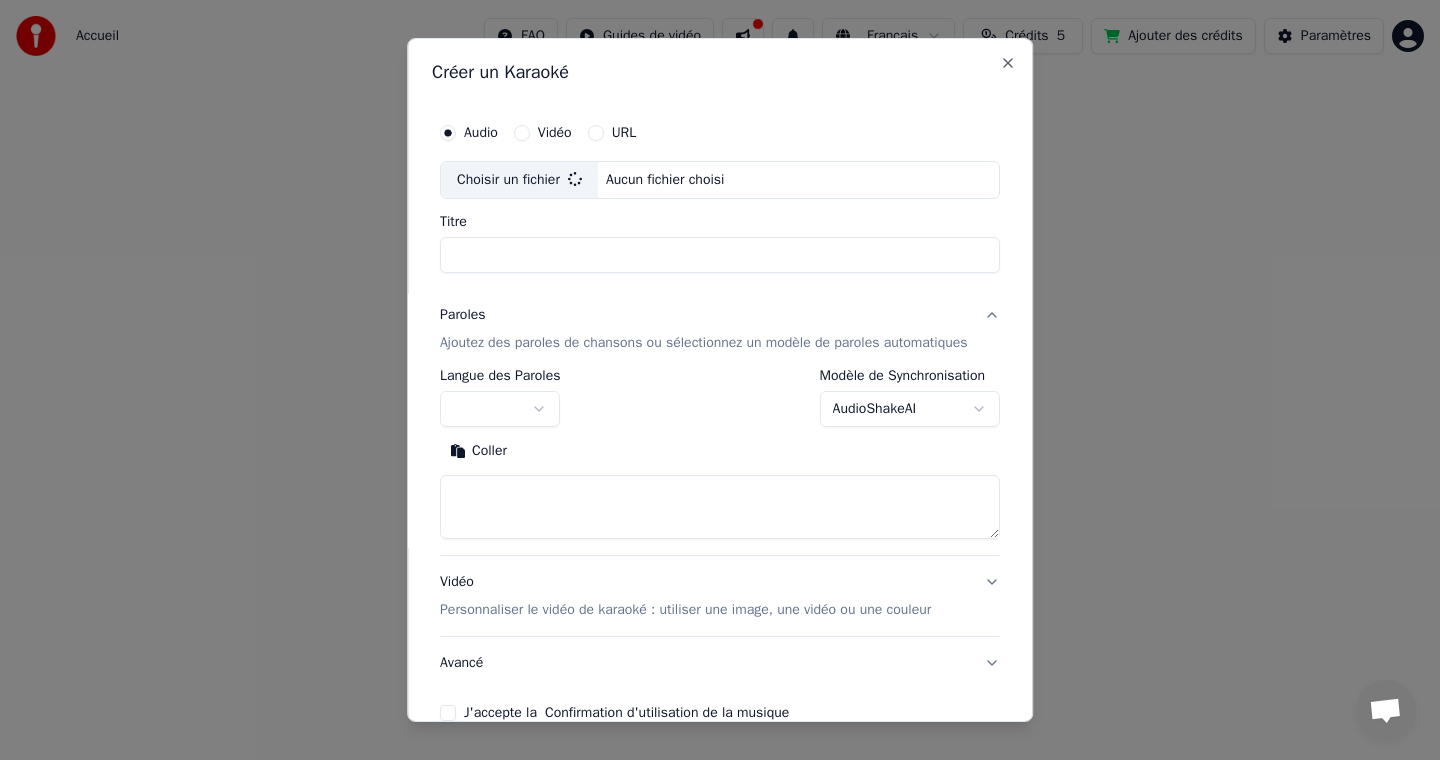 type on "**********" 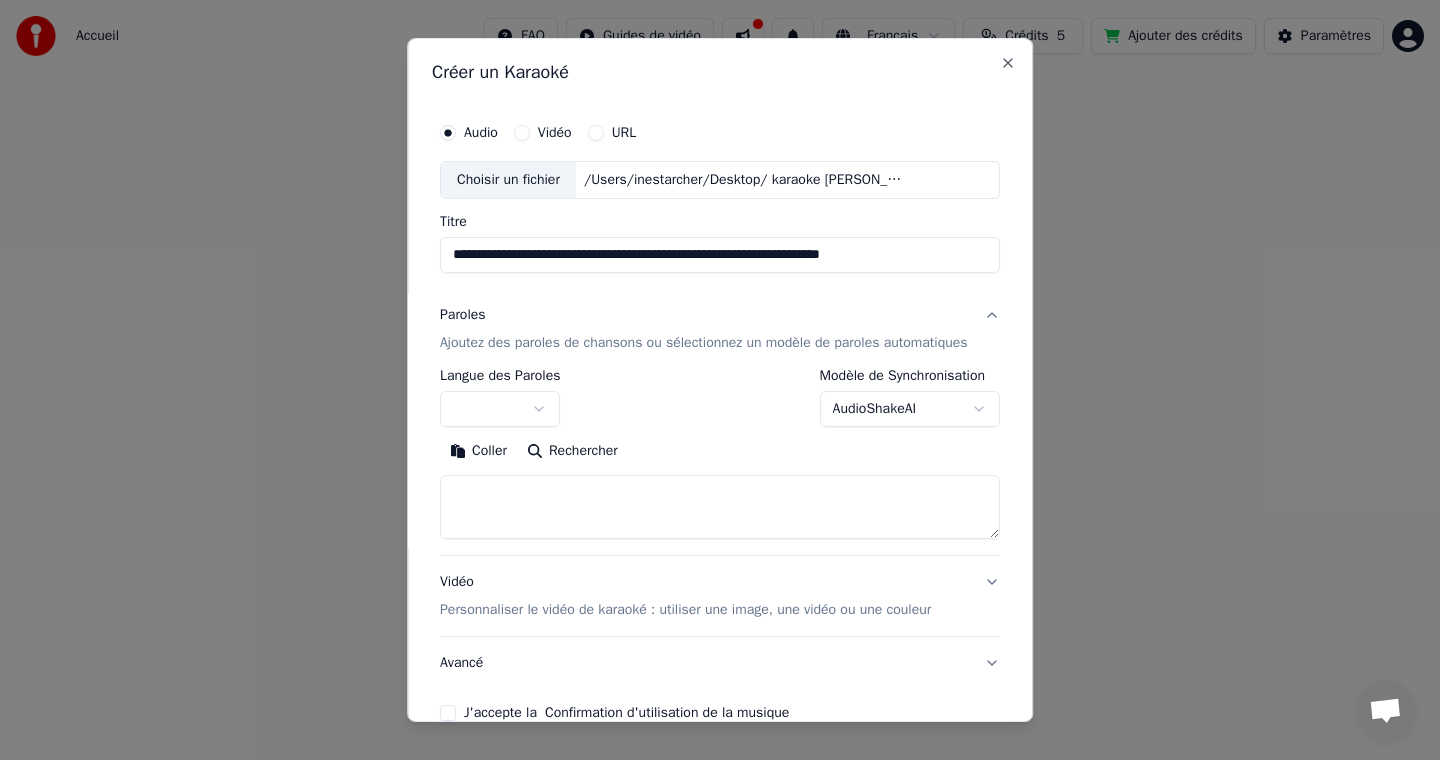 click on "**********" at bounding box center (720, 300) 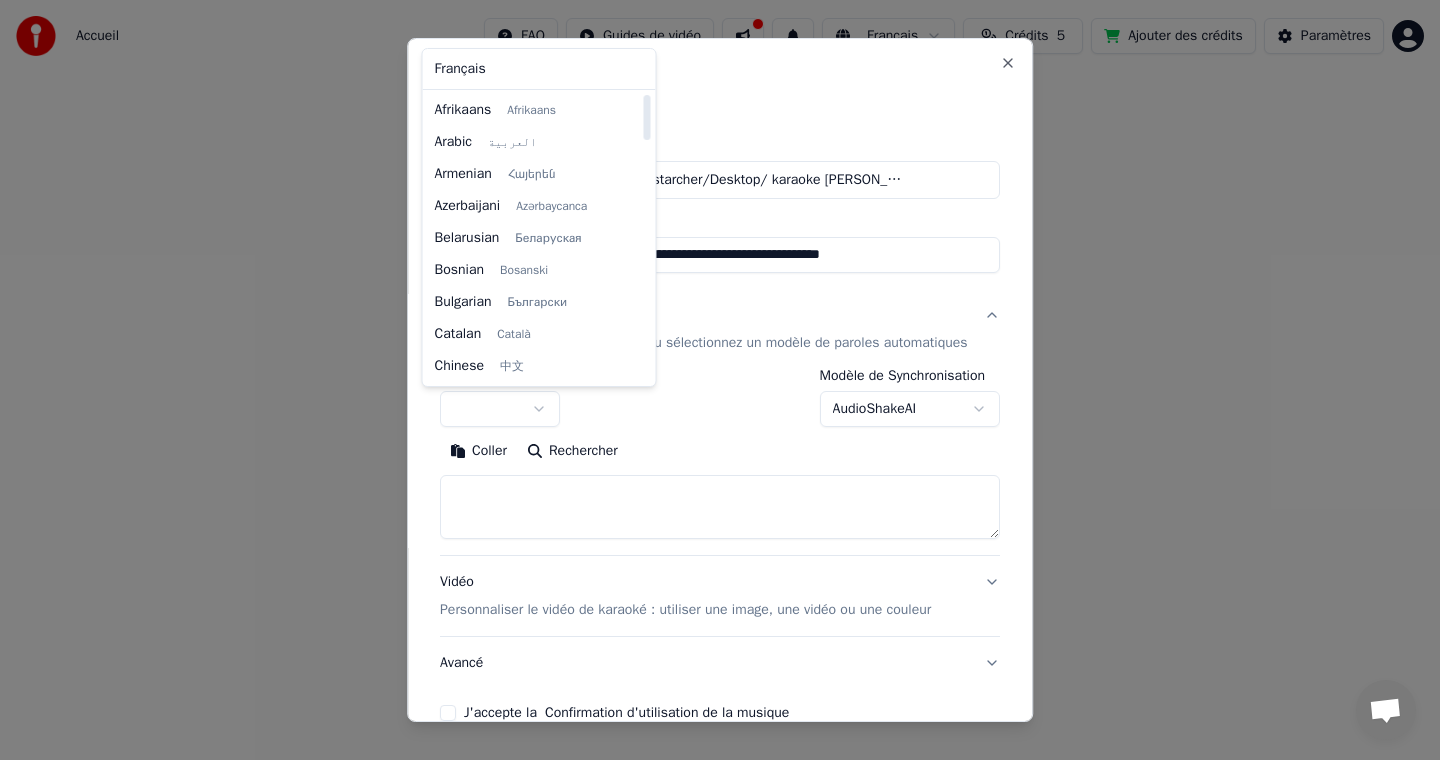 select on "**" 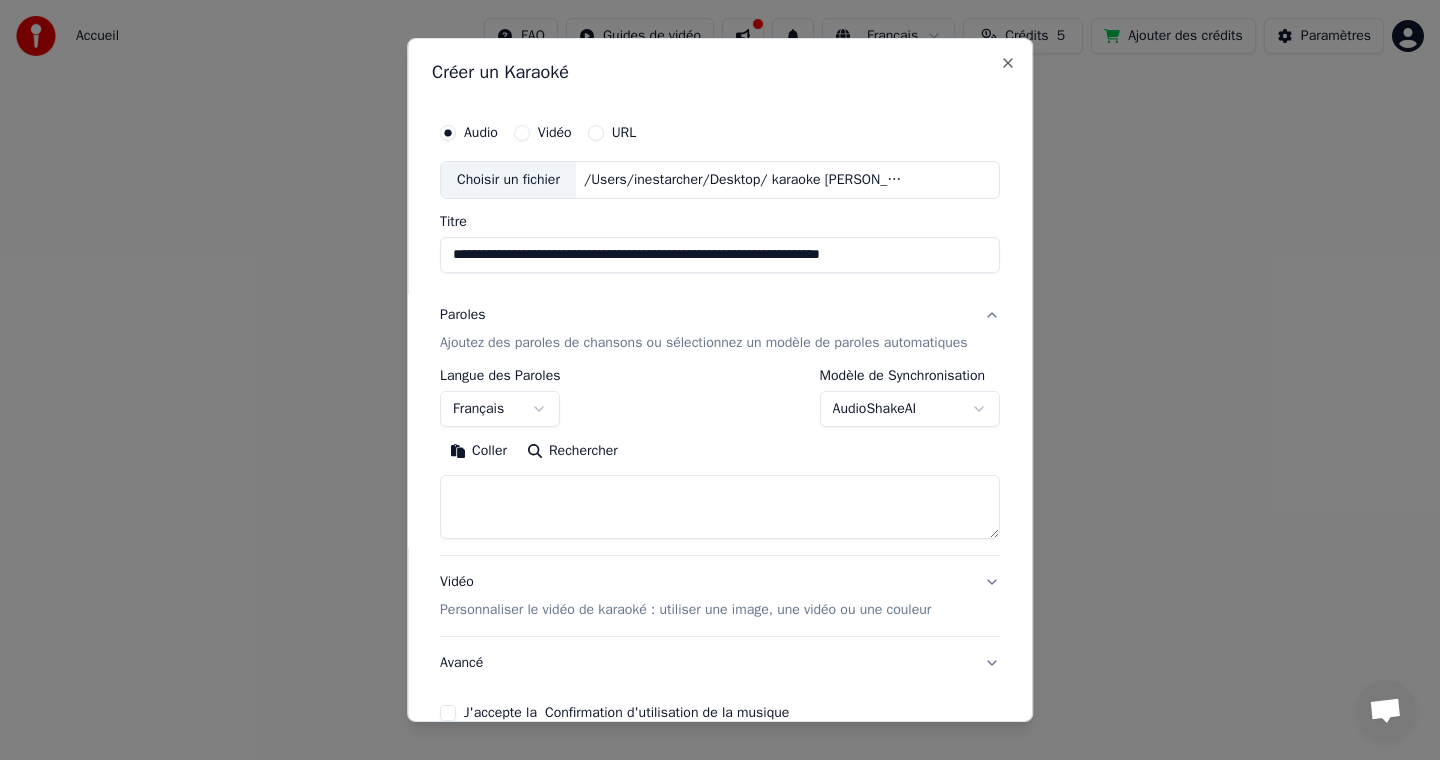 click on "**********" at bounding box center [720, 300] 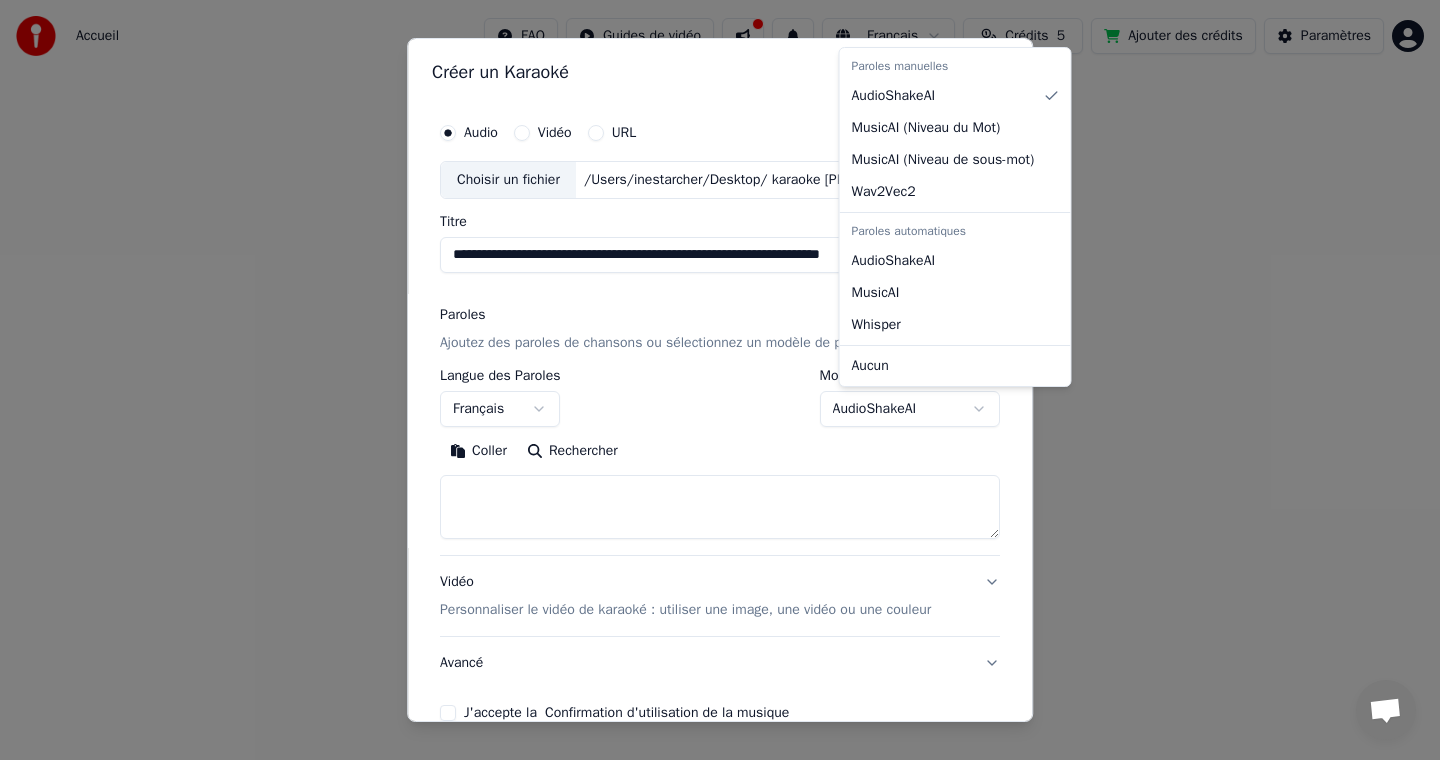 select on "**********" 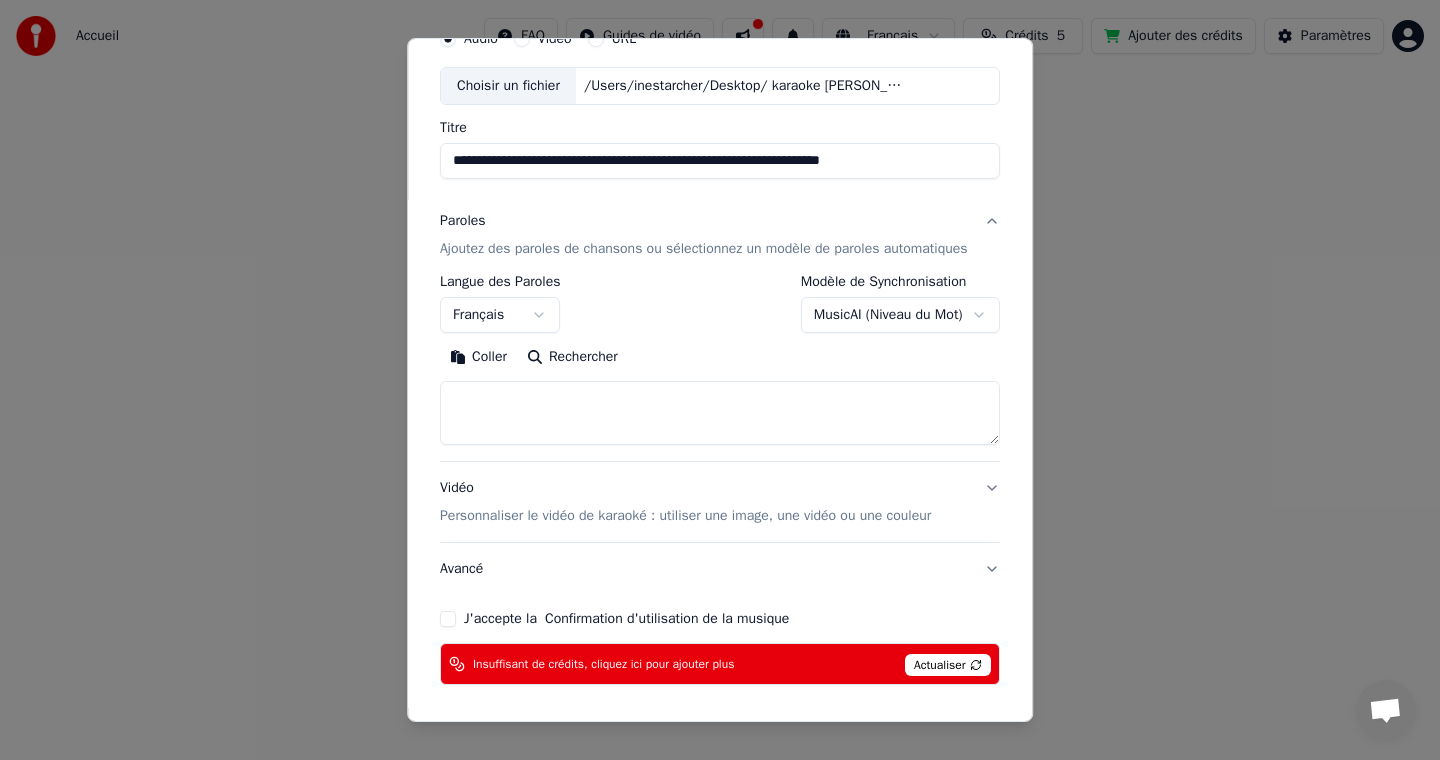 scroll, scrollTop: 167, scrollLeft: 0, axis: vertical 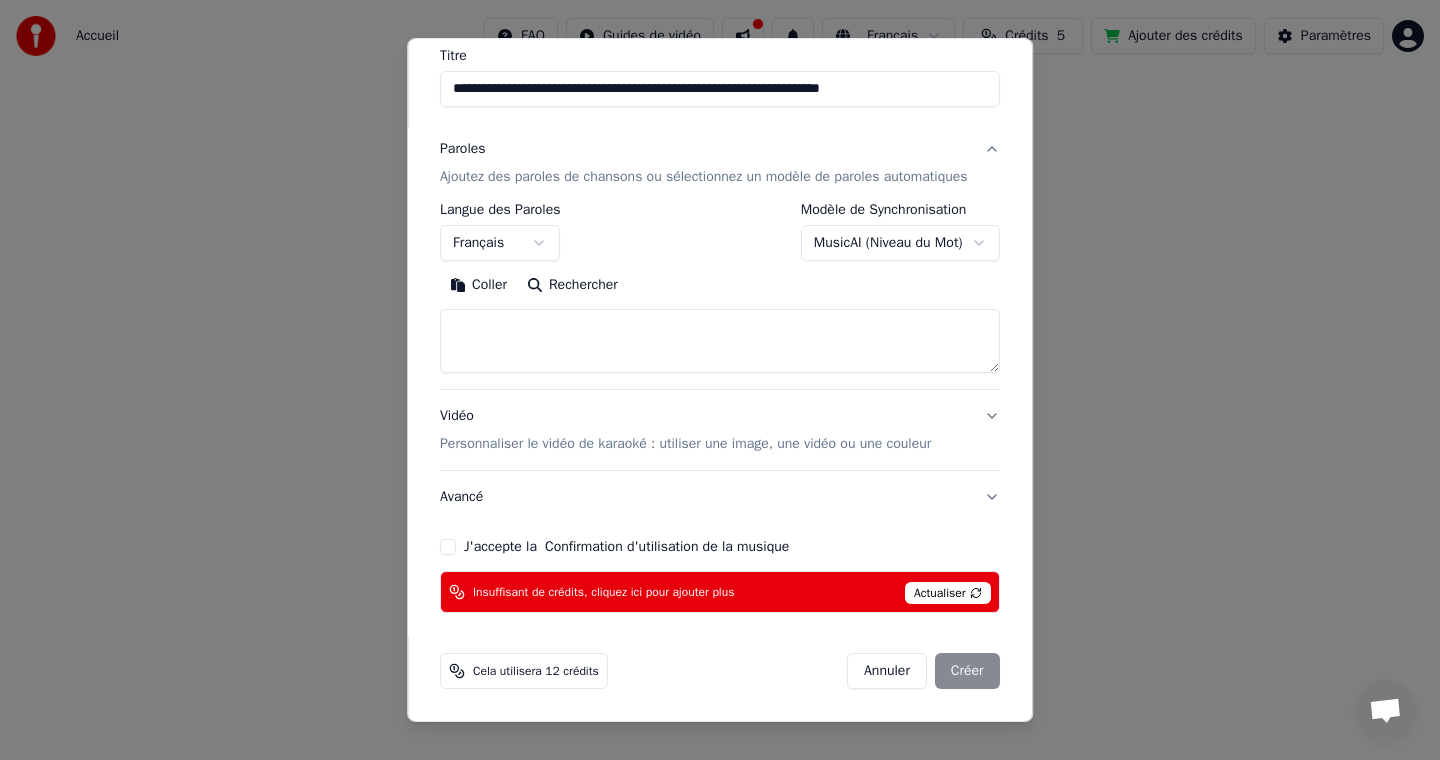 click on "Actualiser" at bounding box center (948, 593) 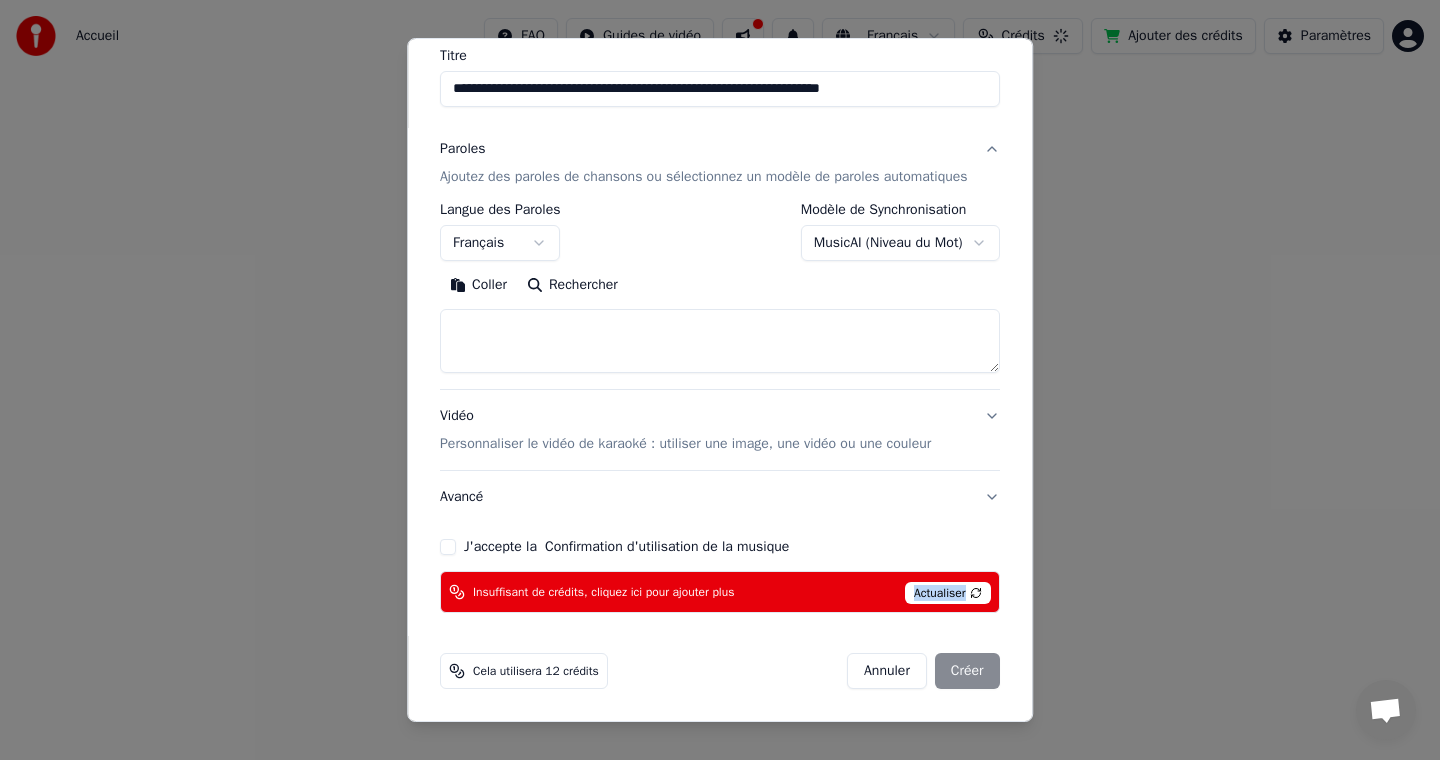 click on "Actualiser" at bounding box center [948, 593] 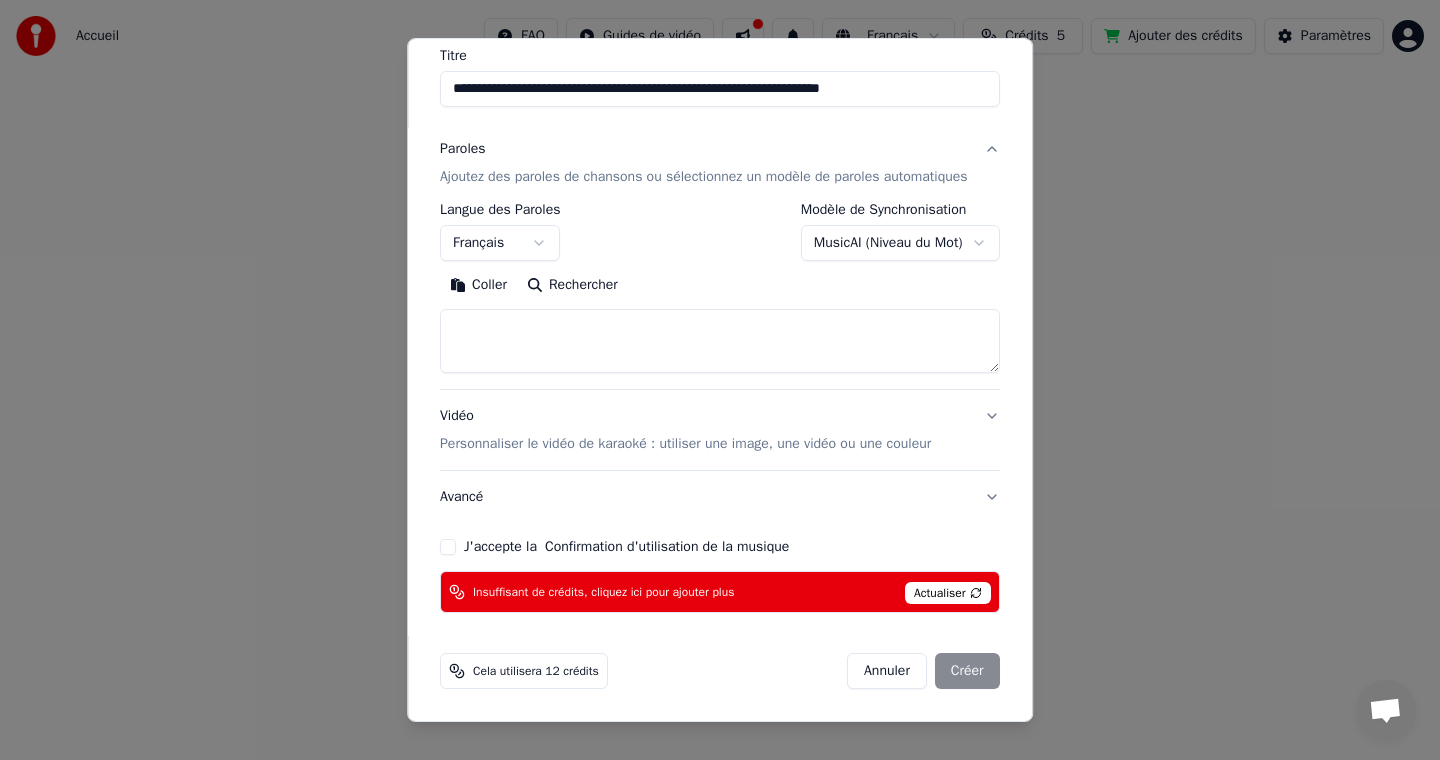 click on "J'accepte la   Confirmation d'utilisation de la musique" at bounding box center [720, 547] 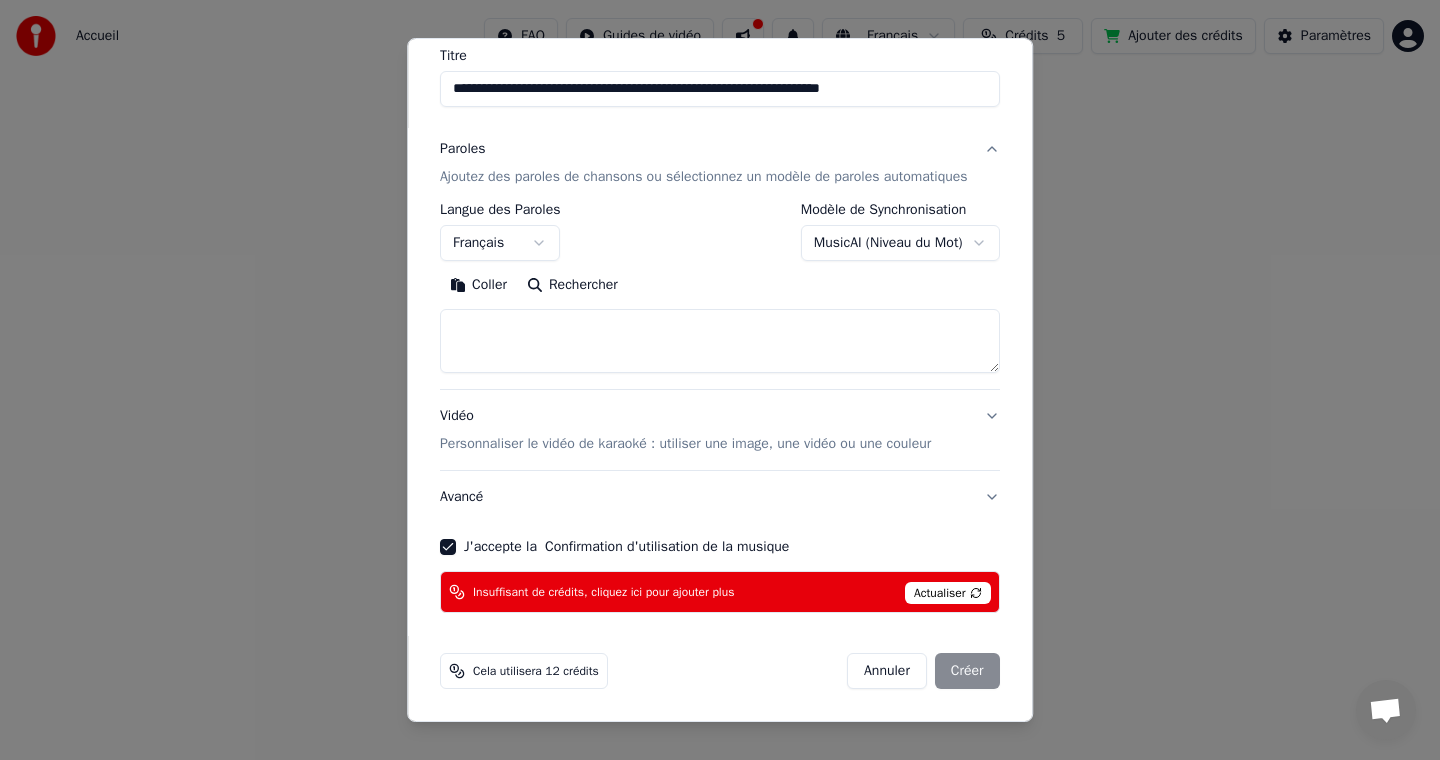 click on "**********" at bounding box center [720, 318] 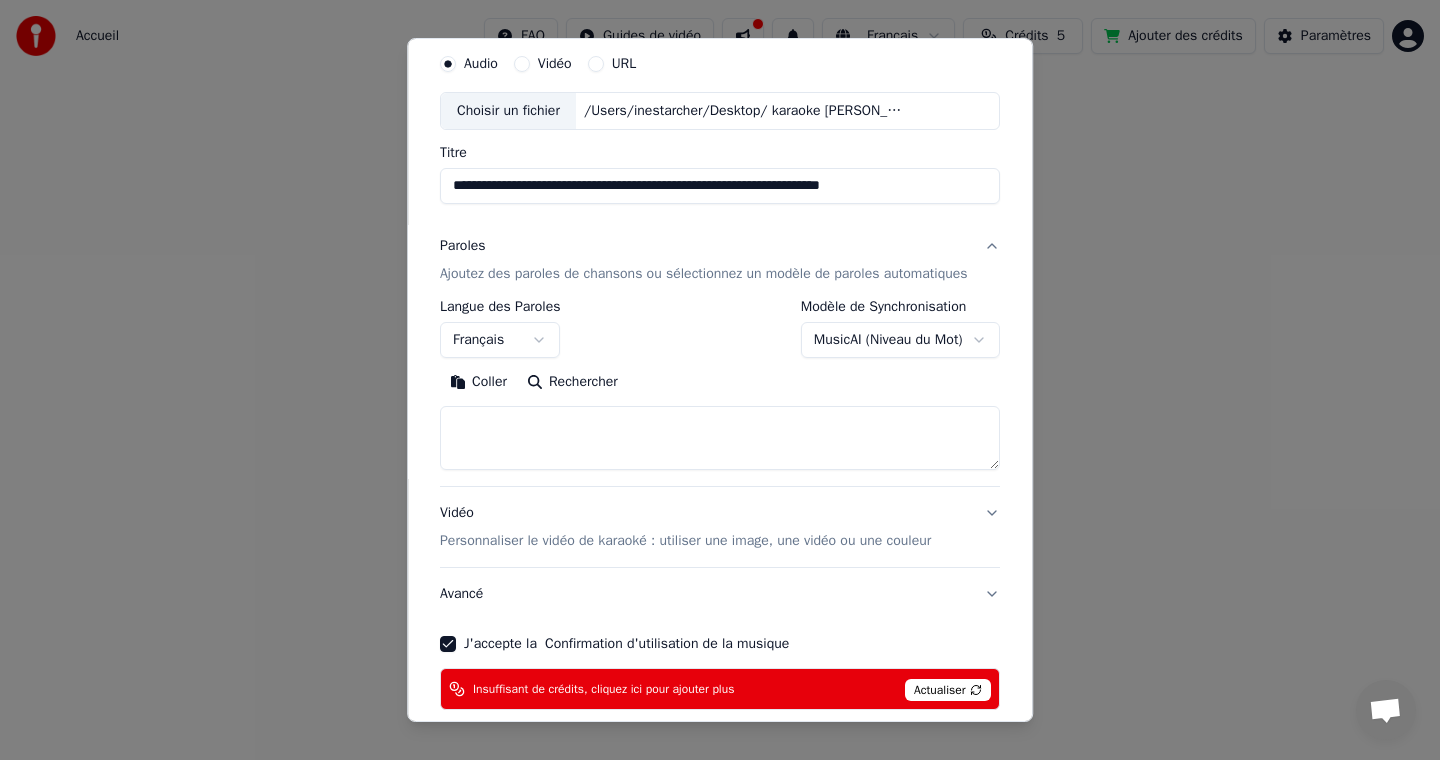 scroll, scrollTop: 33, scrollLeft: 0, axis: vertical 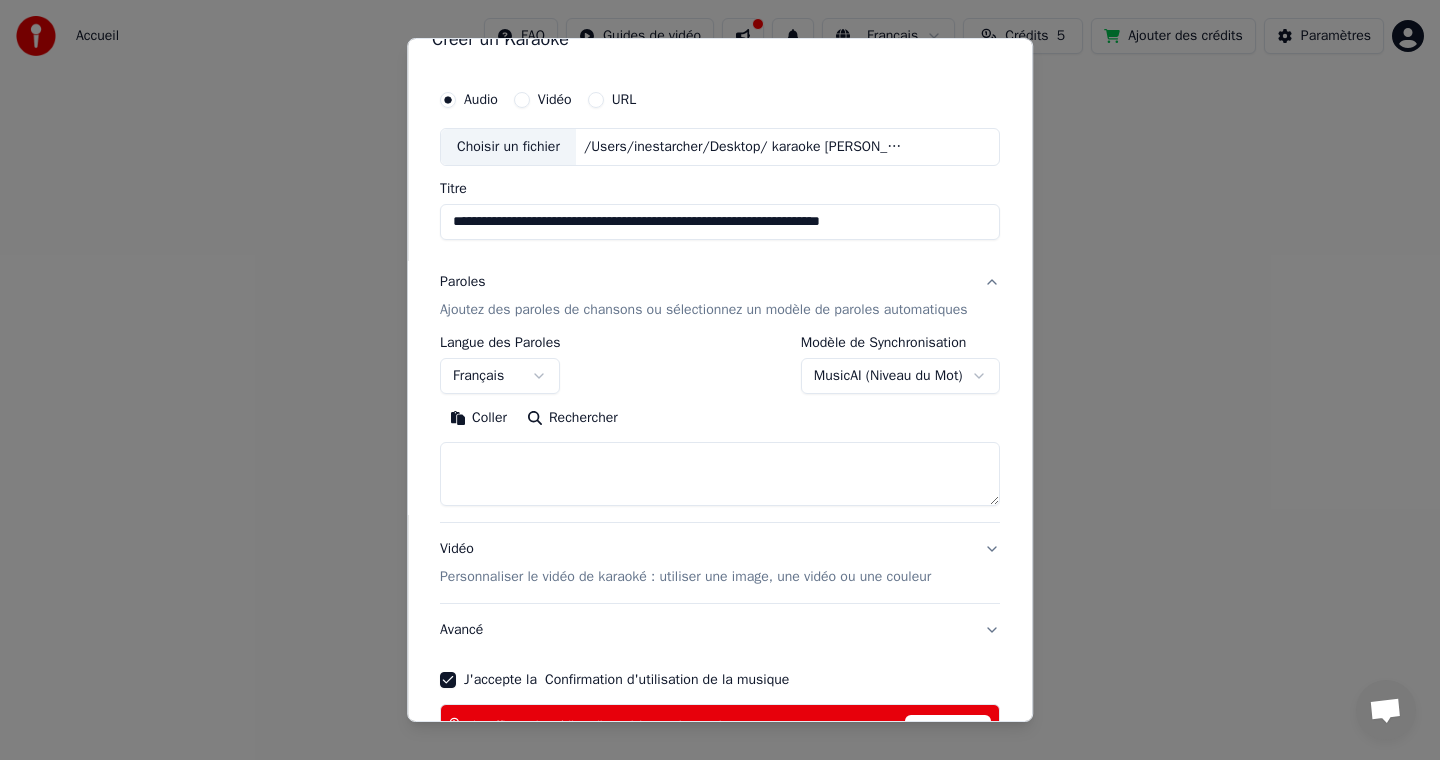 click at bounding box center (720, 474) 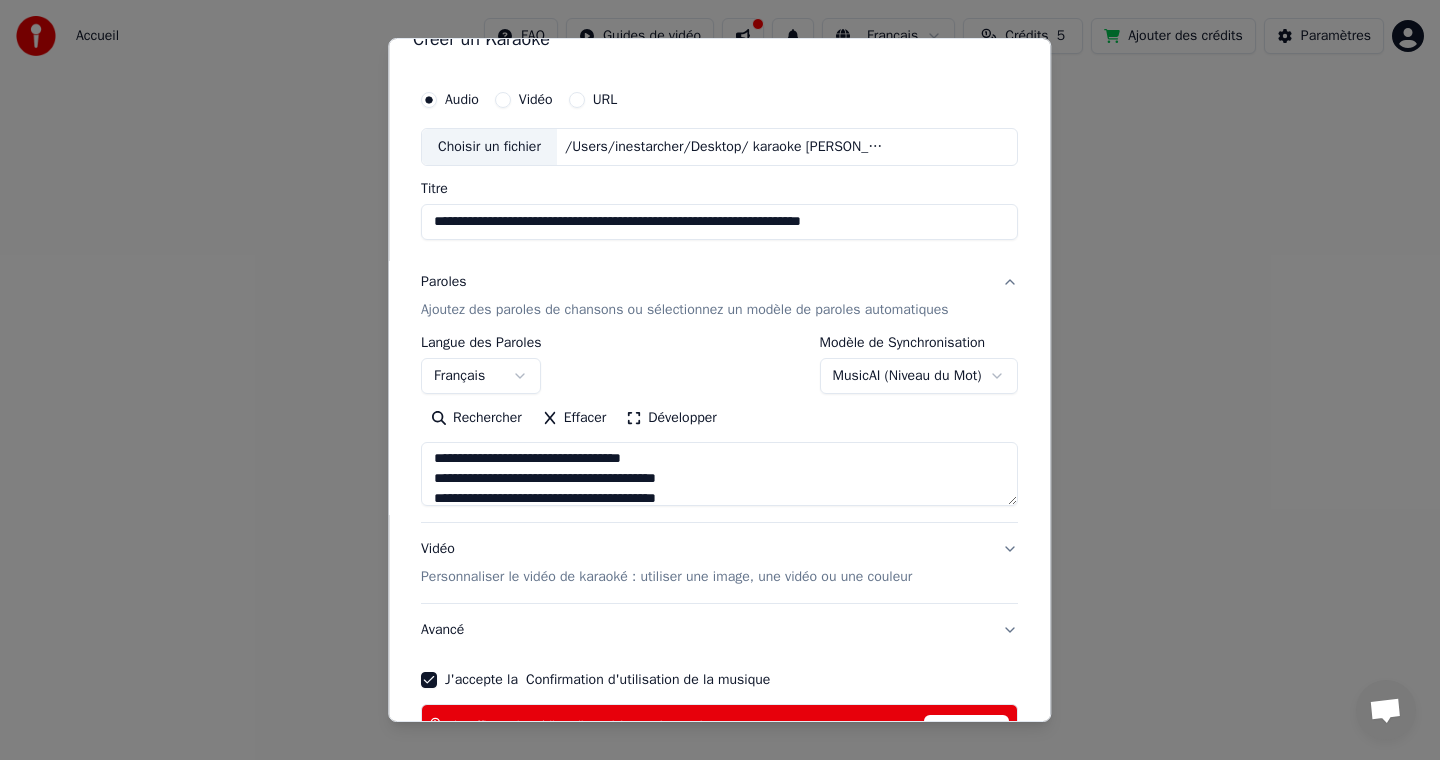 scroll, scrollTop: 0, scrollLeft: 0, axis: both 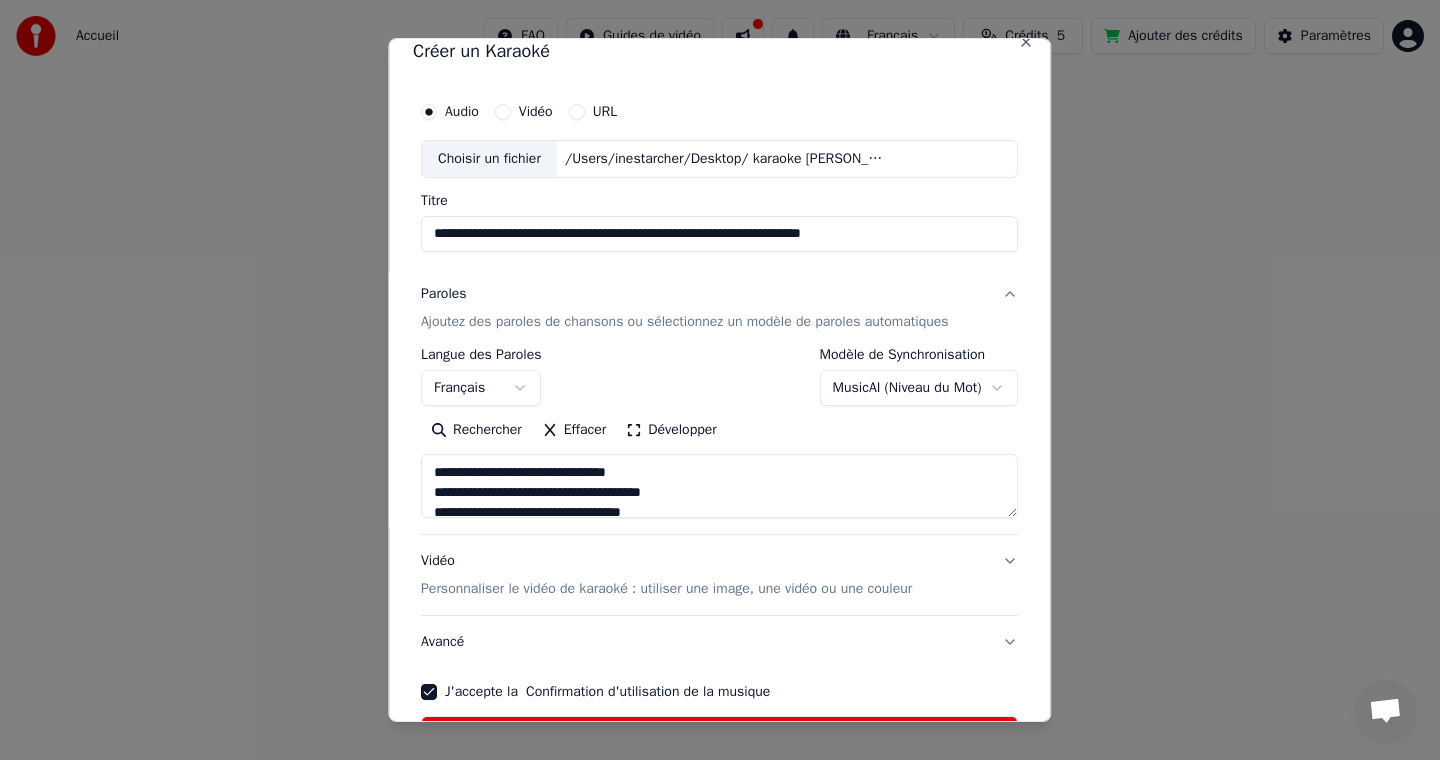 click at bounding box center (719, 486) 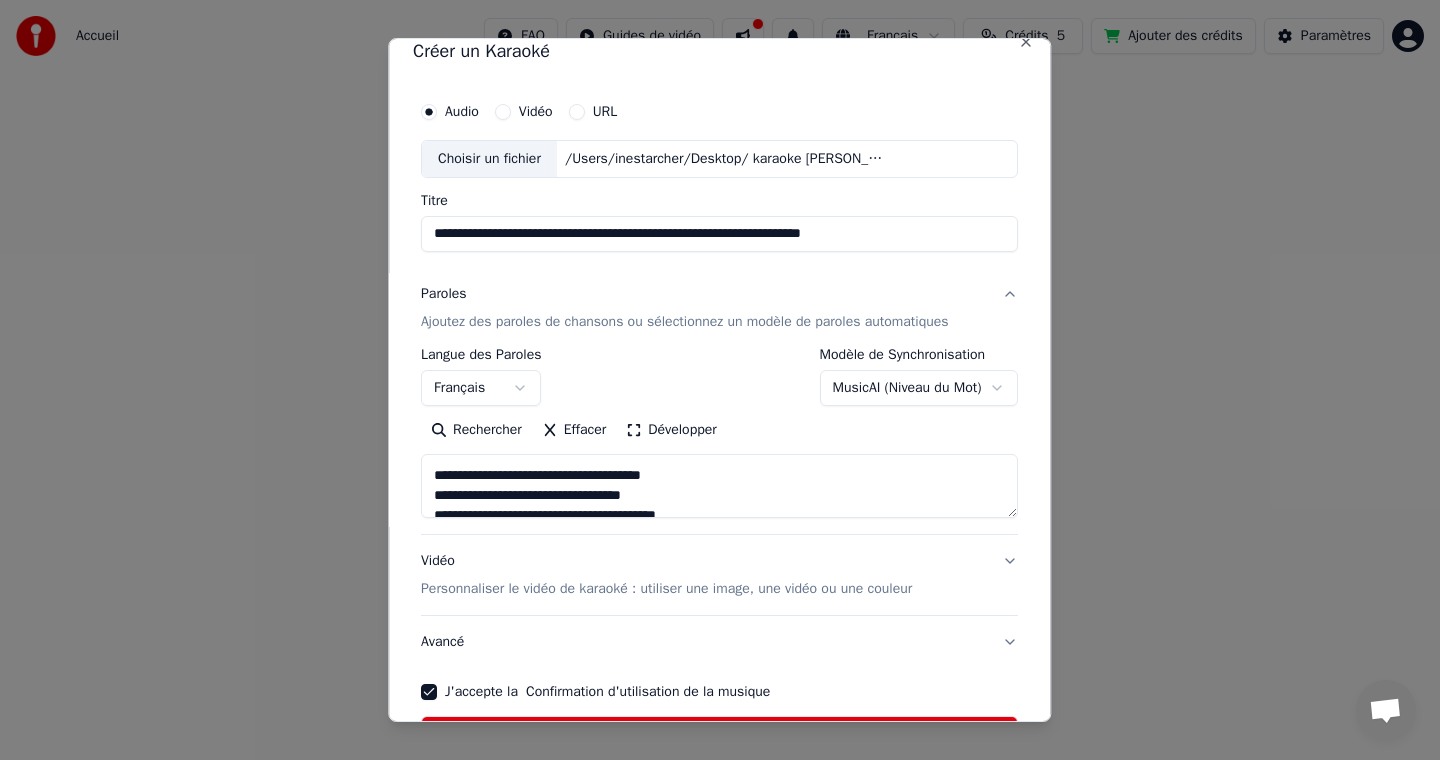 click at bounding box center [719, 486] 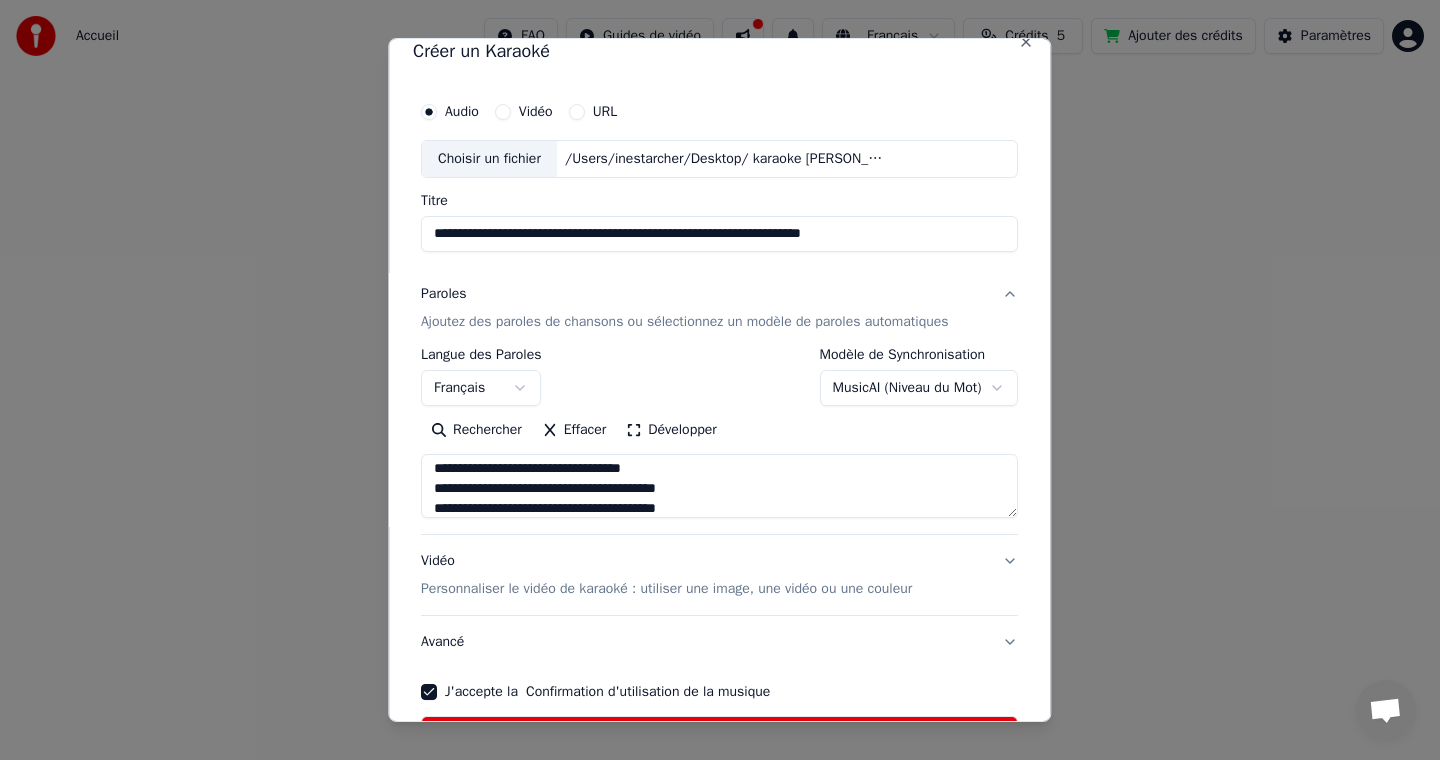 click at bounding box center [719, 486] 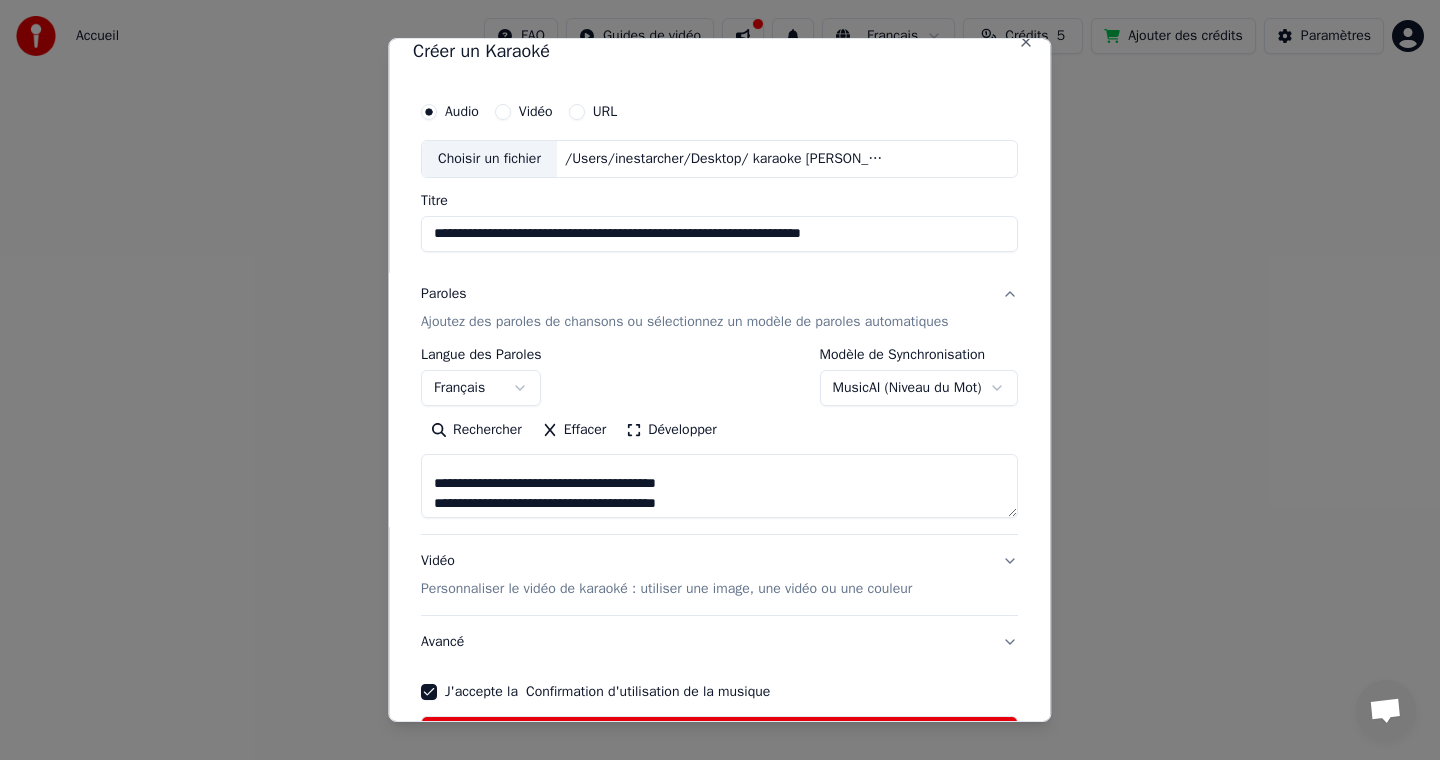 click at bounding box center [719, 486] 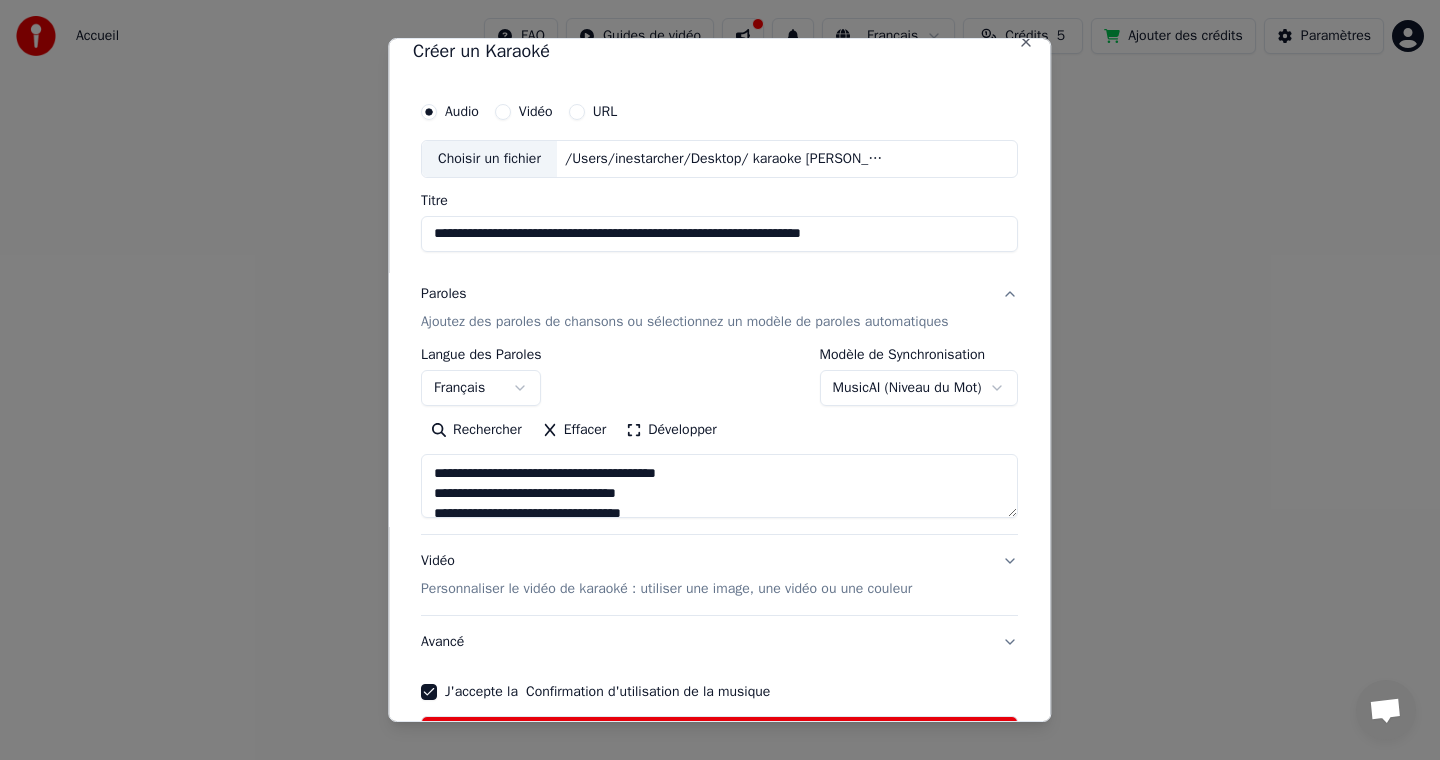 scroll, scrollTop: 152, scrollLeft: 0, axis: vertical 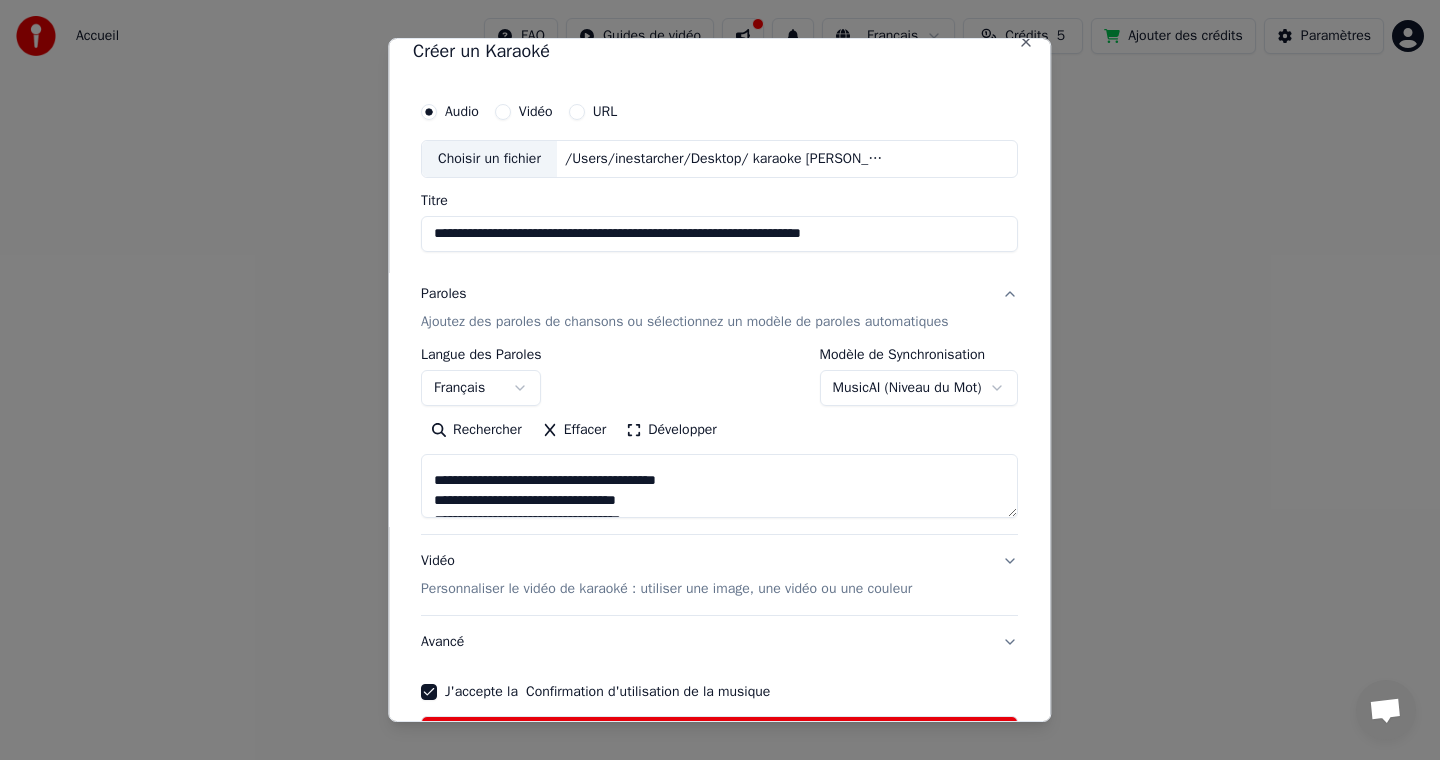 click at bounding box center (719, 486) 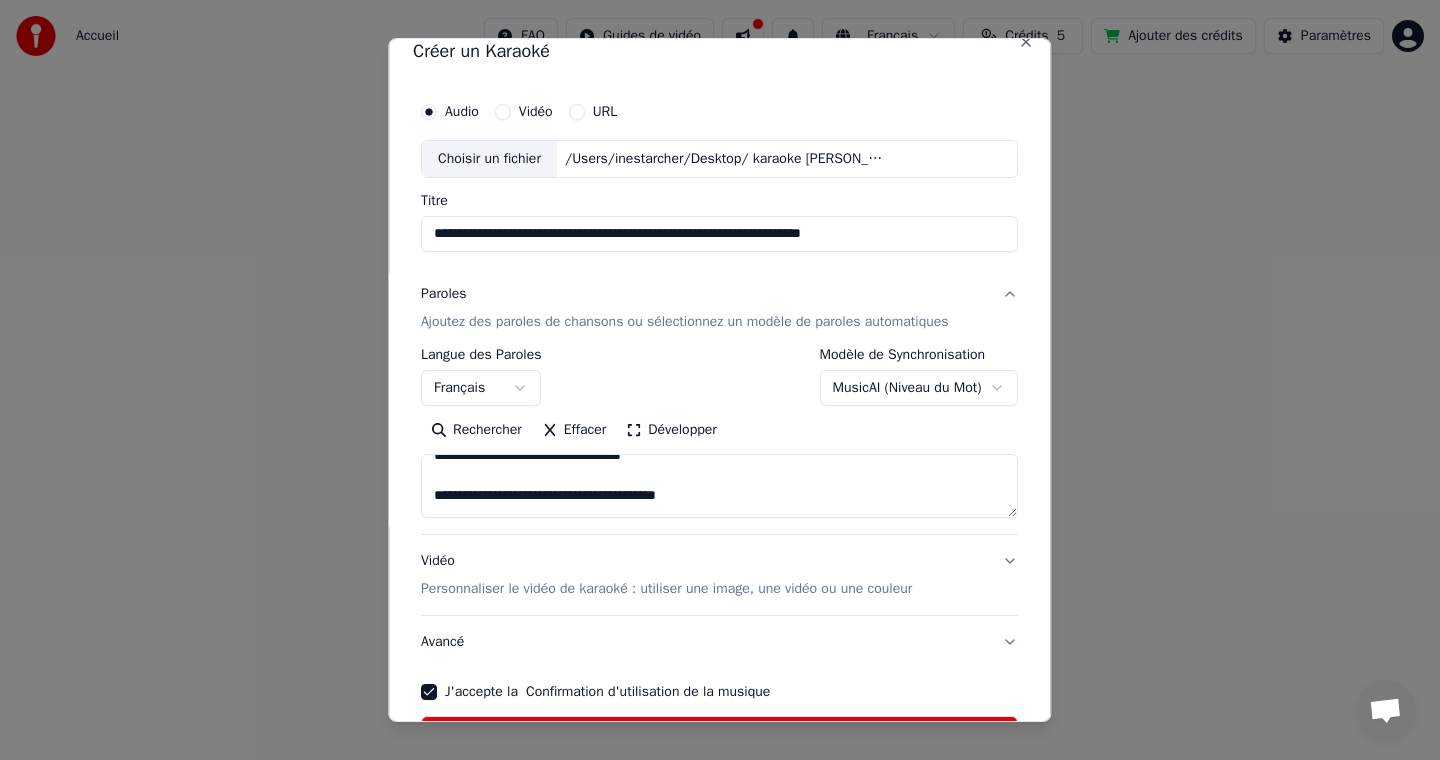 scroll, scrollTop: 99, scrollLeft: 0, axis: vertical 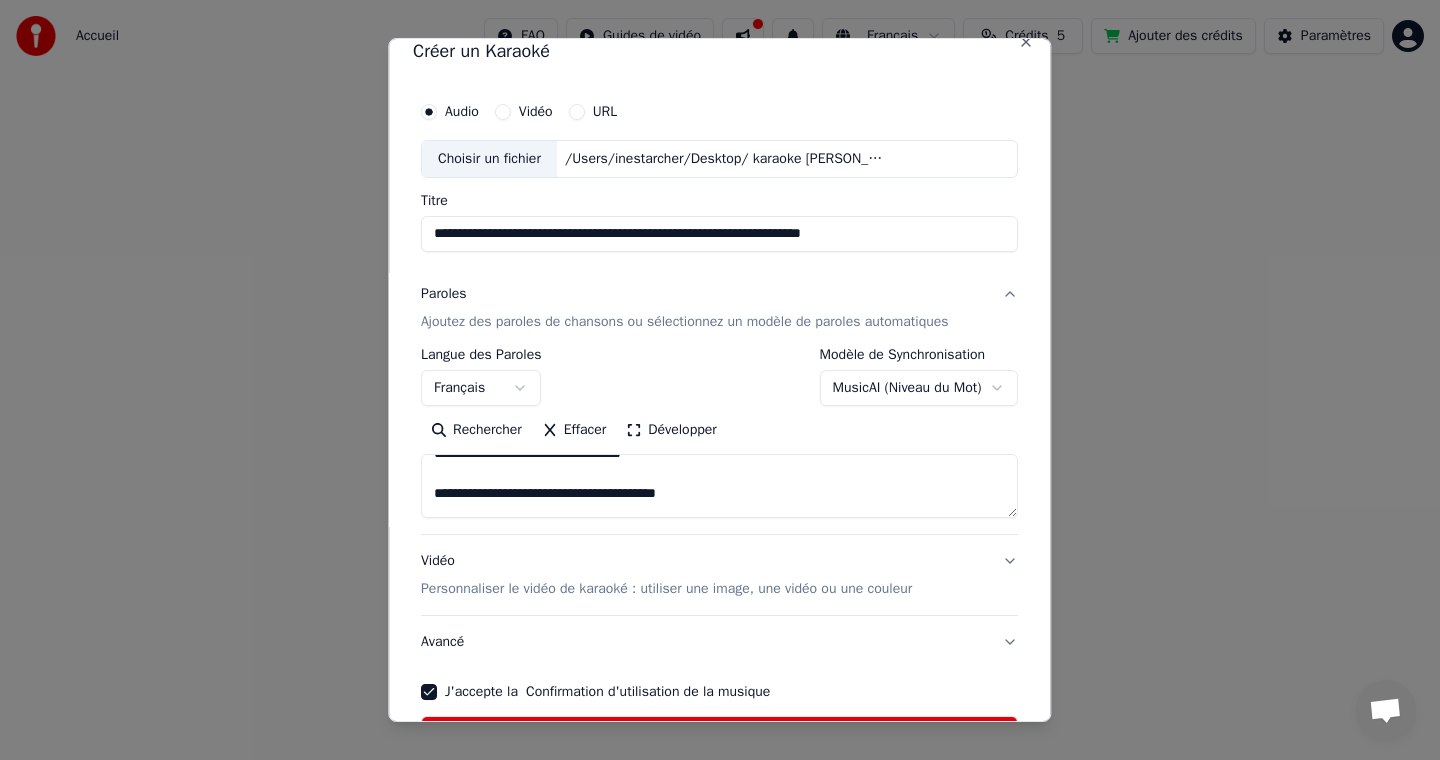 click at bounding box center (719, 486) 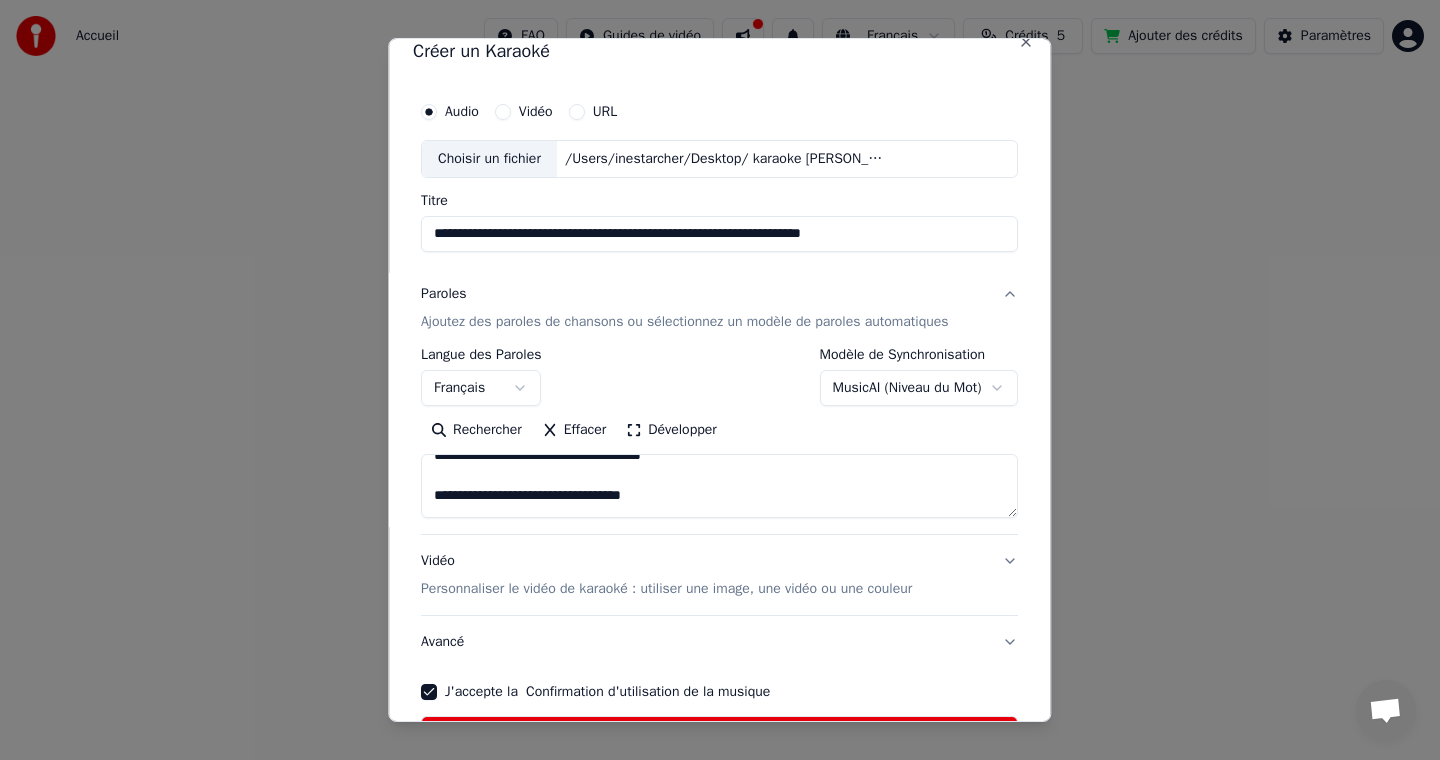 scroll, scrollTop: 47, scrollLeft: 0, axis: vertical 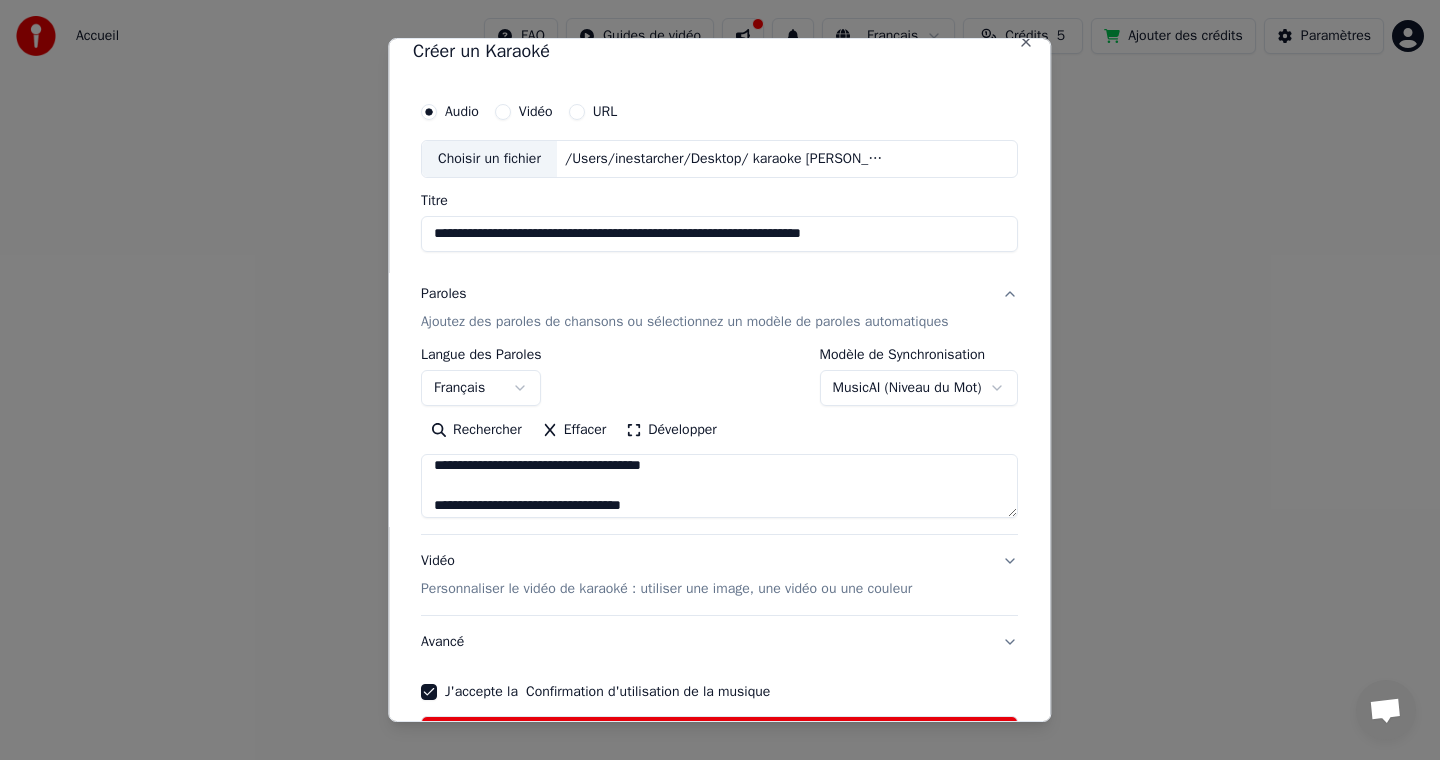click at bounding box center (719, 486) 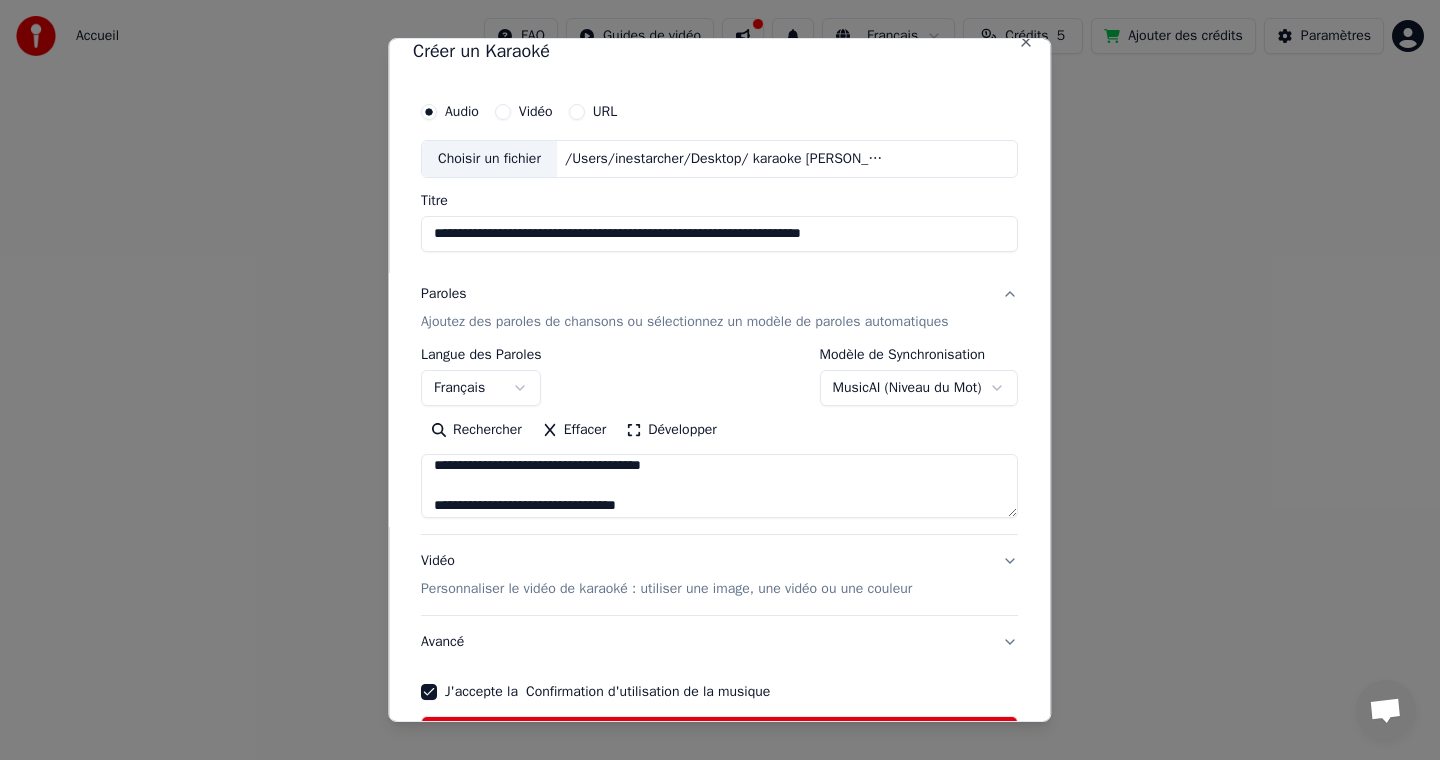 click at bounding box center (719, 486) 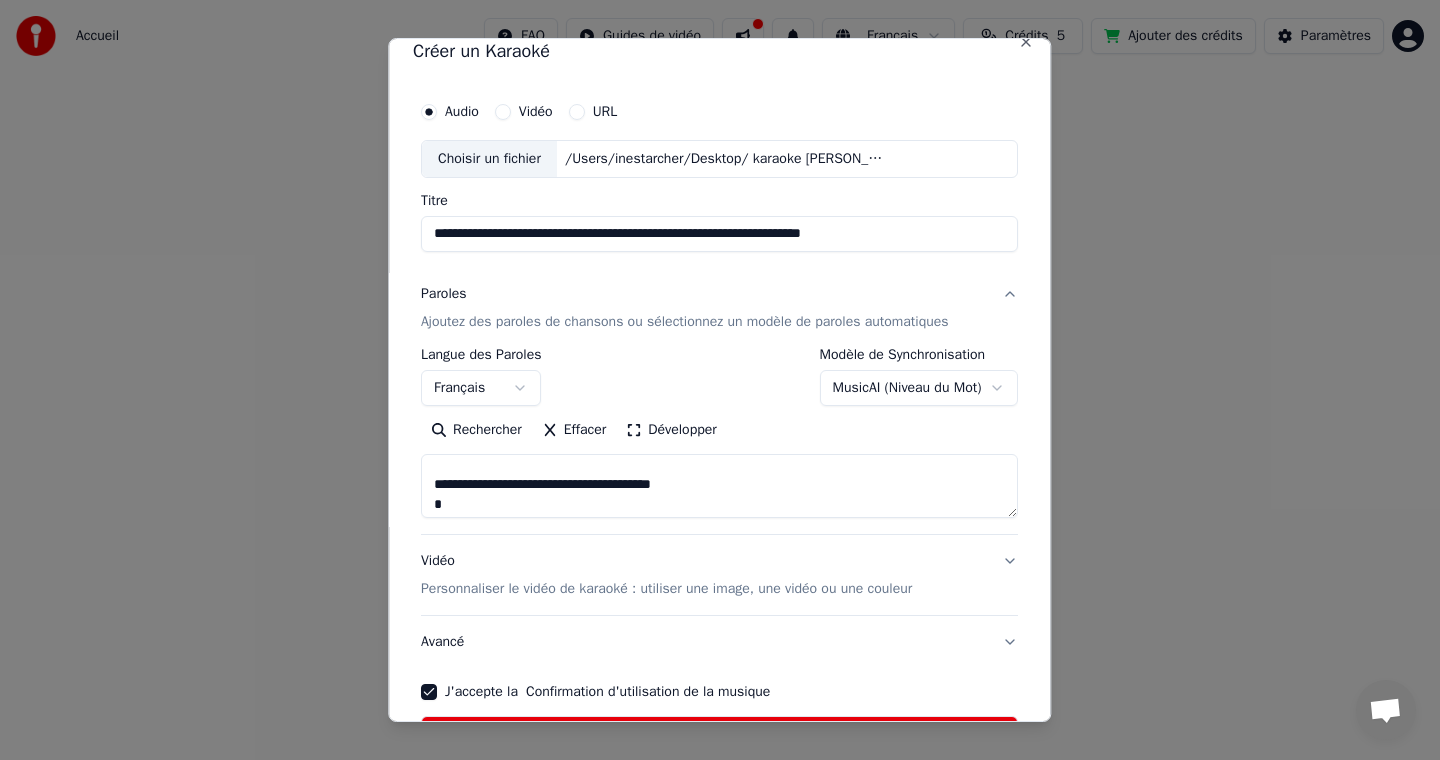 scroll, scrollTop: 145, scrollLeft: 0, axis: vertical 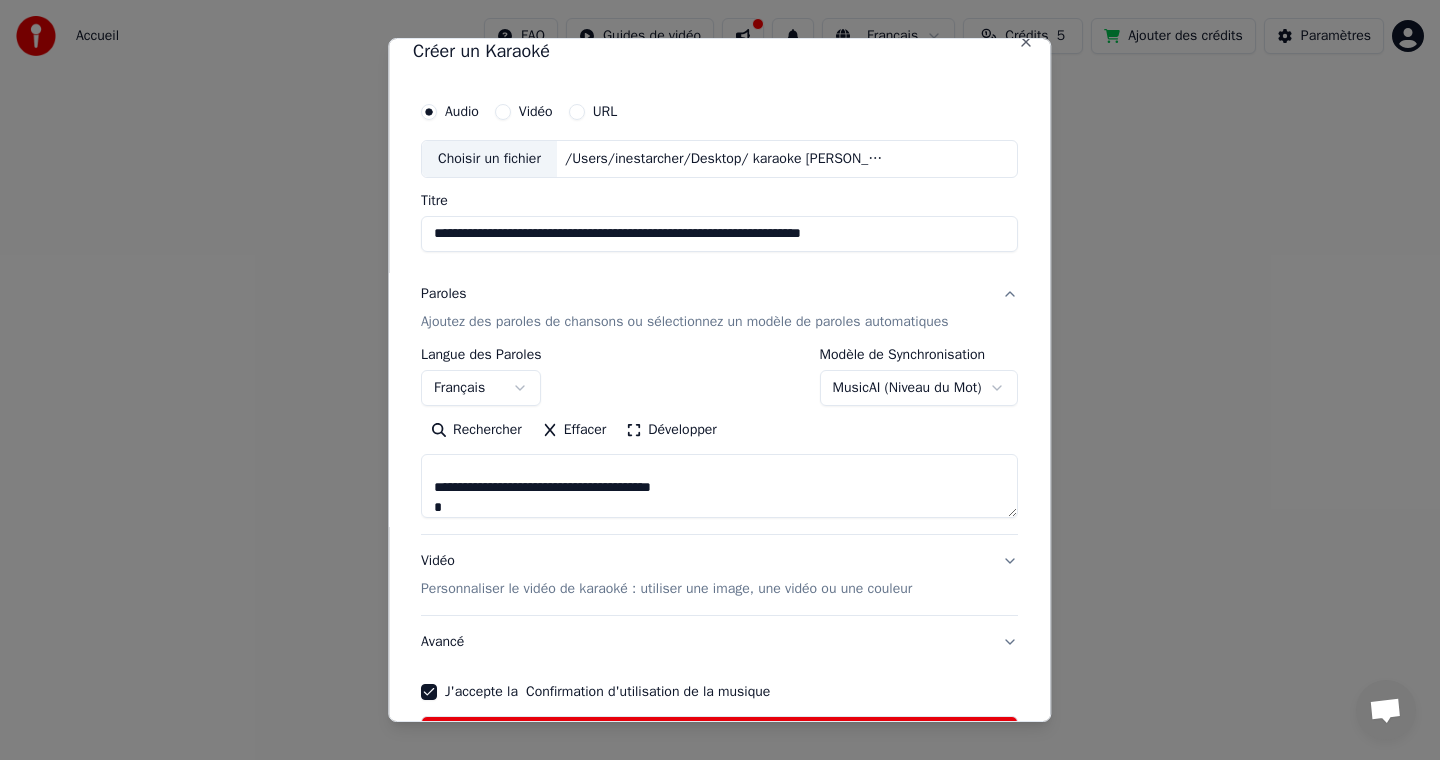 click at bounding box center (719, 486) 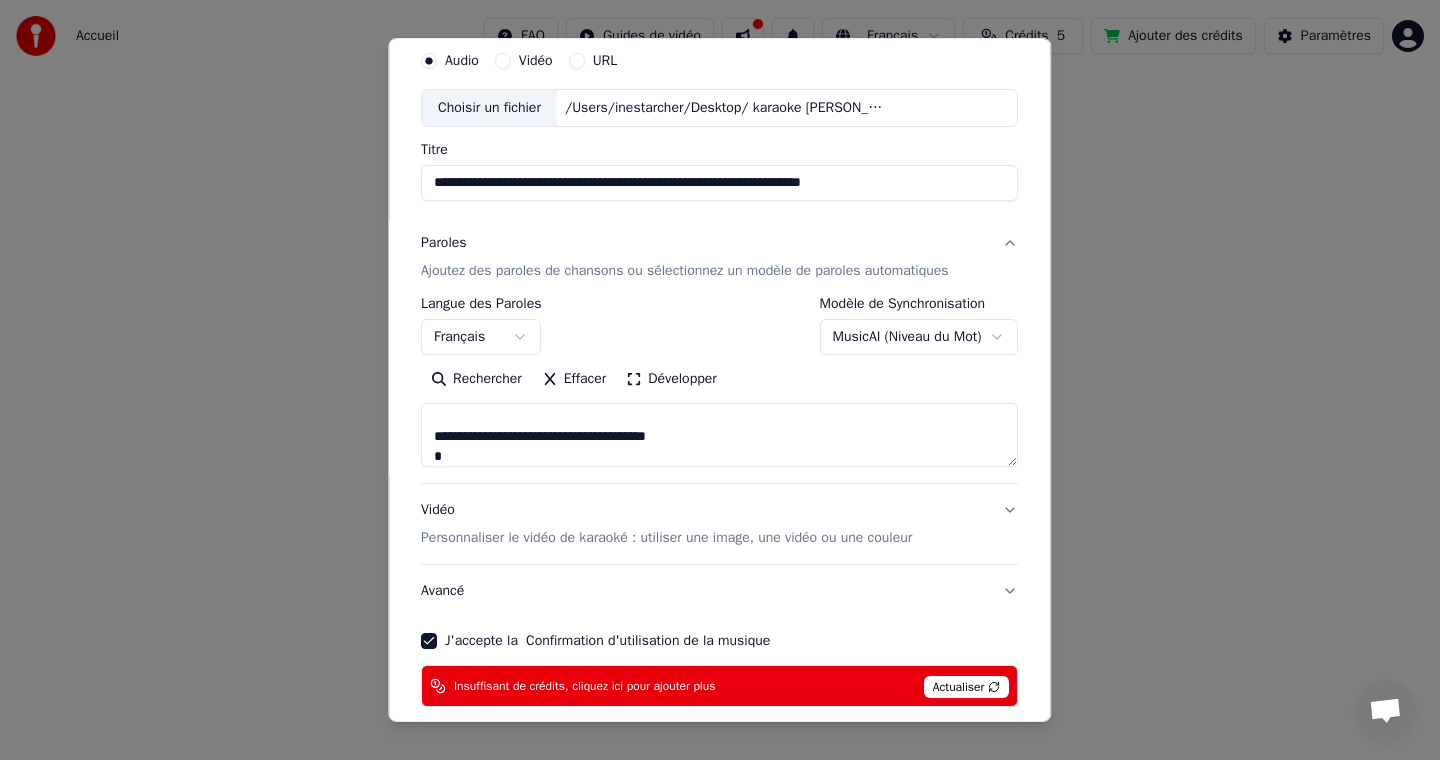 scroll, scrollTop: 81, scrollLeft: 0, axis: vertical 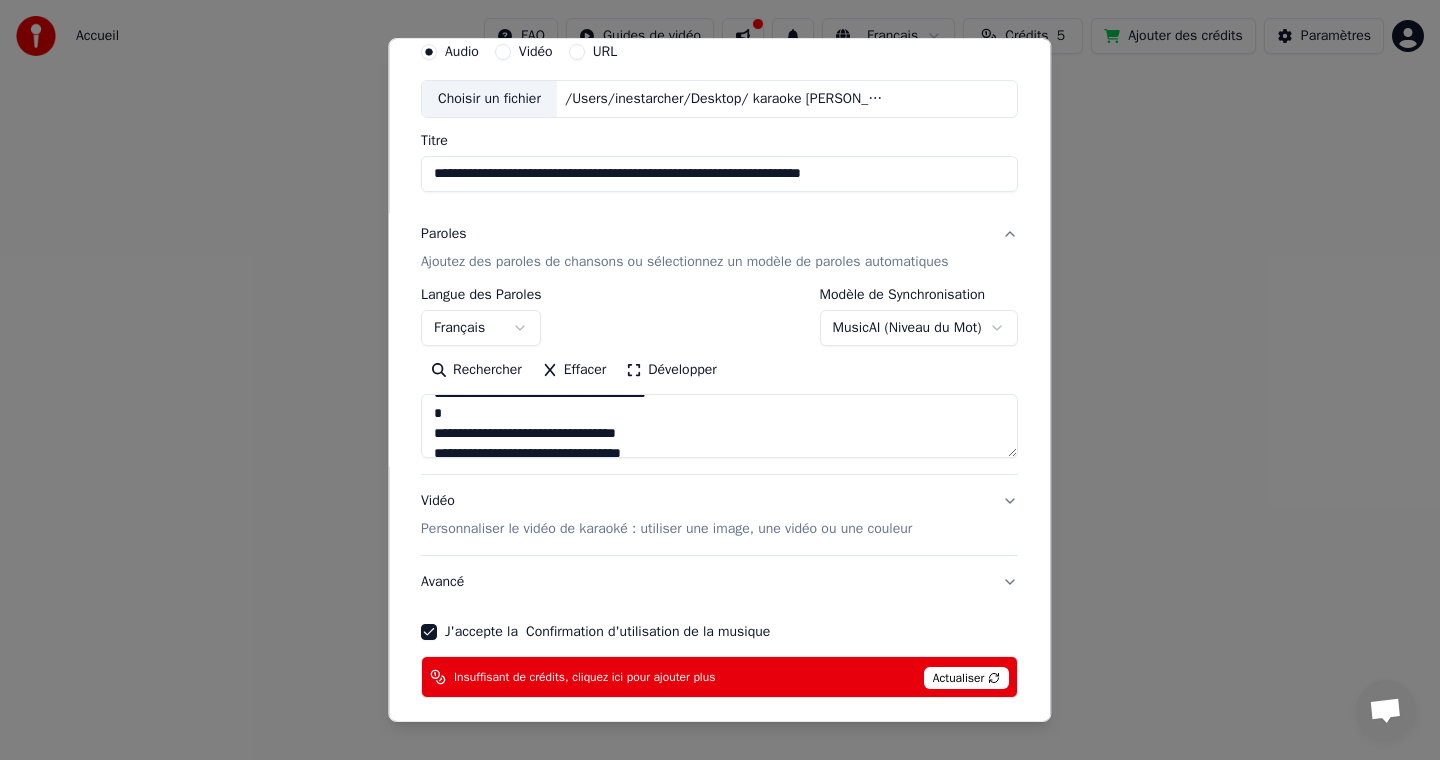 click at bounding box center [719, 426] 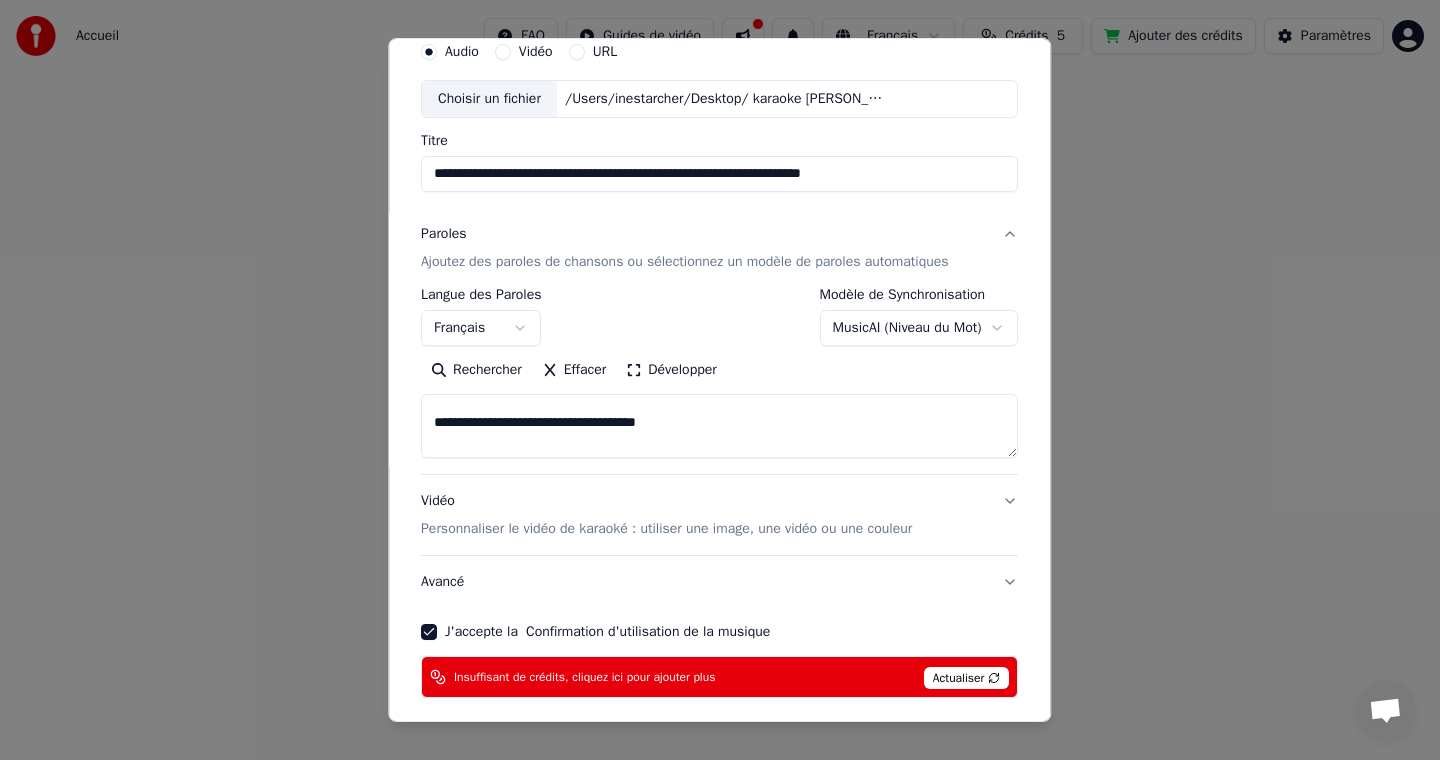 scroll, scrollTop: 0, scrollLeft: 0, axis: both 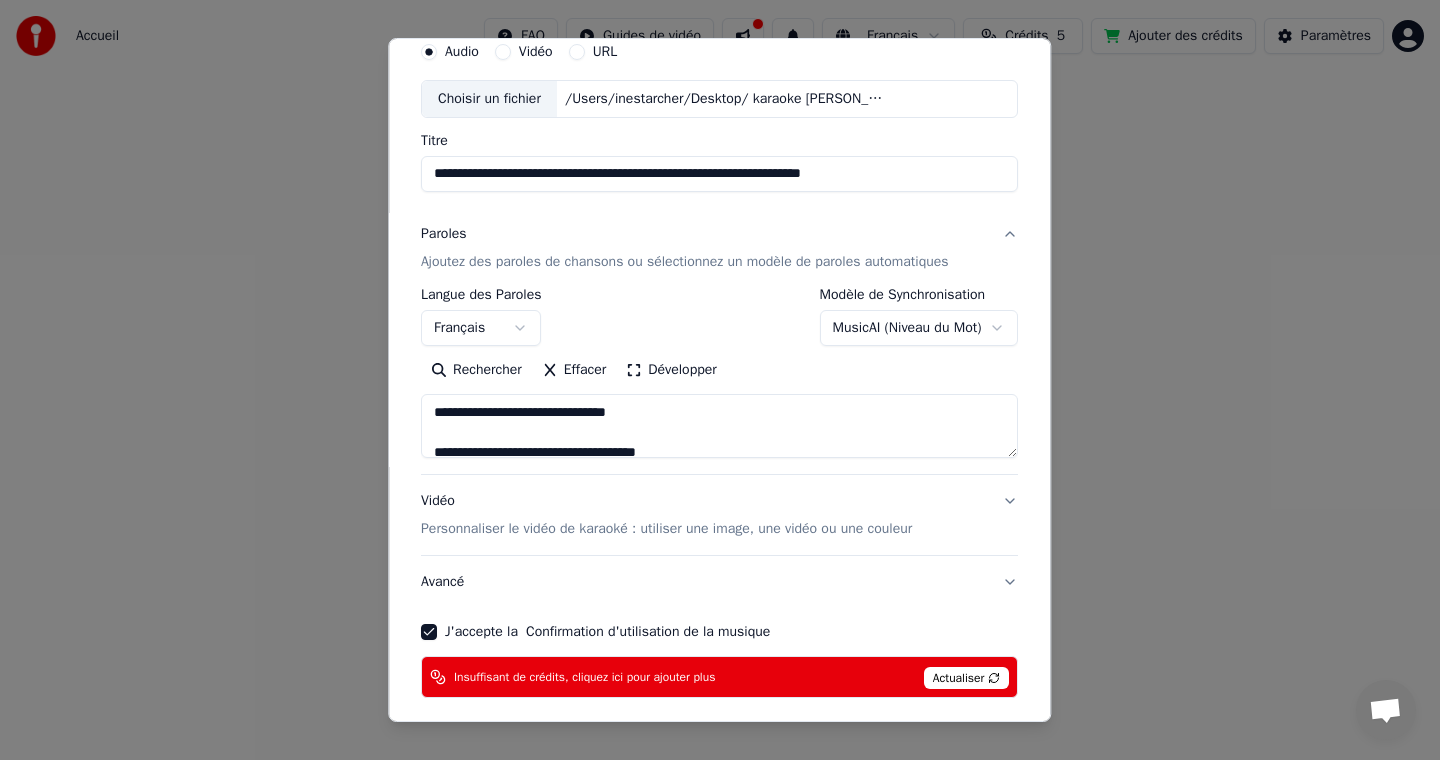 type on "**********" 